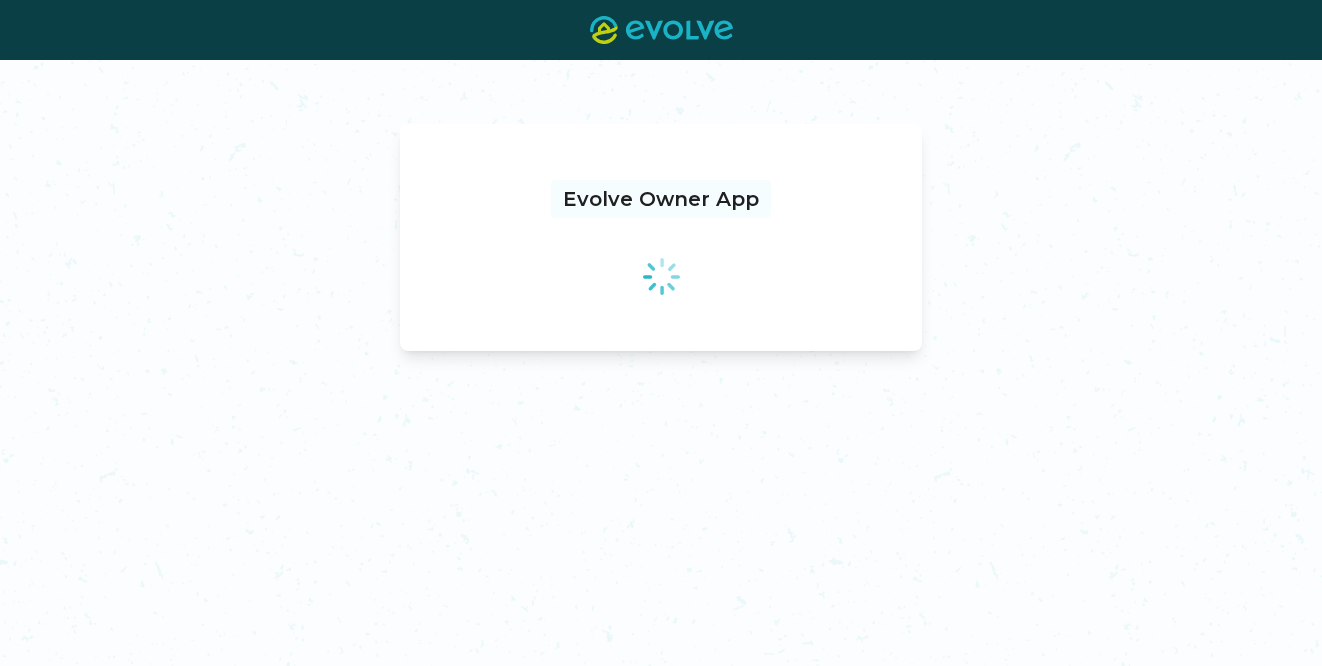 scroll, scrollTop: 0, scrollLeft: 0, axis: both 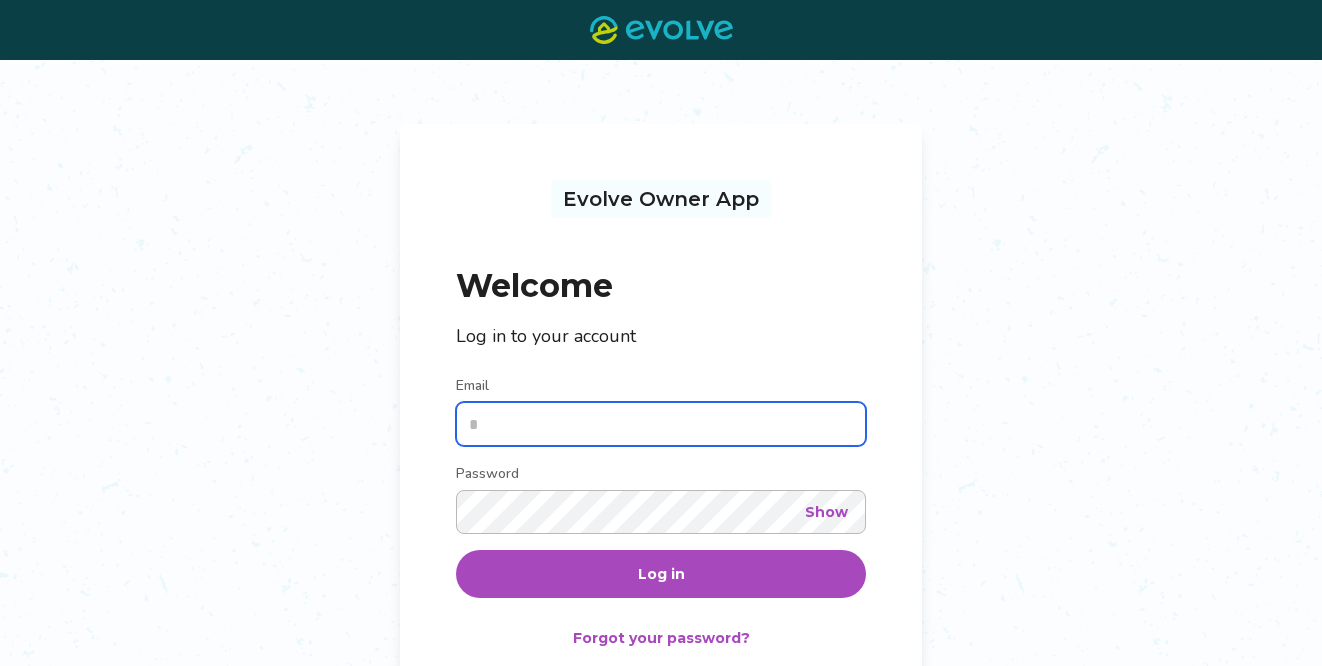 type on "**********" 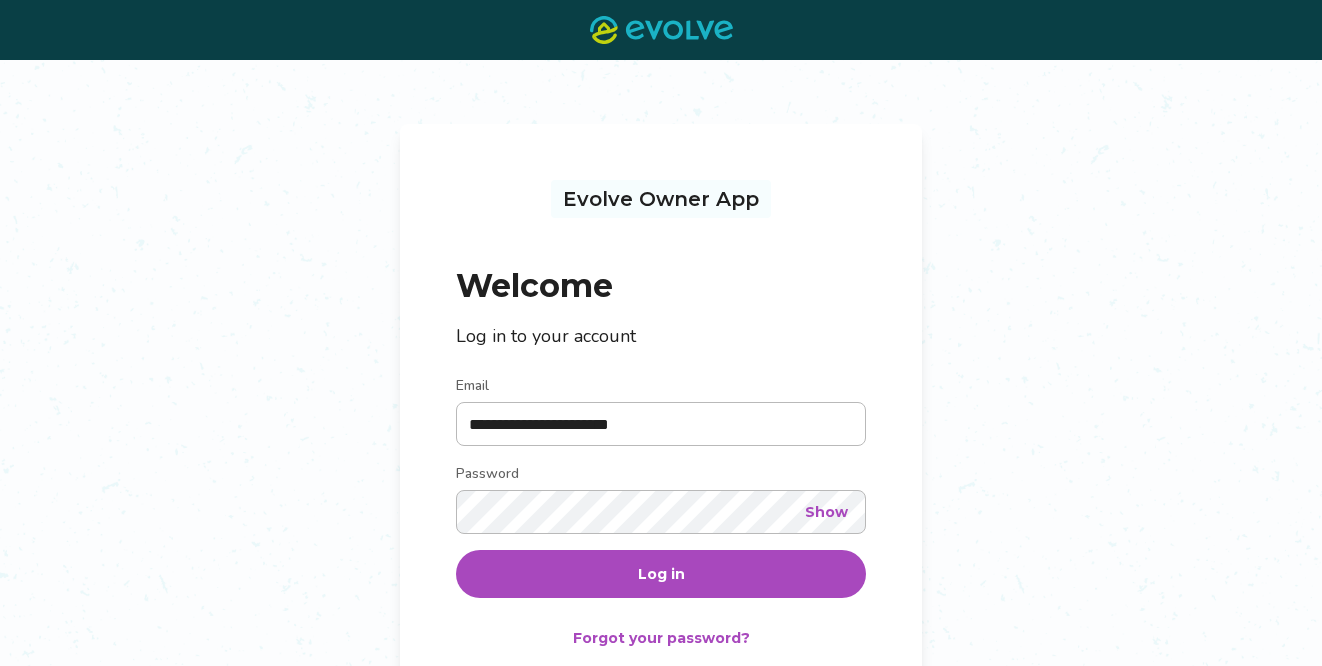 click on "Log in" at bounding box center (661, 574) 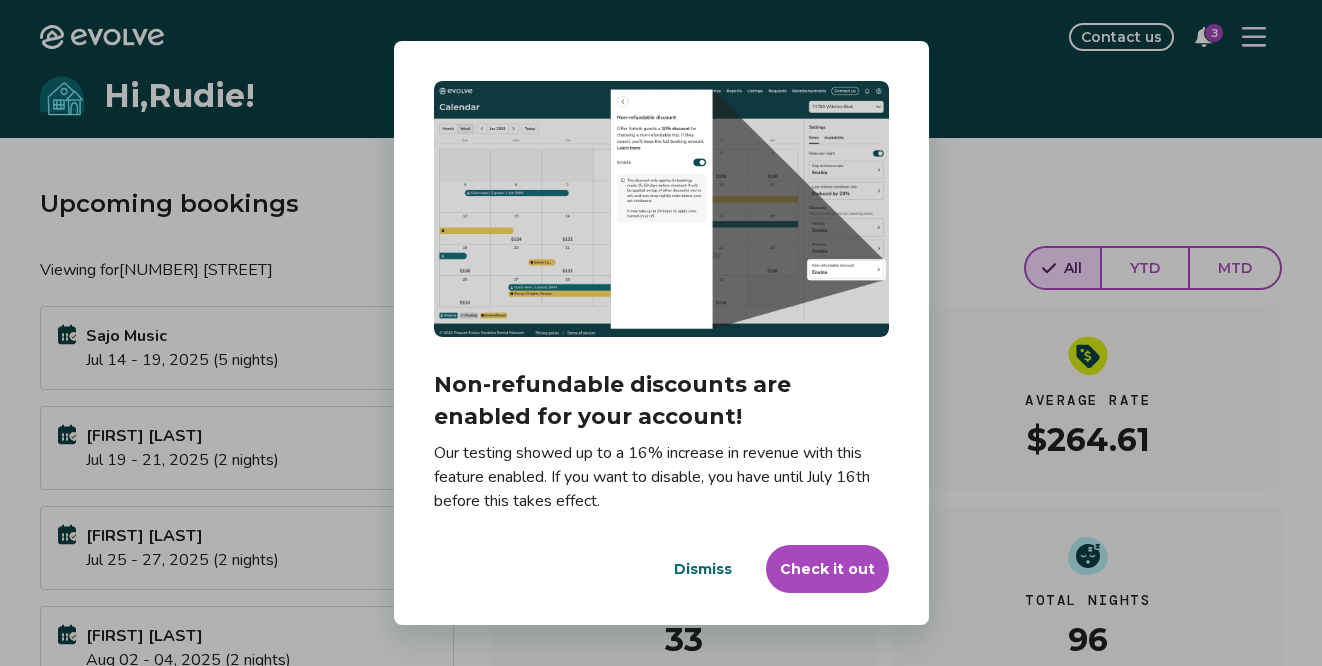 click on "Check it out" at bounding box center (827, 569) 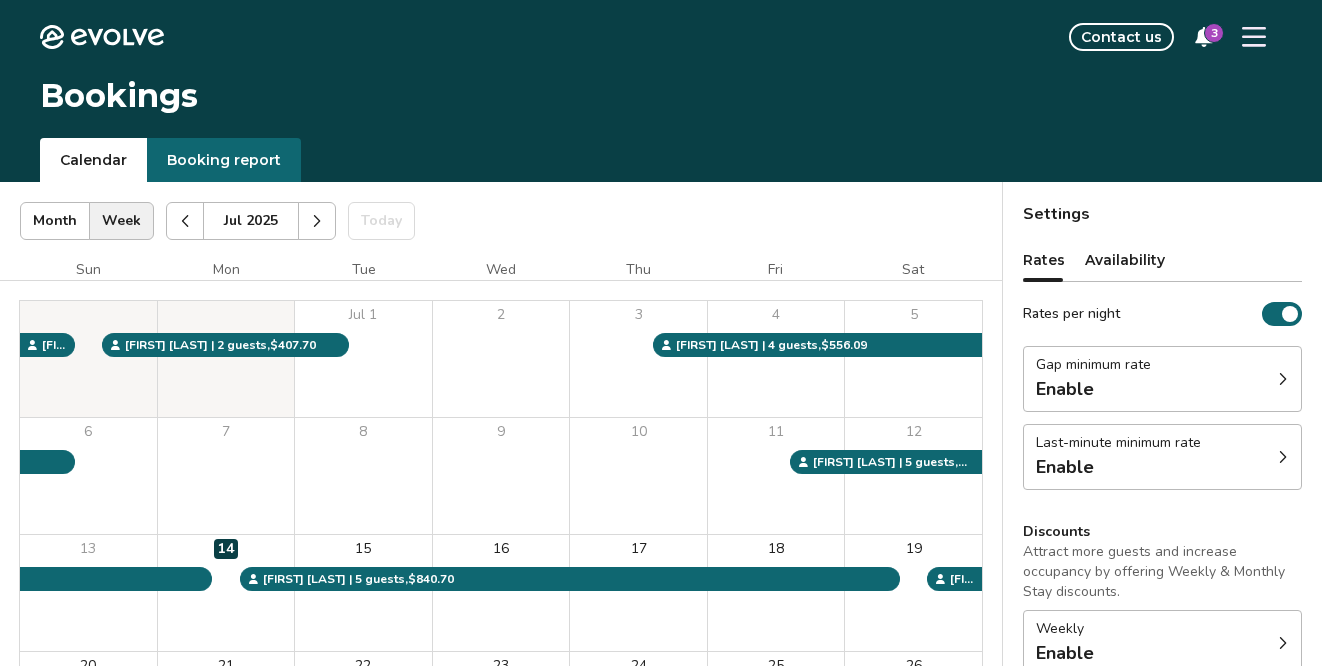 click at bounding box center [1254, 37] 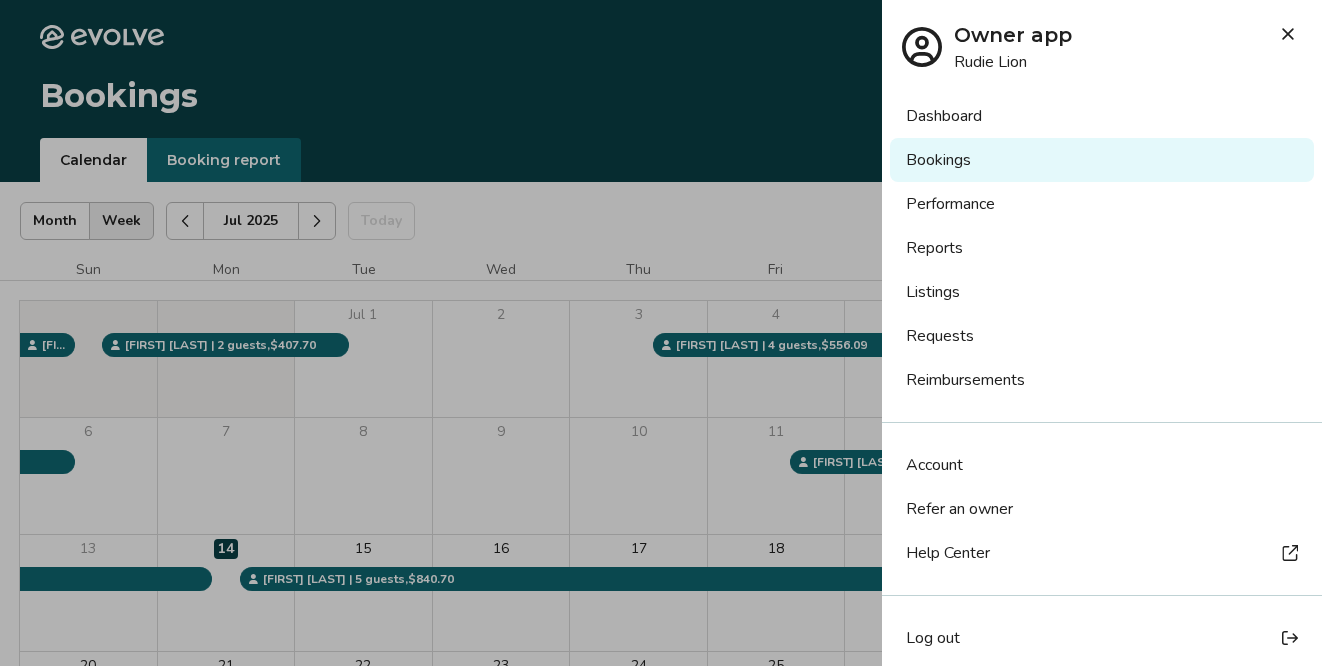 scroll, scrollTop: 8, scrollLeft: 0, axis: vertical 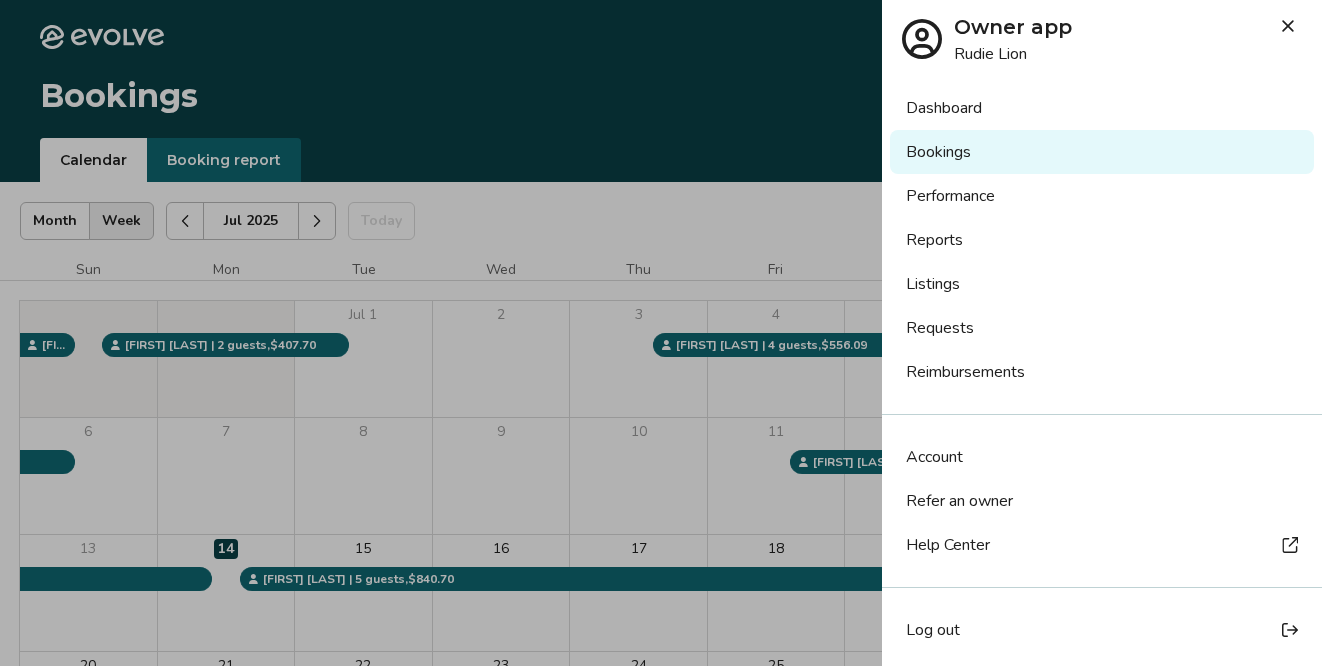 click on "Dashboard" at bounding box center (1102, 108) 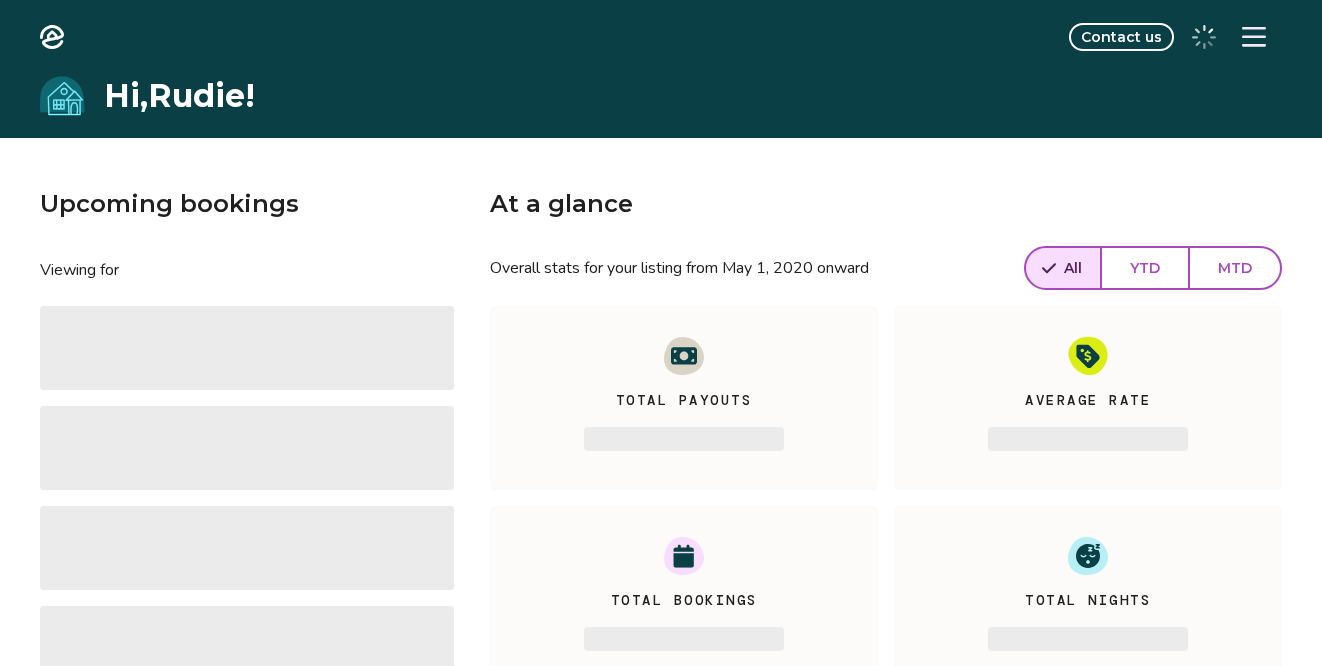scroll, scrollTop: 0, scrollLeft: 0, axis: both 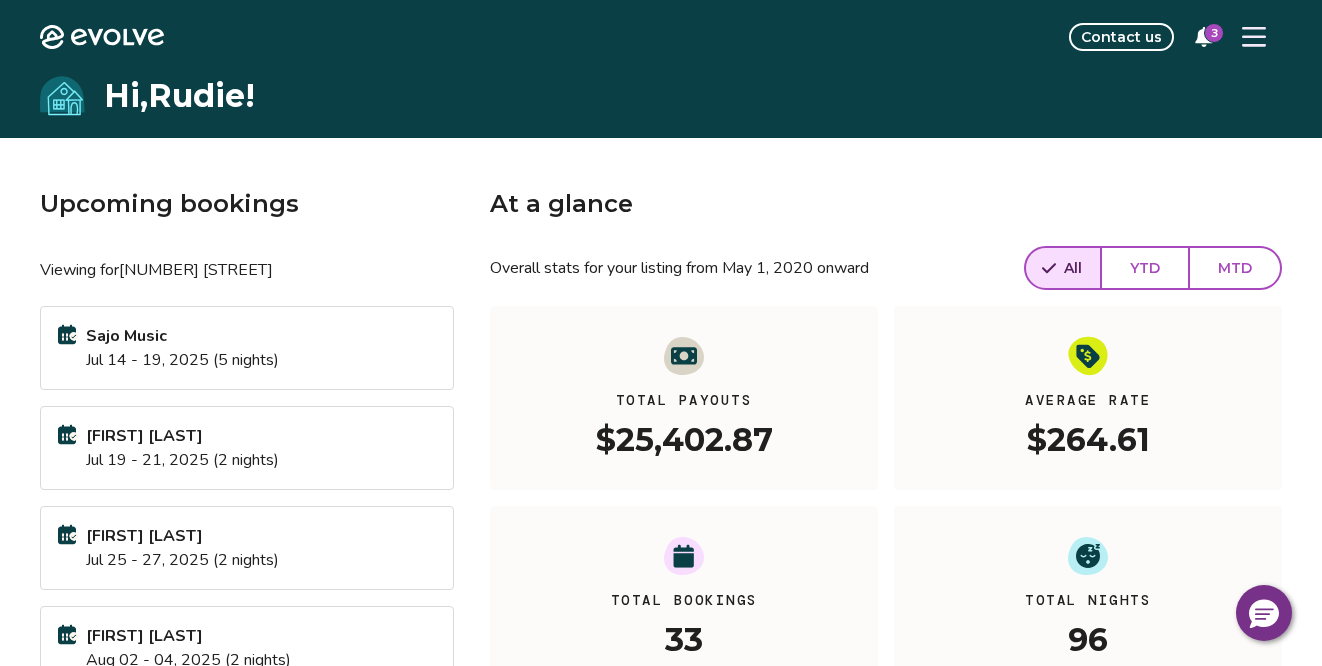click on "Sajo Music" at bounding box center (182, 336) 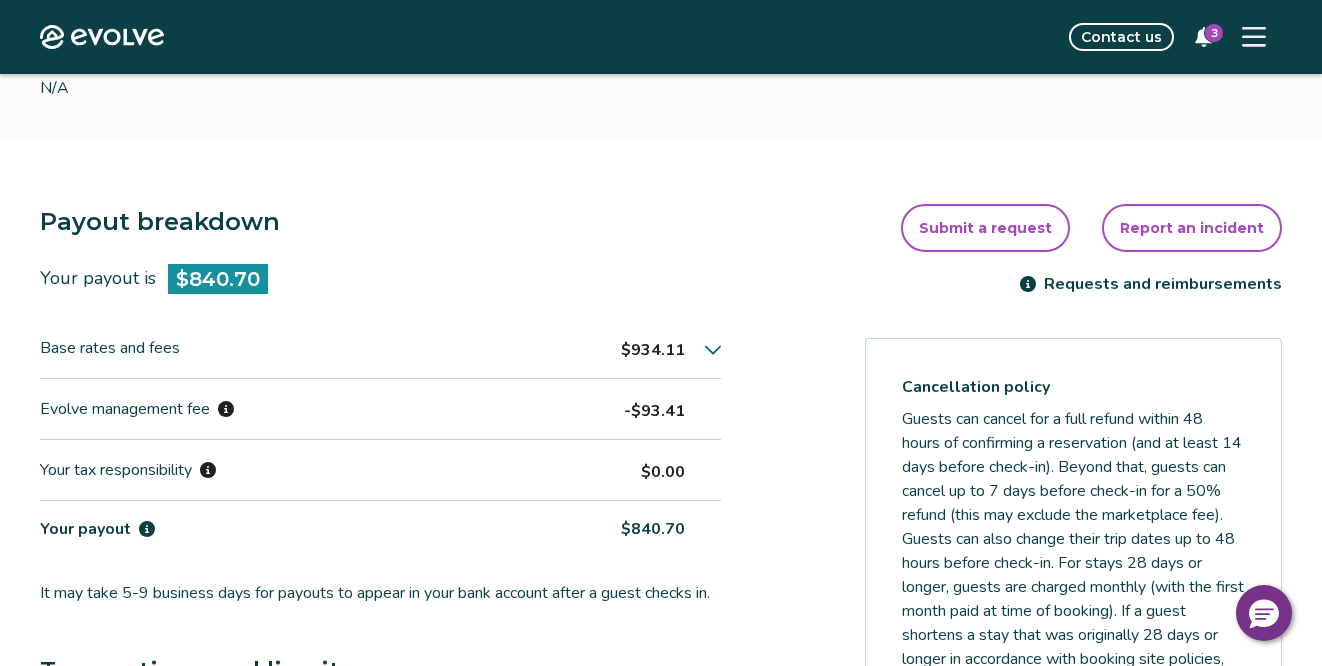 scroll, scrollTop: 416, scrollLeft: 0, axis: vertical 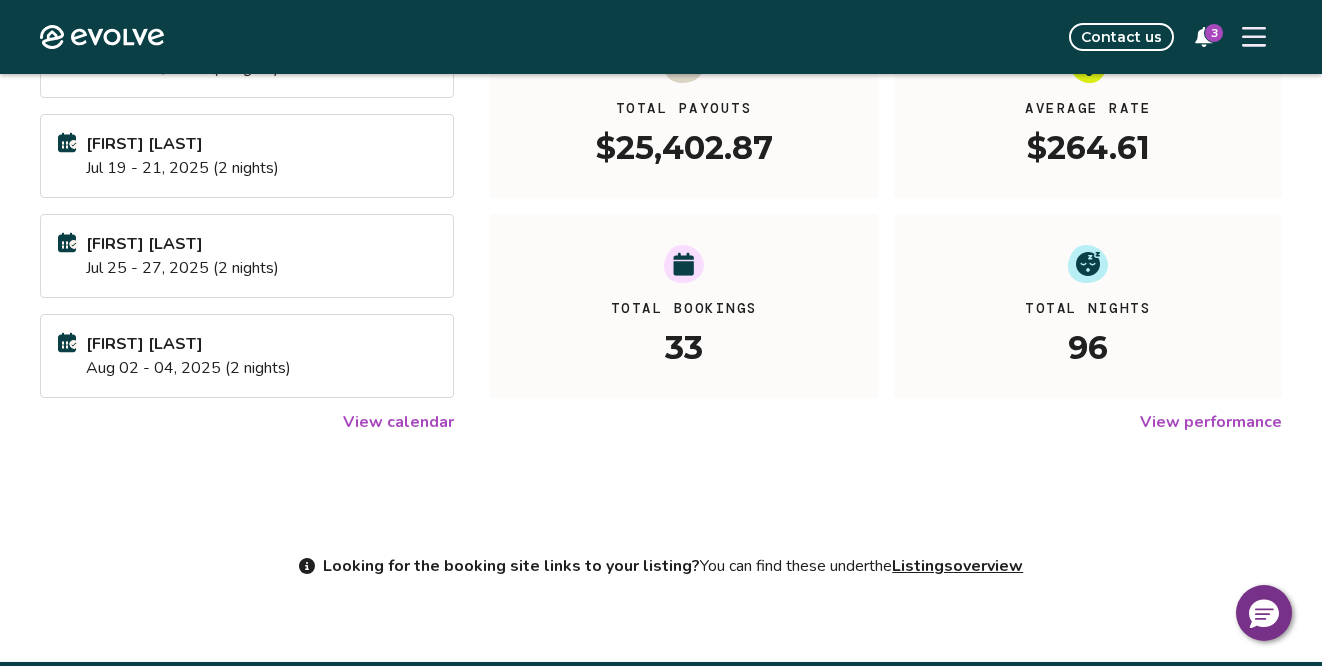 click on "View calendar" at bounding box center (398, 422) 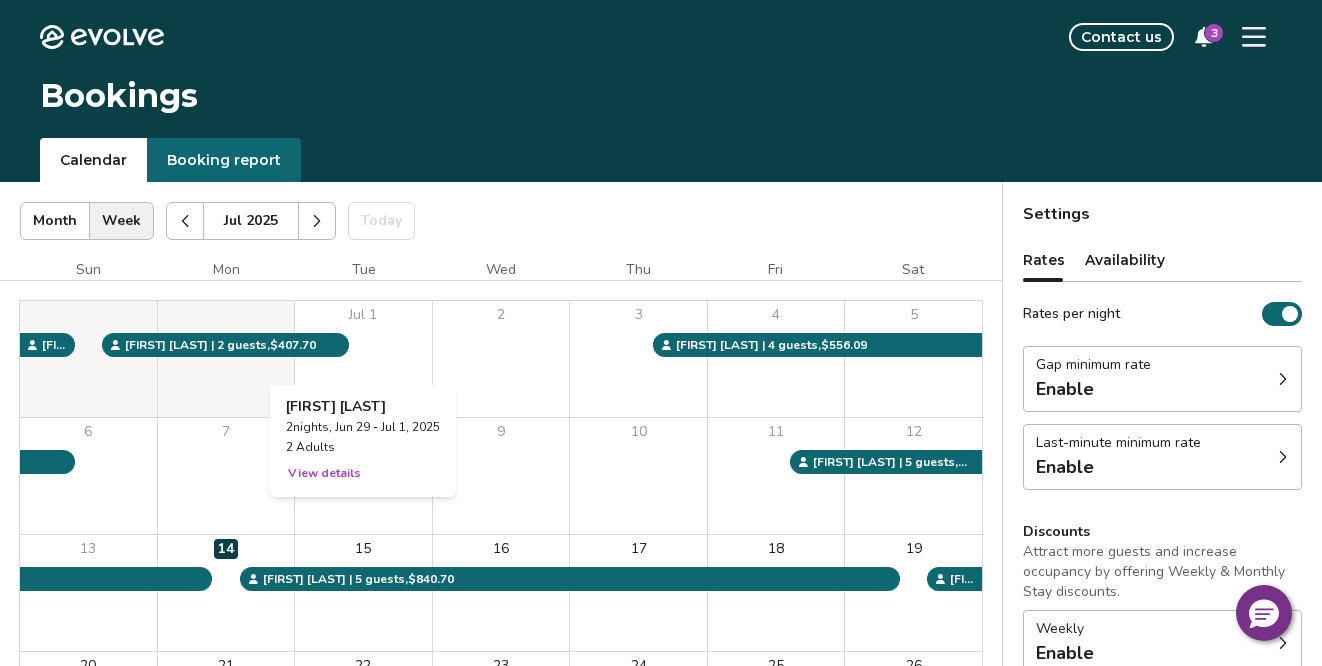 scroll, scrollTop: 0, scrollLeft: 0, axis: both 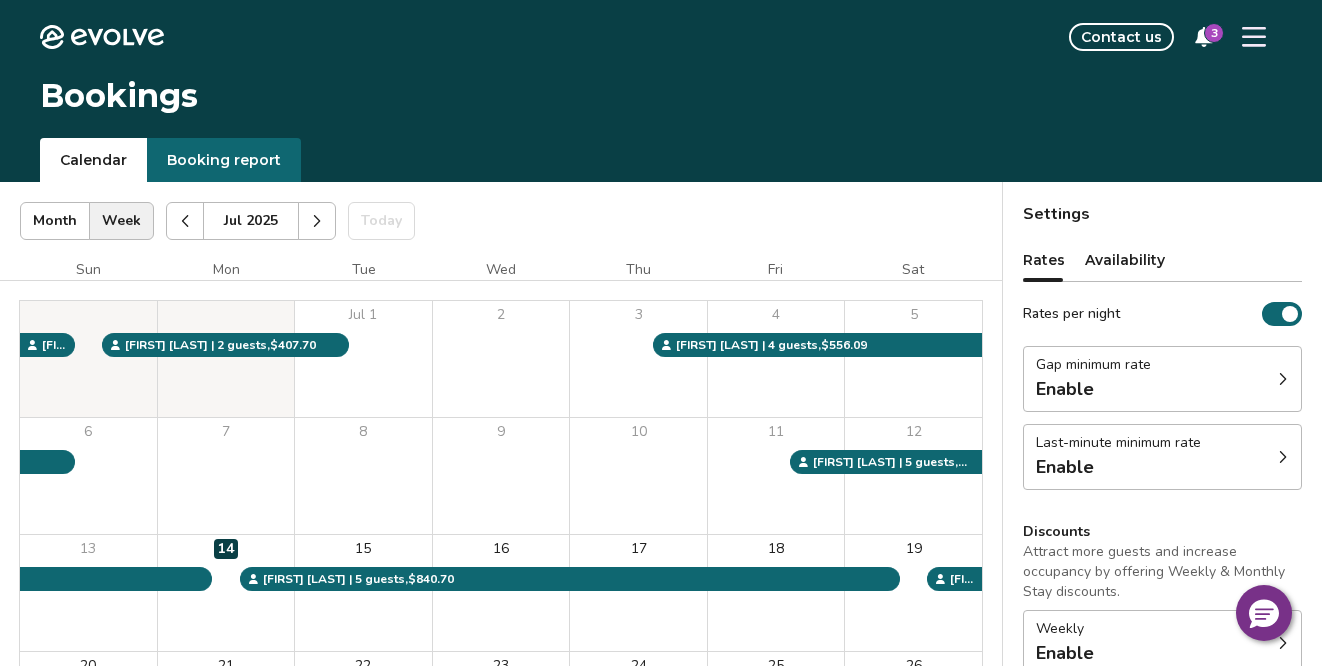 click 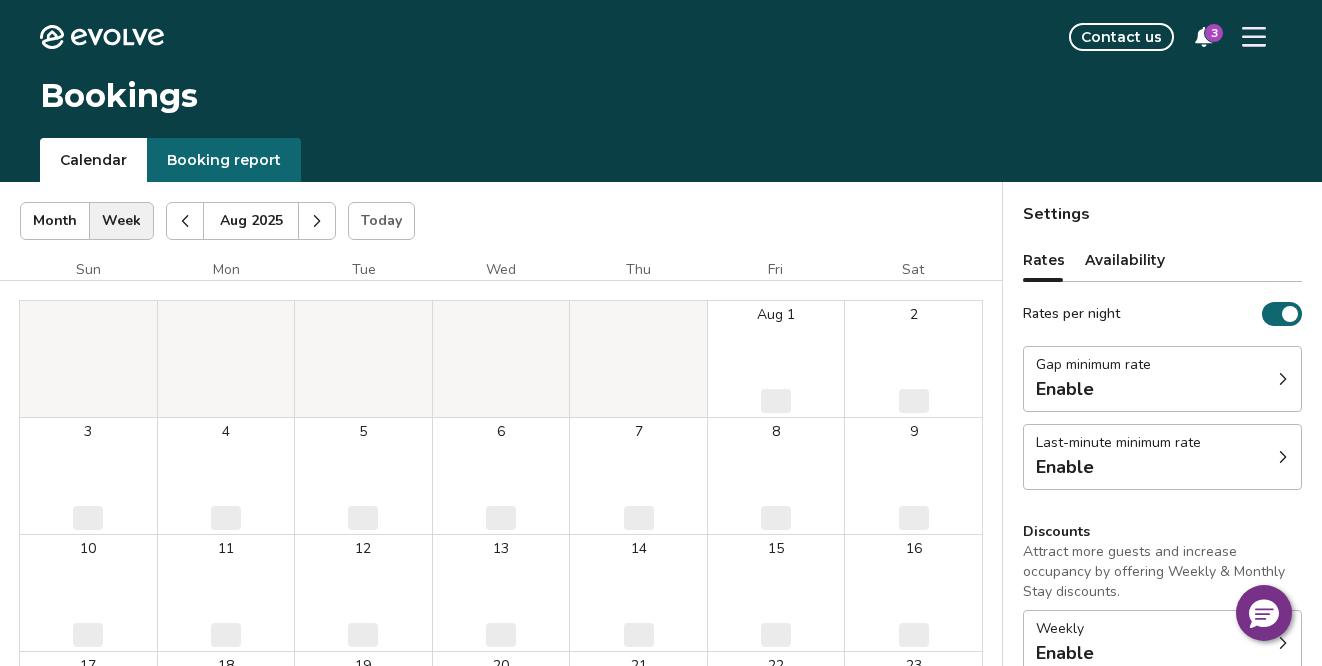 click 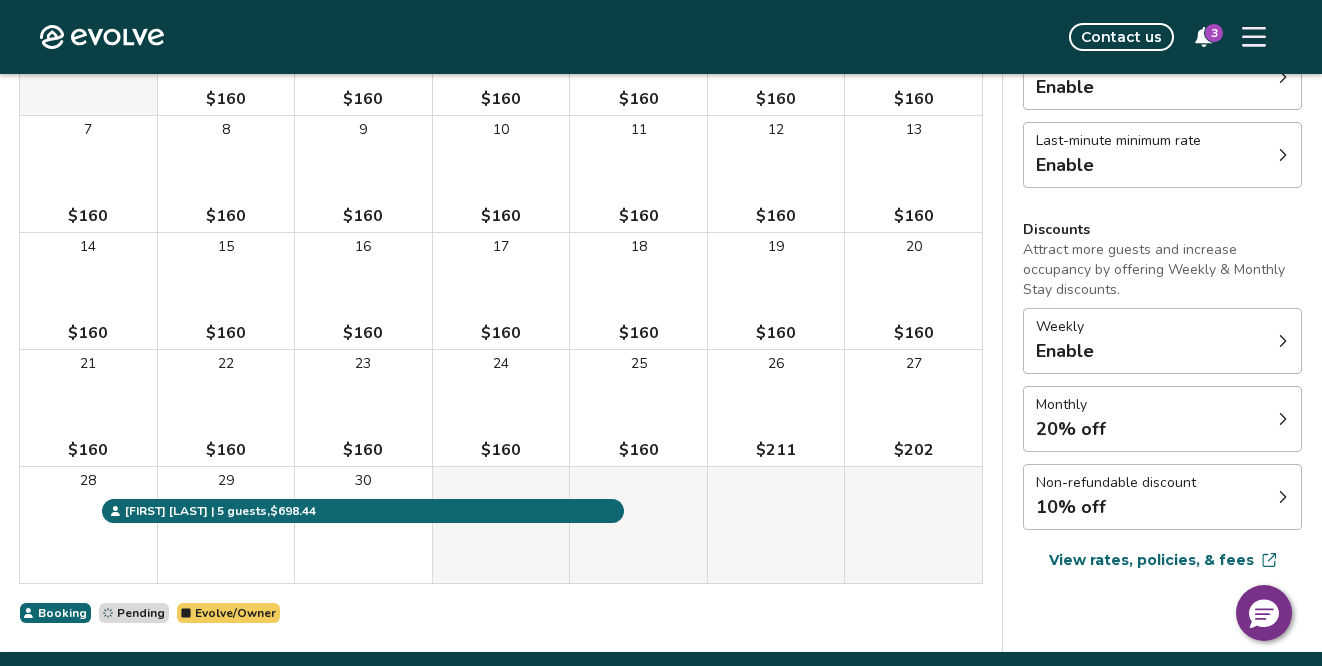 scroll, scrollTop: 324, scrollLeft: 0, axis: vertical 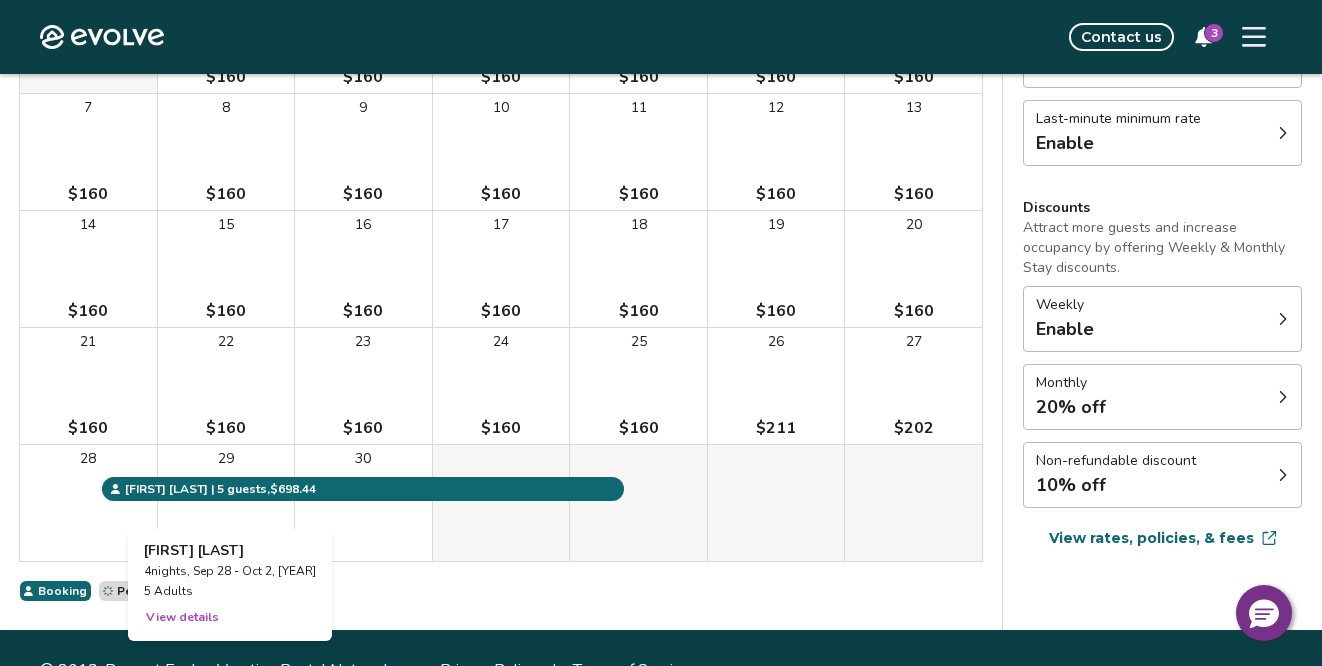 click on "29" at bounding box center (226, 503) 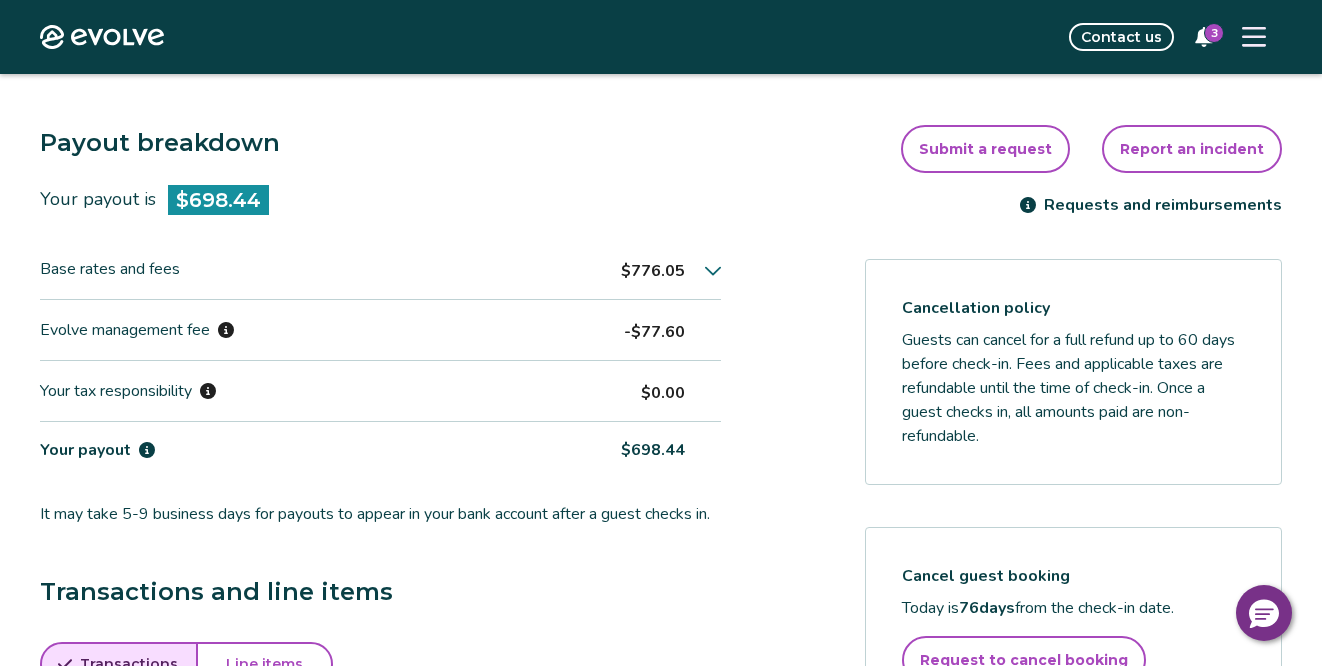 scroll, scrollTop: 494, scrollLeft: 0, axis: vertical 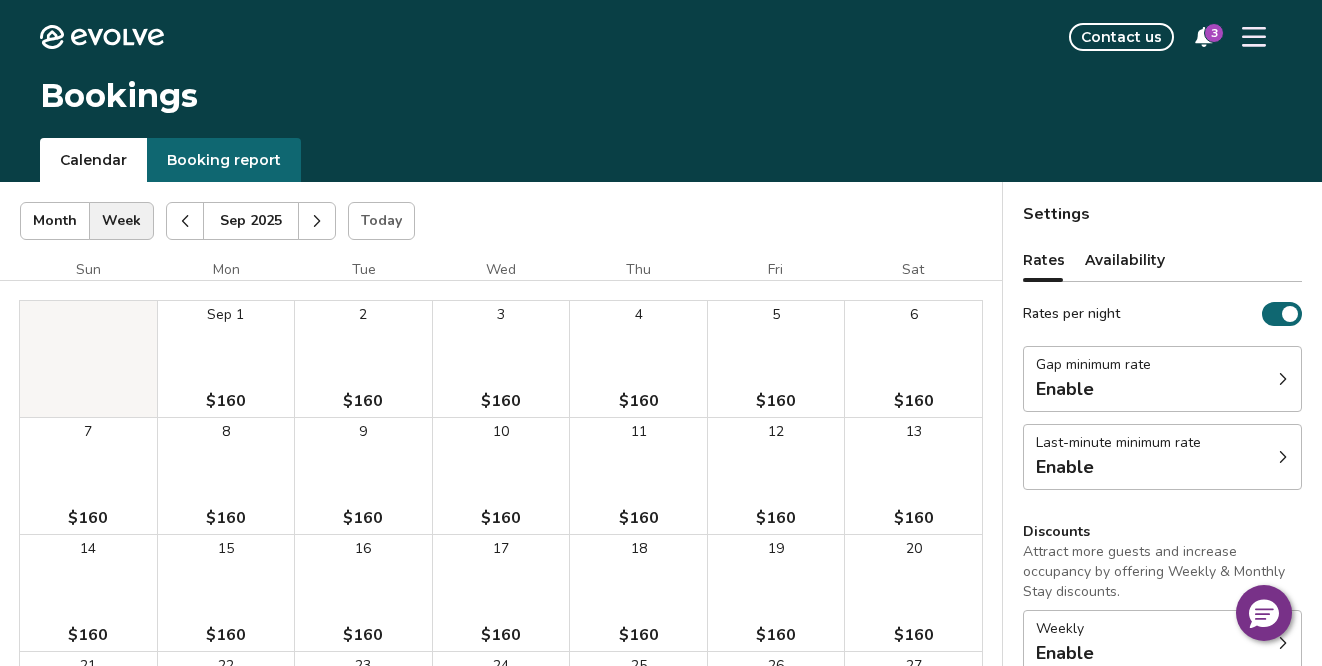 click on "Booking report" at bounding box center [224, 160] 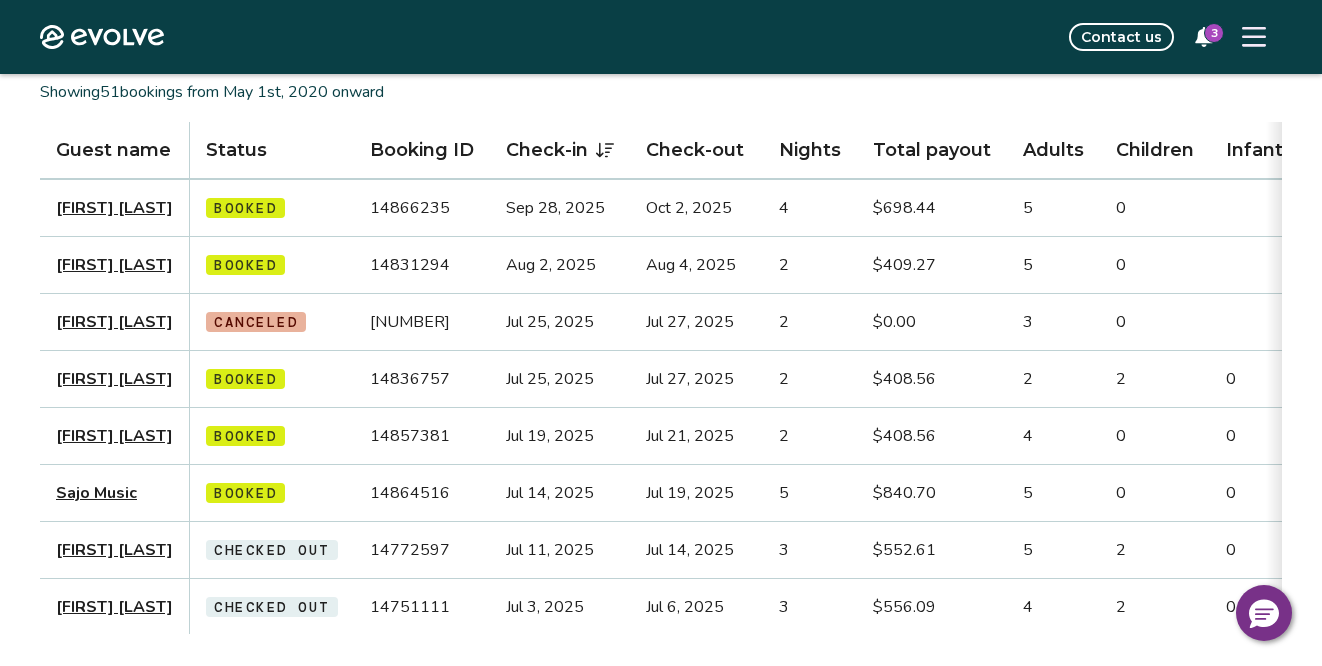 scroll, scrollTop: 195, scrollLeft: 0, axis: vertical 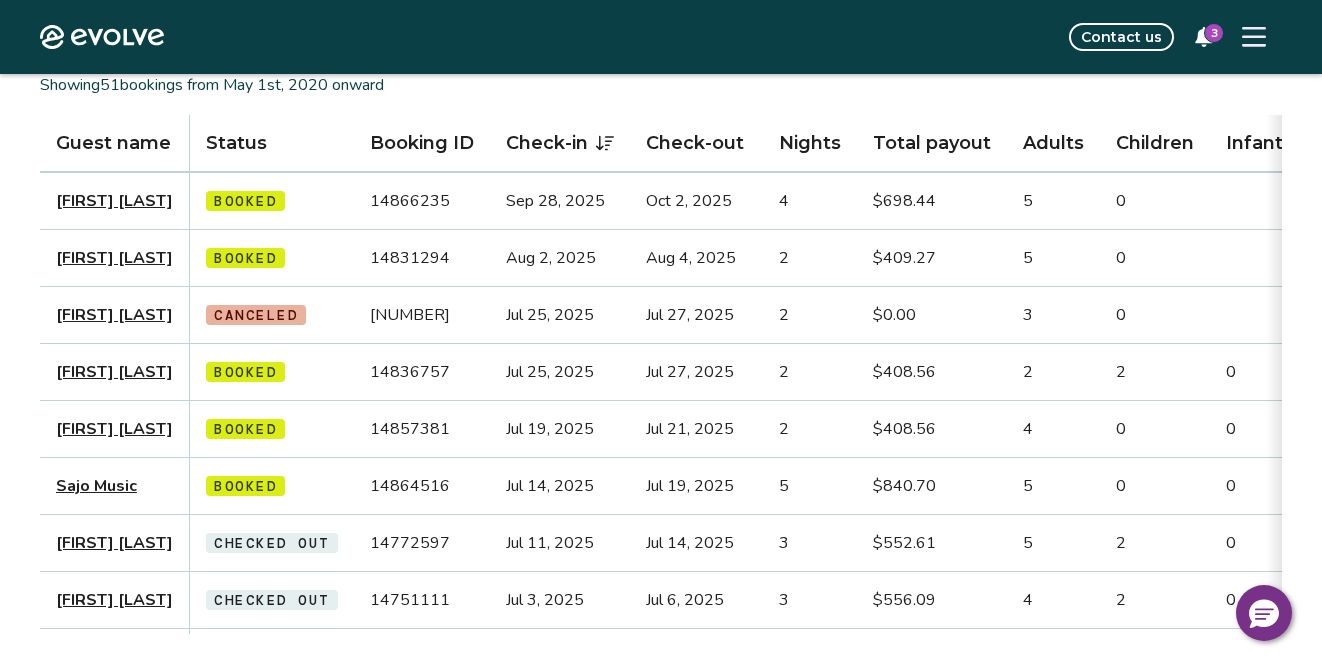click on "Sajo Music" at bounding box center [96, 486] 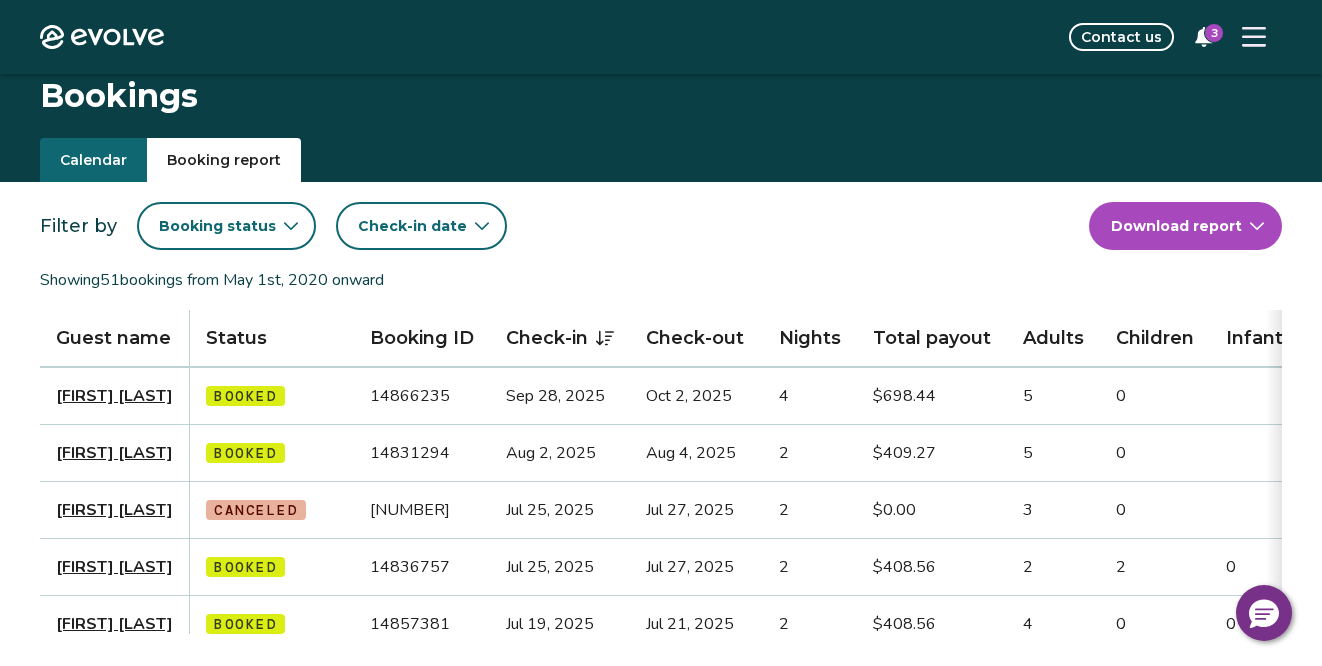 scroll, scrollTop: 195, scrollLeft: 0, axis: vertical 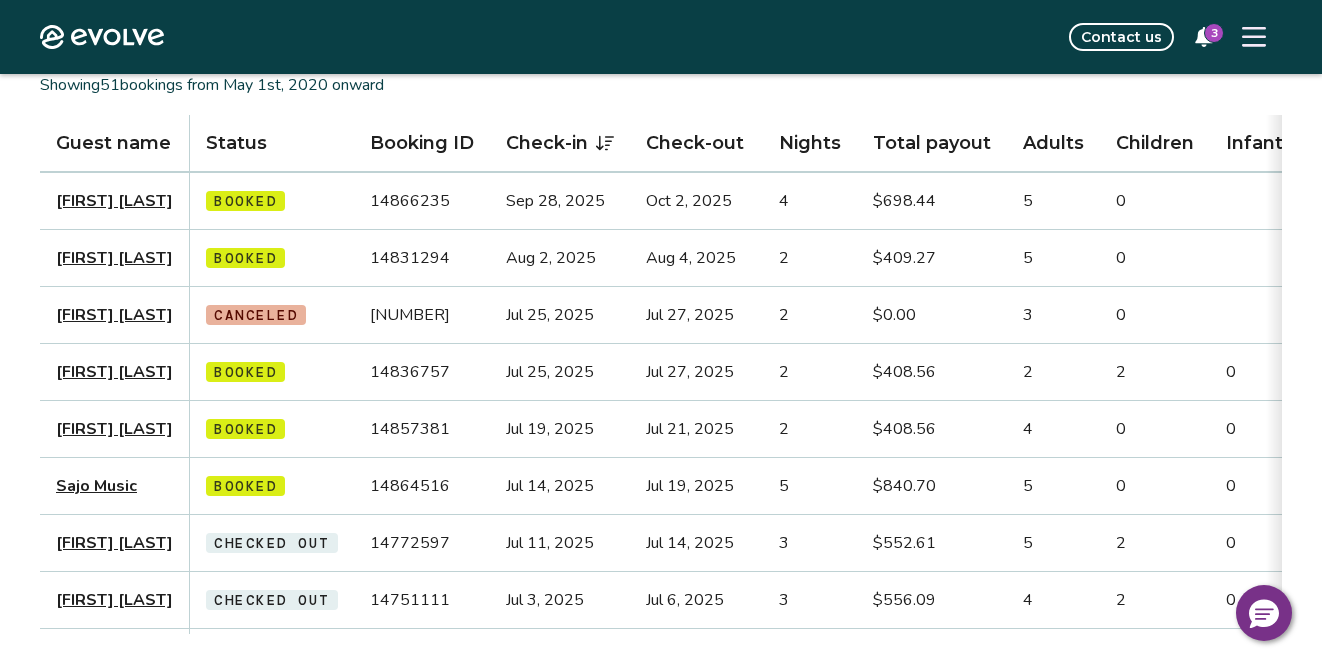click on "Katherine Kono" at bounding box center (114, 429) 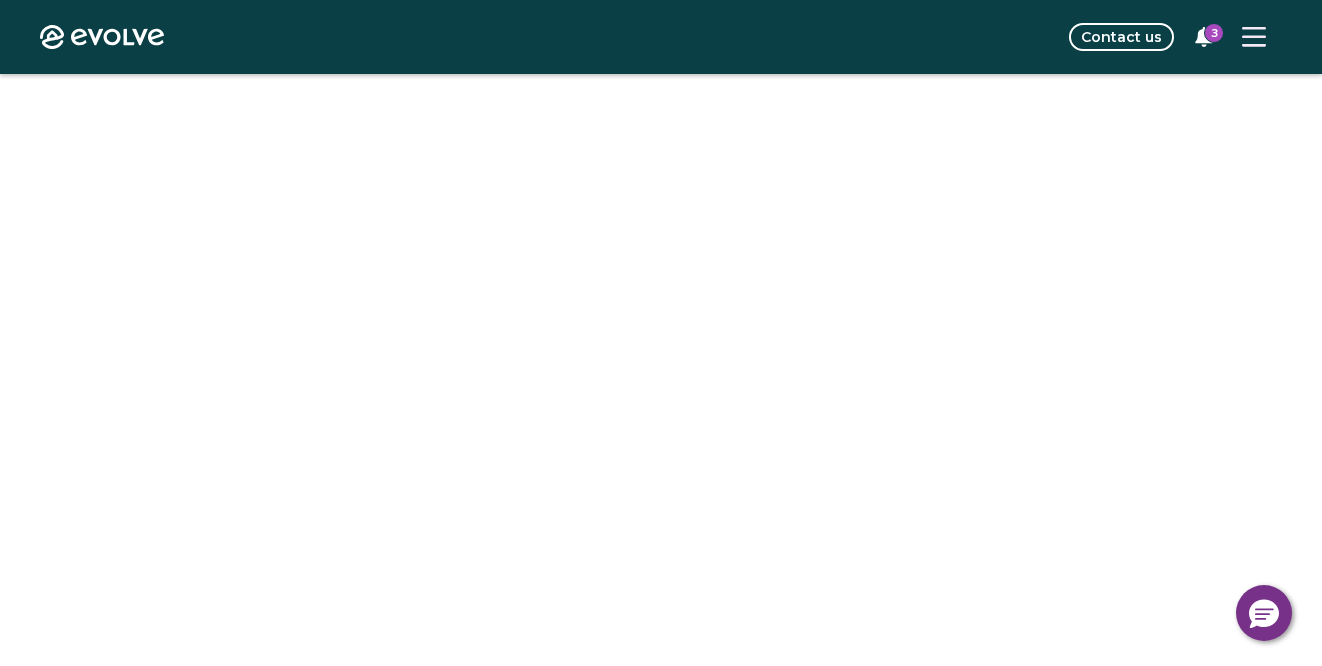 scroll, scrollTop: 0, scrollLeft: 0, axis: both 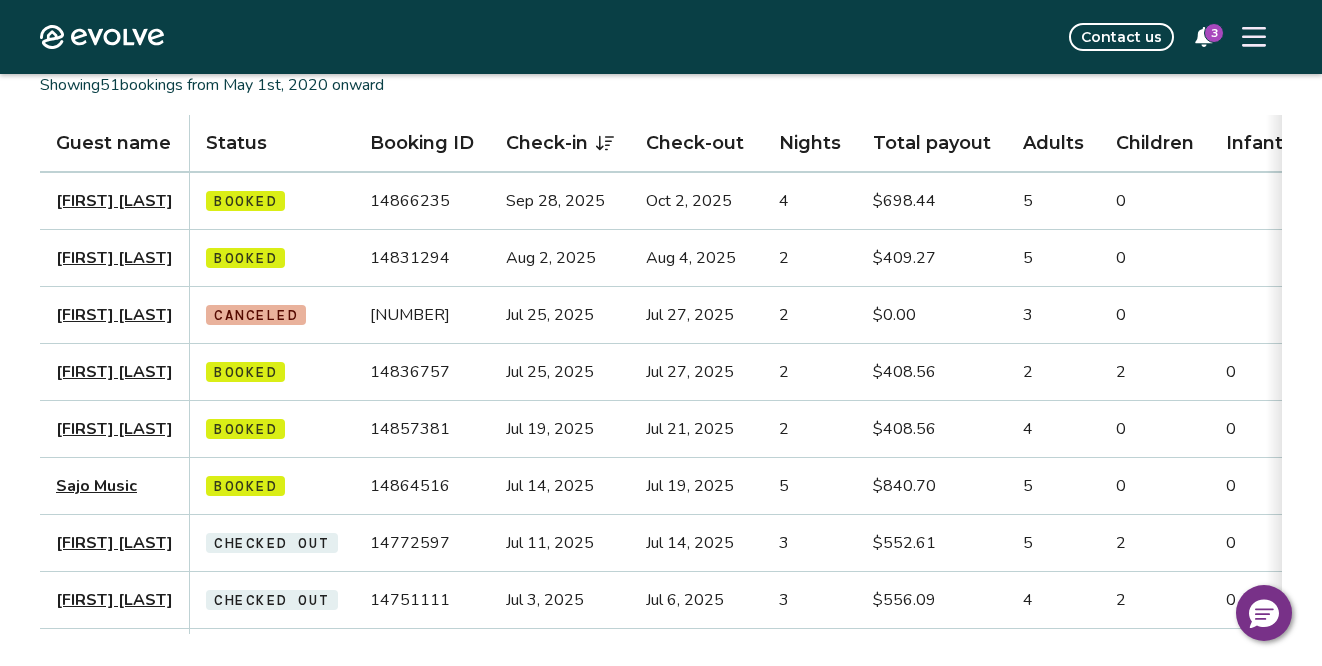click on "[FIRST] [LAST]" at bounding box center (114, 201) 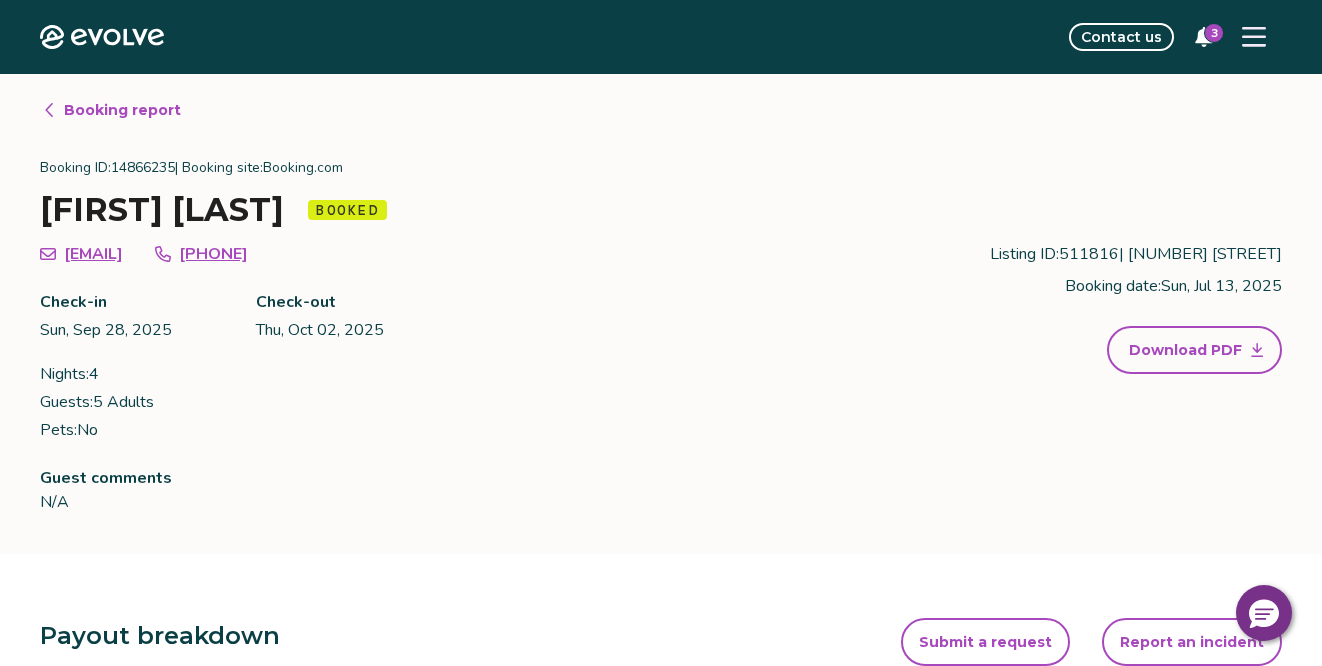 scroll, scrollTop: 0, scrollLeft: 0, axis: both 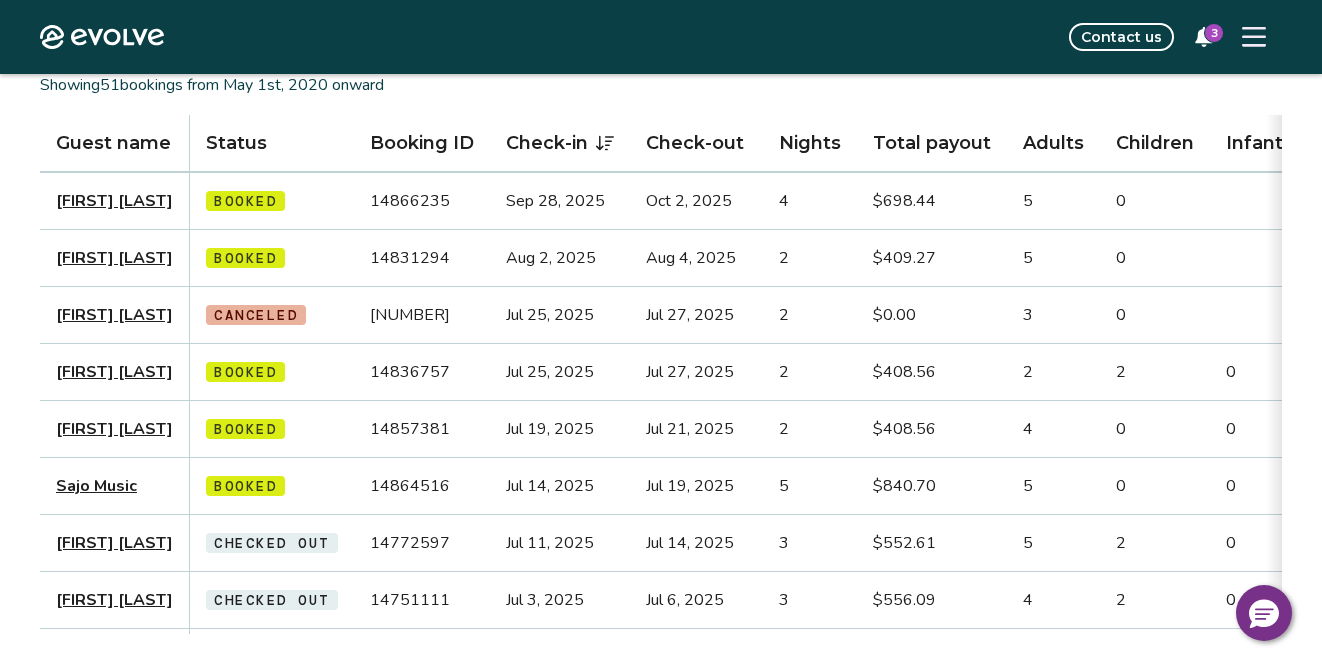 click on "Sajo Music" at bounding box center [96, 486] 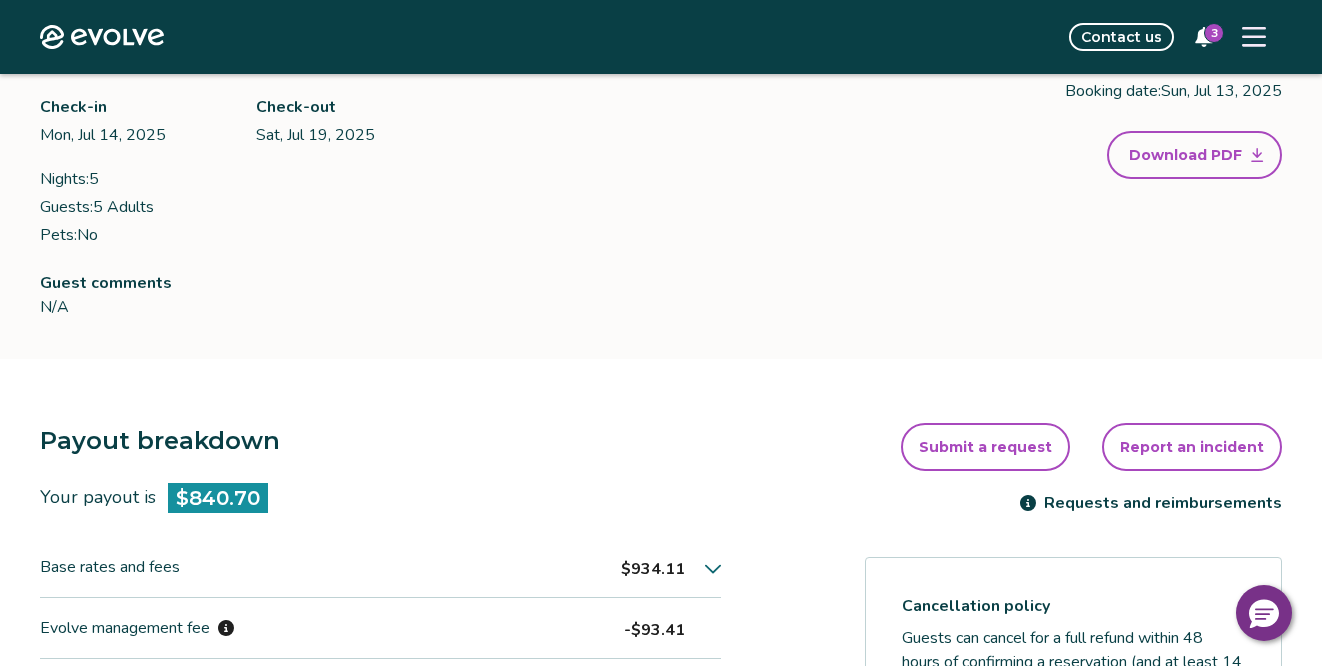 scroll, scrollTop: 0, scrollLeft: 0, axis: both 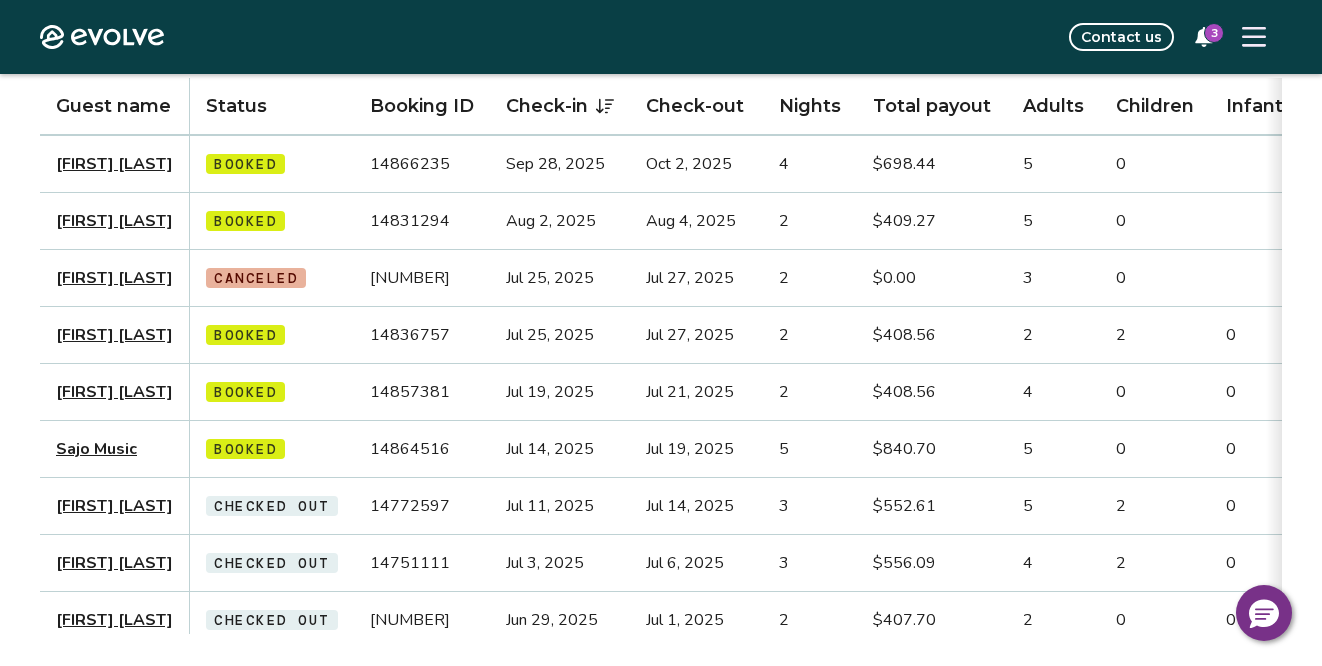 click on "[FIRST] [LAST]" at bounding box center [114, 392] 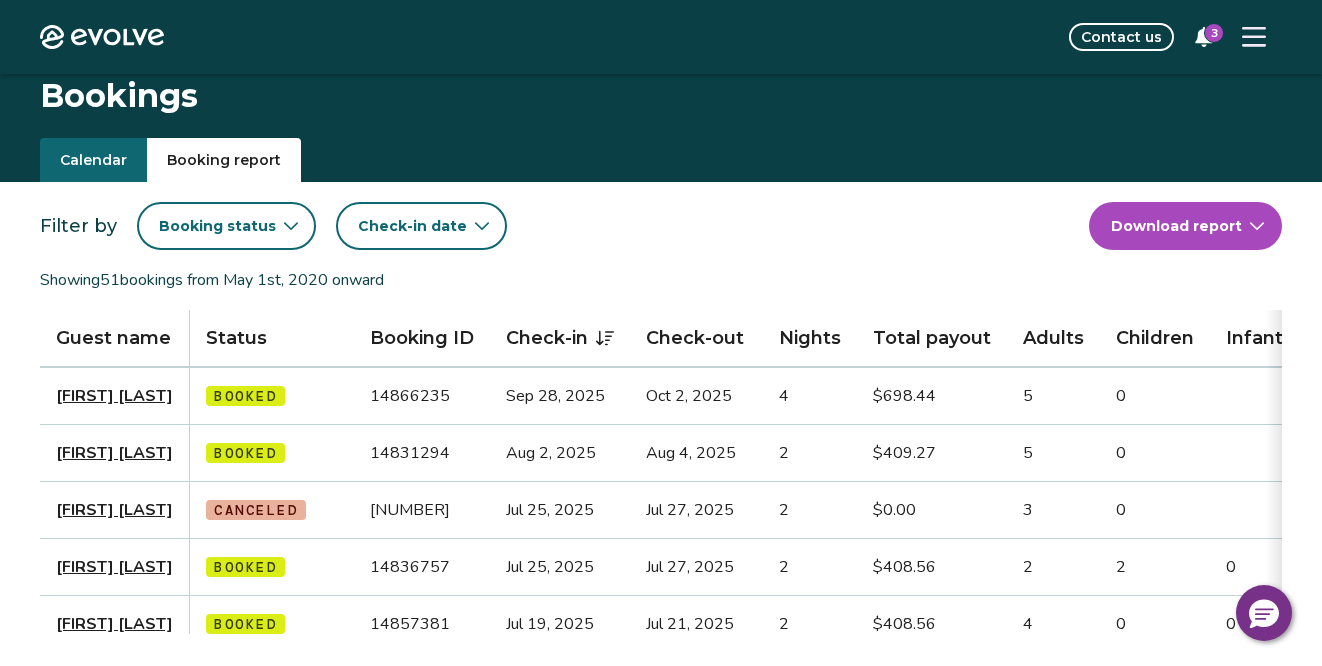 scroll, scrollTop: 232, scrollLeft: 0, axis: vertical 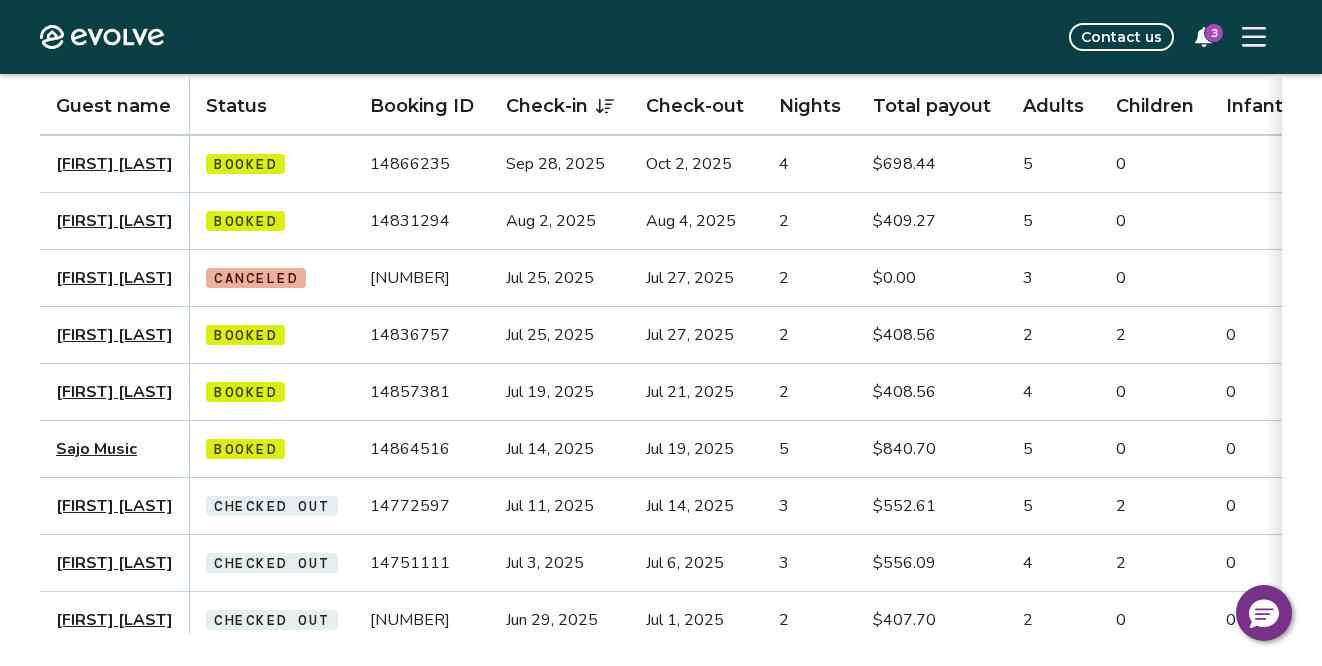 click on "[FIRST] [LAST]" at bounding box center [114, 164] 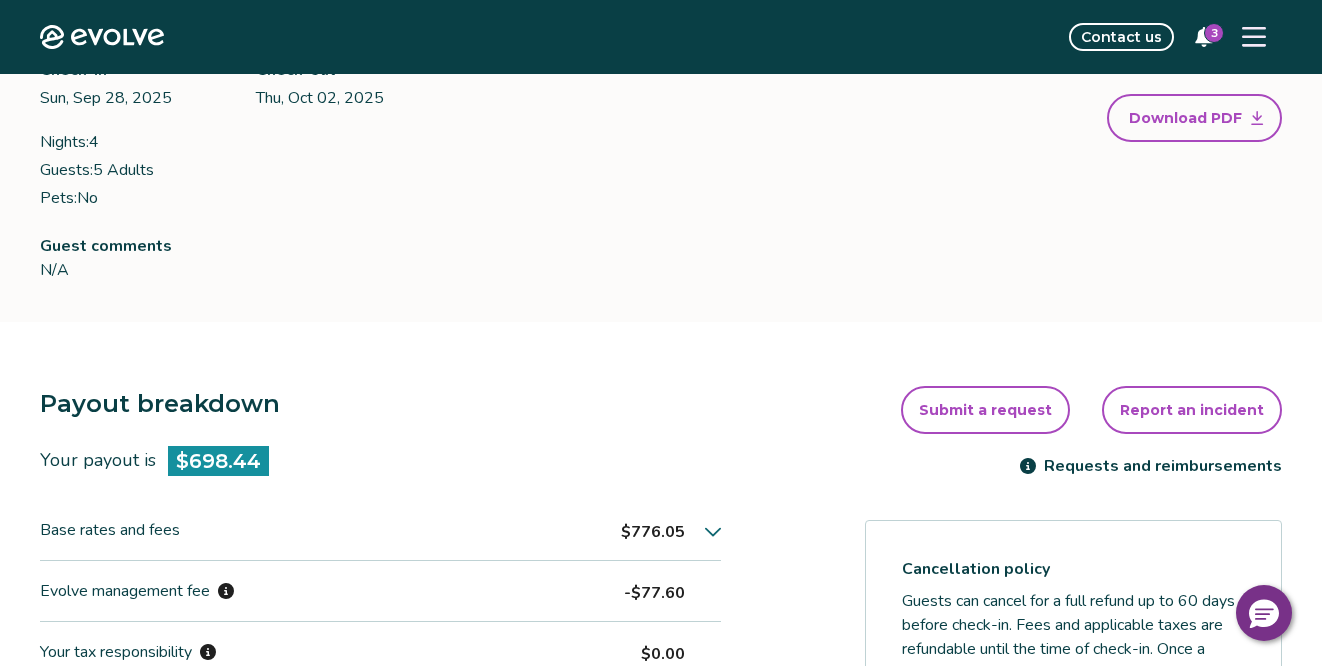 scroll, scrollTop: 0, scrollLeft: 0, axis: both 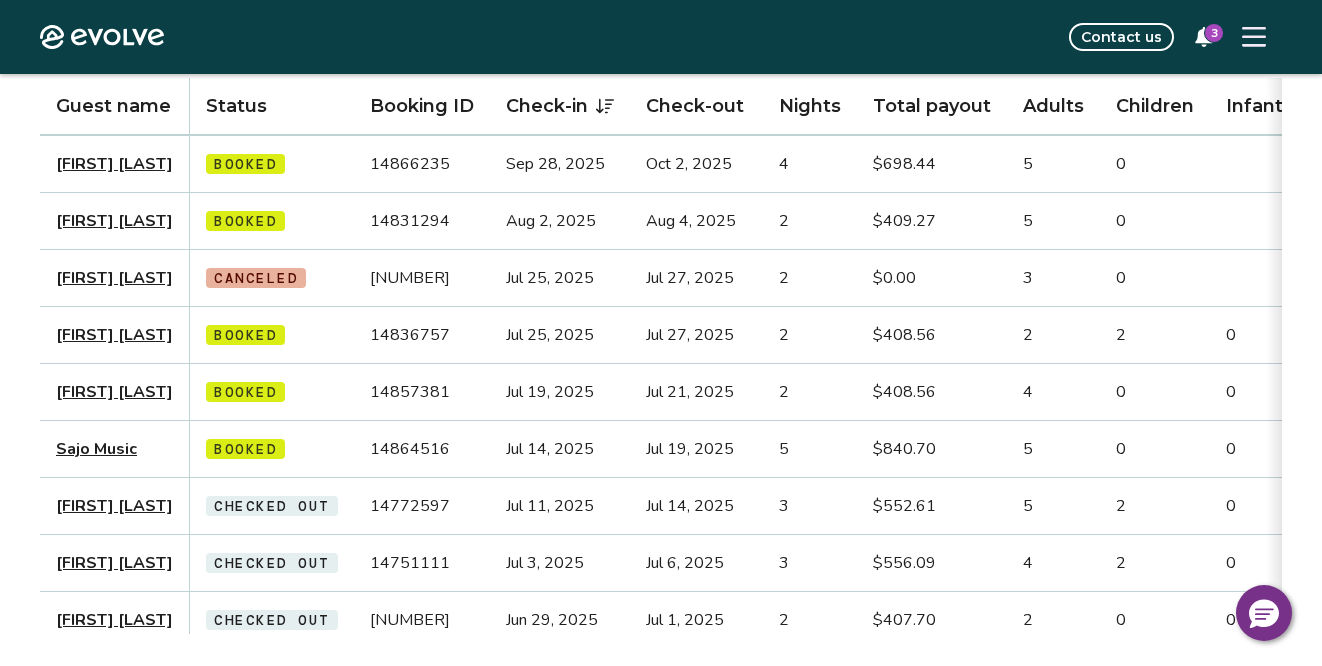 click on "[FIRST] [LAST]" at bounding box center (114, 392) 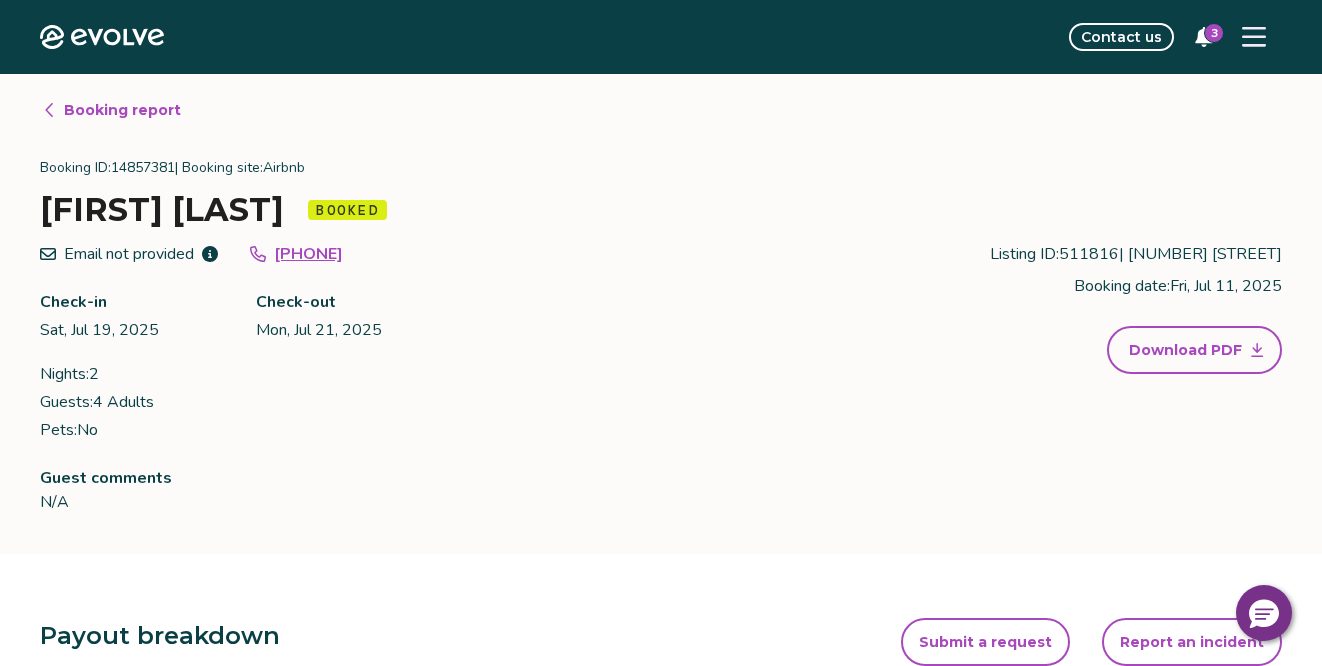 scroll, scrollTop: 0, scrollLeft: 0, axis: both 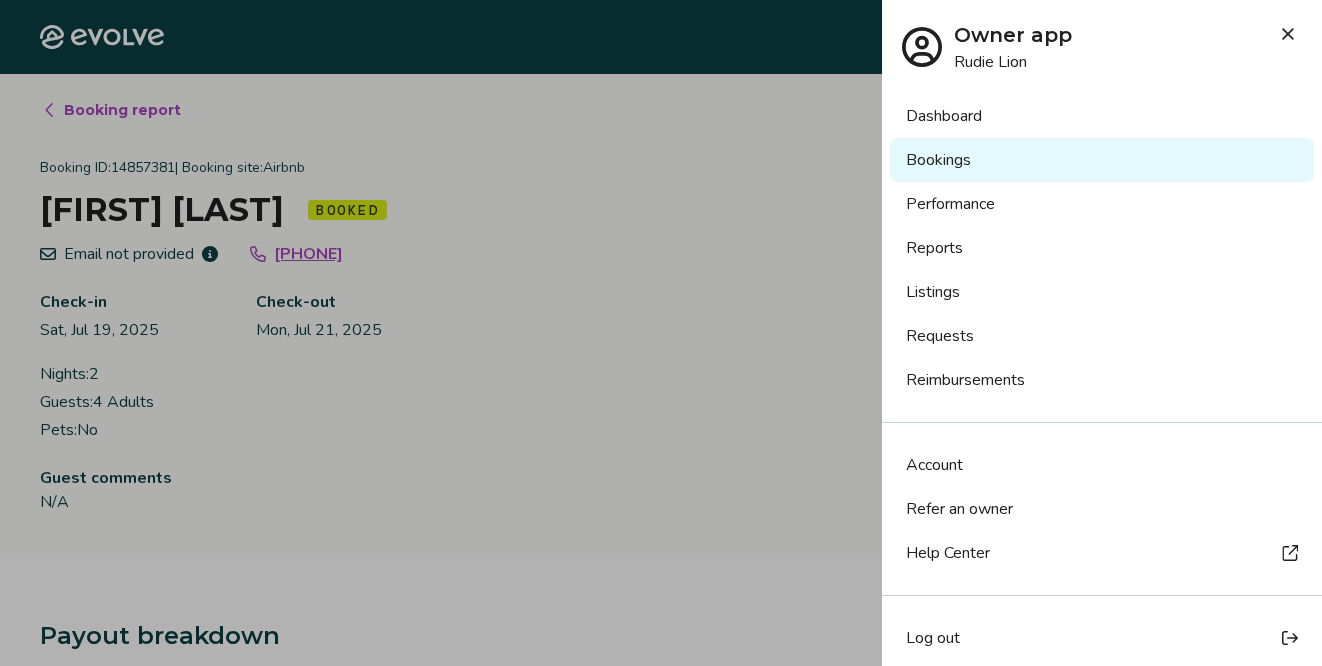 click on "Dashboard" at bounding box center [1102, 116] 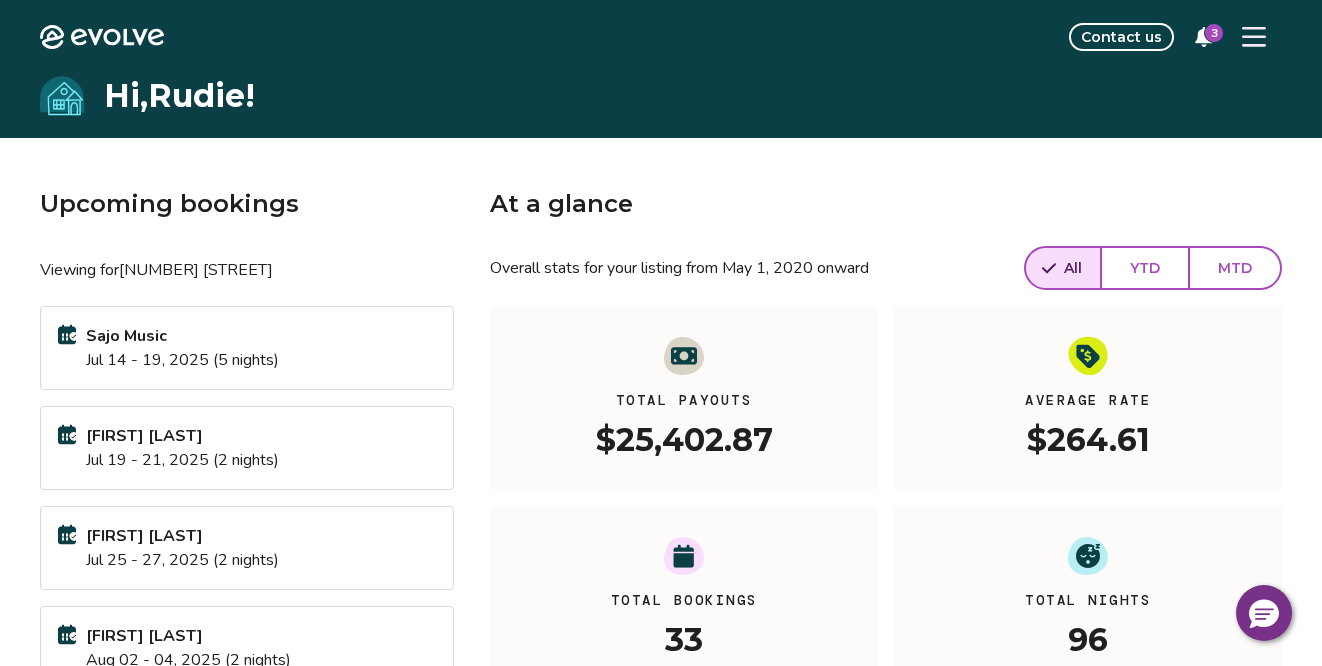 scroll, scrollTop: 0, scrollLeft: 0, axis: both 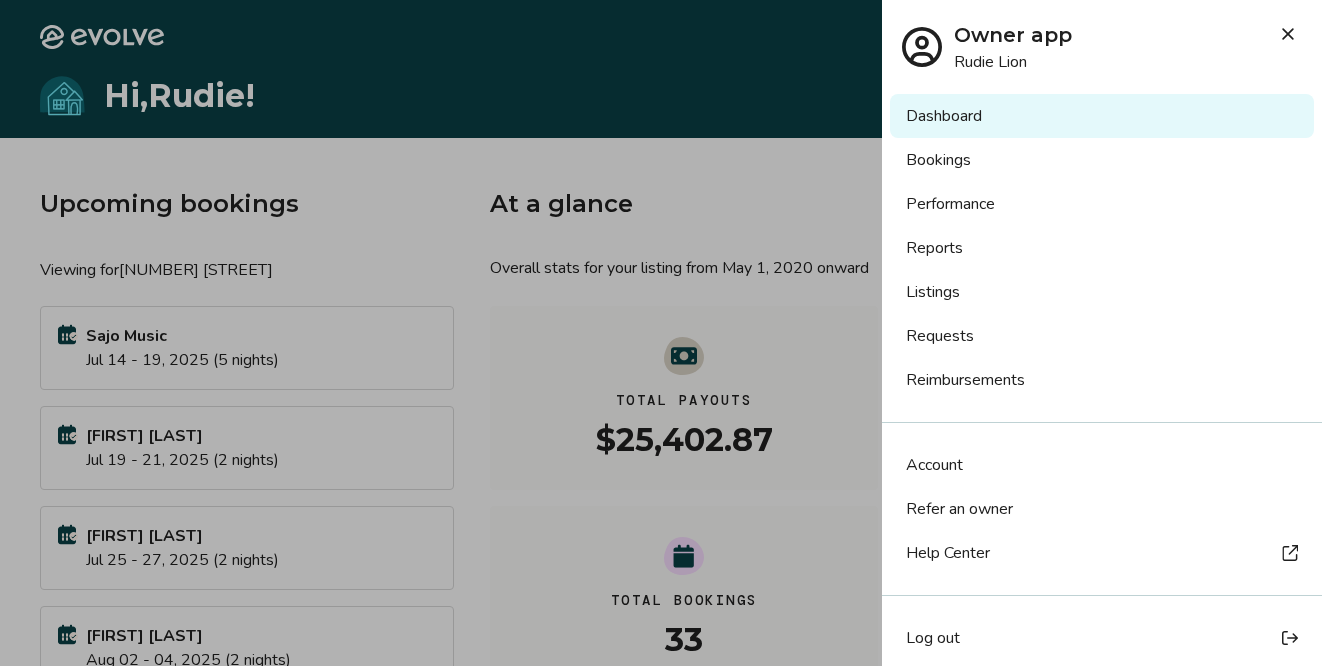 click on "Help Center" at bounding box center (948, 553) 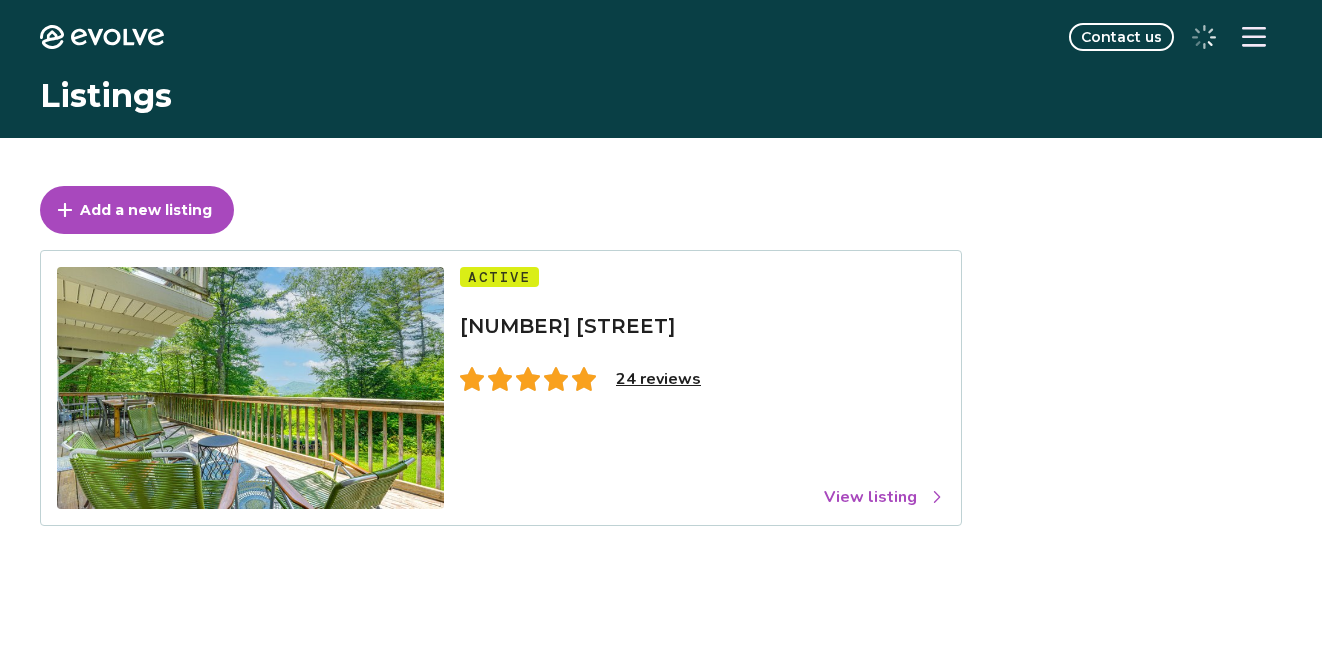 scroll, scrollTop: 0, scrollLeft: 0, axis: both 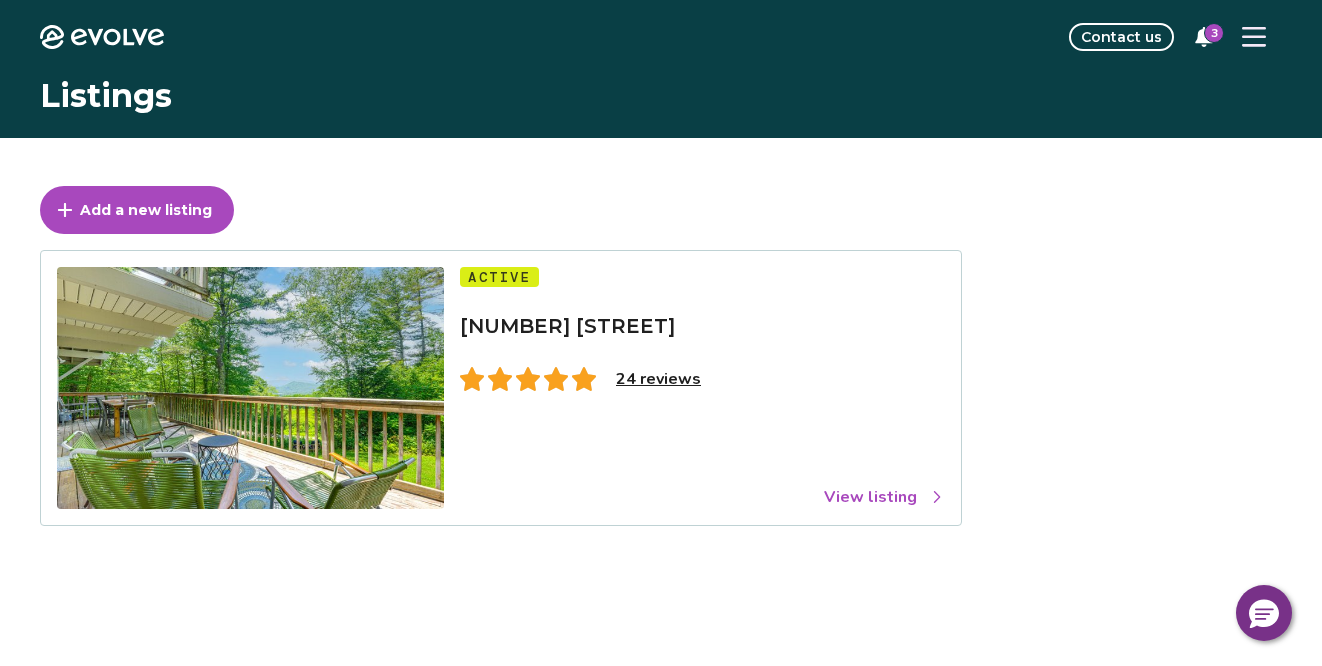 click on "View listing" at bounding box center (884, 497) 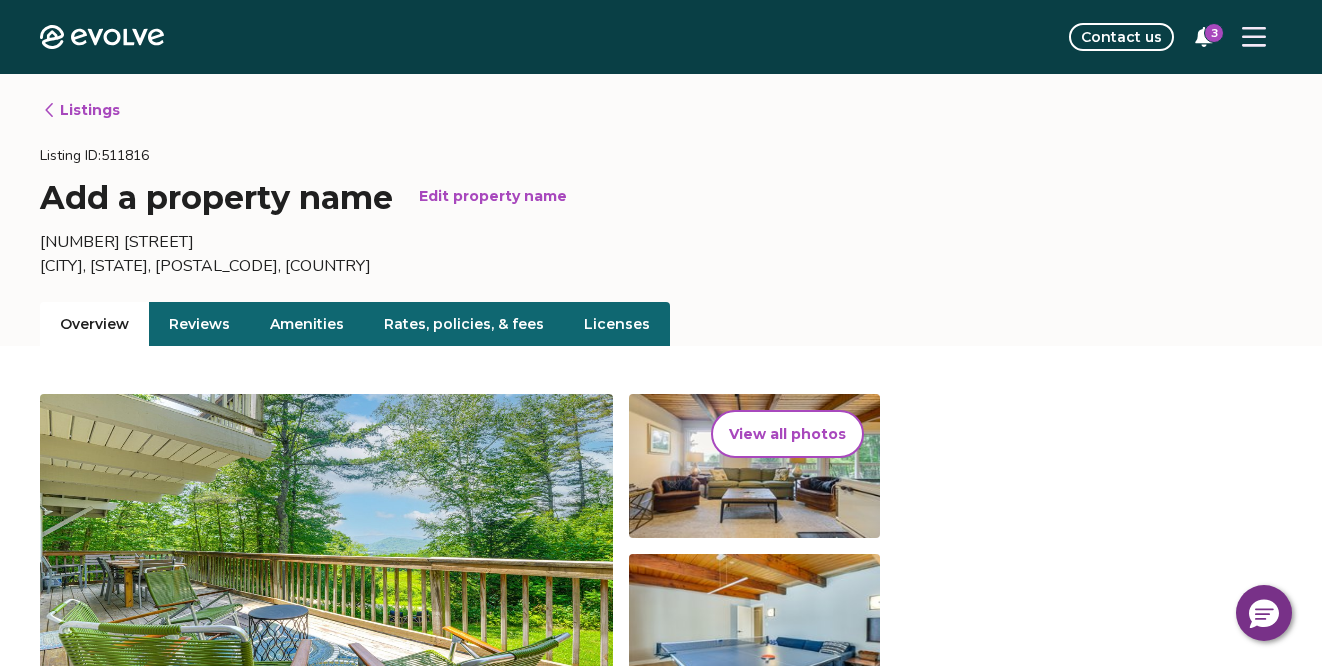 click on "Rates, policies, & fees" at bounding box center (464, 324) 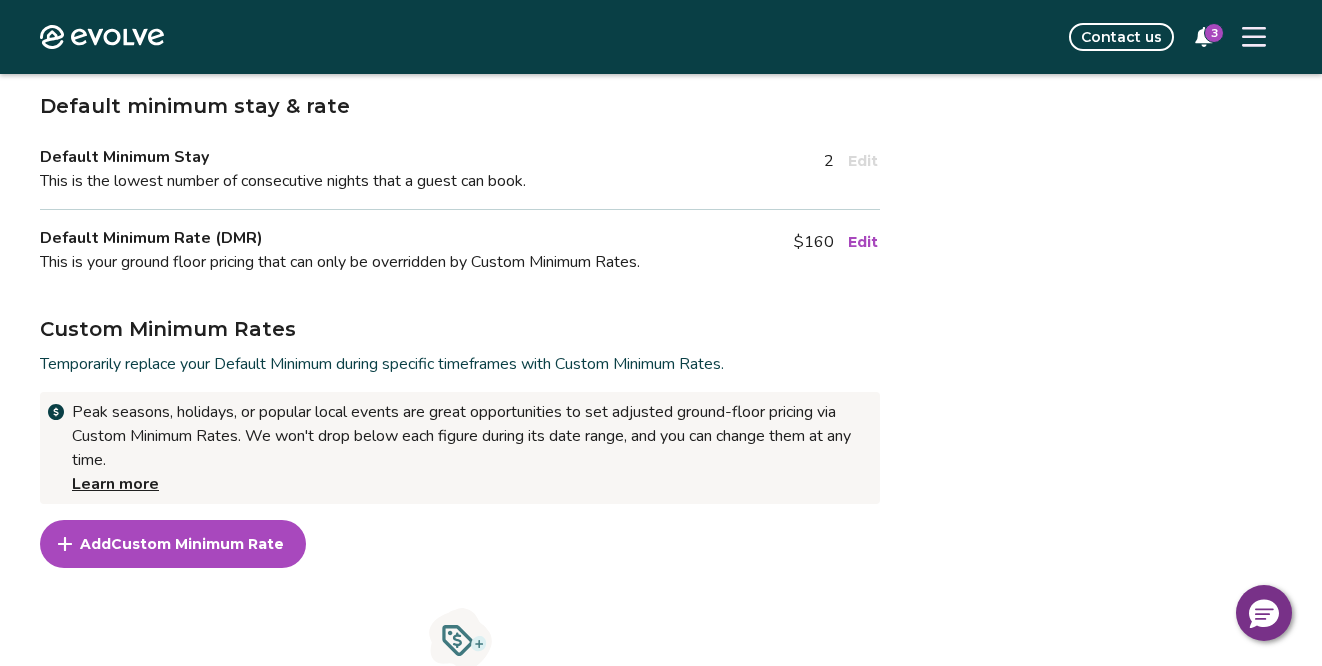scroll, scrollTop: 426, scrollLeft: 0, axis: vertical 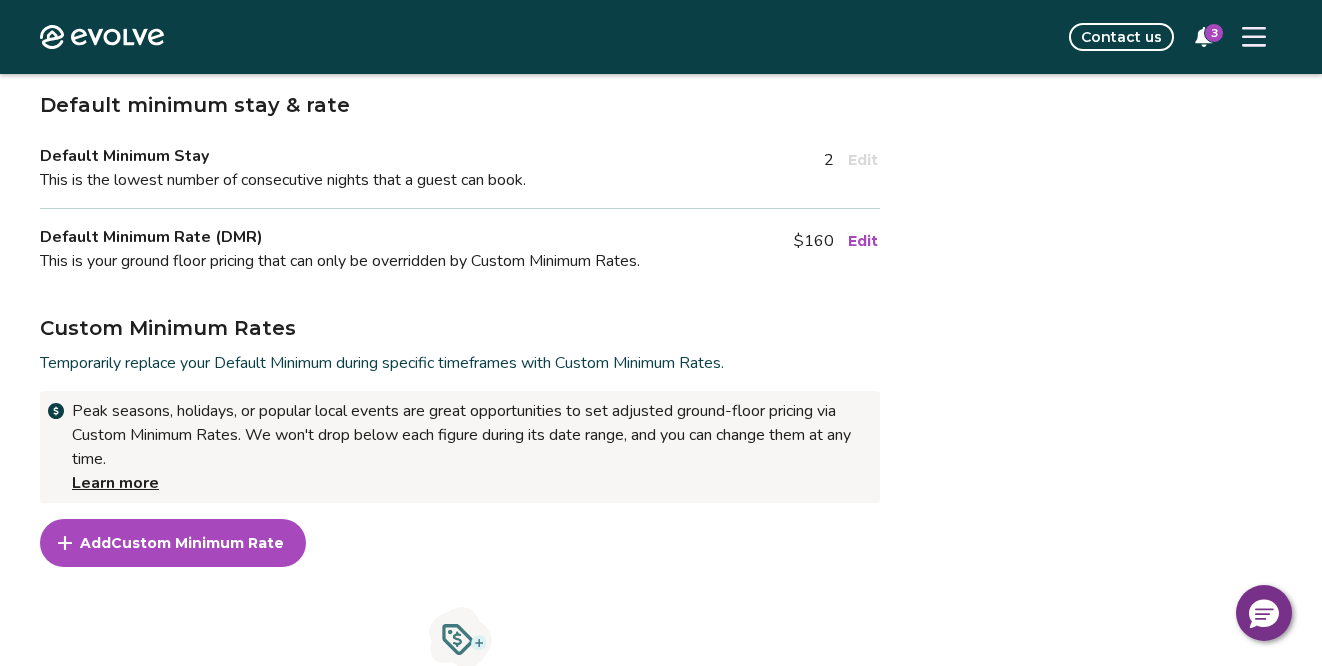click on "Edit" at bounding box center (863, 241) 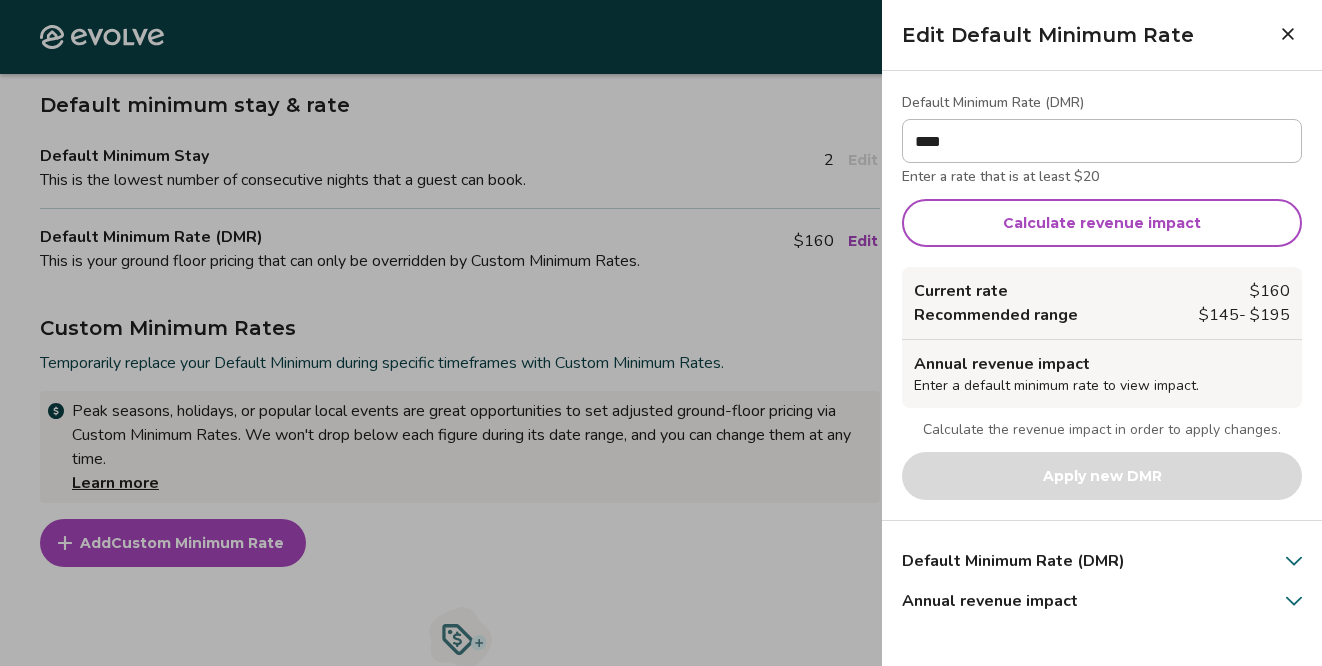 click on "Calculate revenue impact" at bounding box center [1102, 223] 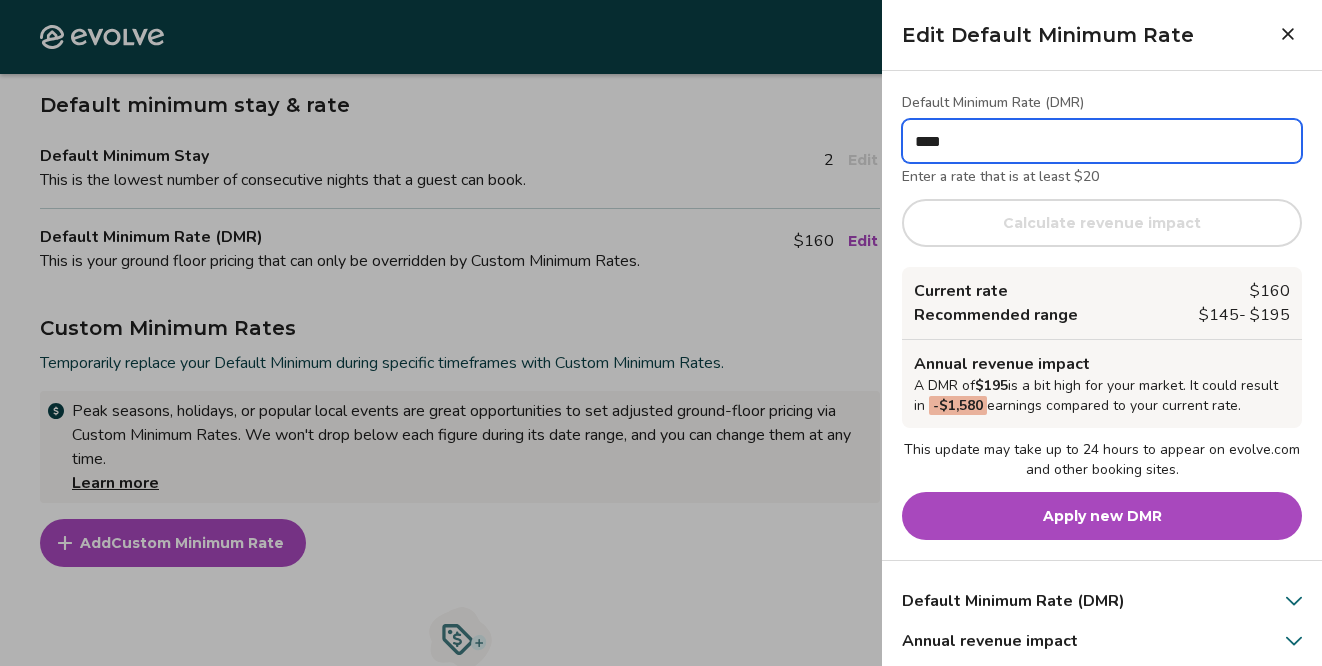 click on "****" at bounding box center [1102, 141] 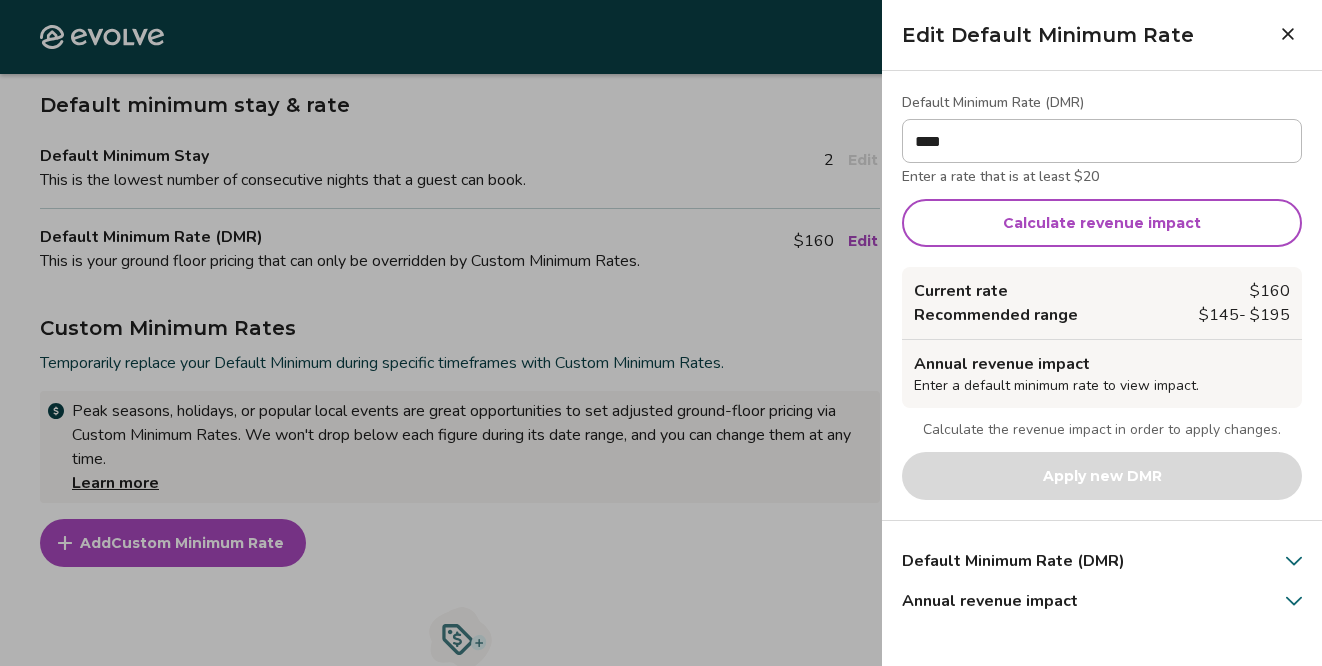 click on "Calculate revenue impact" at bounding box center (1102, 223) 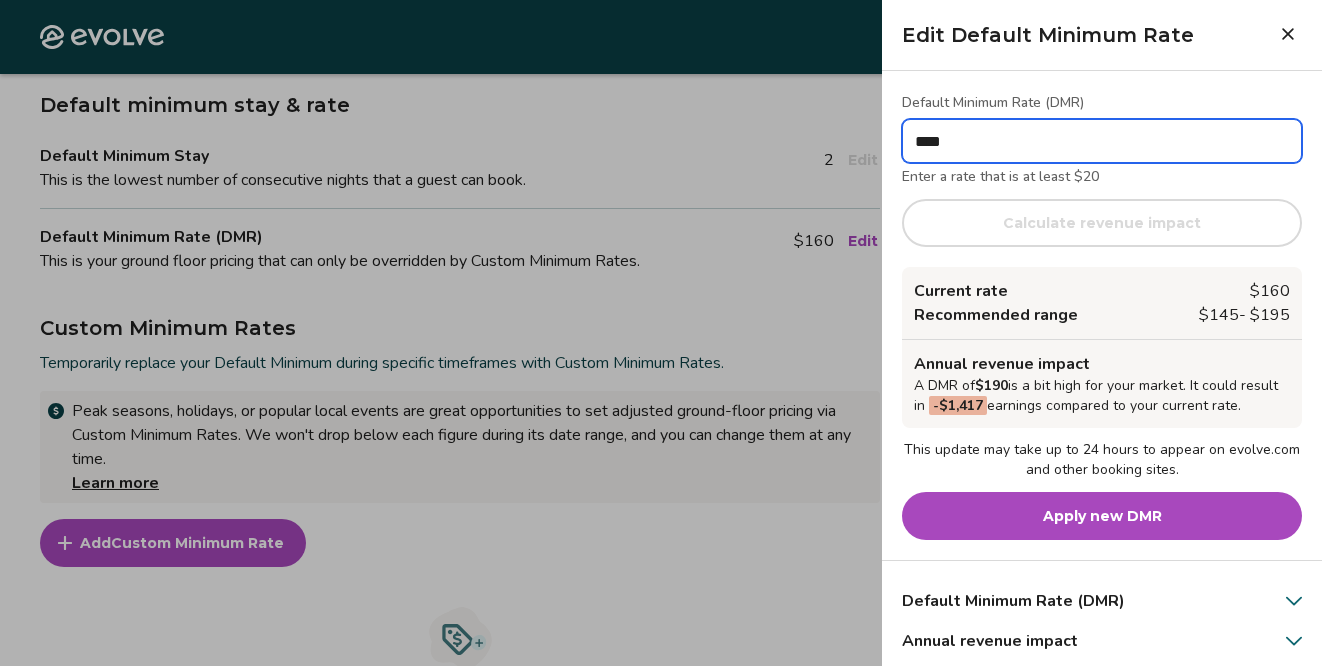 click on "****" at bounding box center [1102, 141] 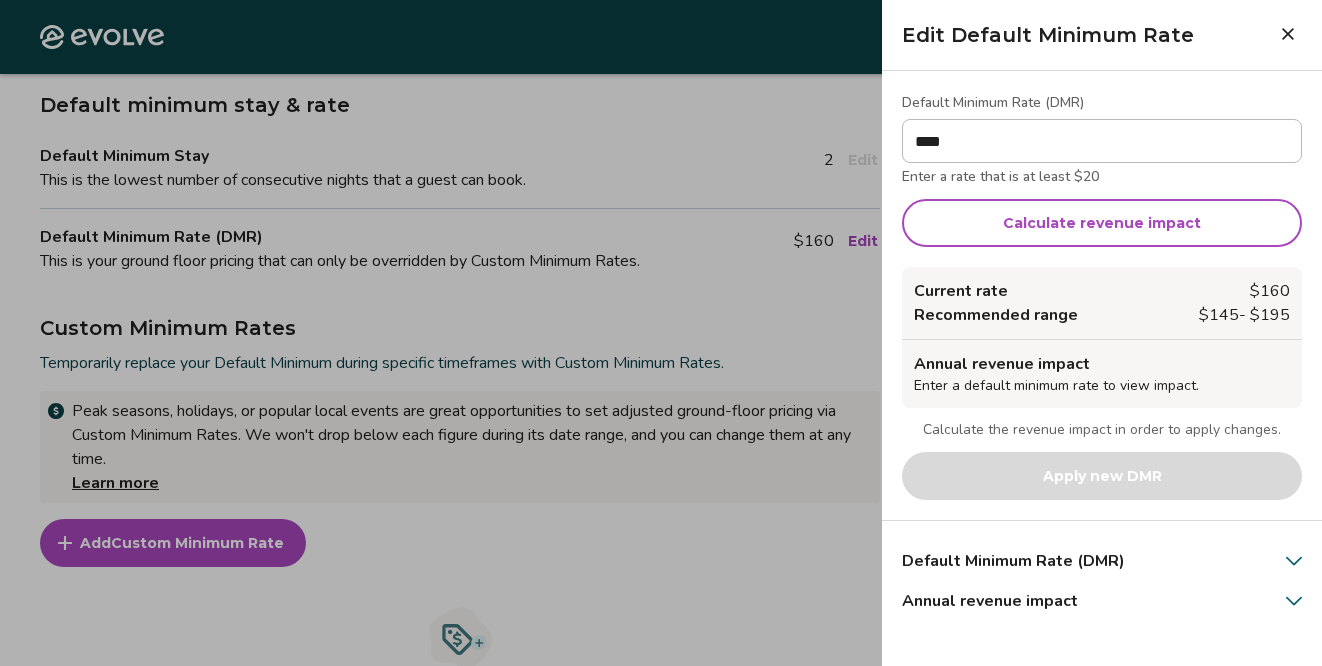 click on "Calculate revenue impact" at bounding box center [1102, 223] 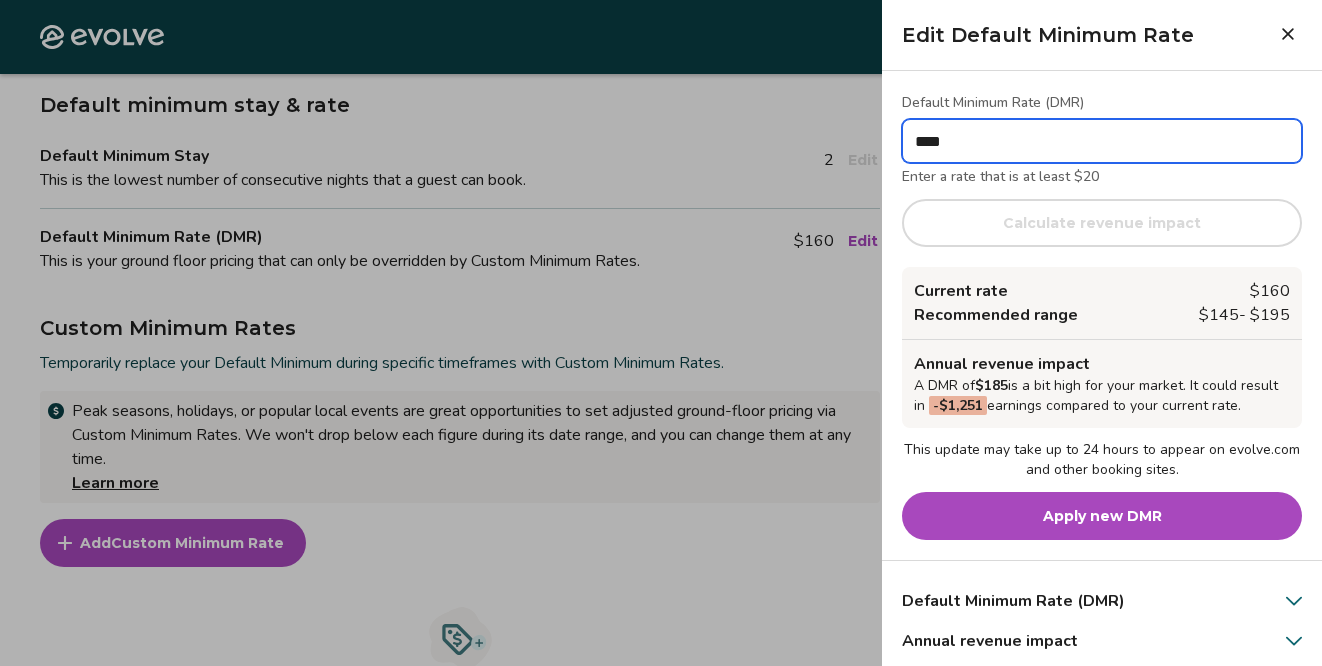 click on "****" at bounding box center (1102, 141) 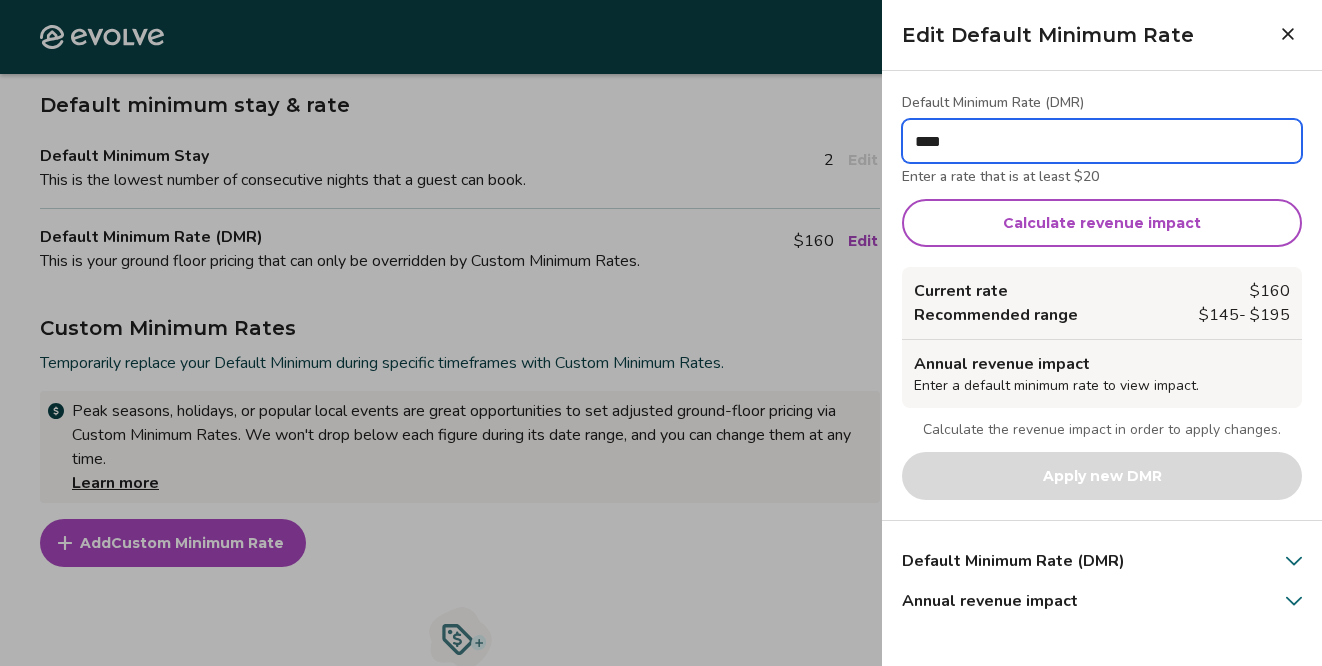 click on "****" at bounding box center (1102, 141) 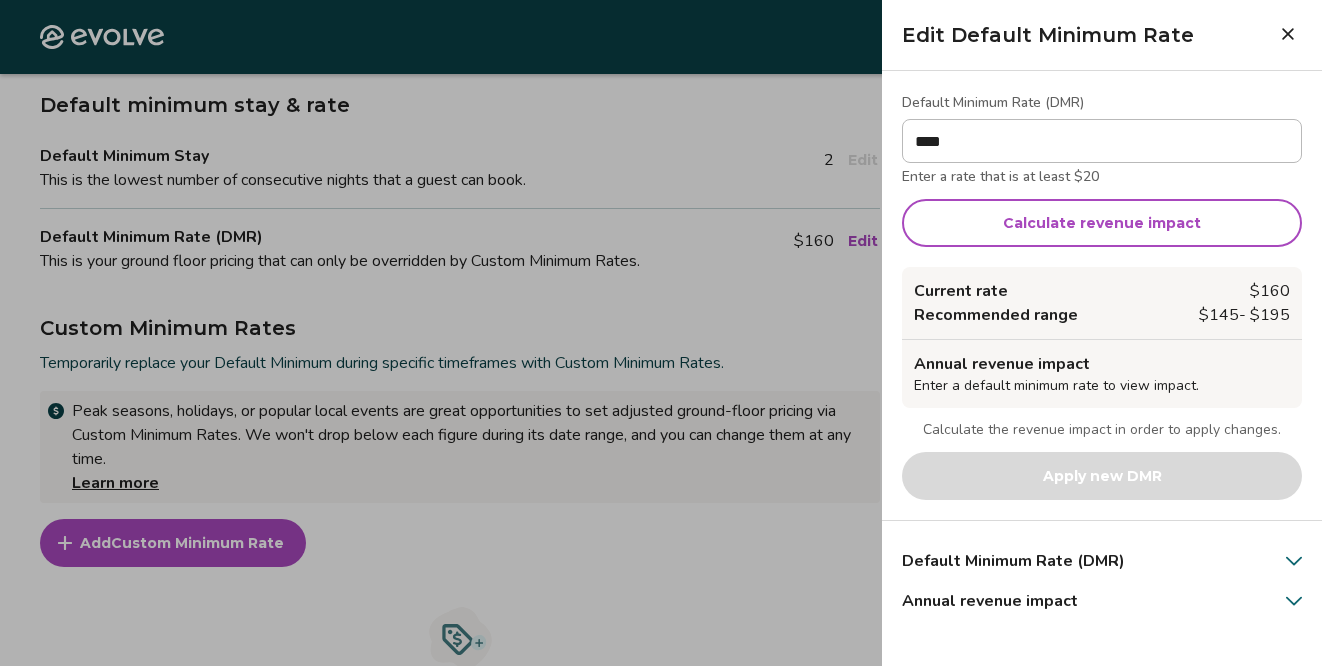 click on "Current rate $ 160" at bounding box center (1102, 291) 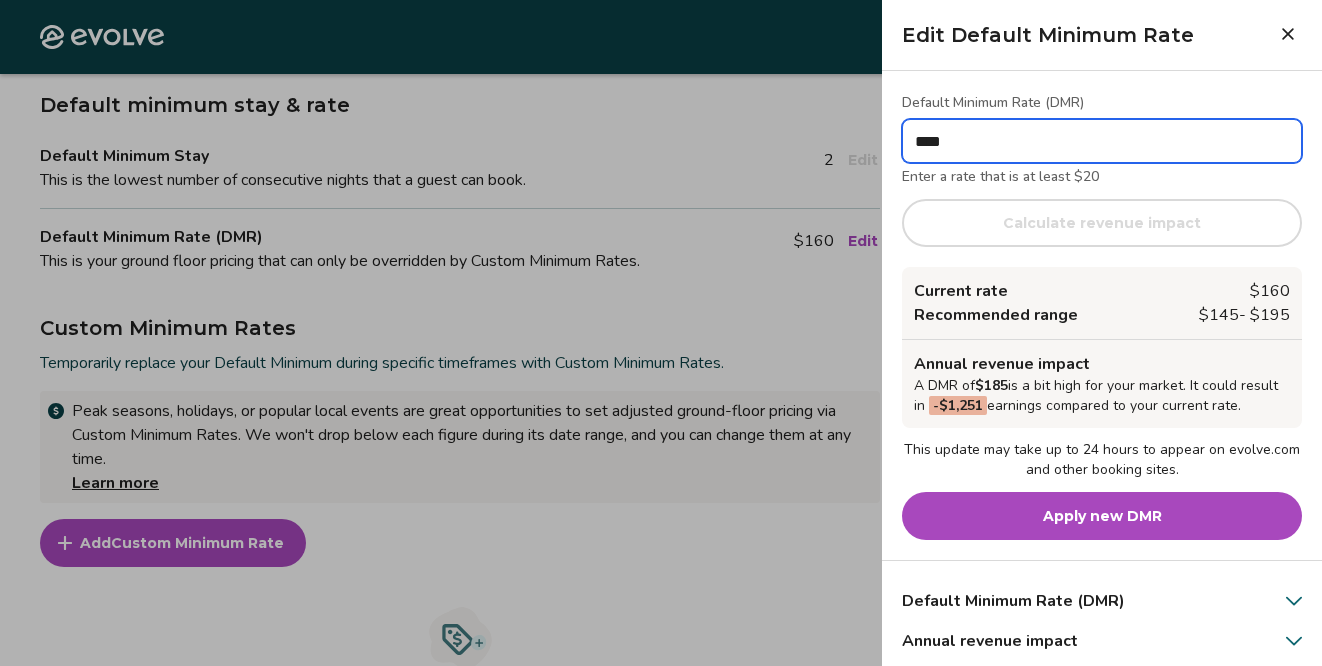 click on "****" at bounding box center [1102, 141] 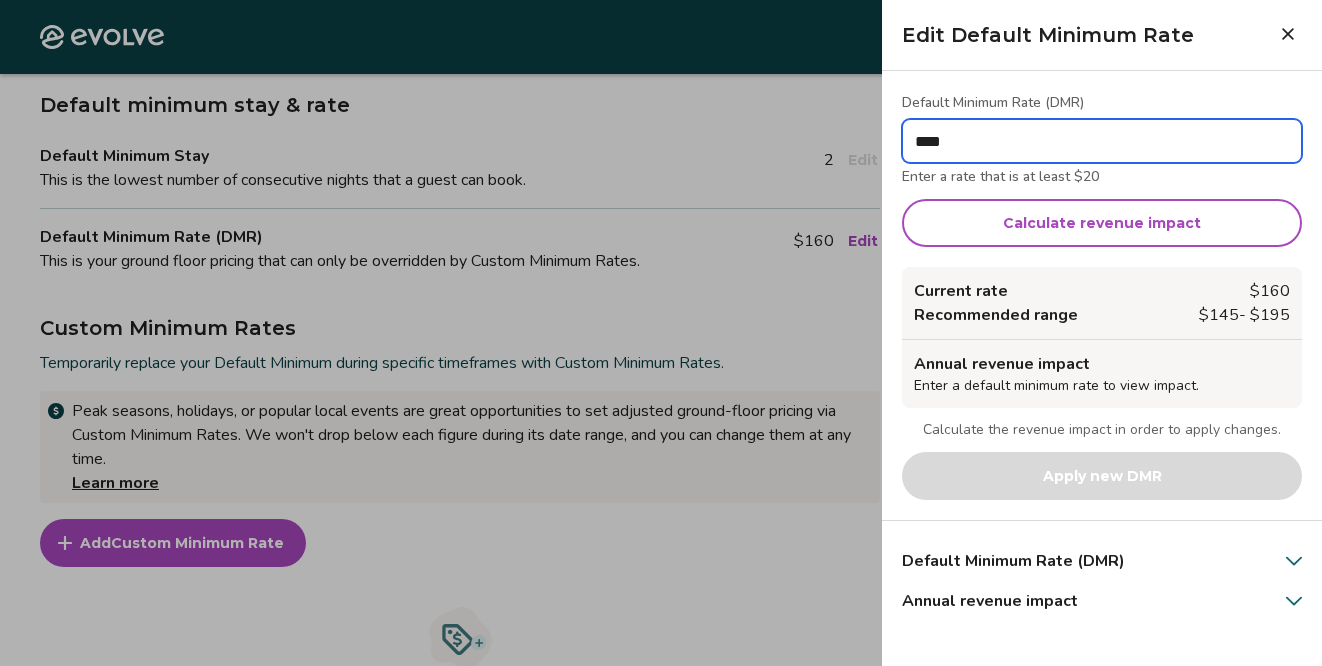 type on "****" 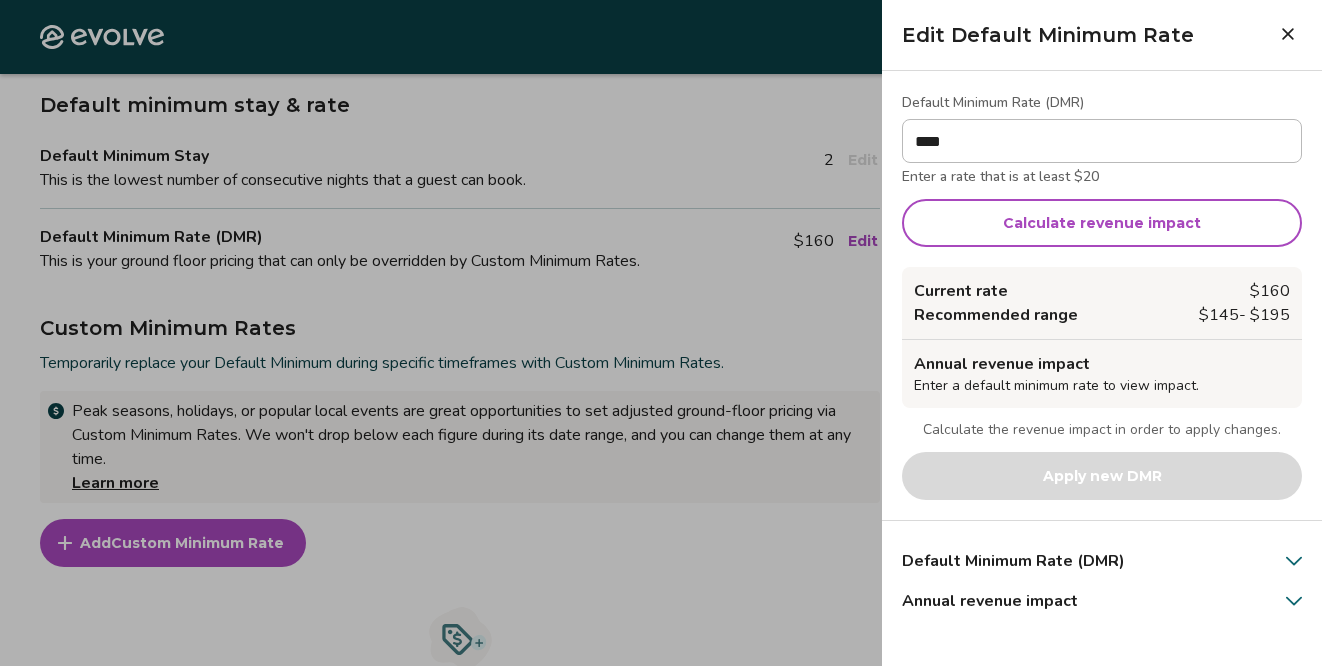 click on "Calculate revenue impact" at bounding box center (1102, 223) 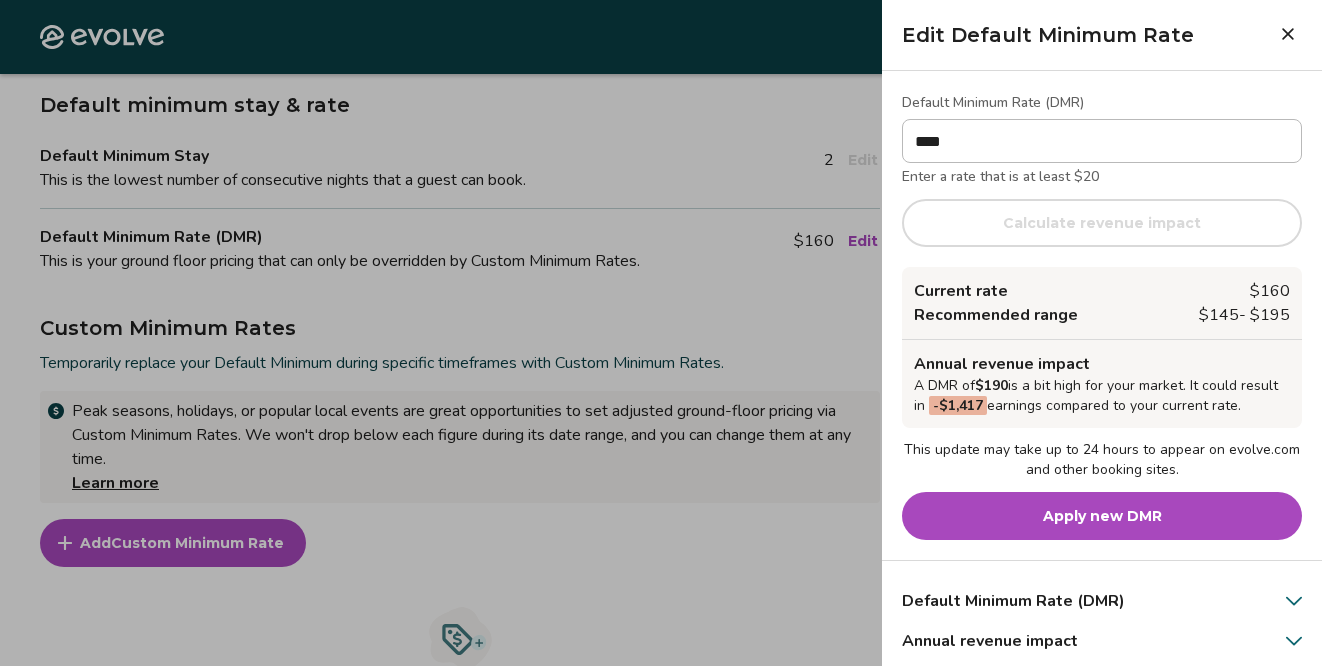 click on "Apply new DMR" at bounding box center [1102, 516] 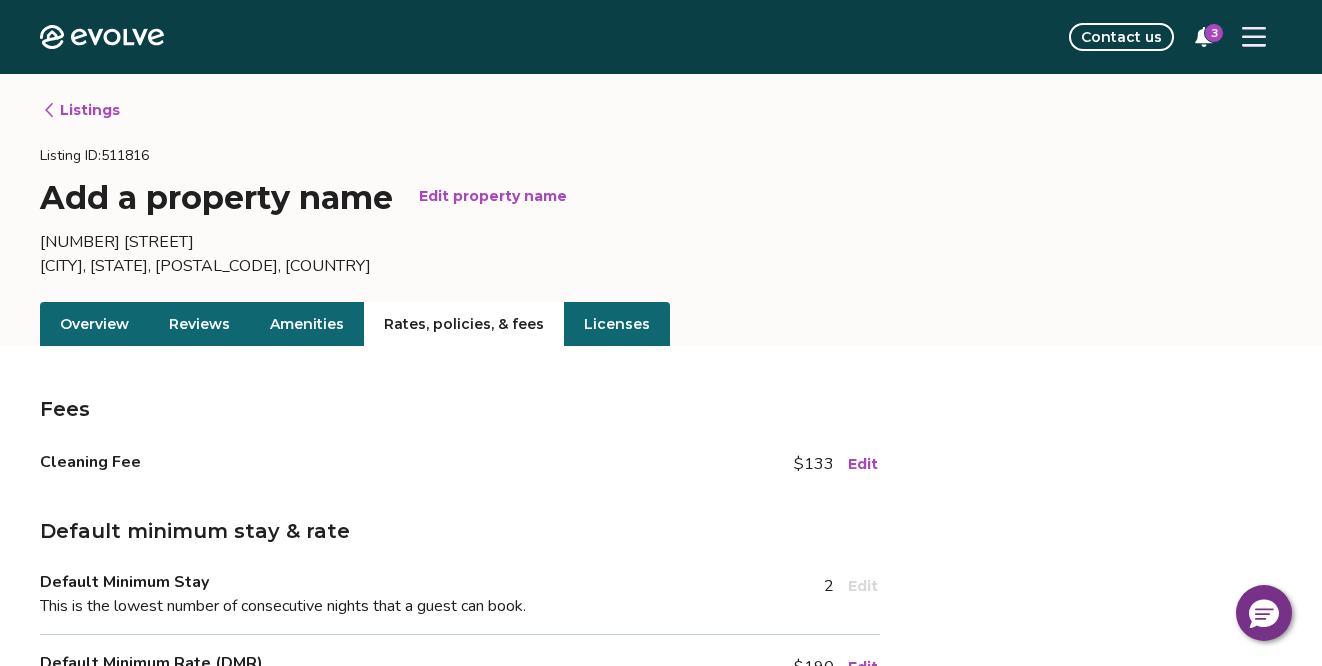 scroll, scrollTop: 0, scrollLeft: 0, axis: both 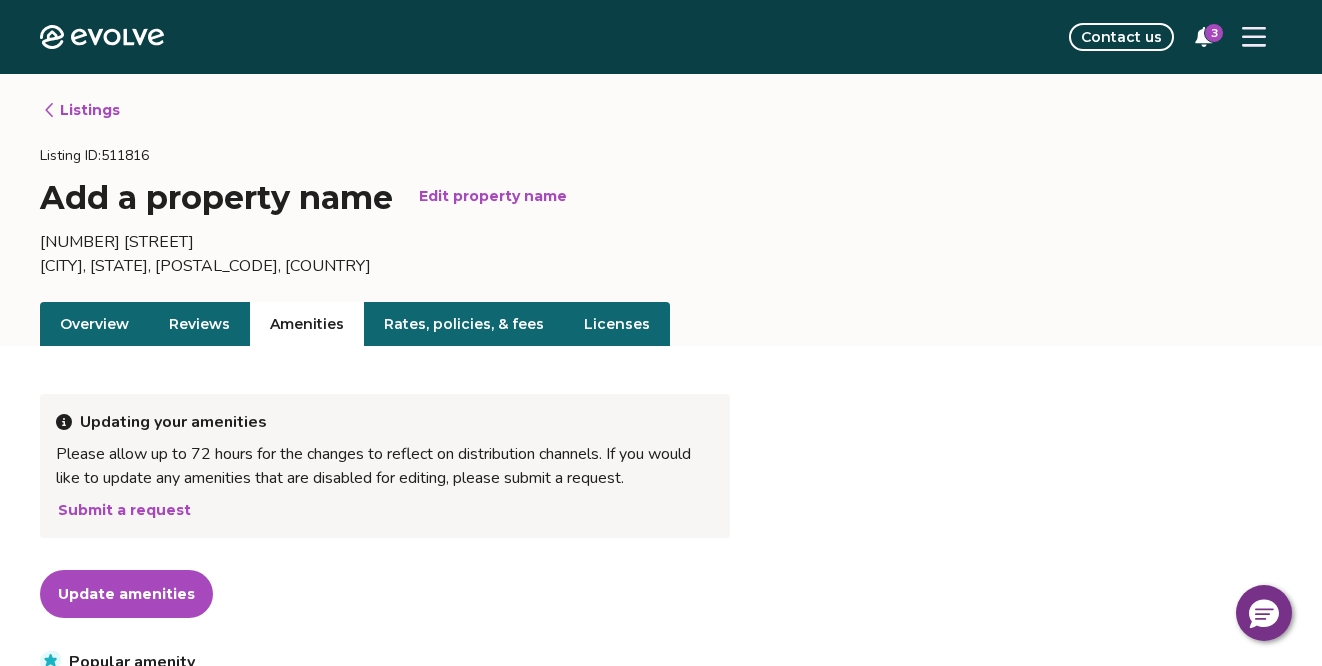 click on "Overview" at bounding box center [94, 324] 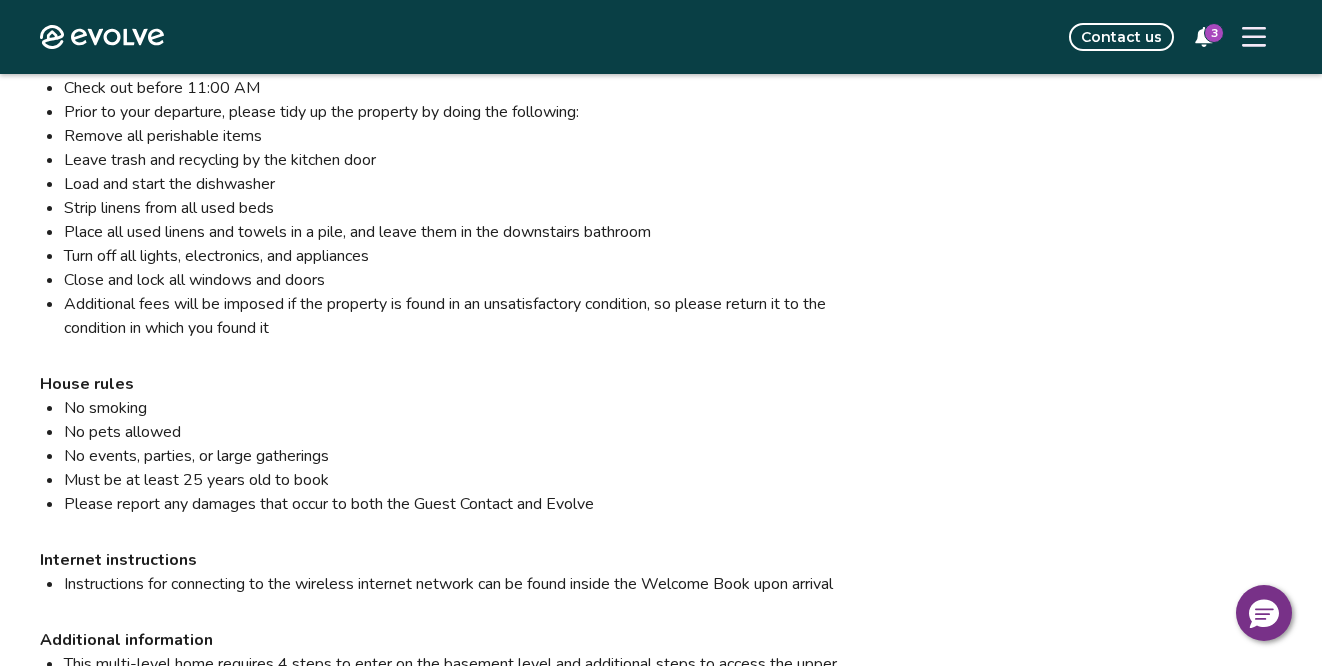 scroll, scrollTop: 2375, scrollLeft: 0, axis: vertical 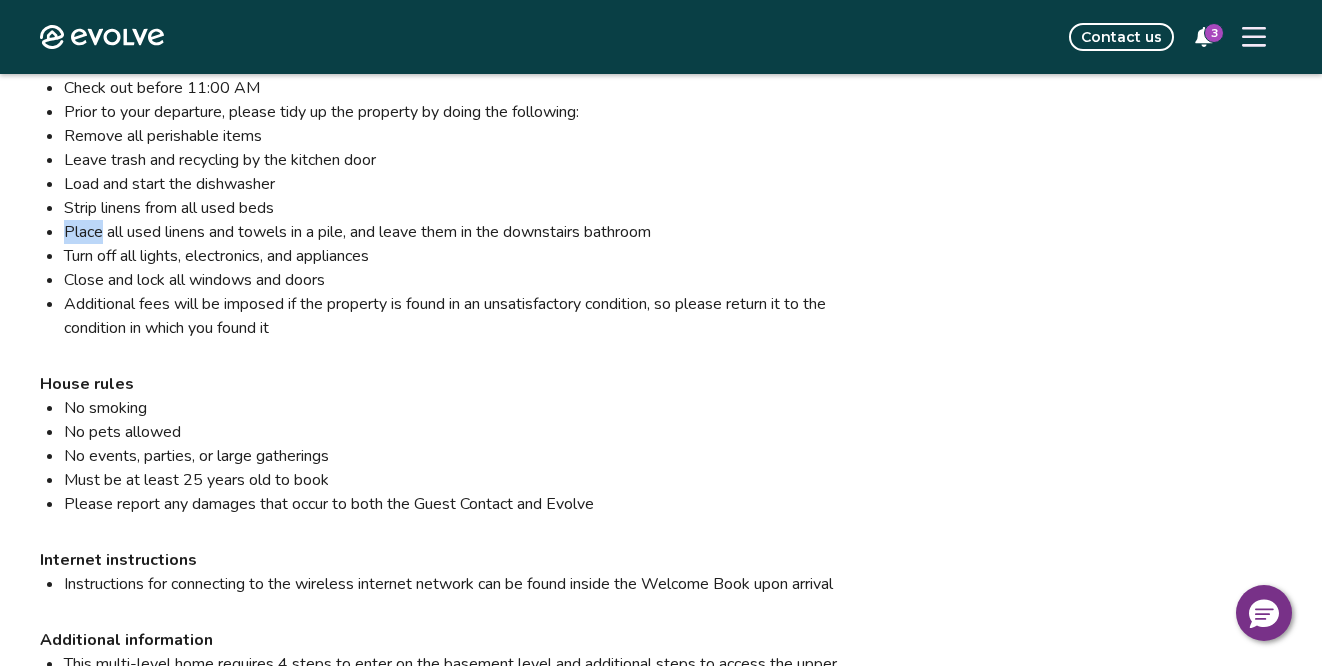 click on "Place all used linens and towels in a pile, and leave them in the downstairs bathroom" at bounding box center [472, 232] 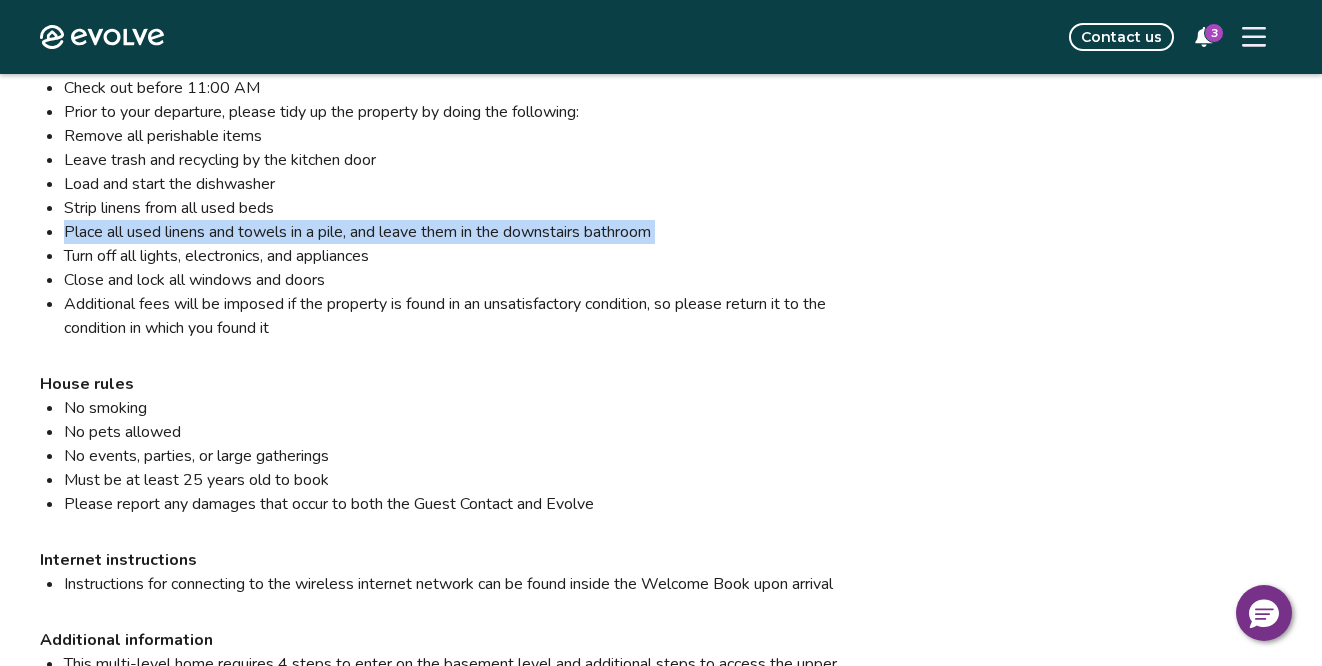 copy on "Place all used linens and towels in a pile, and leave them in the downstairs bathroom" 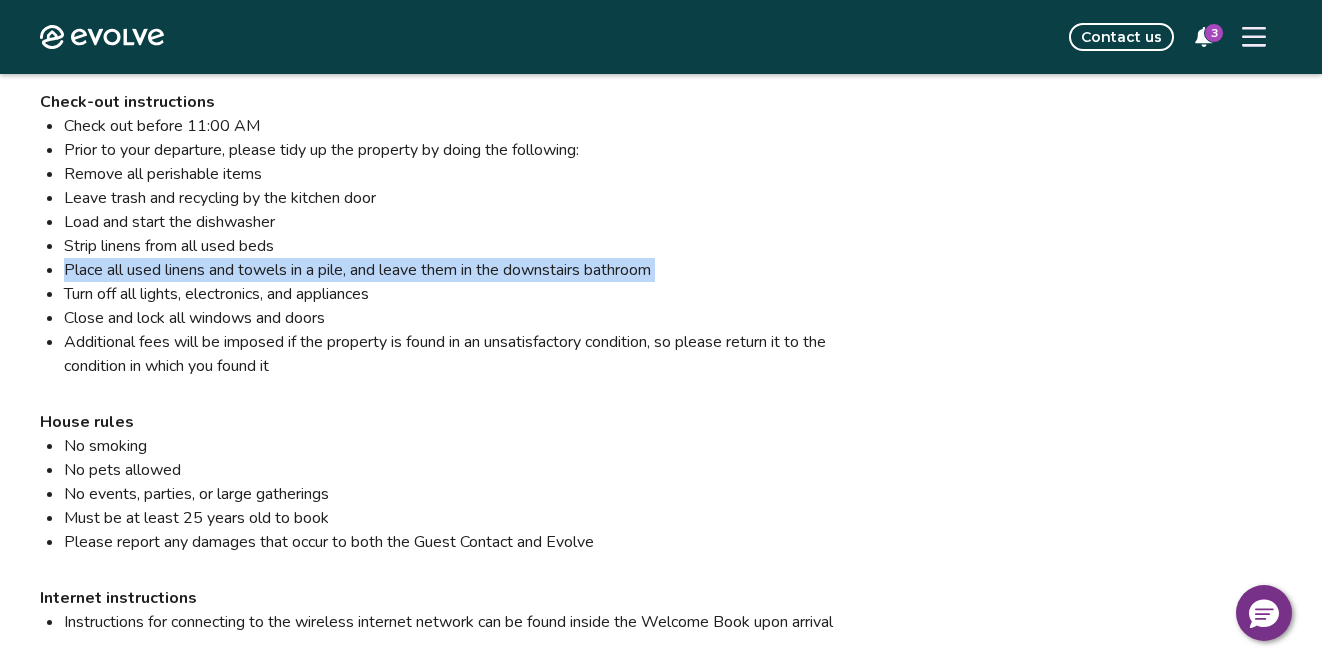 scroll, scrollTop: 2347, scrollLeft: 0, axis: vertical 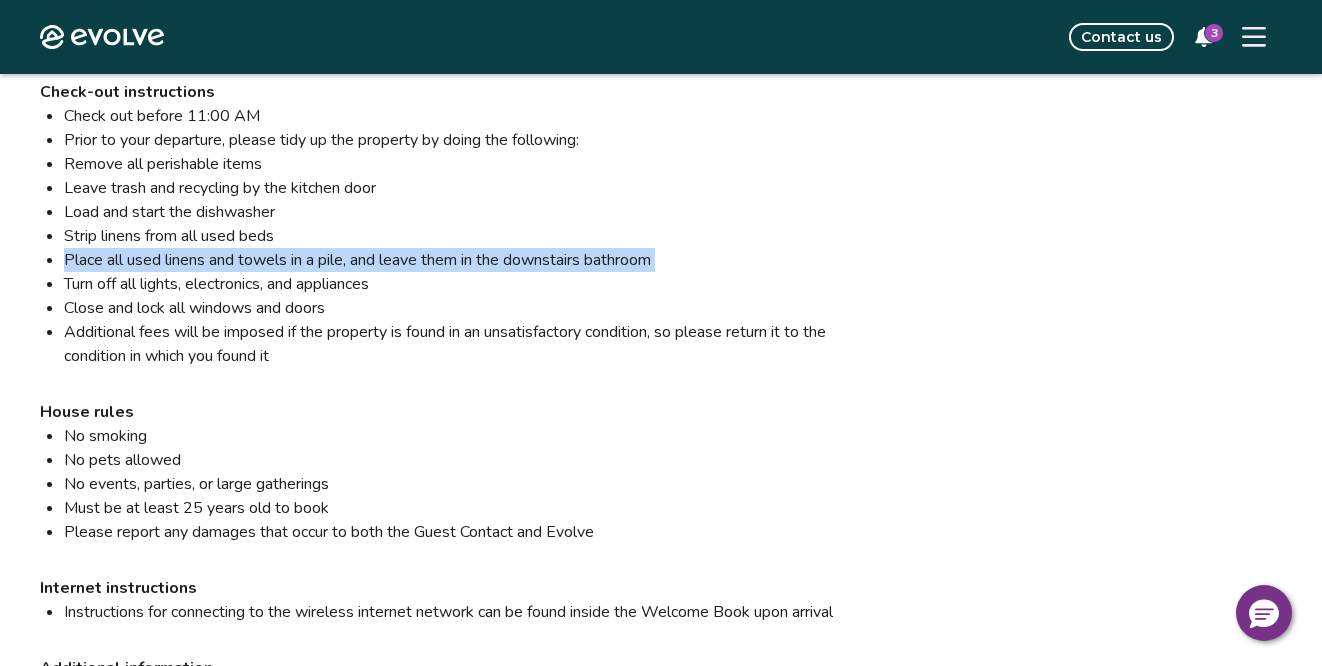 click 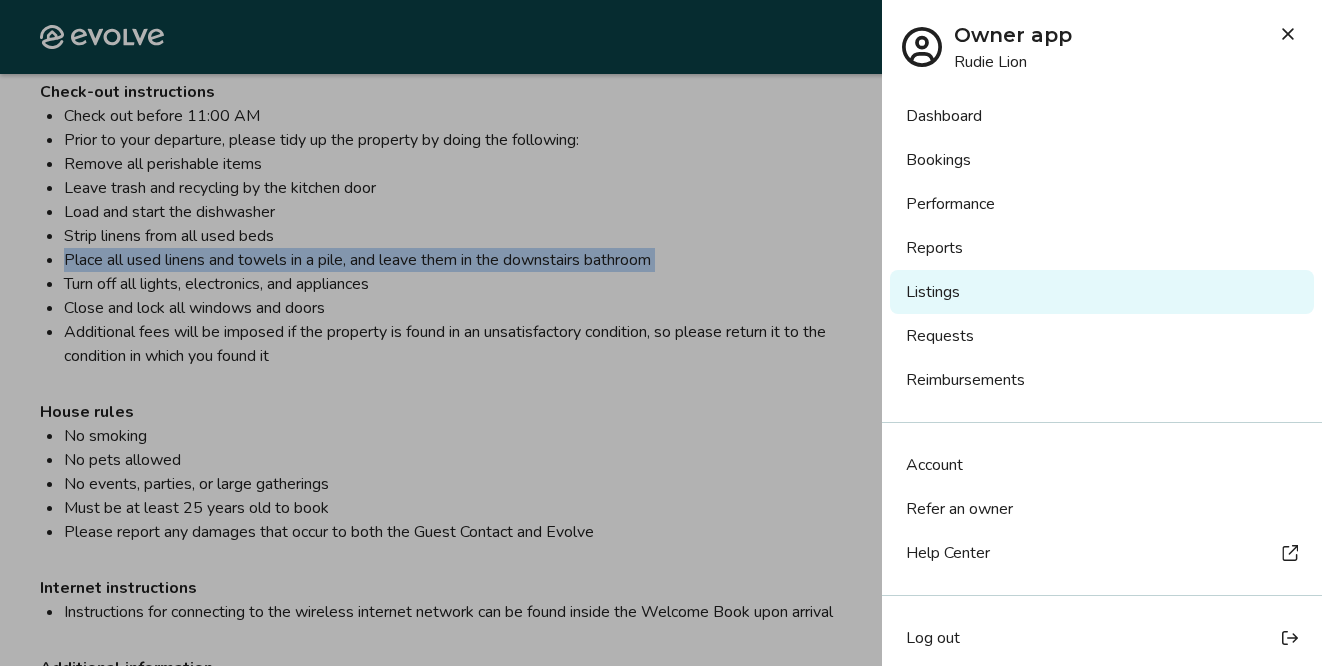 click on "Requests" at bounding box center [1102, 336] 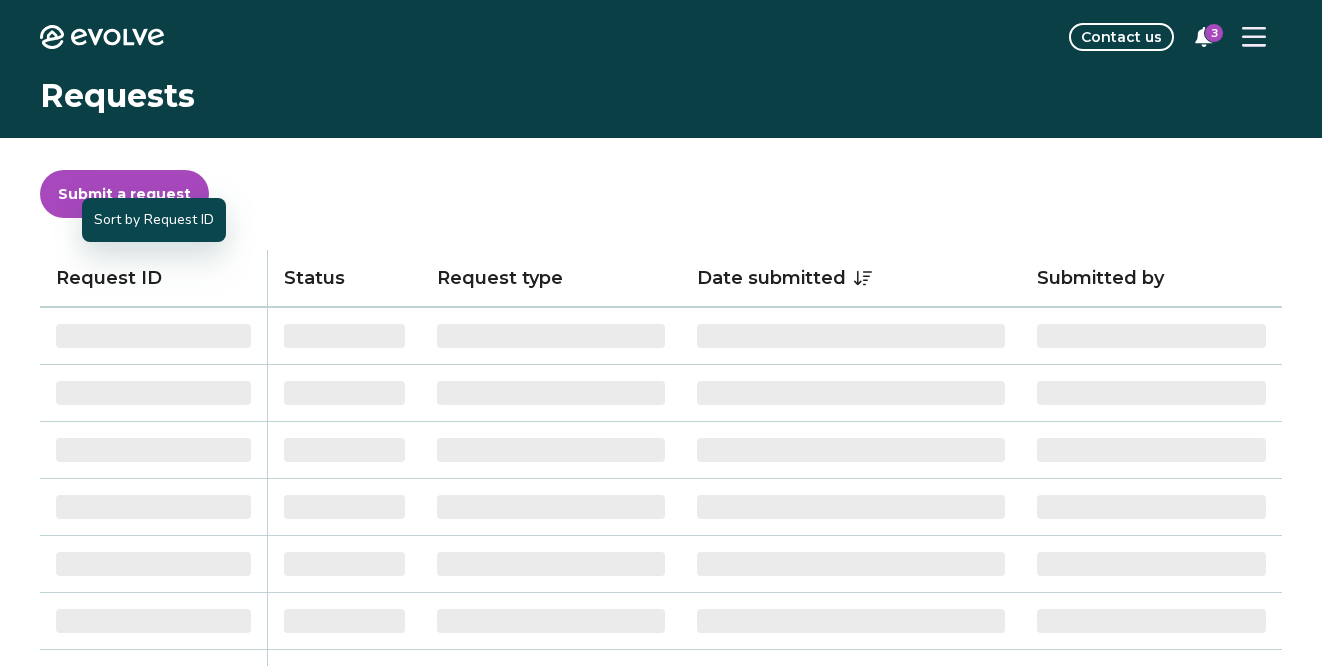 scroll, scrollTop: 0, scrollLeft: 0, axis: both 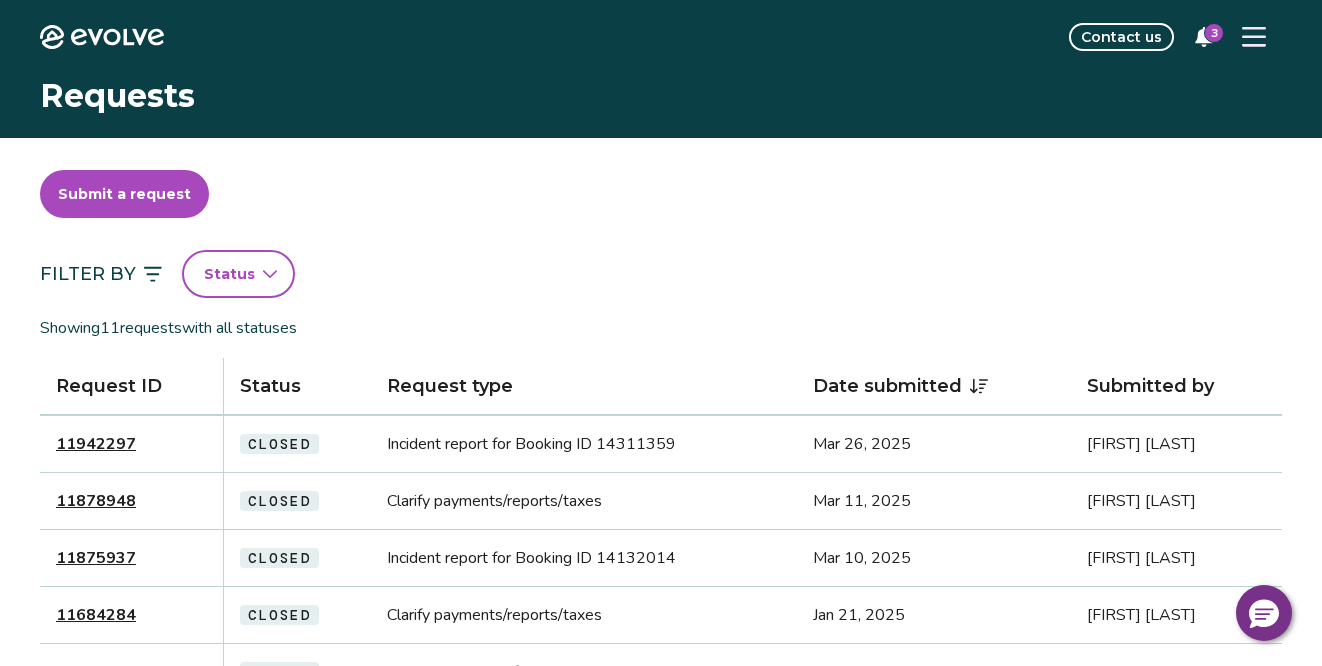 click on "Submit a request" at bounding box center [124, 194] 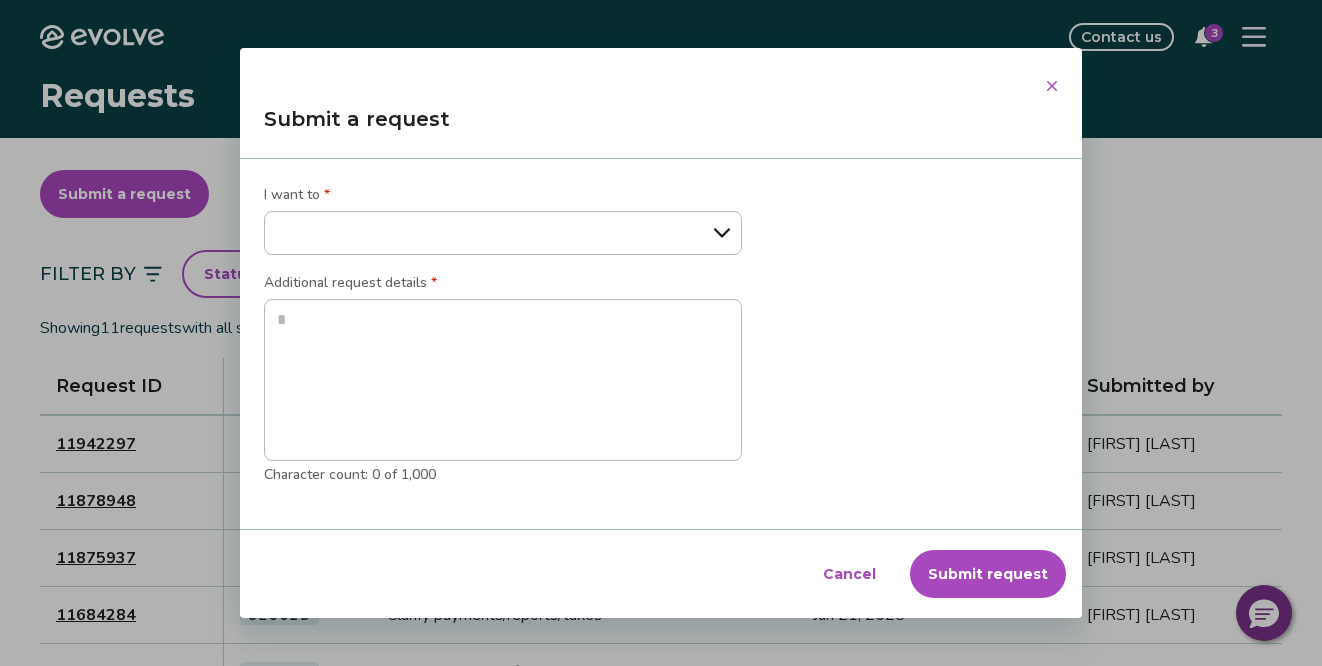 select on "**********" 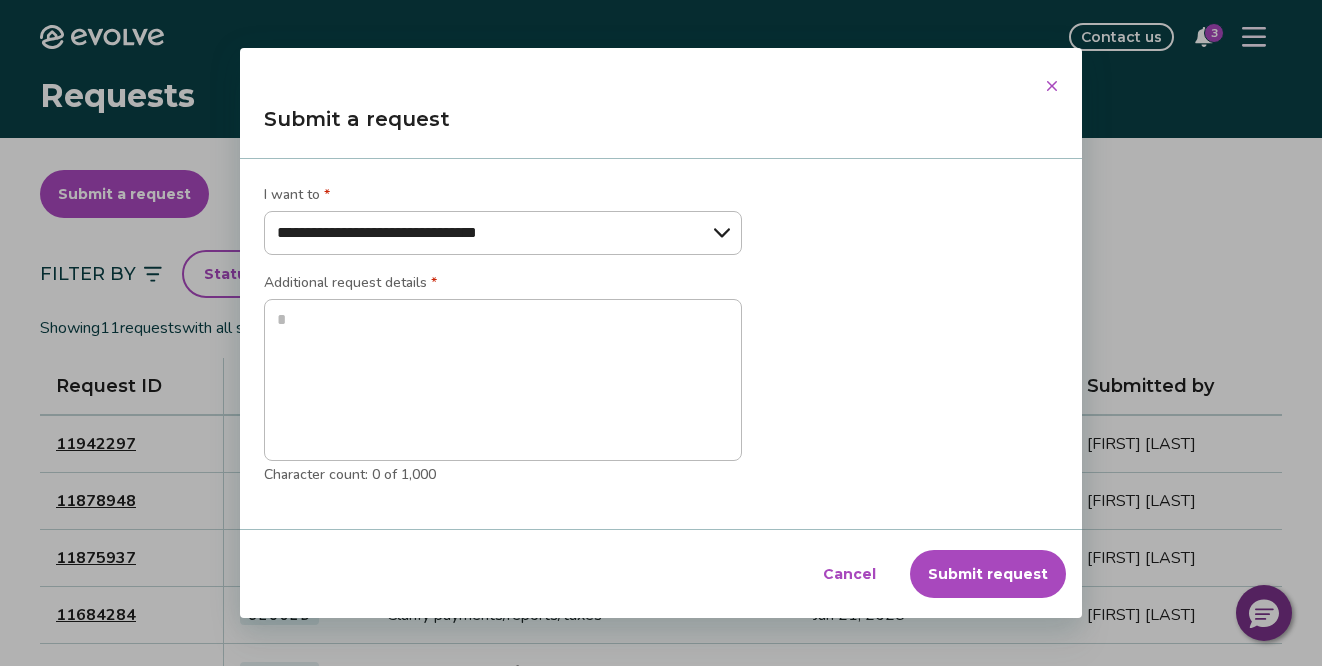type on "*" 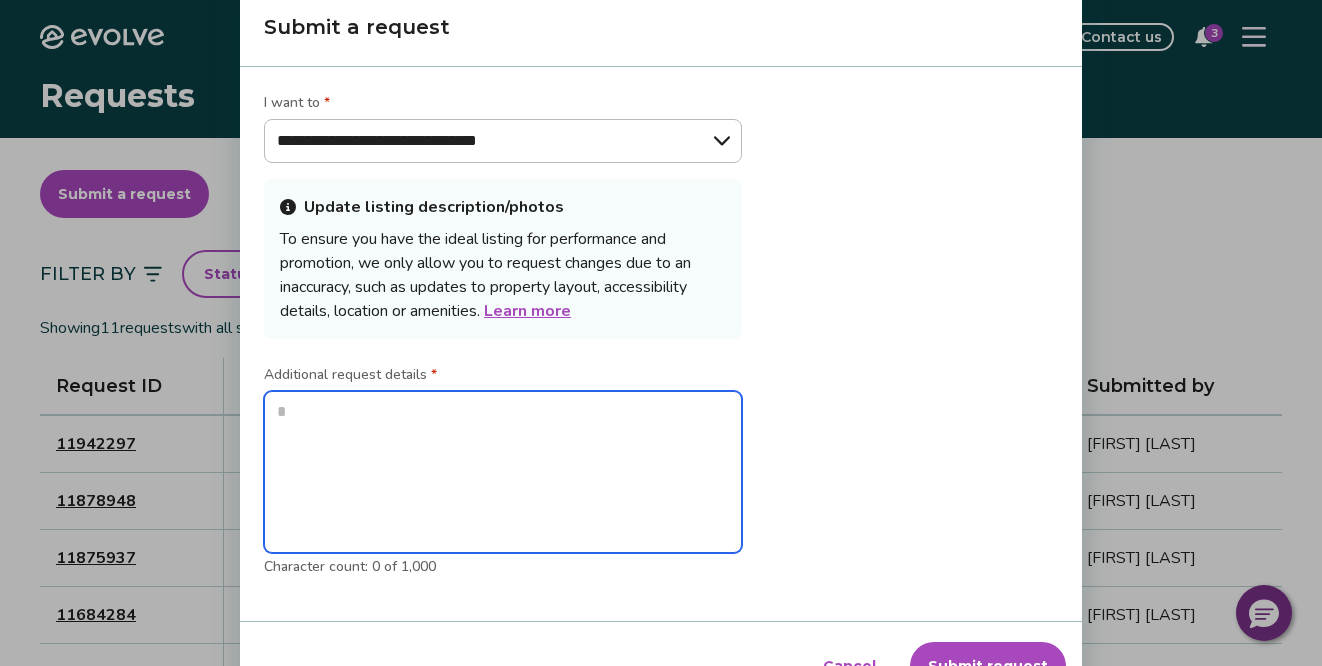 click at bounding box center [503, 472] 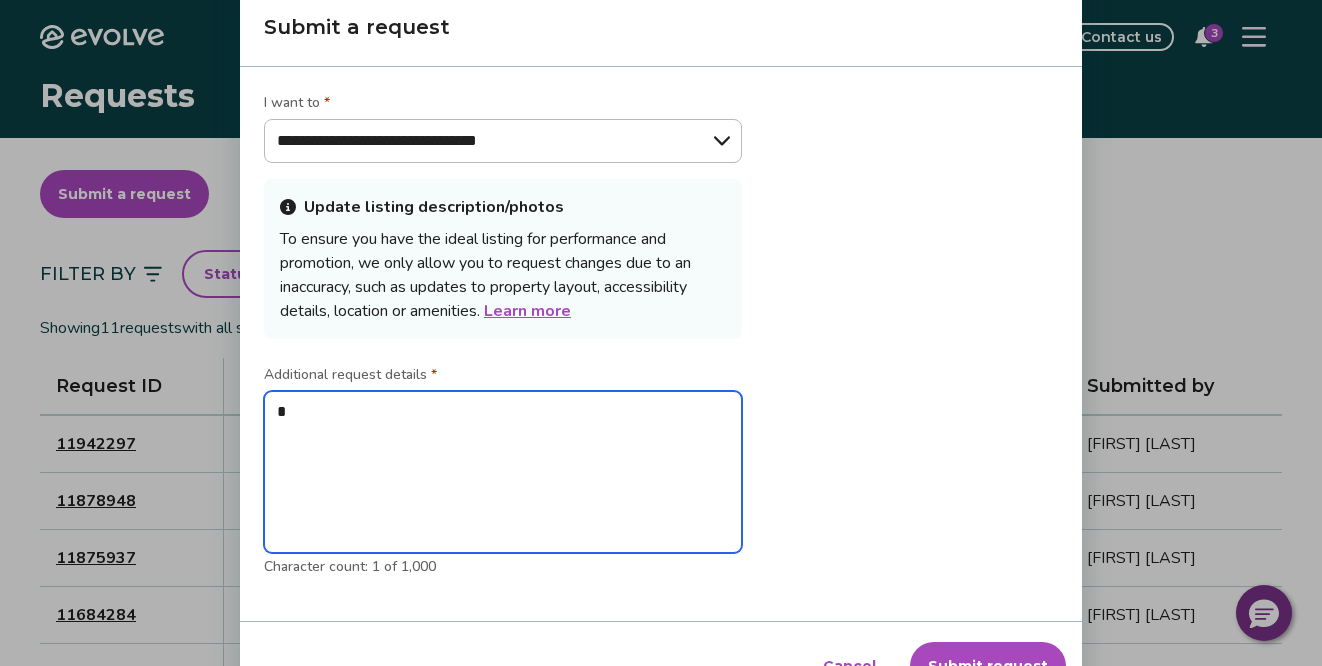 type on "**" 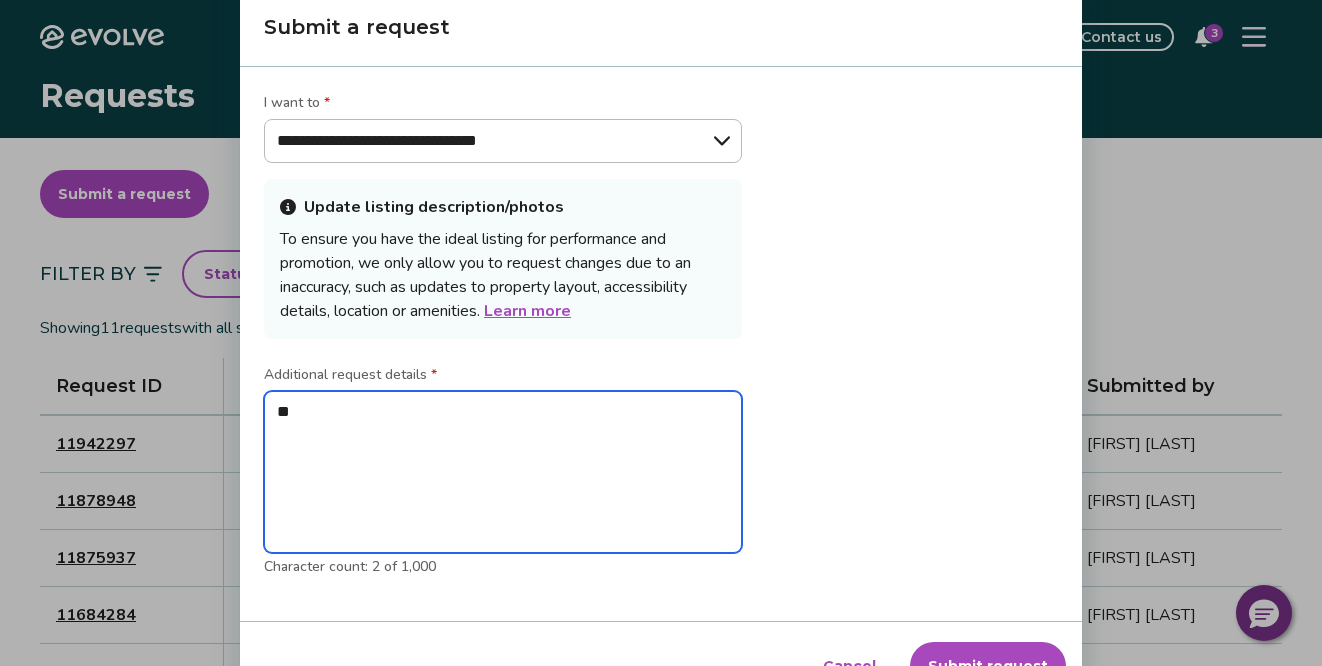 type on "**" 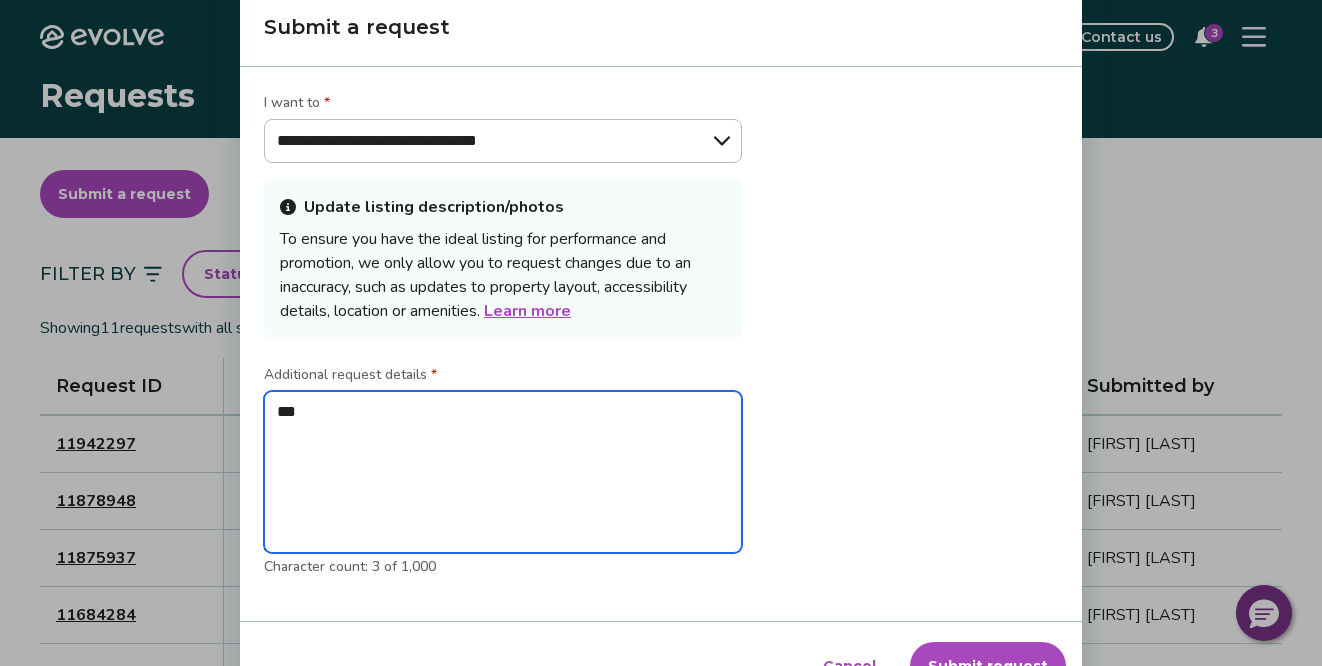 type on "****" 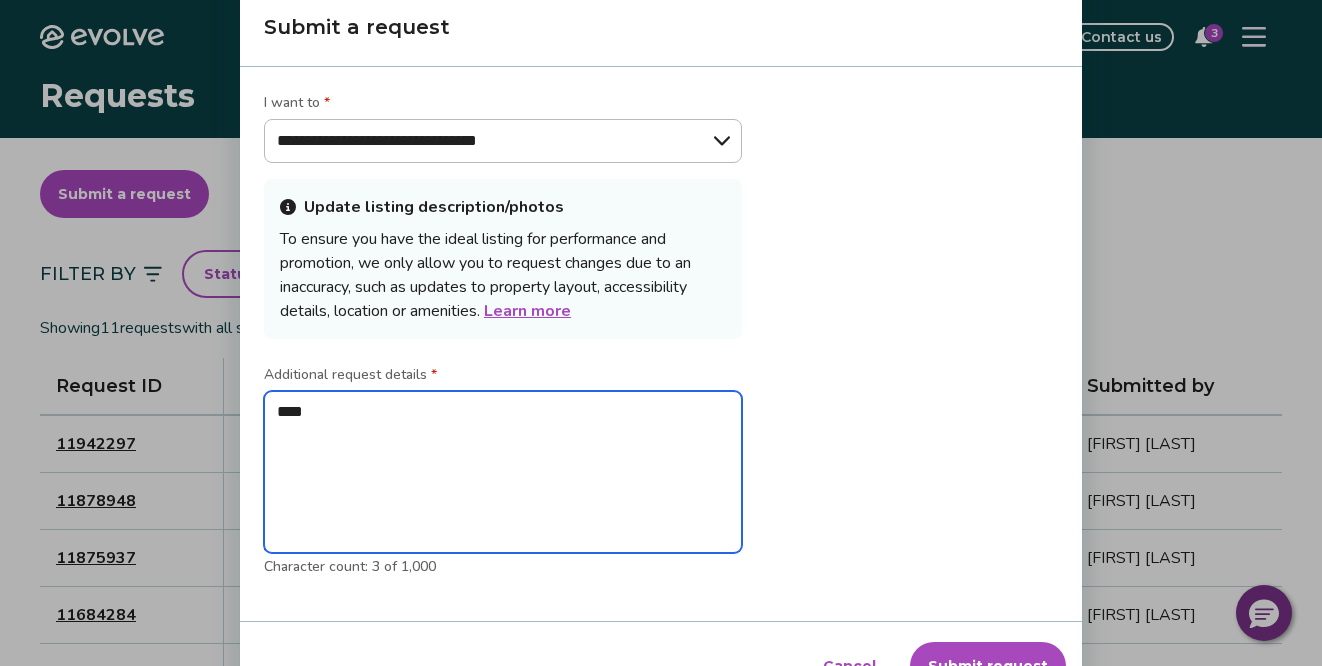 type on "****" 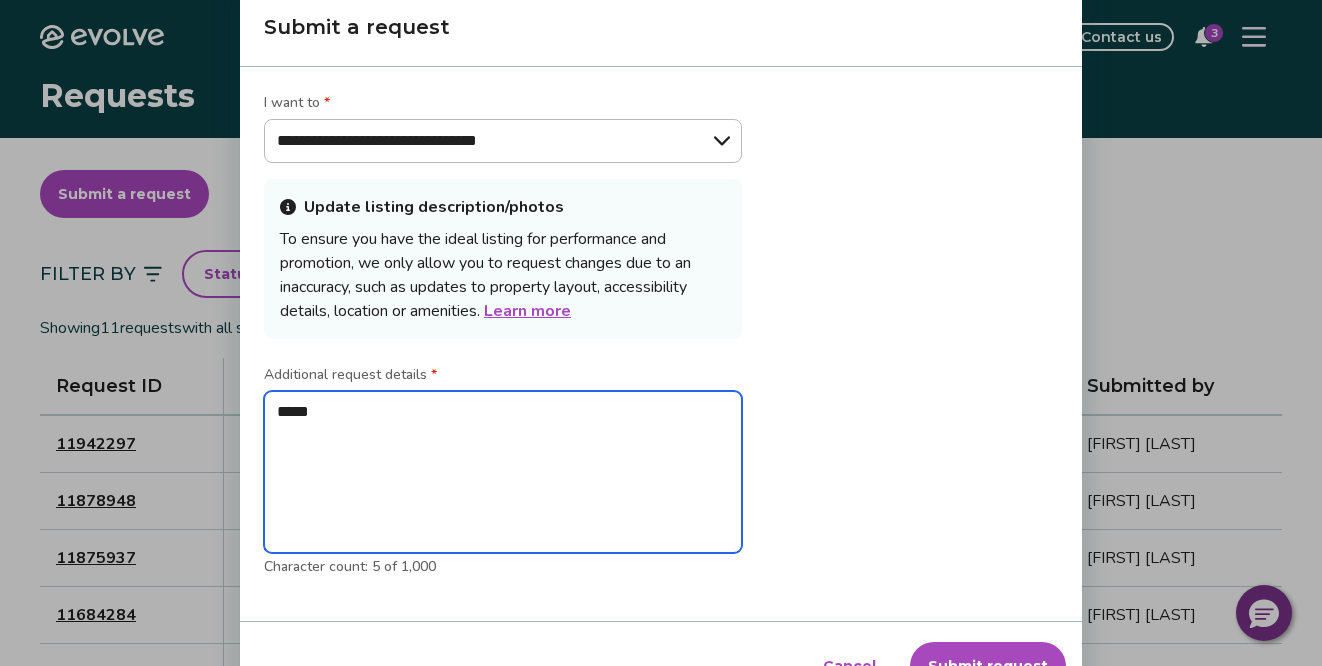 type on "******" 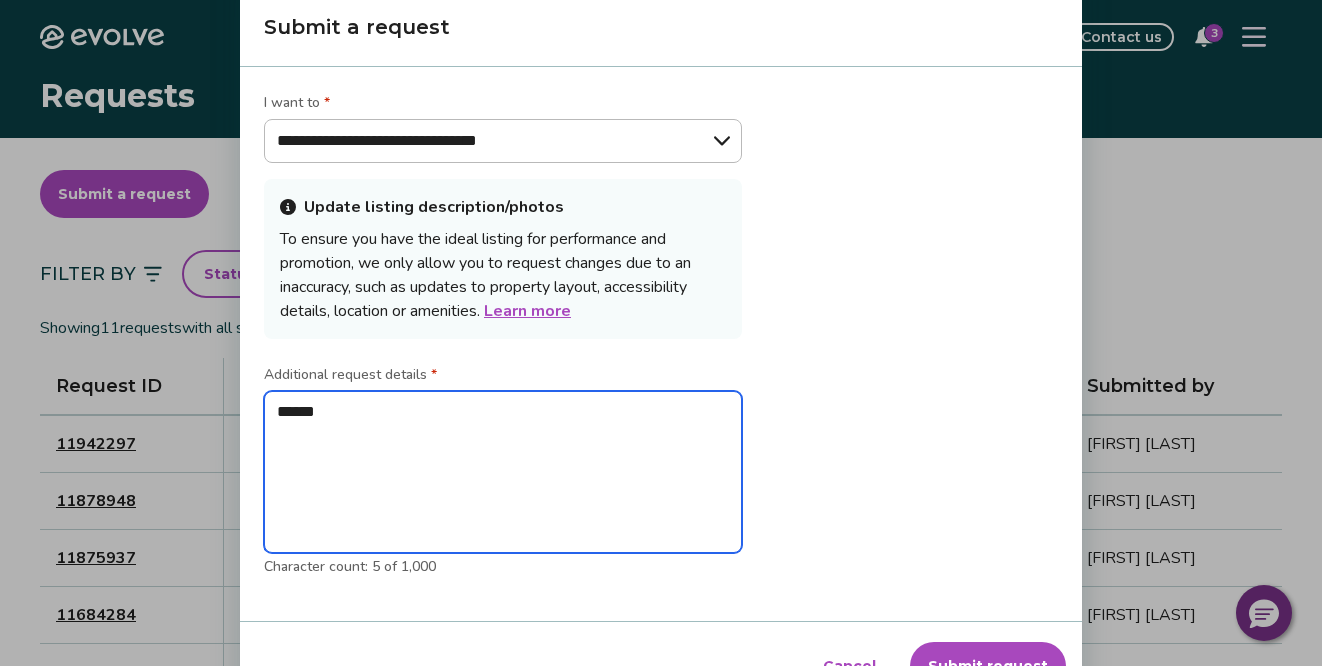 type on "*******" 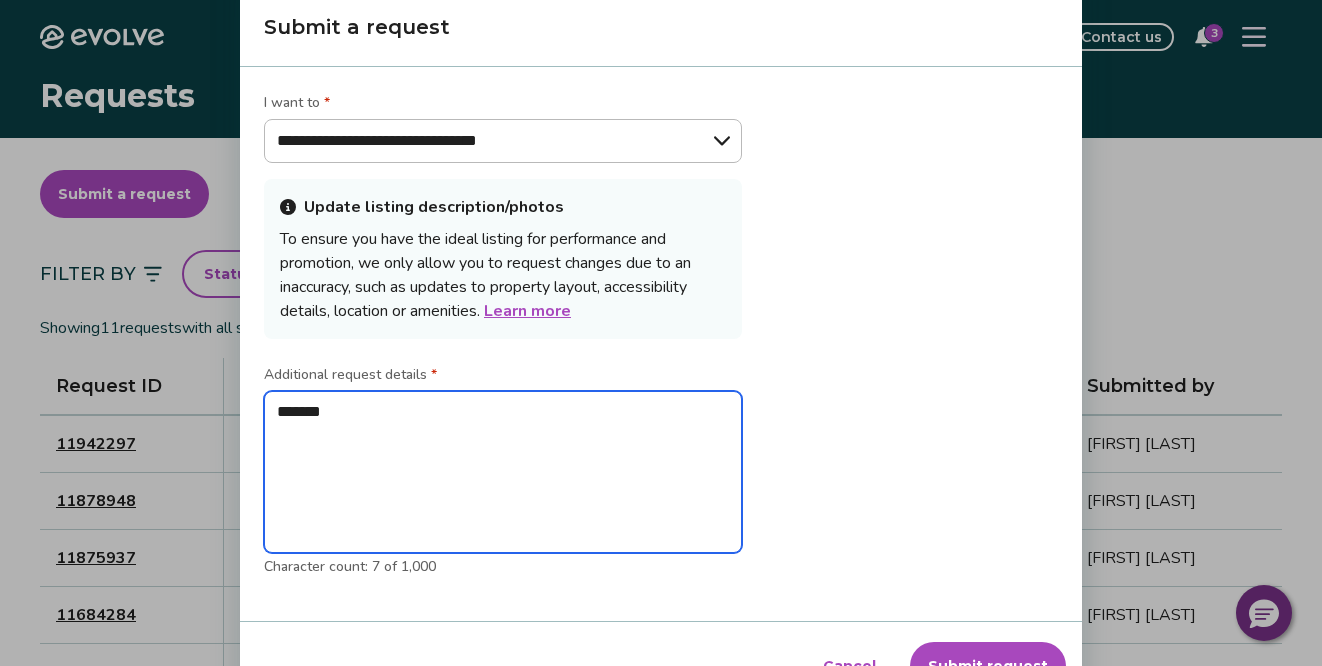type on "********" 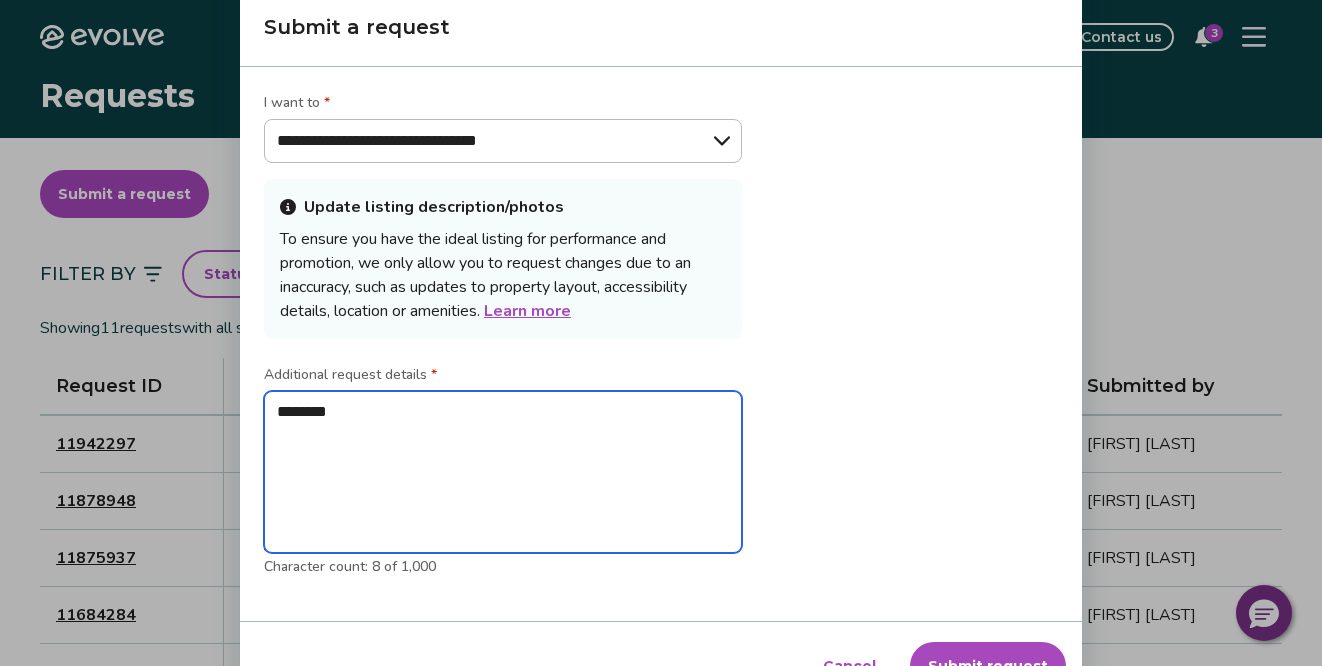 type on "********" 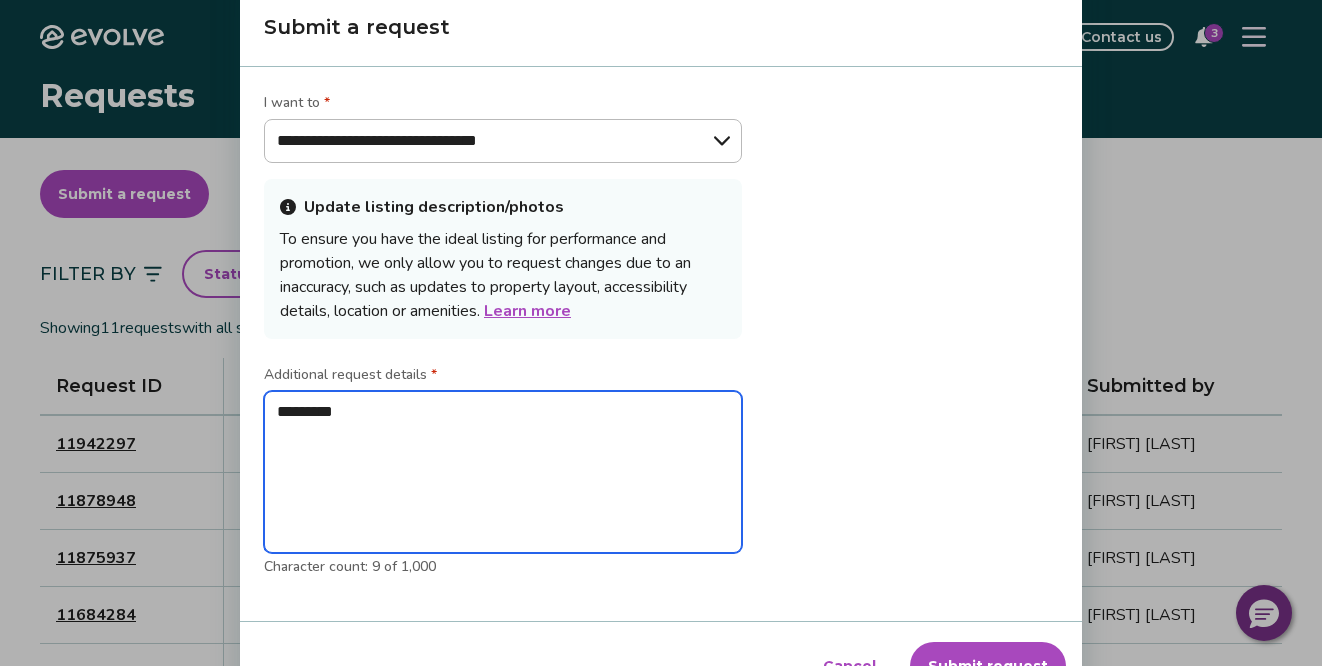 type on "**********" 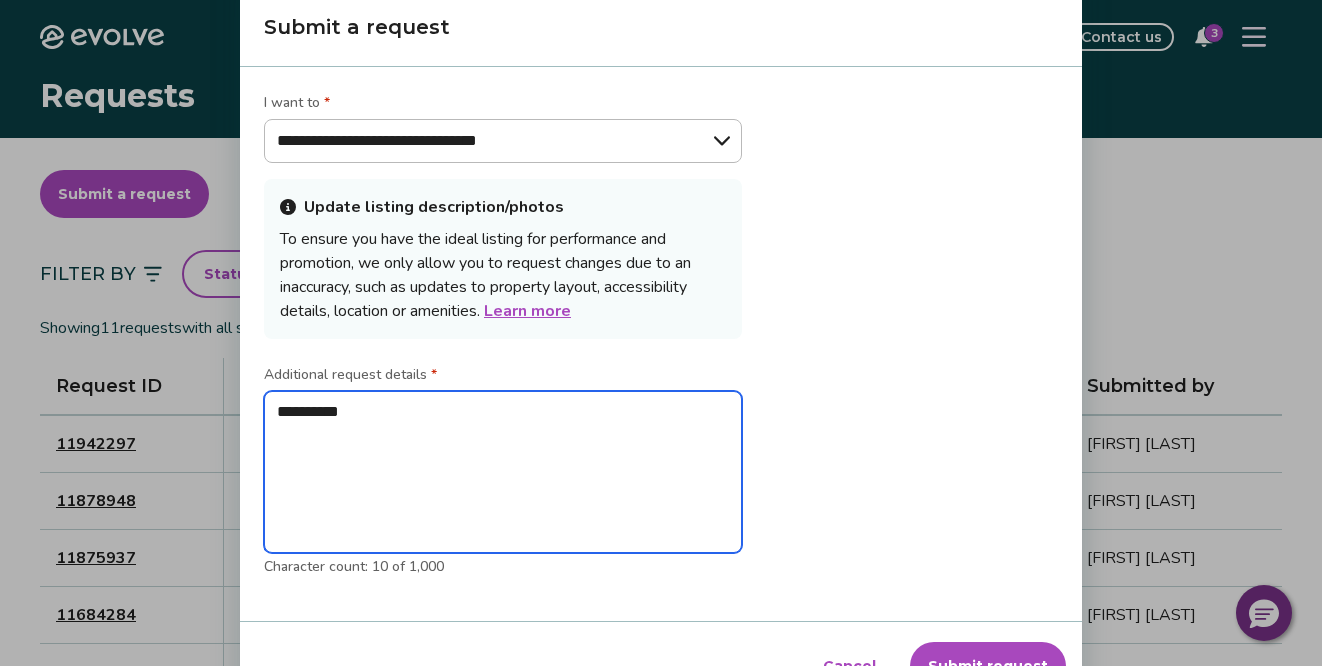 type on "**********" 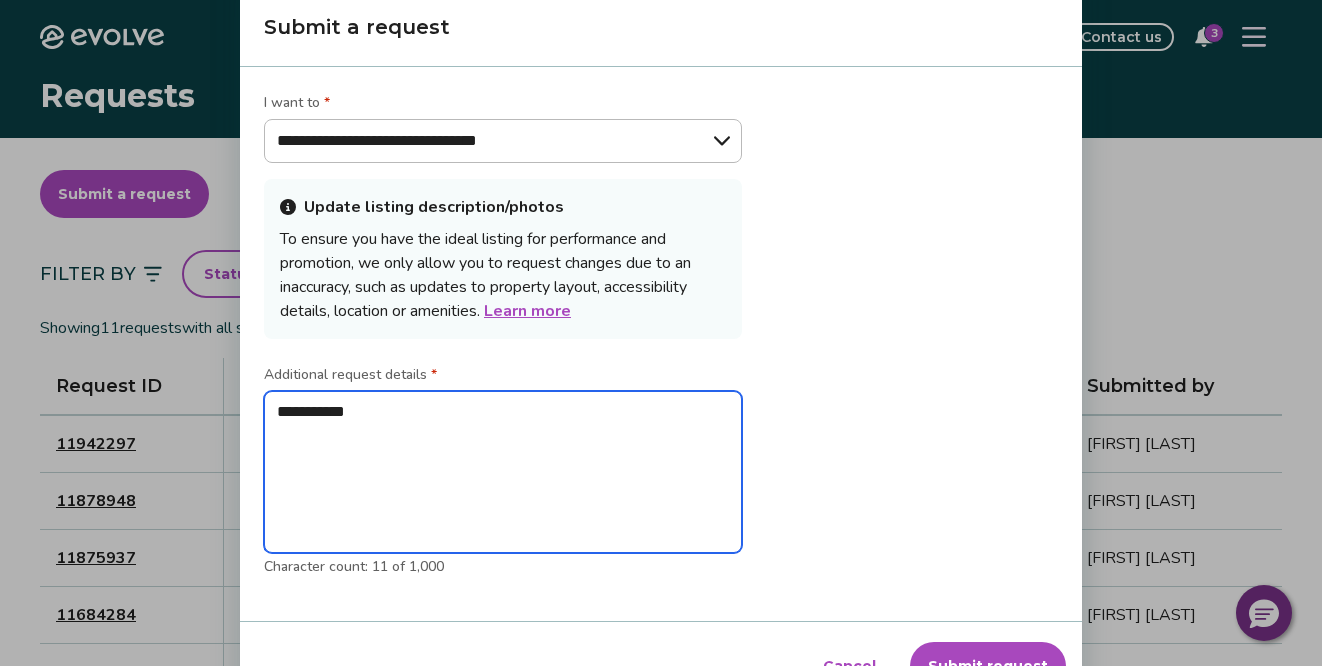 type on "**********" 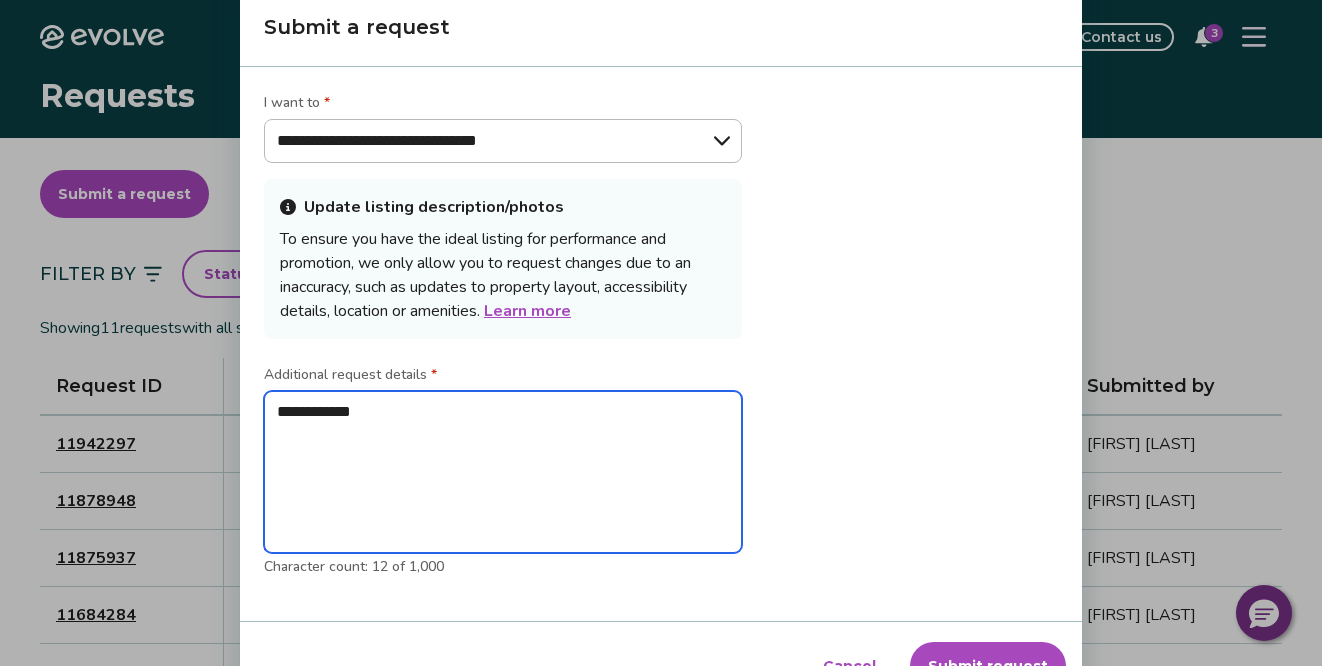 type on "**********" 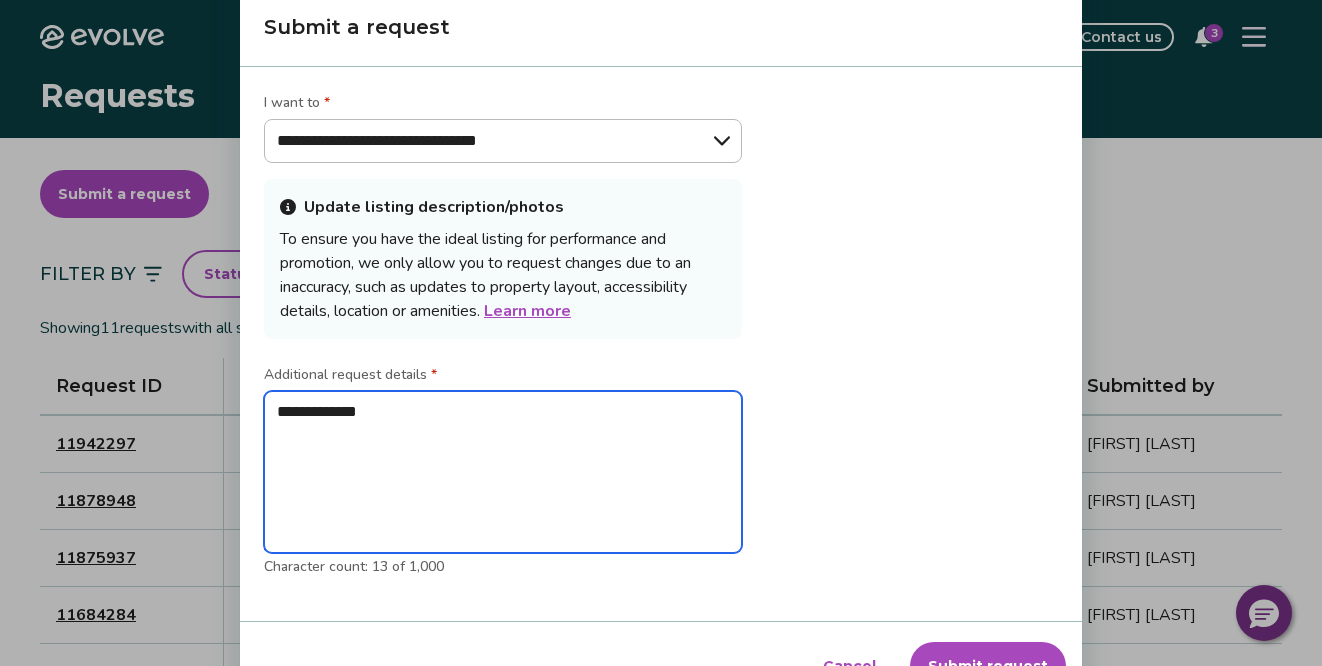 type on "**********" 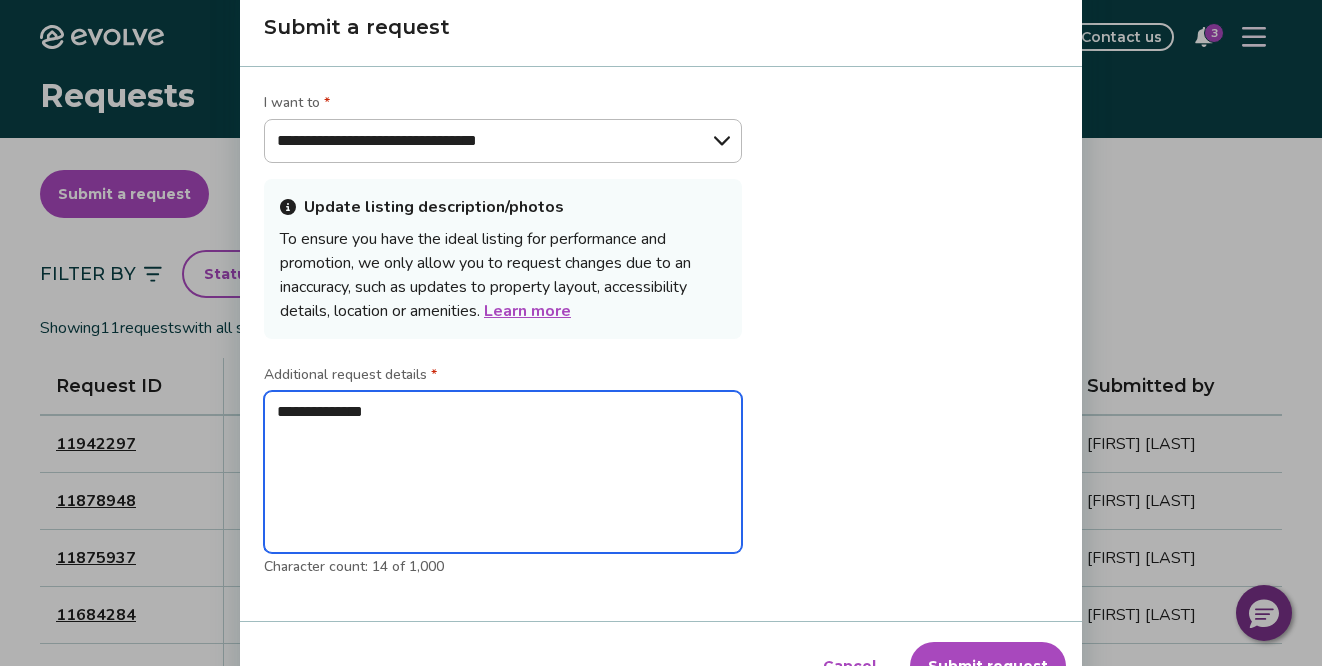 type on "**********" 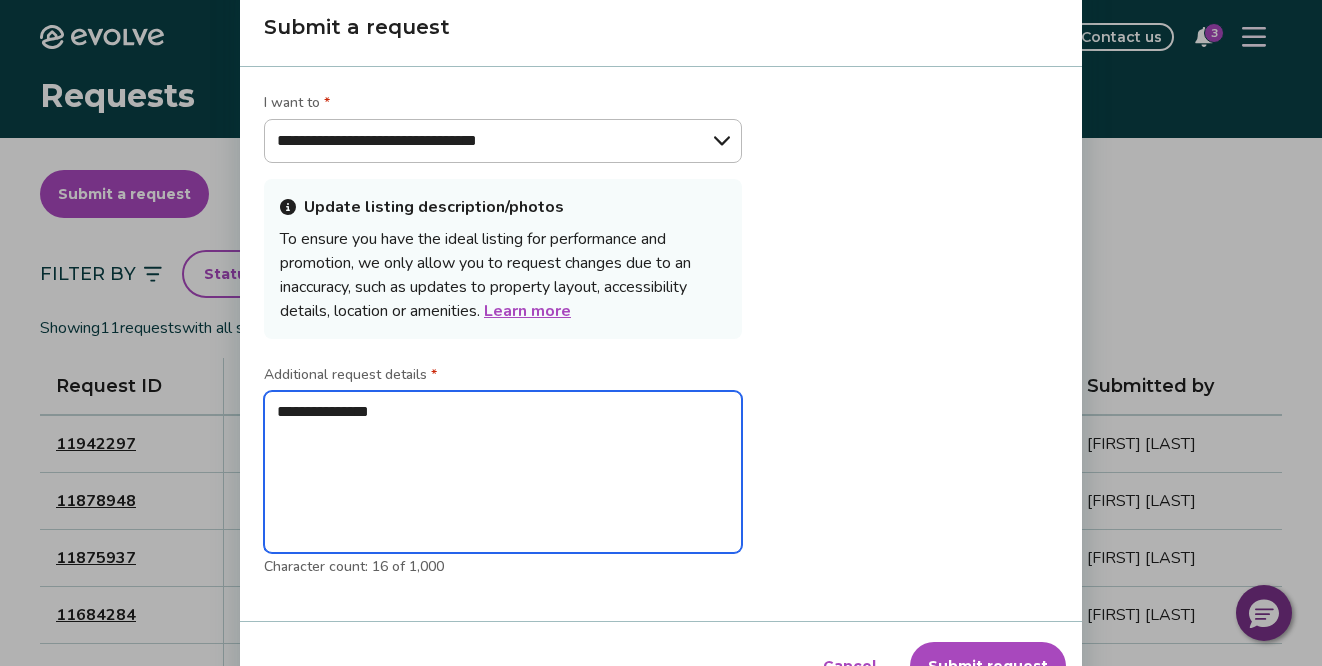 type on "**********" 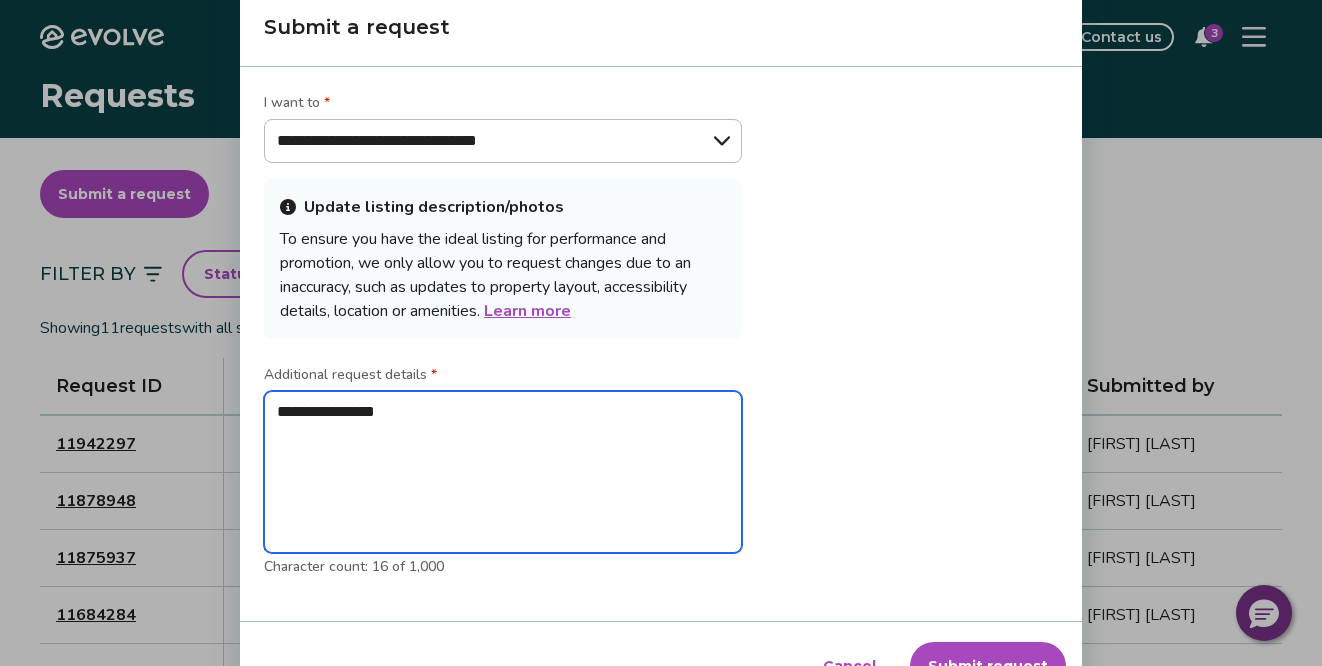 type on "**********" 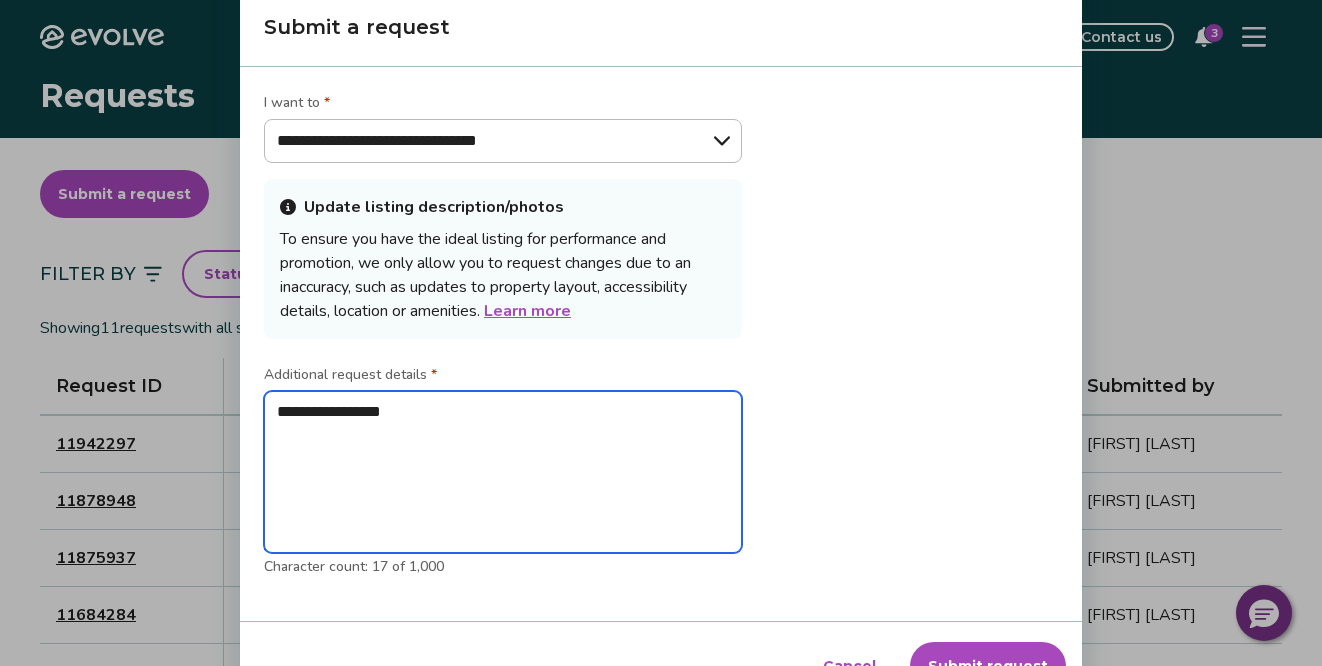 type on "**********" 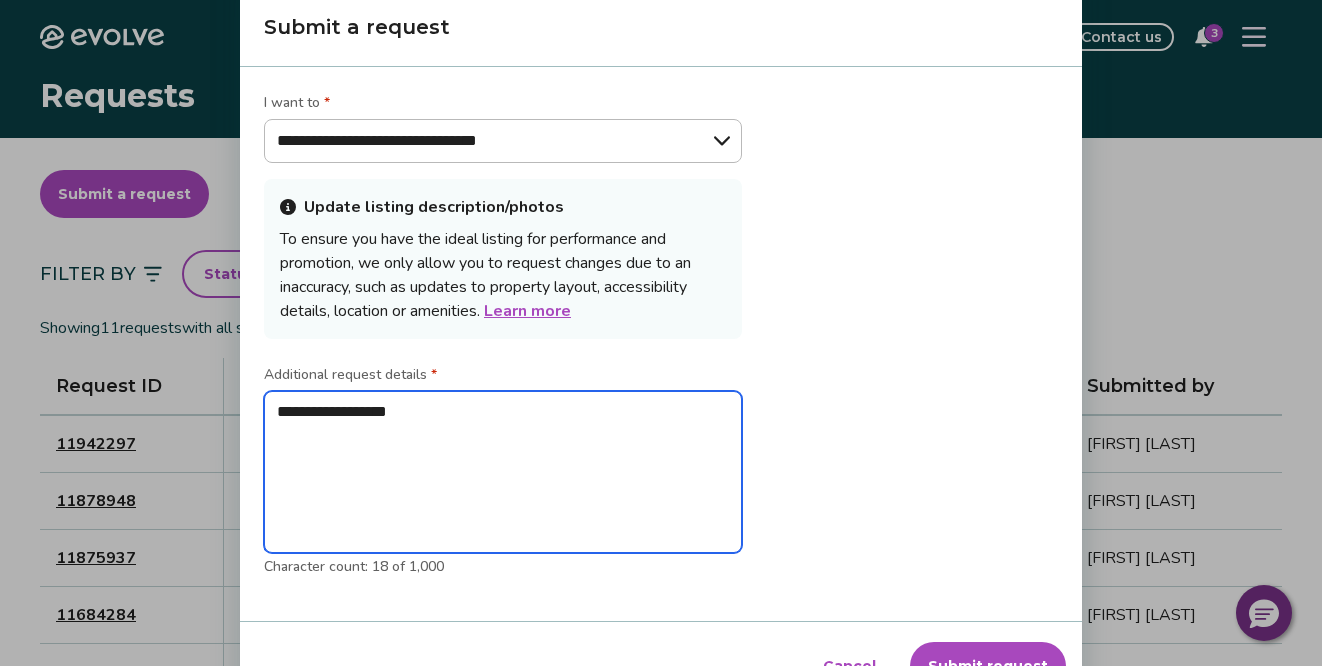 type on "**********" 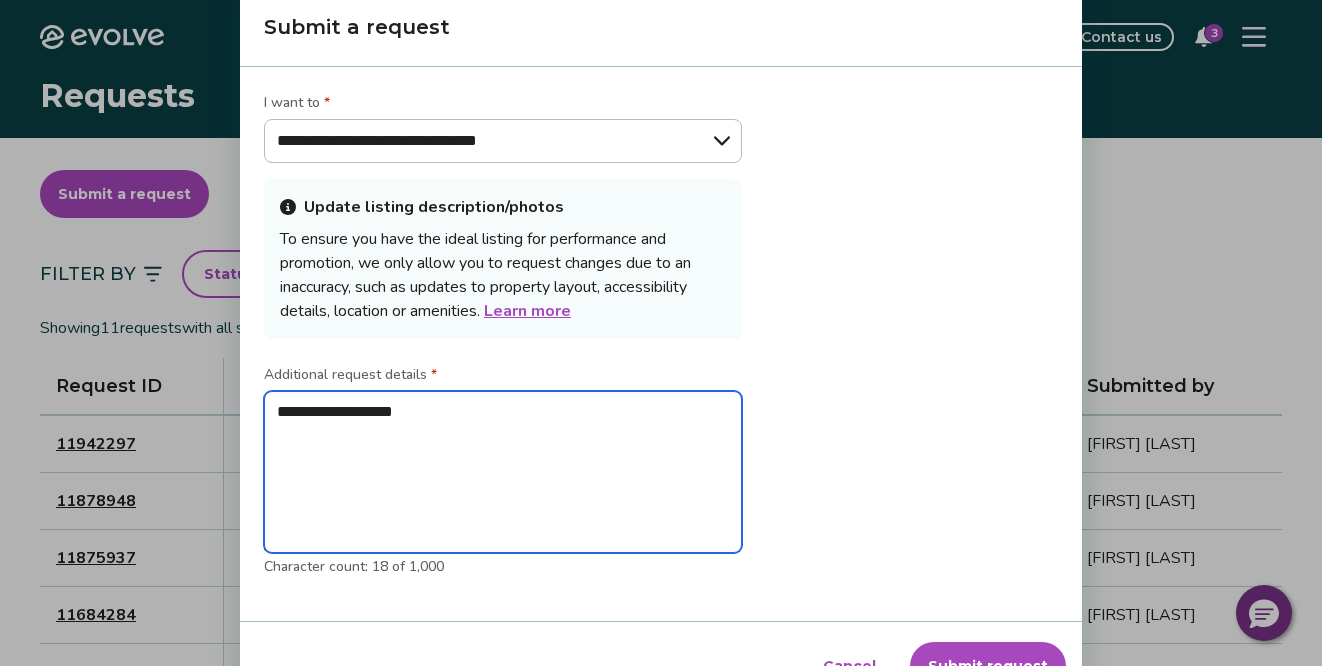 type on "**********" 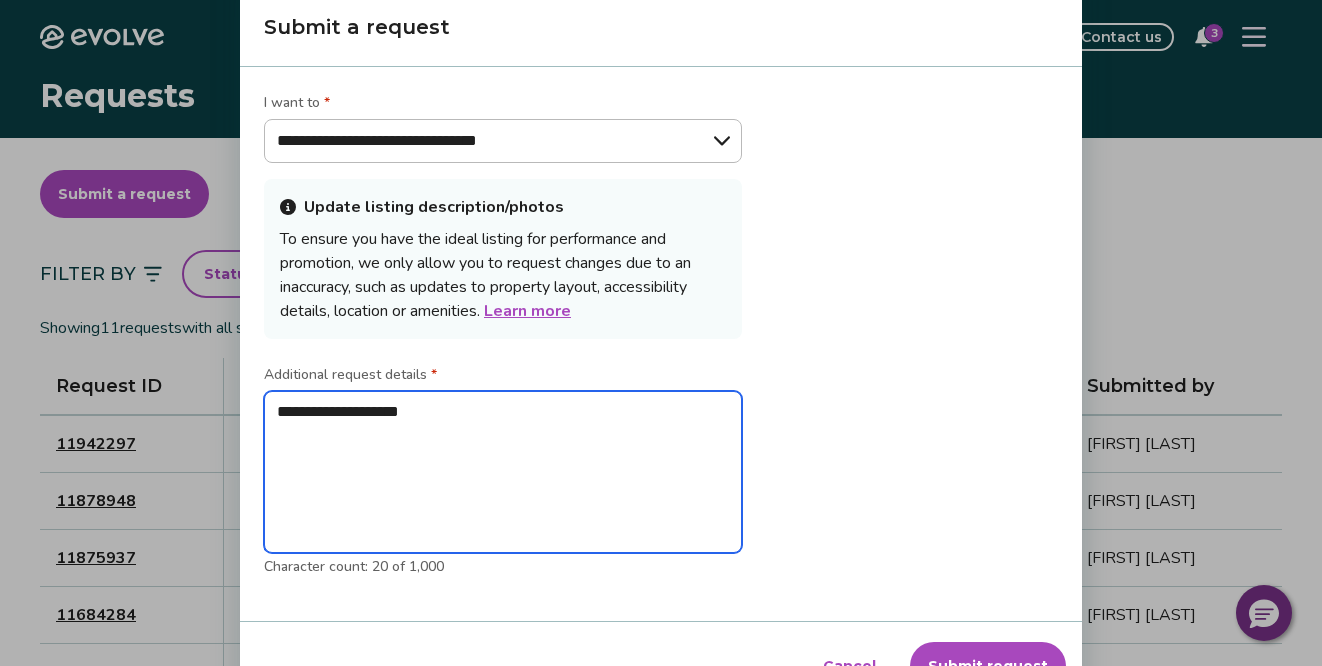 type on "**********" 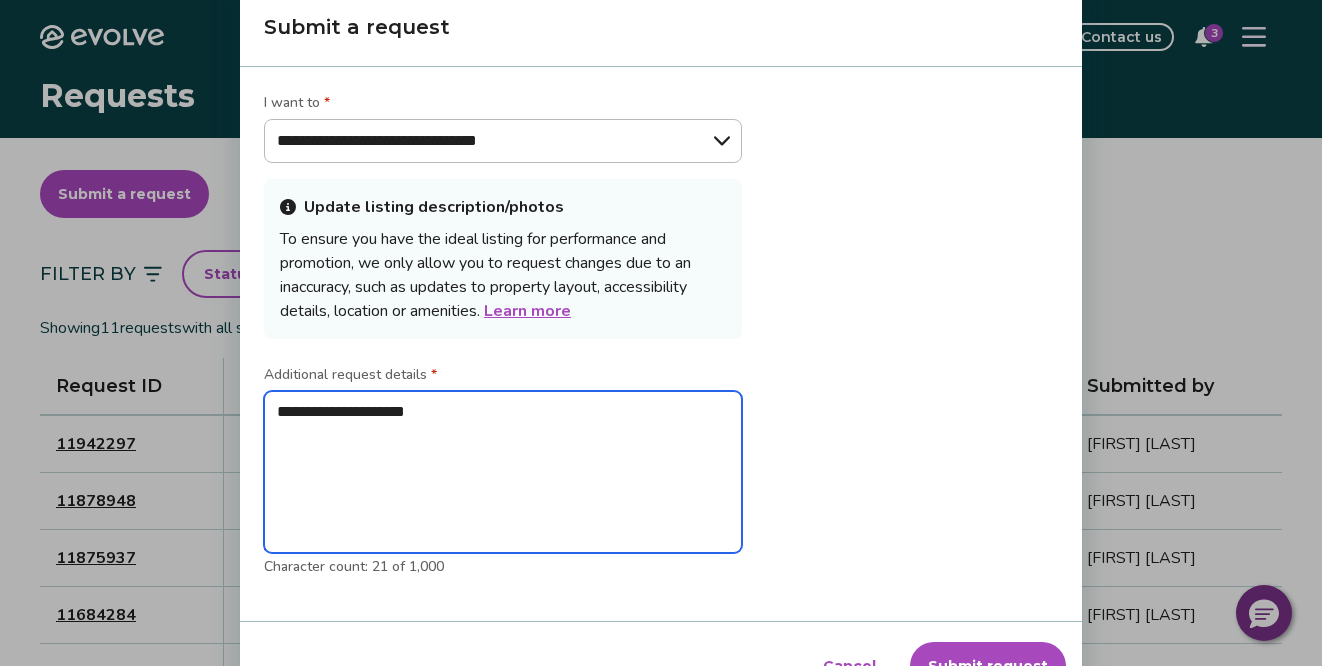 type on "**********" 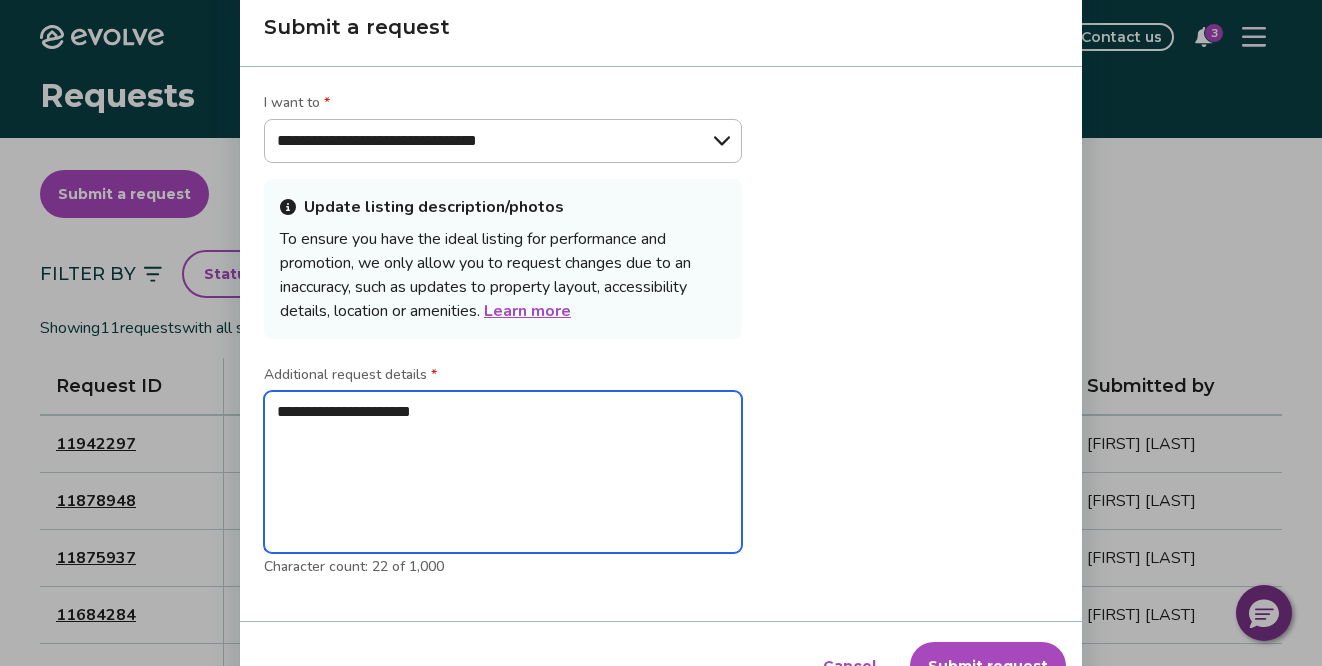 type on "**********" 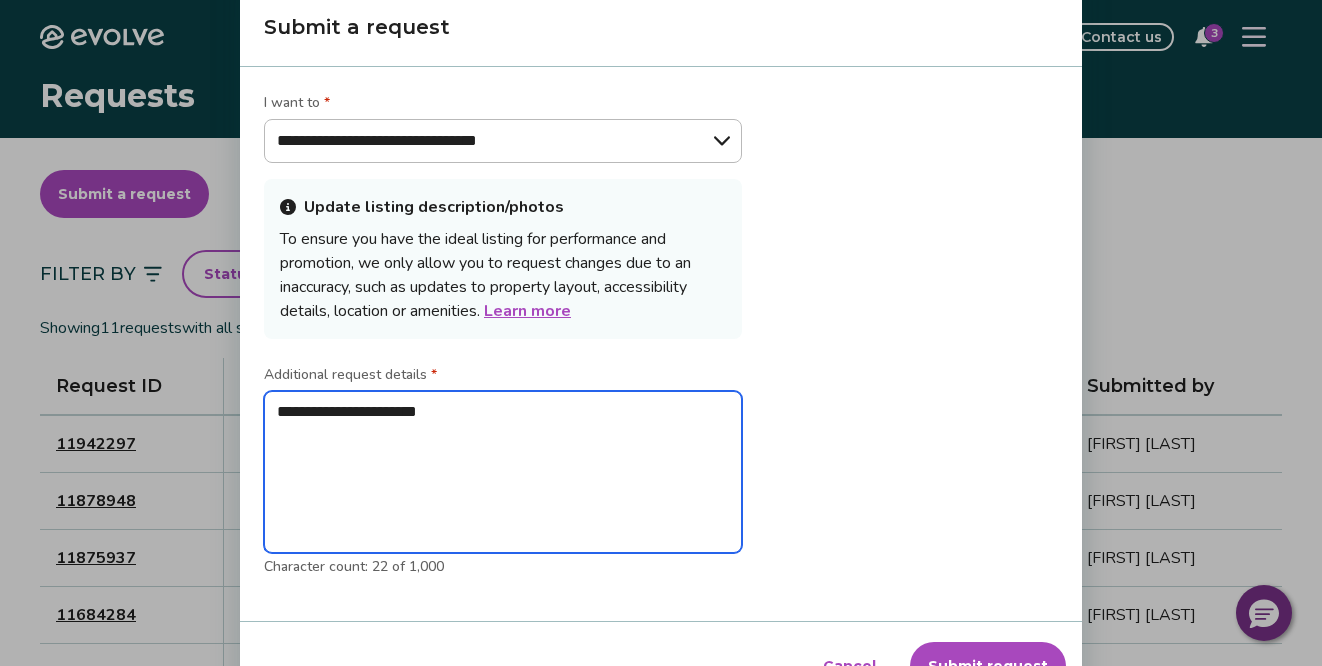 type on "**********" 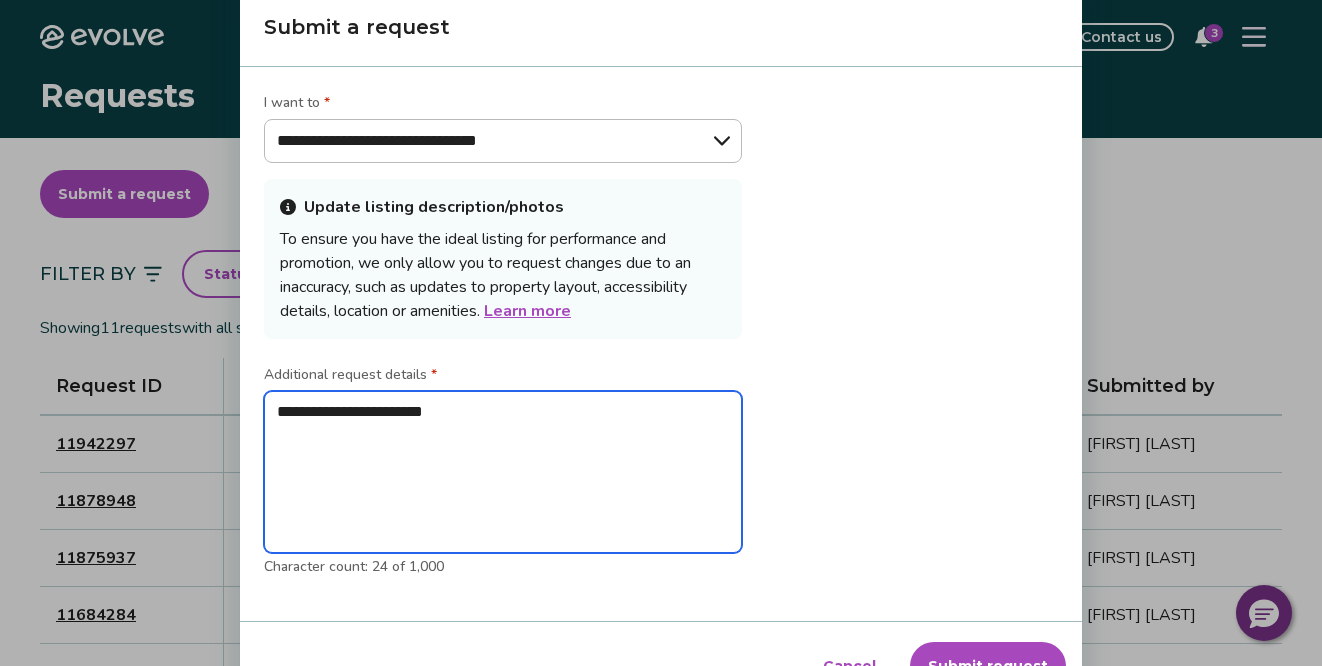 type on "**********" 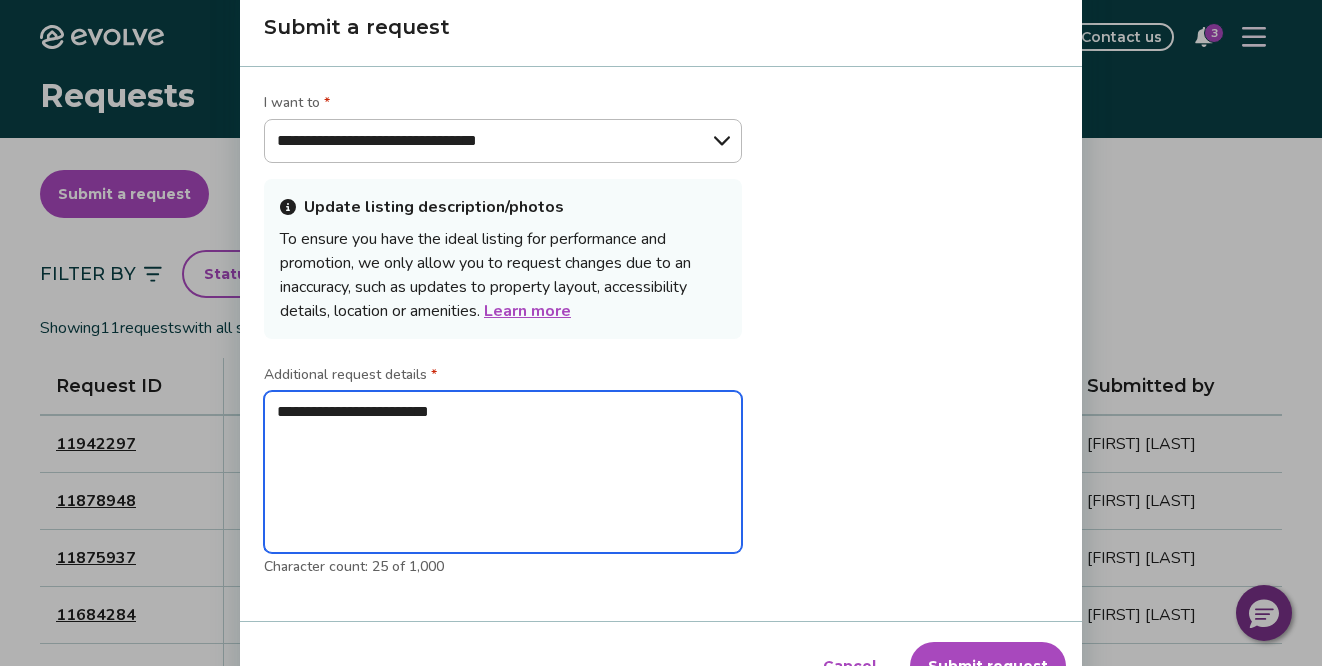 type on "**********" 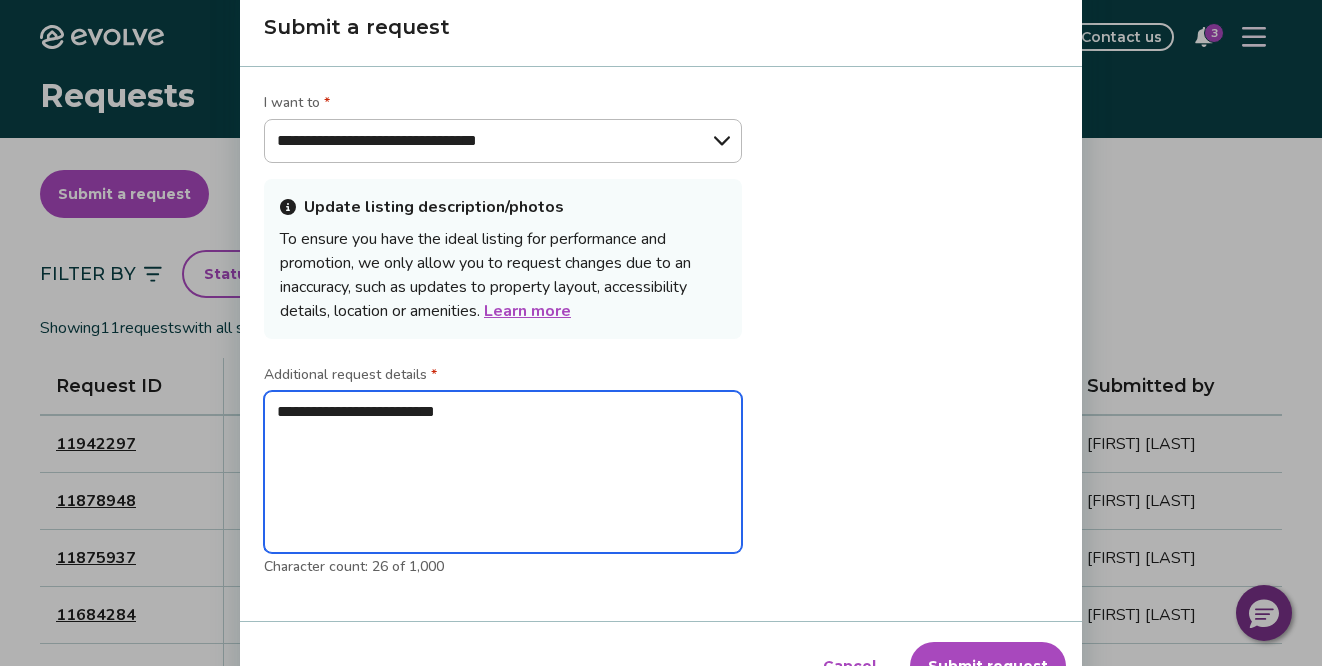 type on "**********" 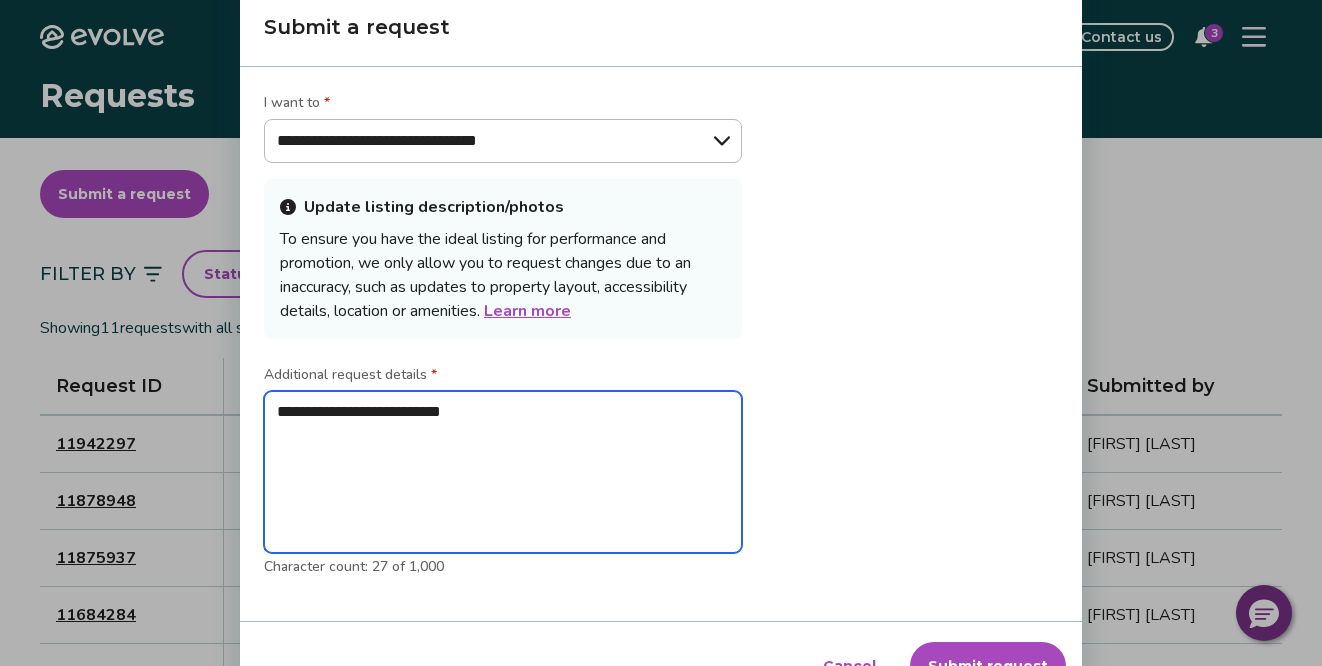 type on "**********" 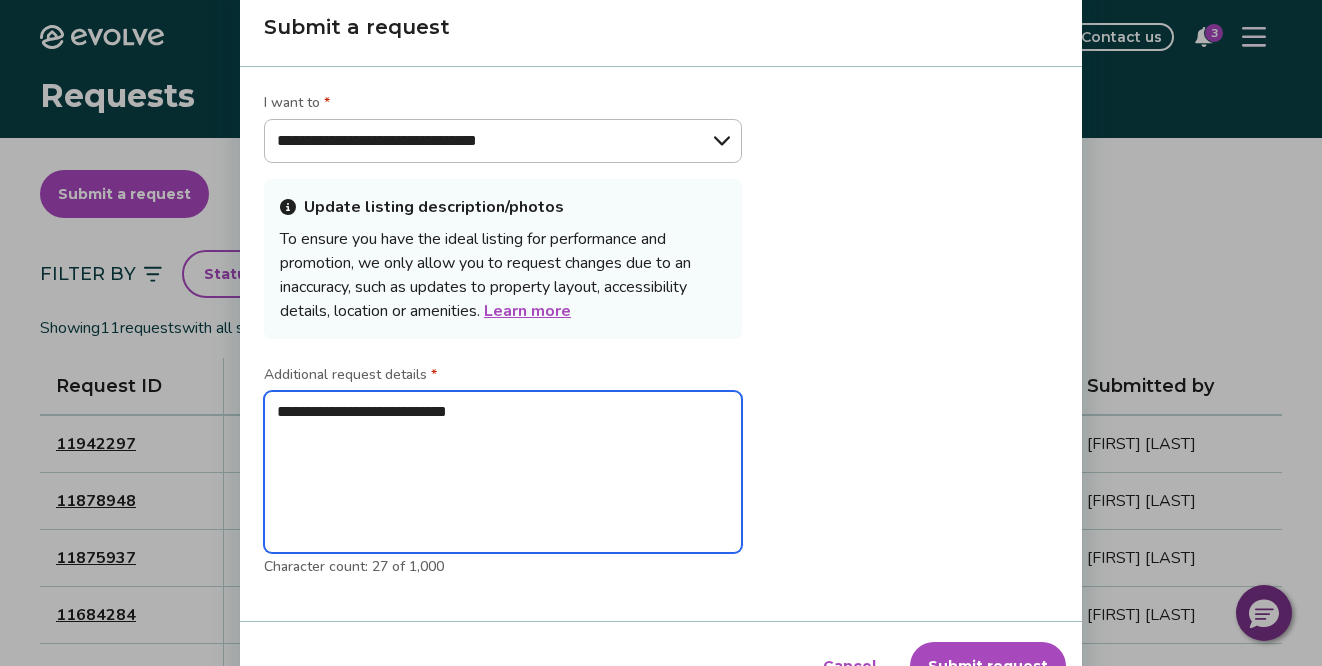 type on "**********" 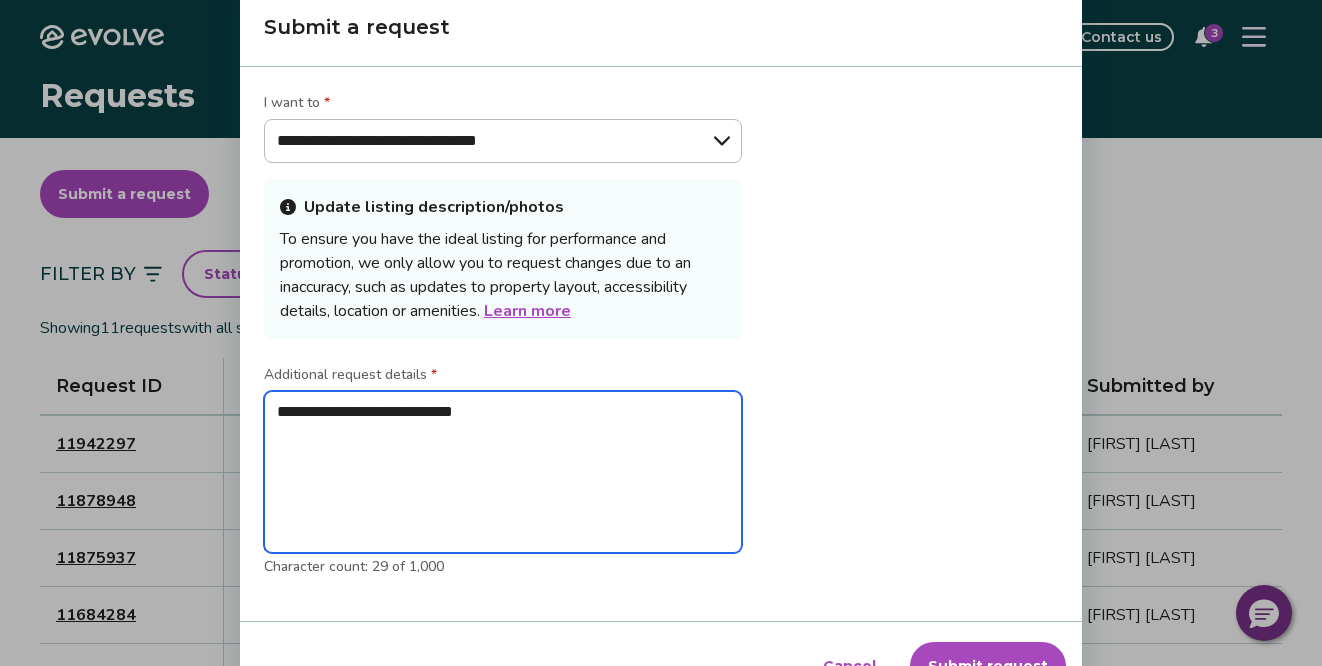 type on "**********" 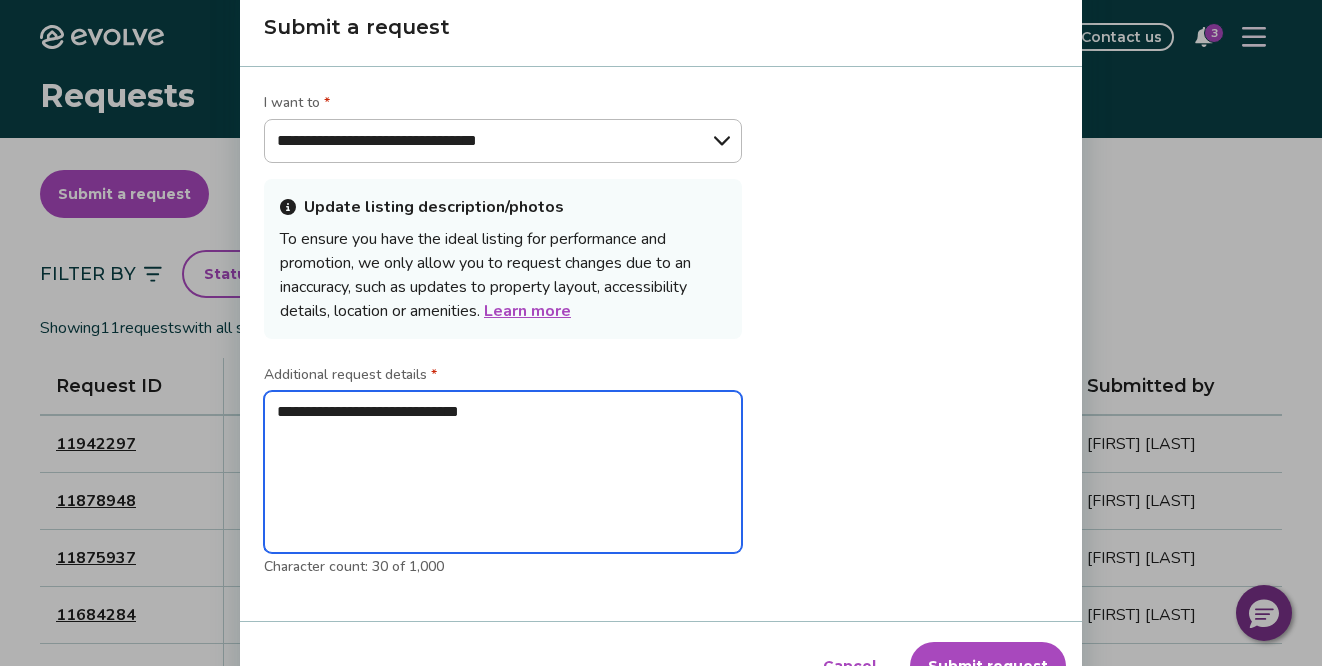 type on "**********" 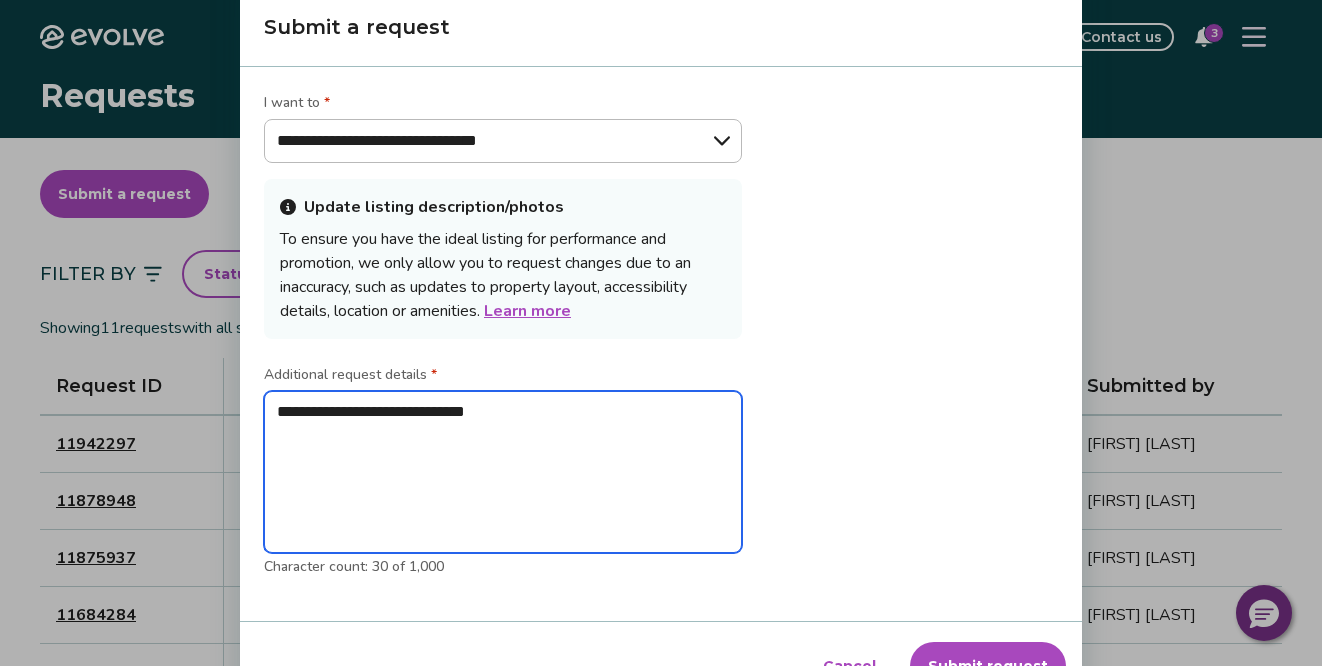 type on "*" 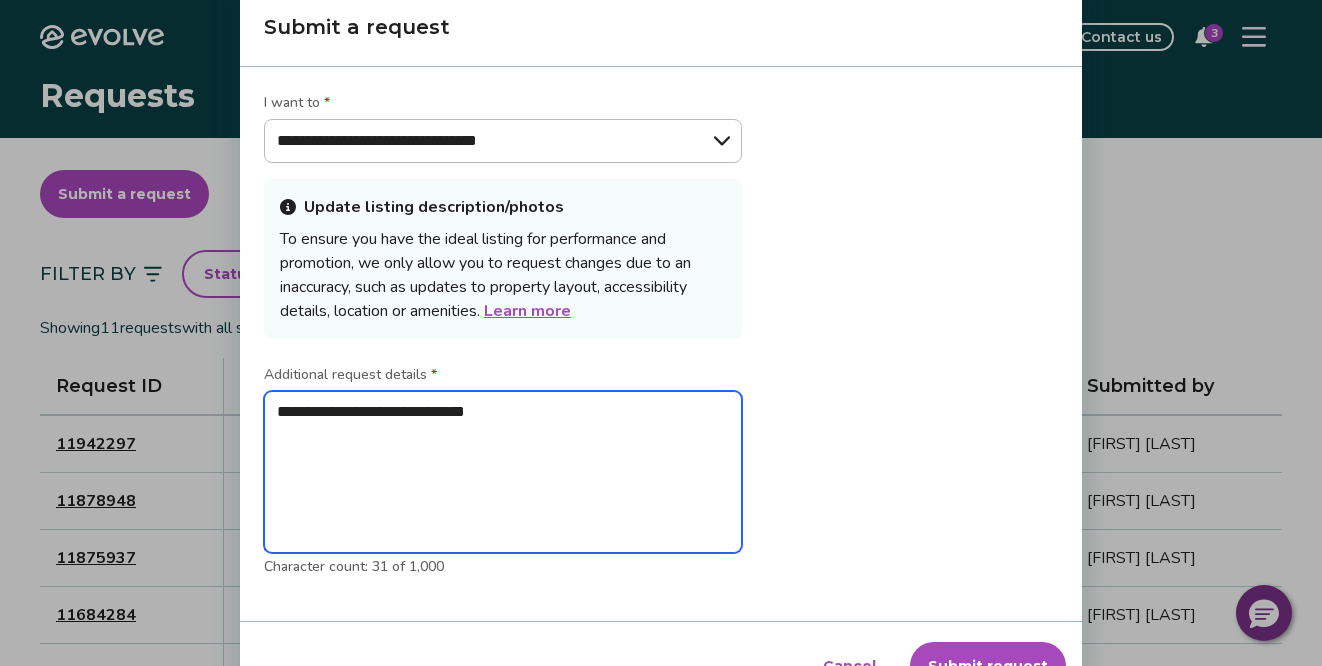 type on "**********" 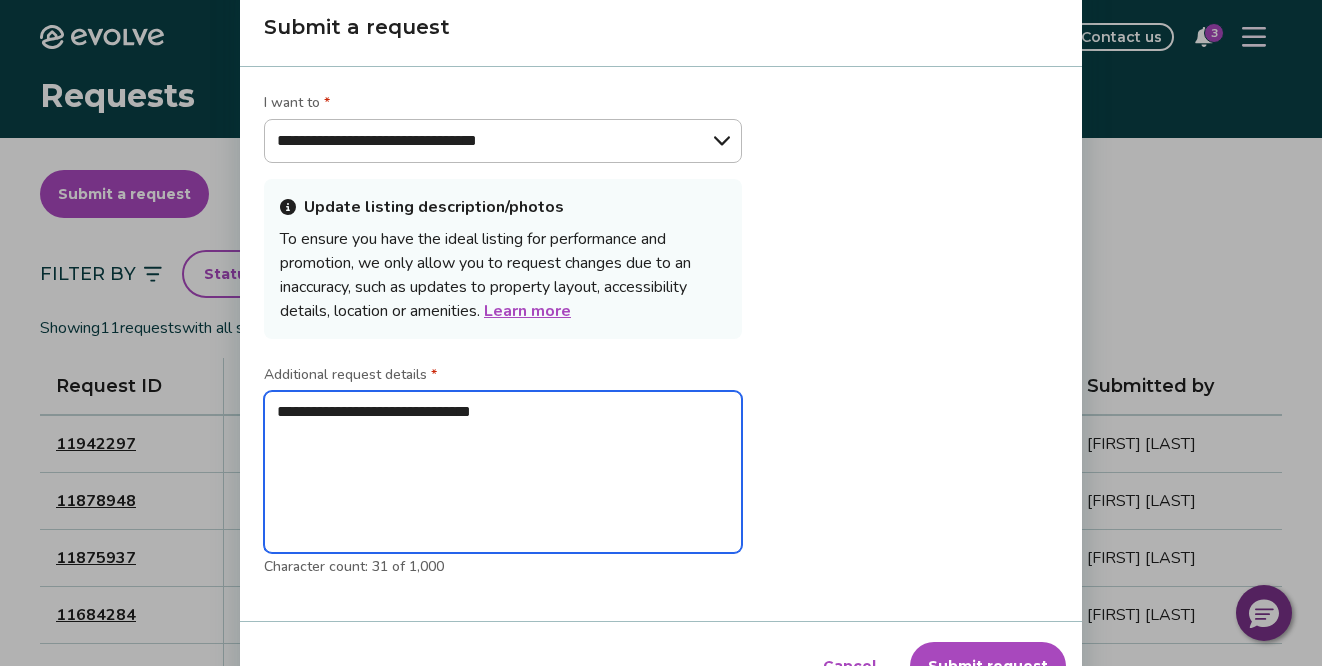 type on "**********" 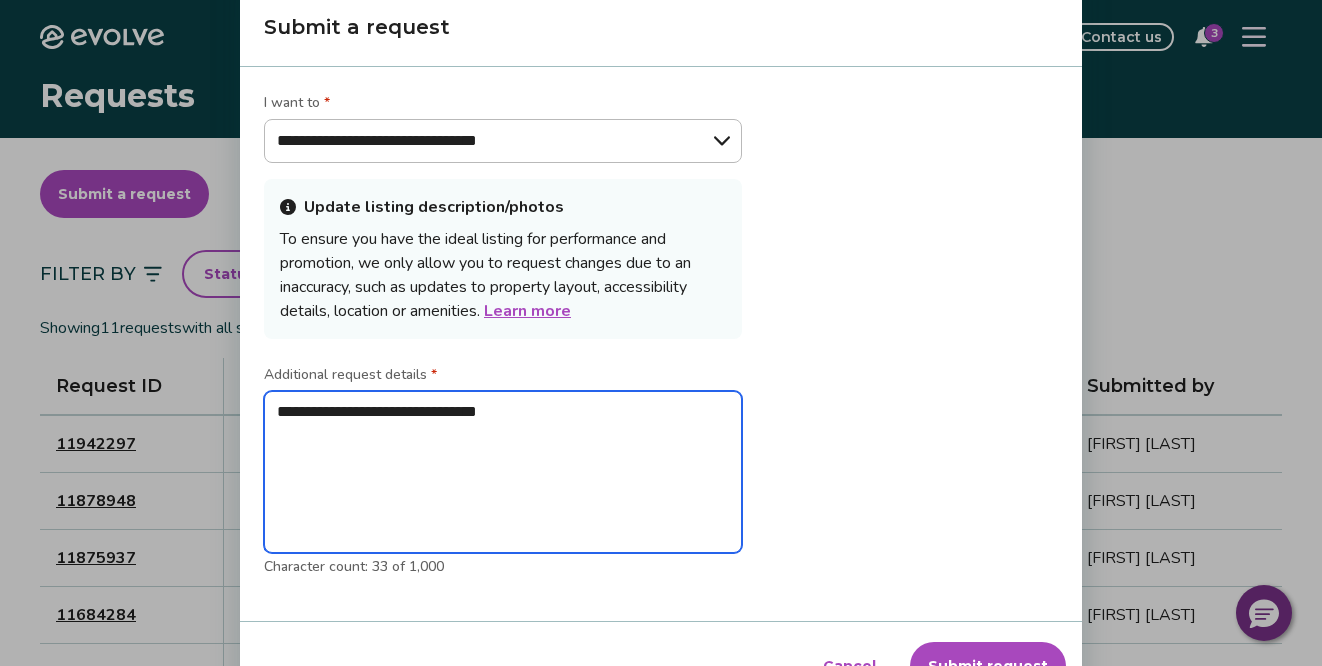 type on "**********" 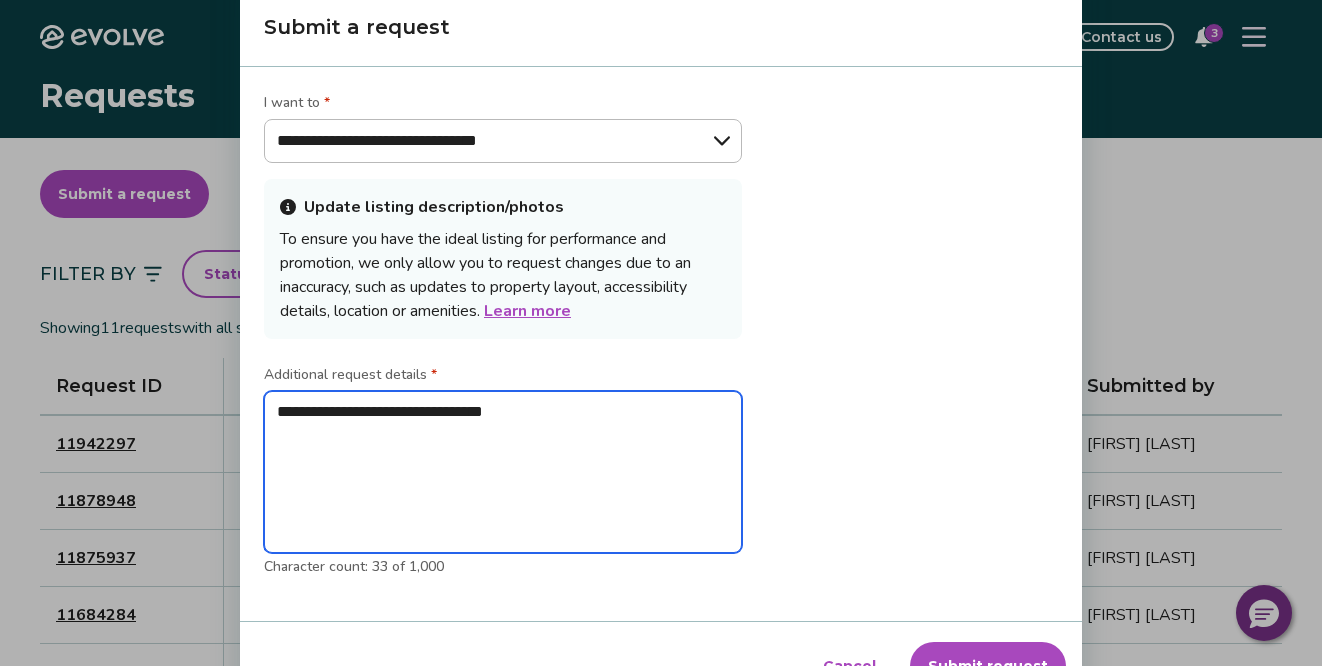 type on "*" 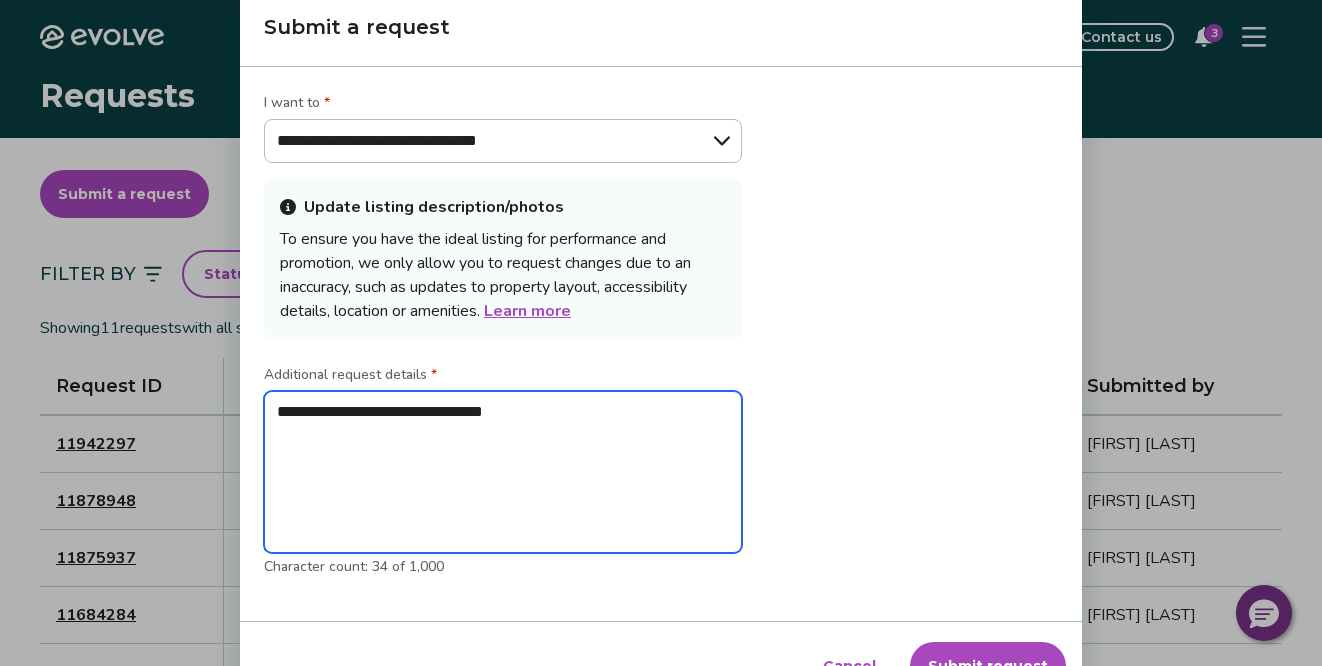 type on "**********" 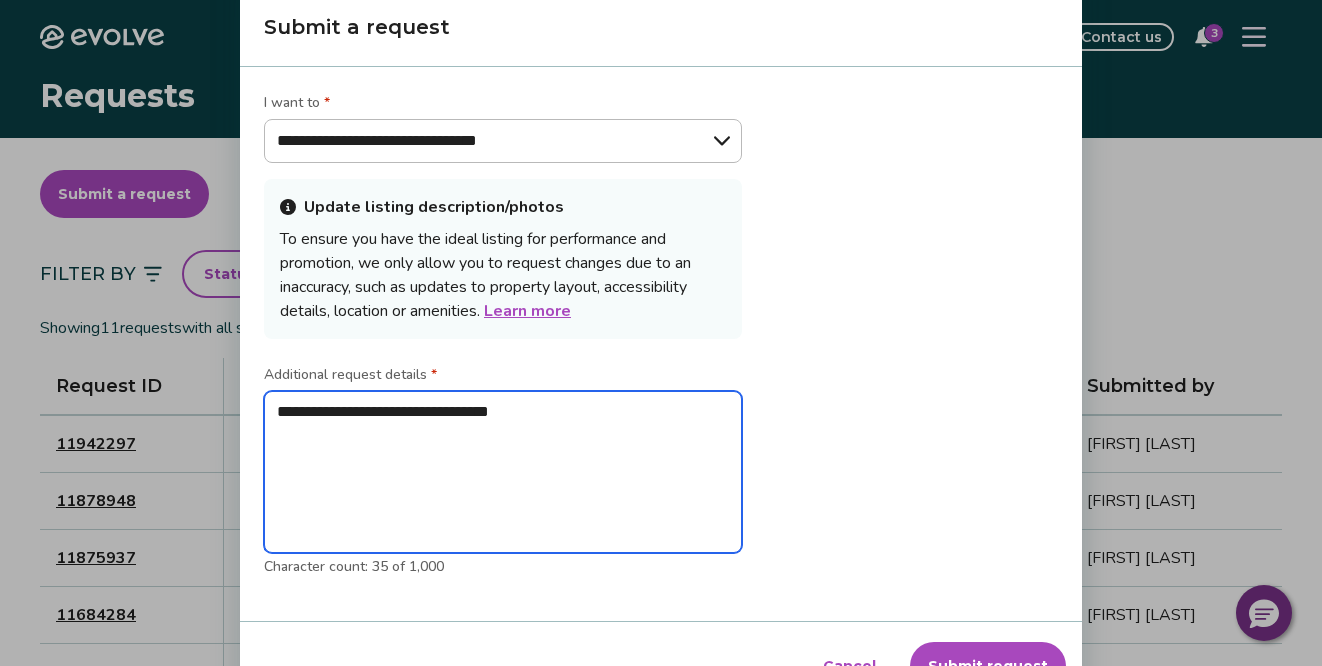 type on "**********" 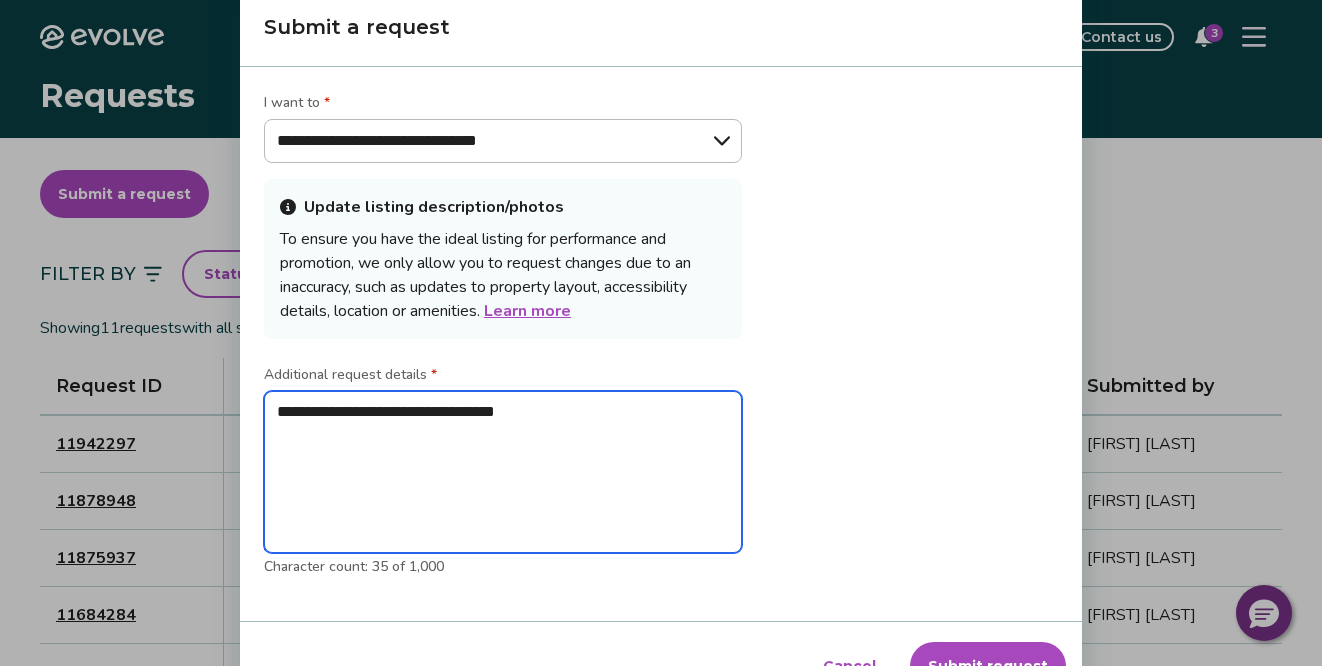 type on "**********" 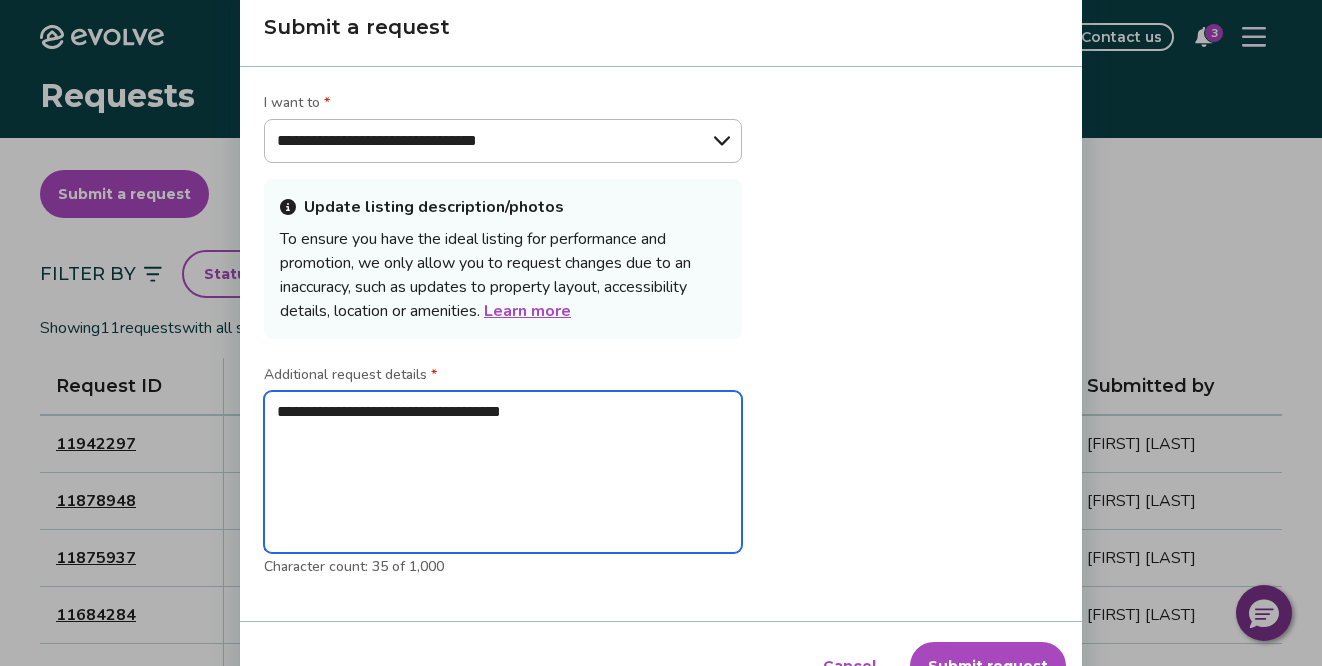 type on "*" 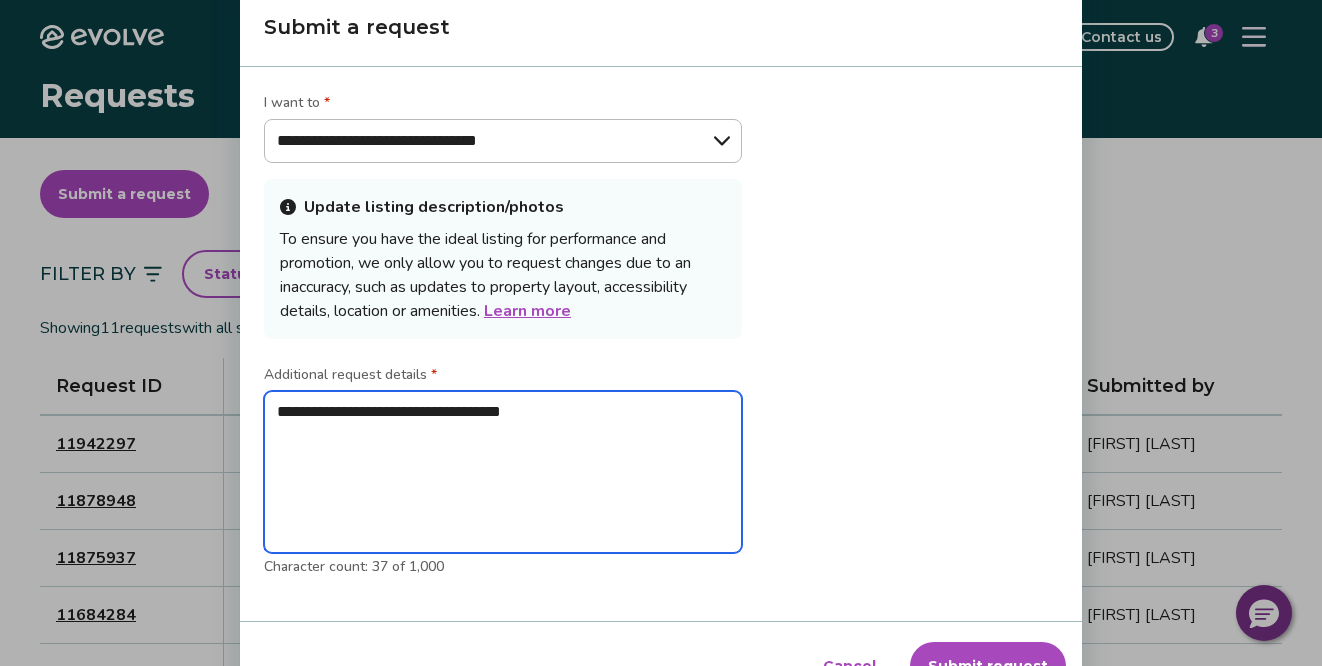 type on "**********" 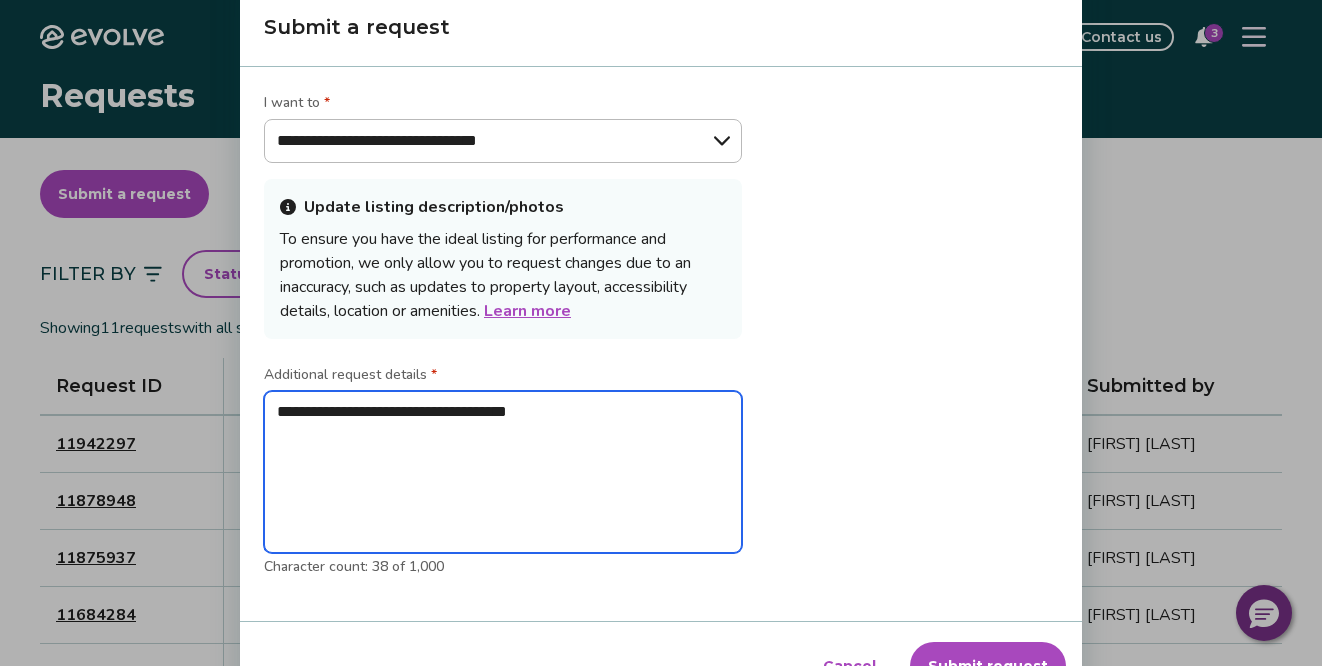 type on "**********" 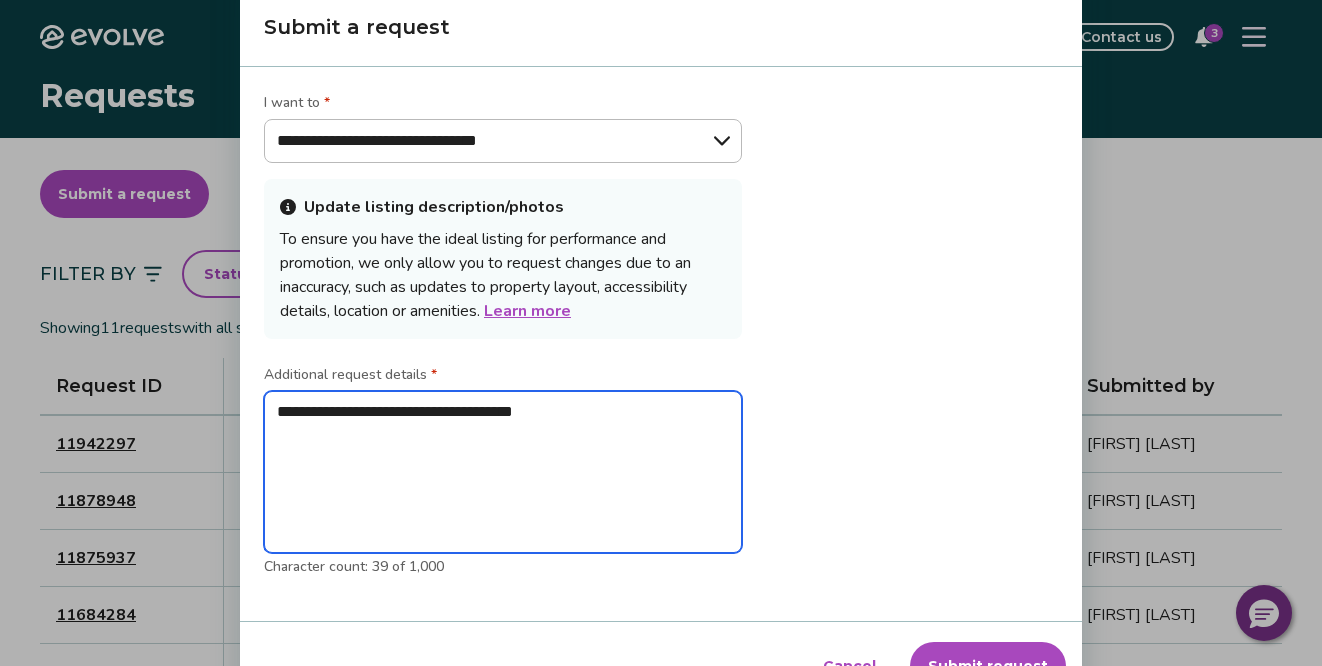 type on "**********" 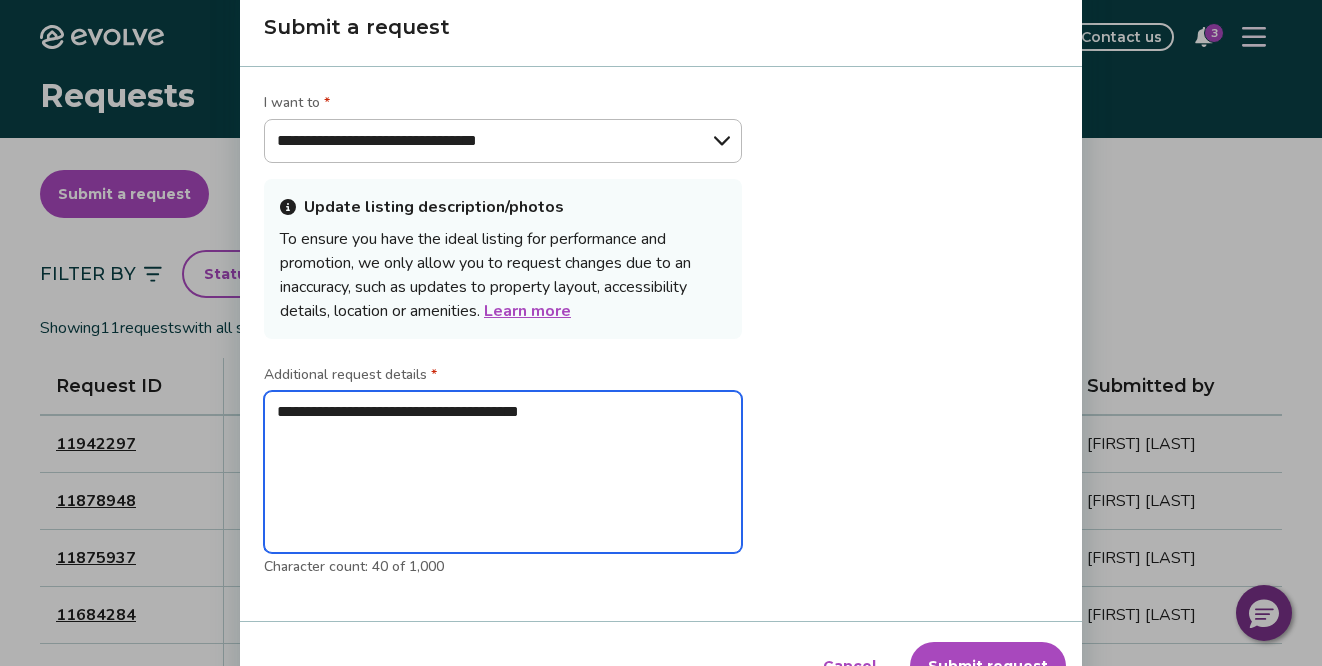 type on "**********" 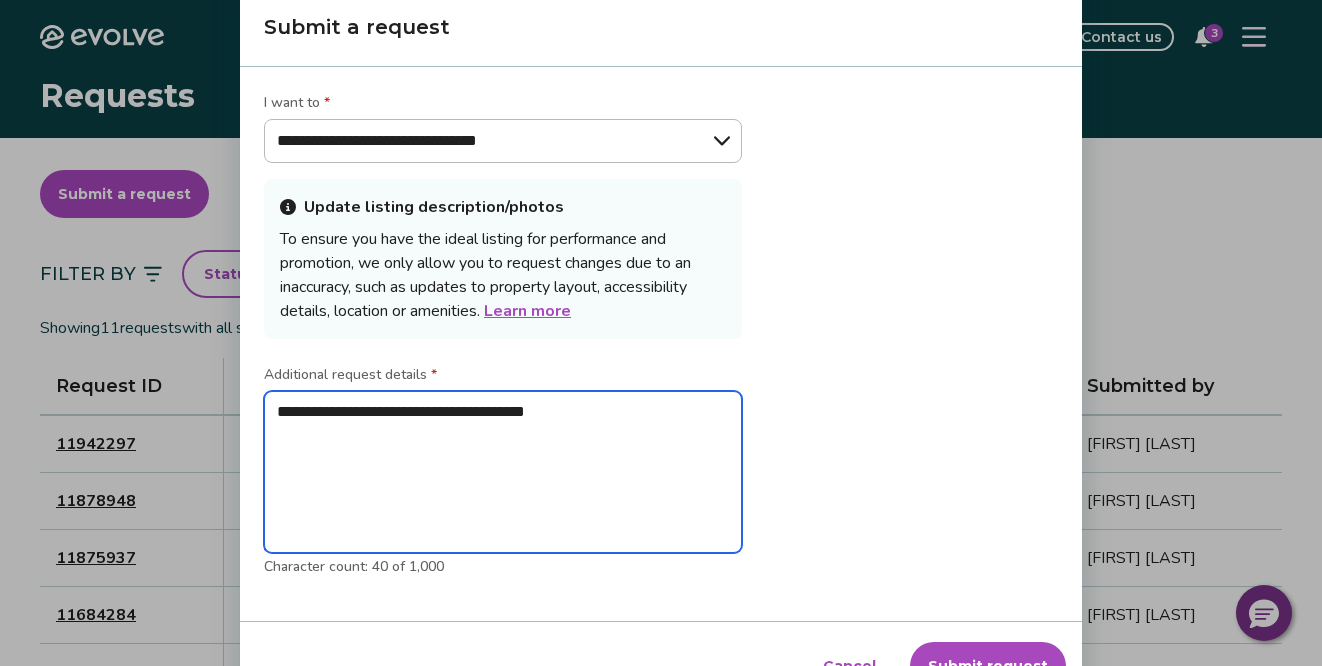 type on "**********" 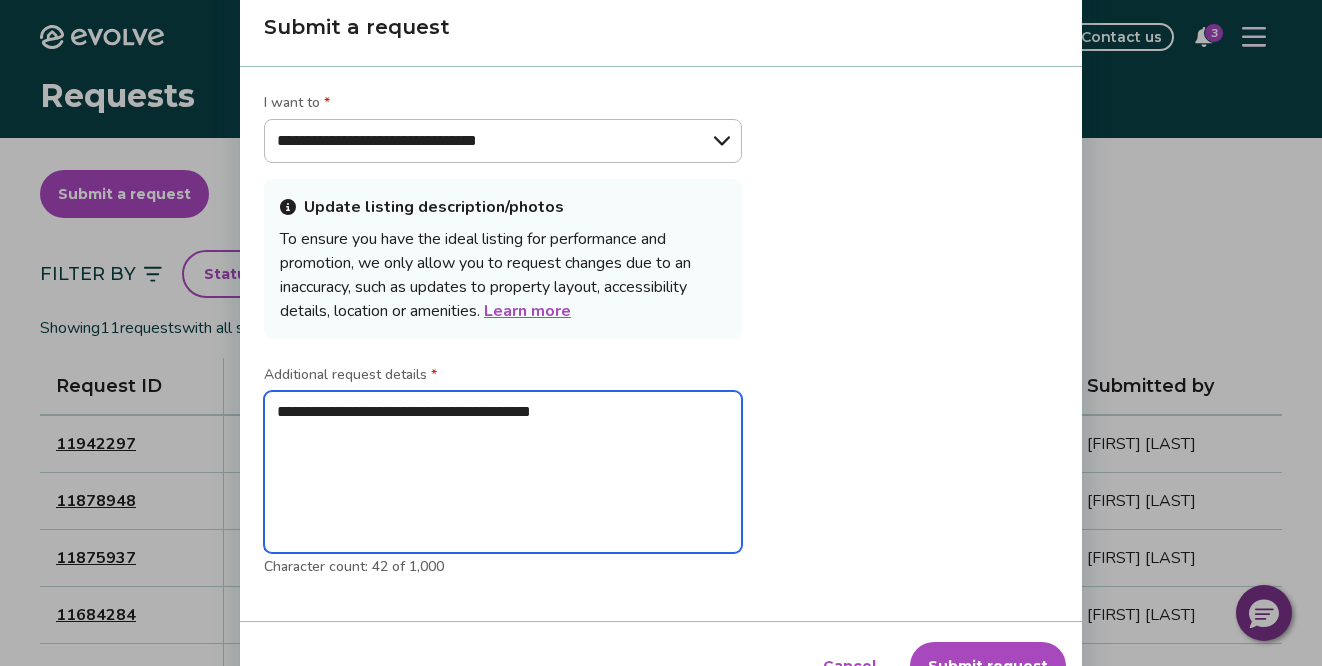 type on "**********" 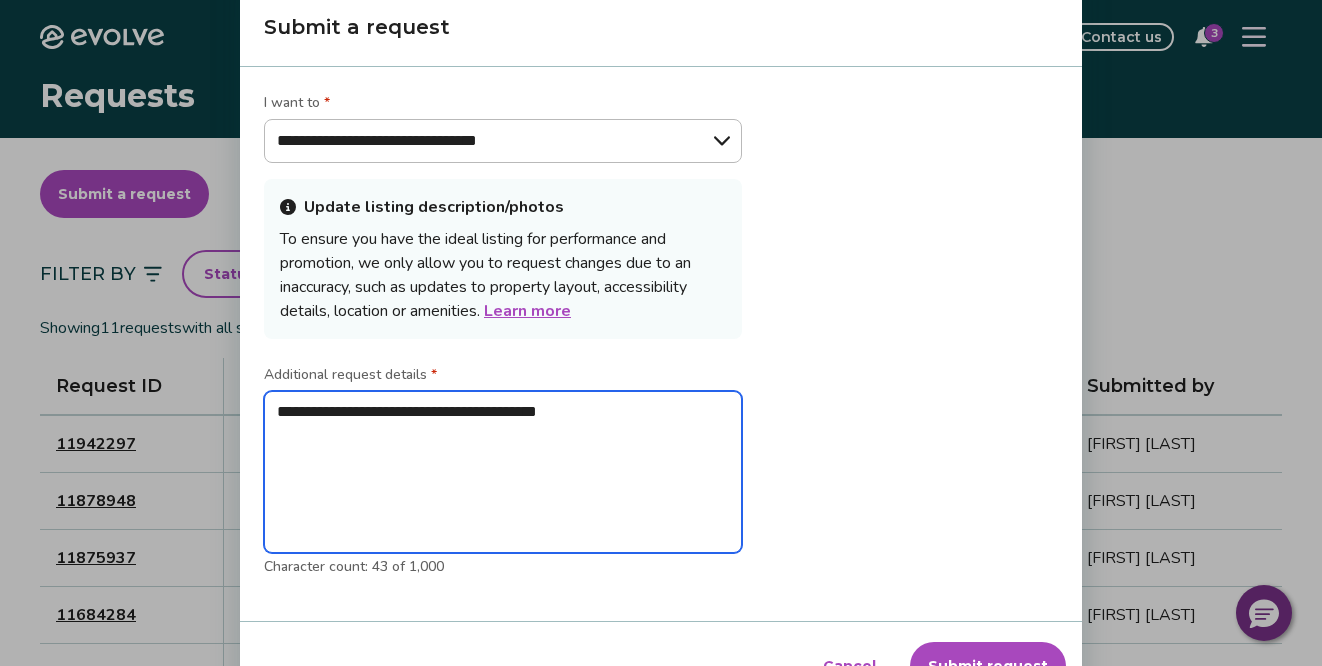 type on "**********" 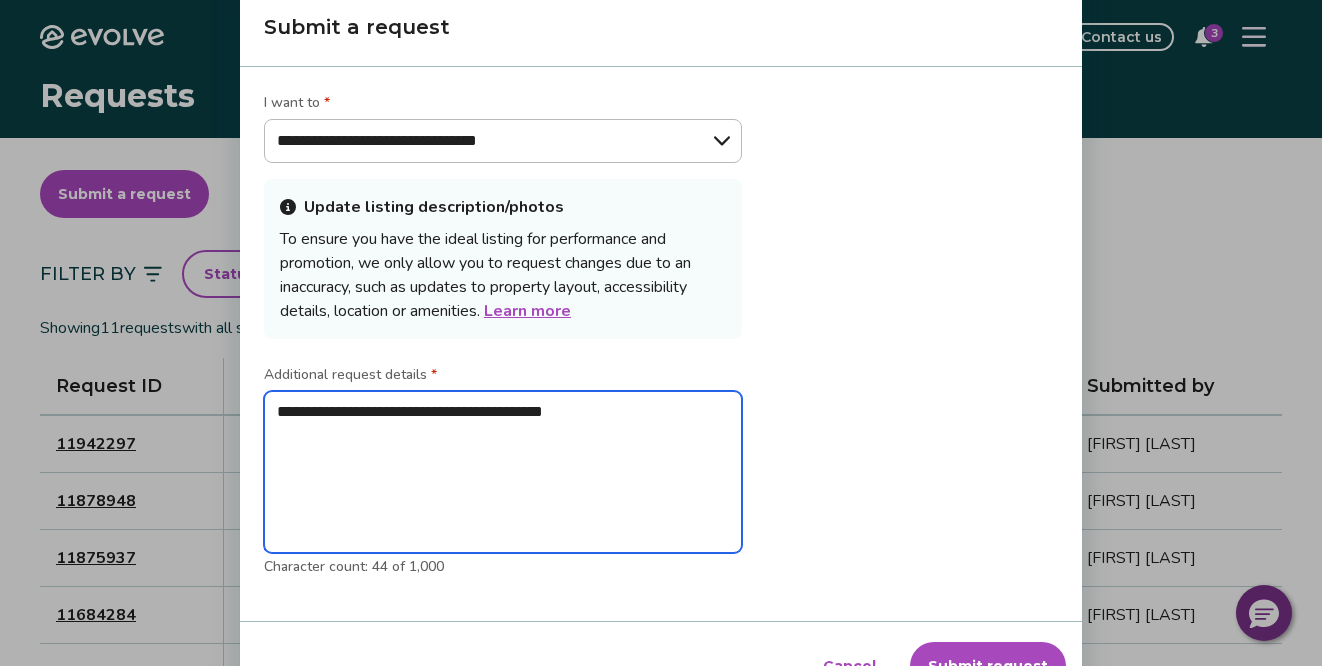 type on "**********" 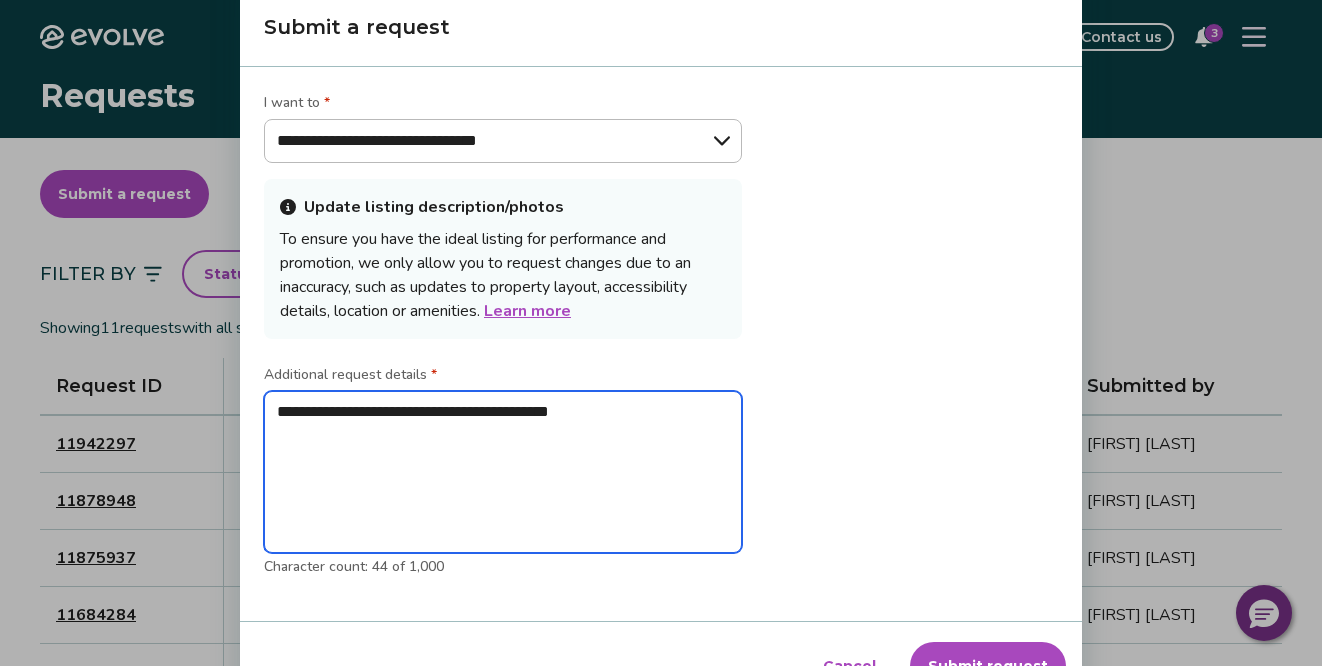 type on "**********" 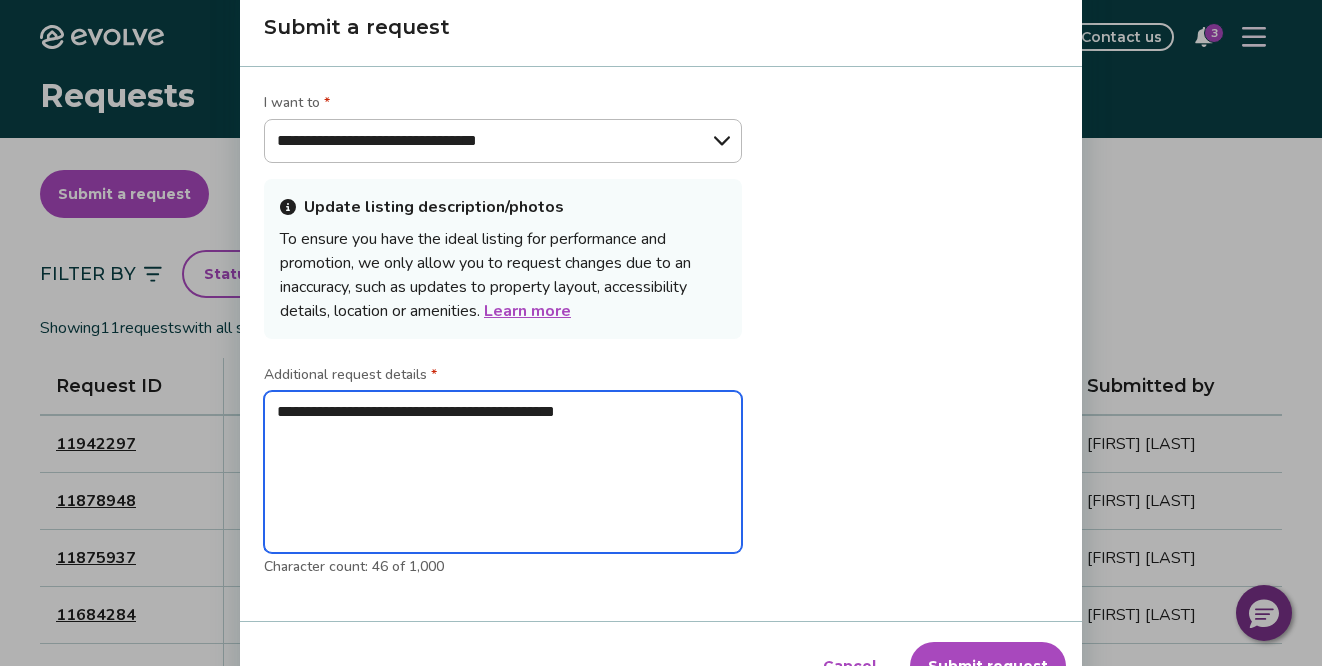 type on "**********" 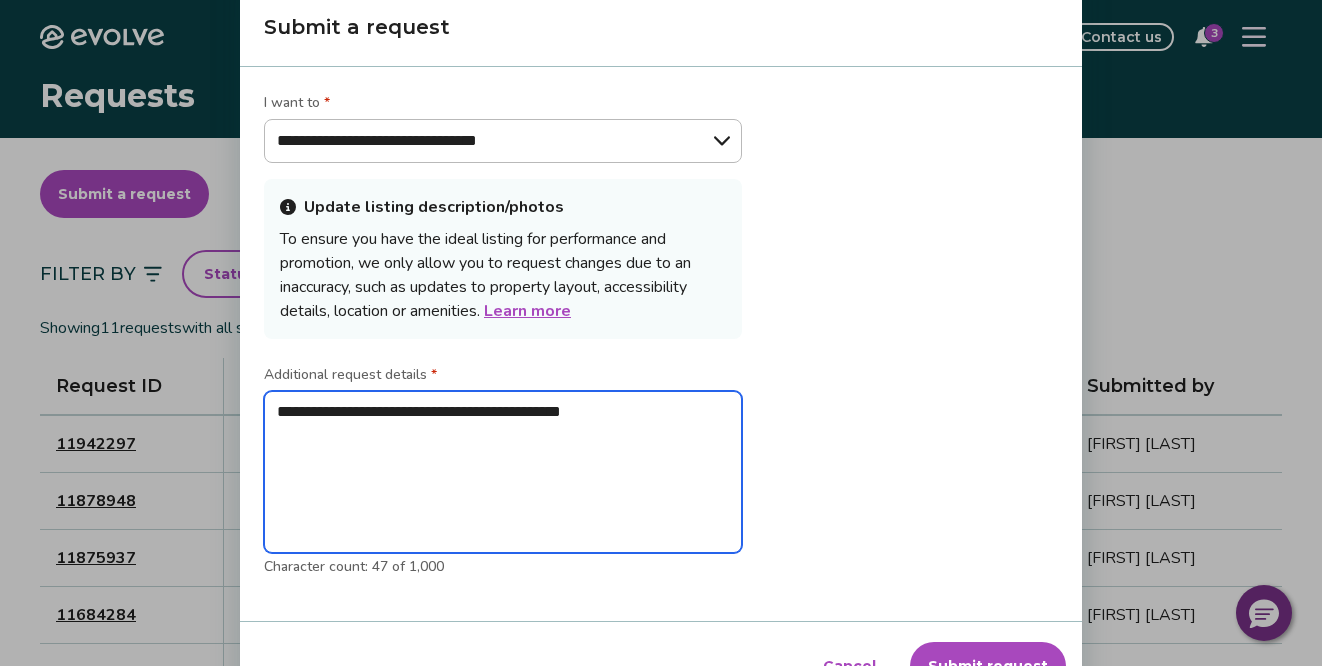 type on "**********" 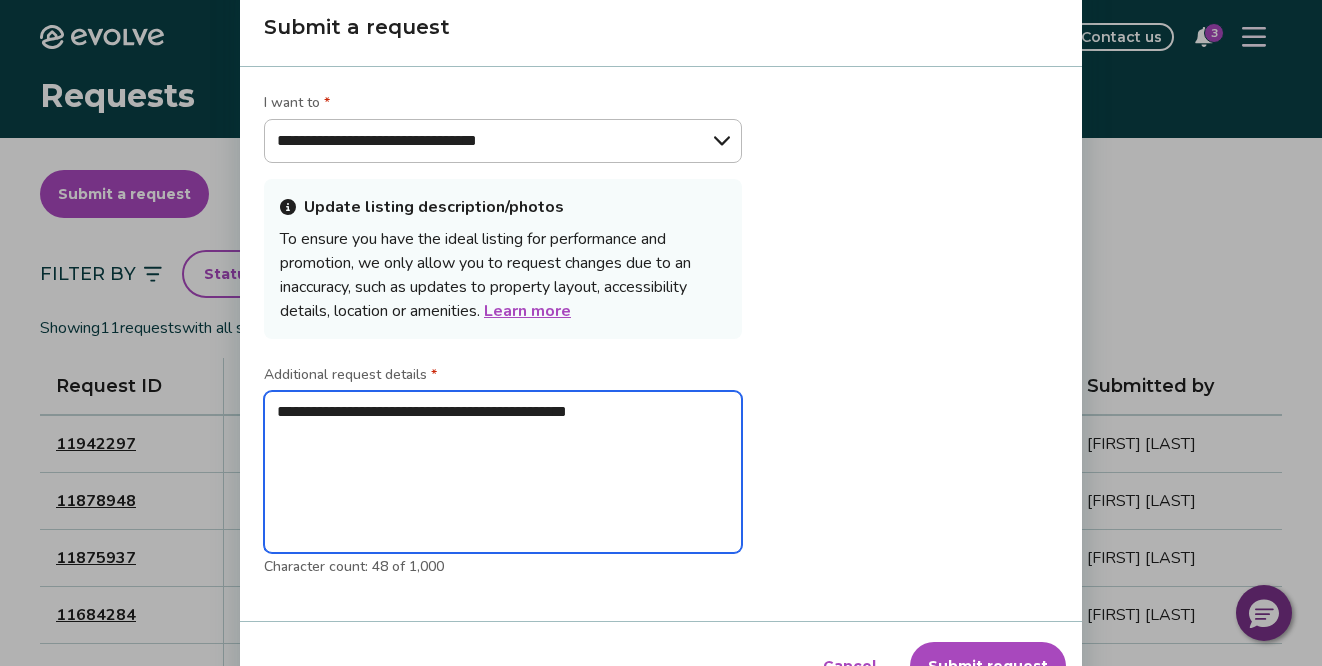 type on "**********" 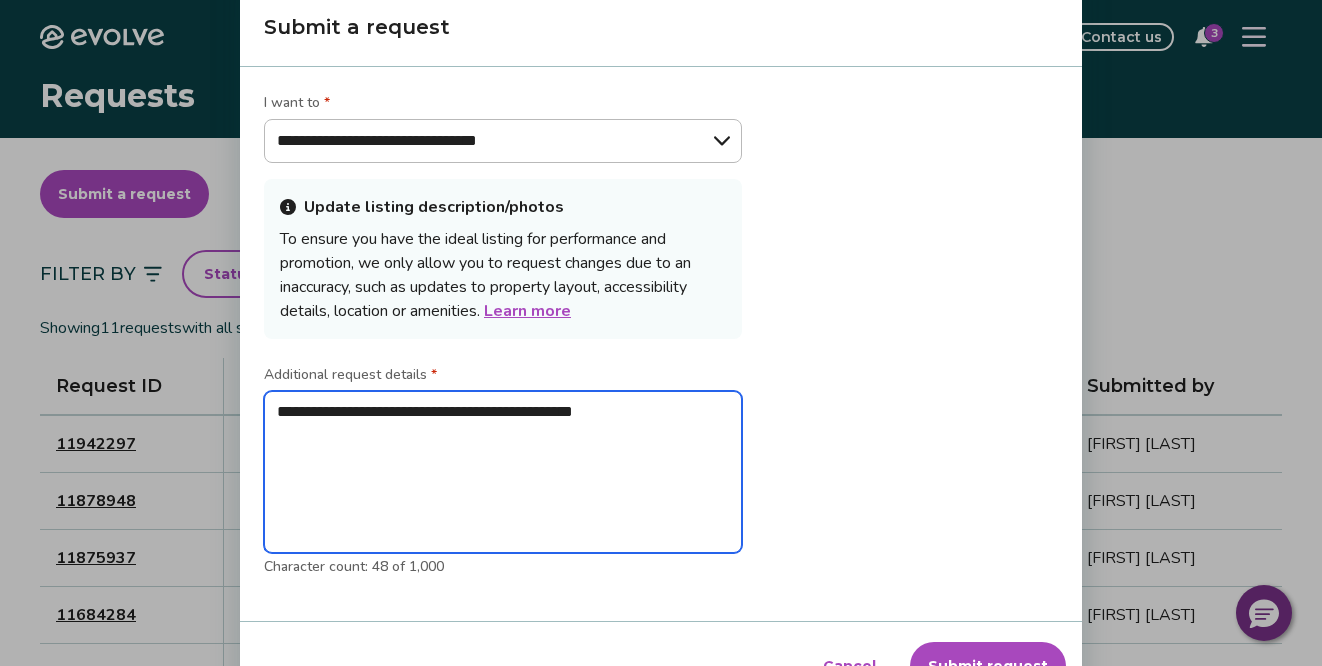type on "*" 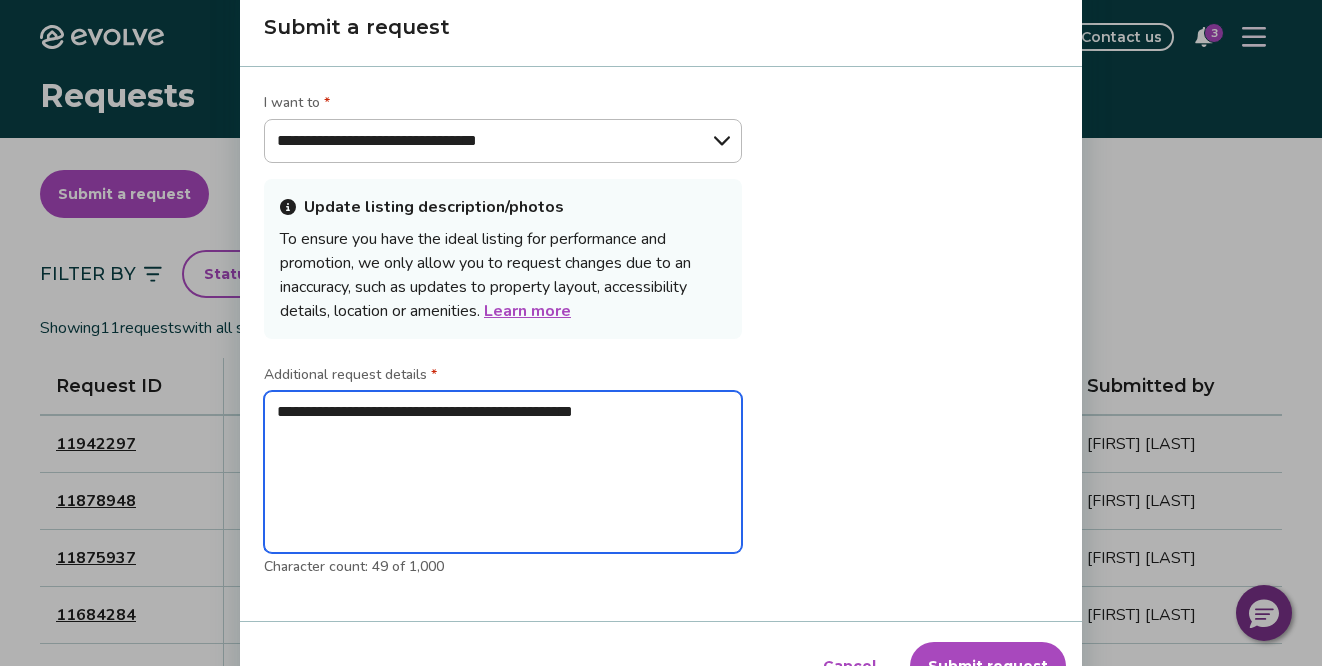 type on "**********" 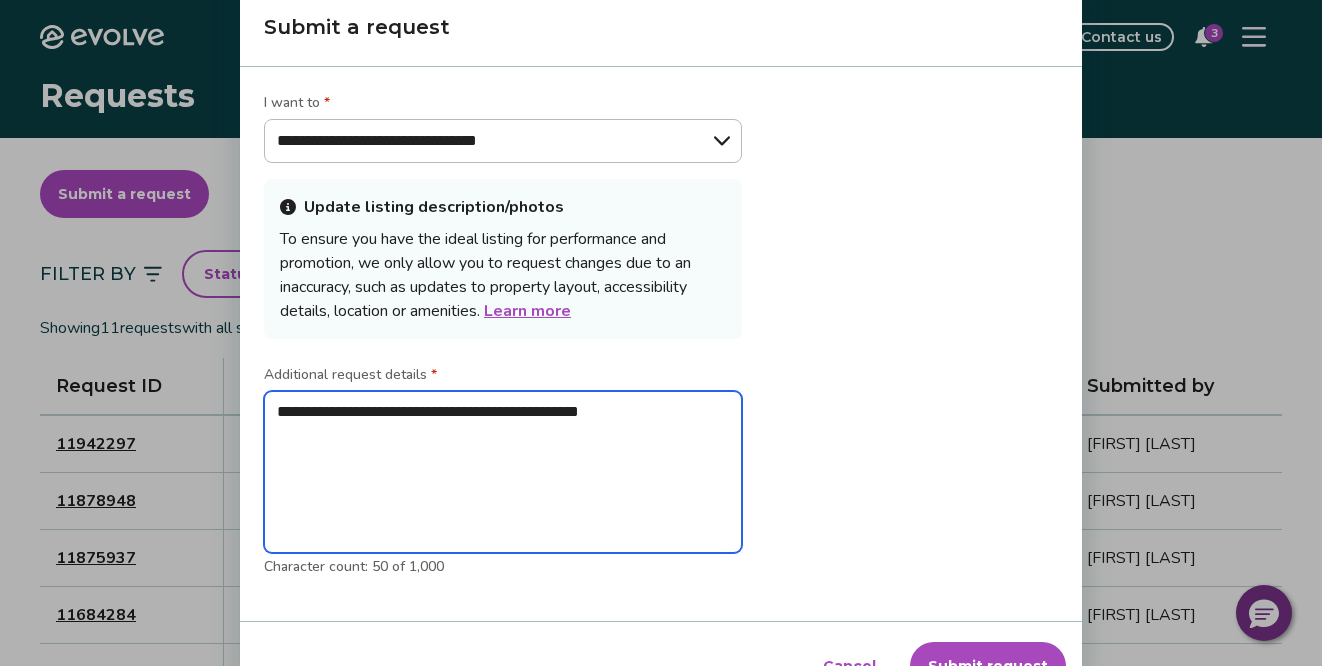 paste on "**********" 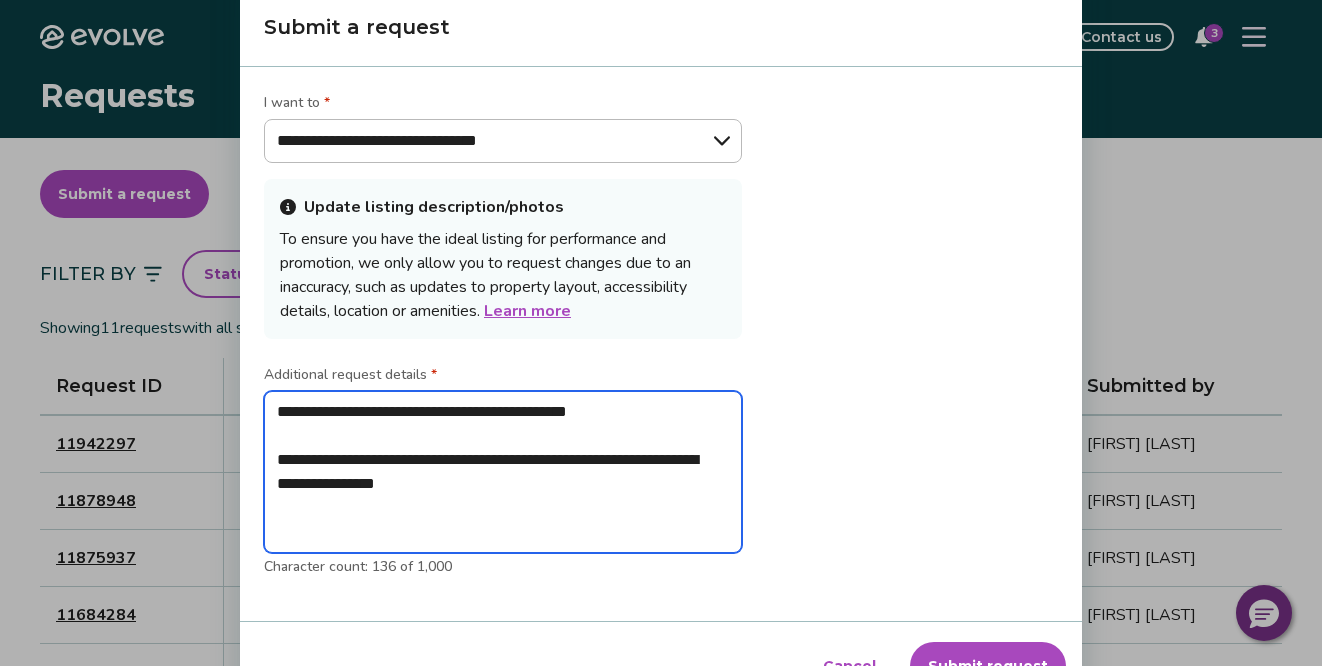 type on "**********" 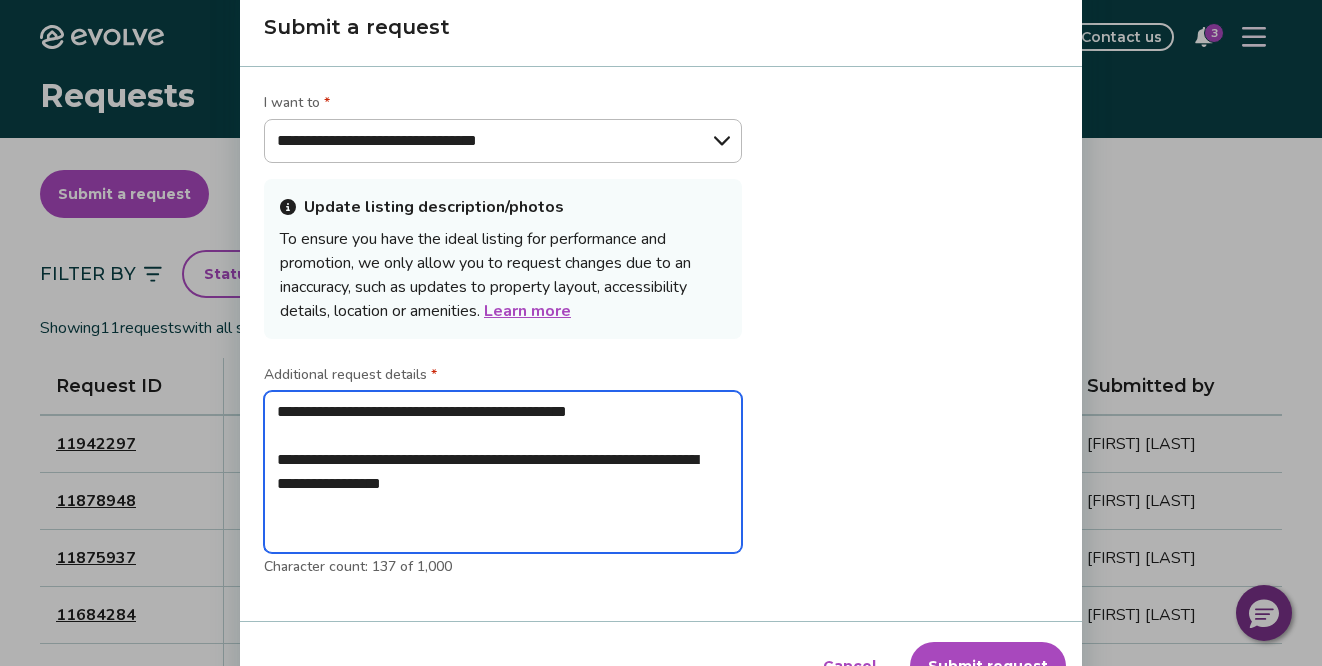 type on "**********" 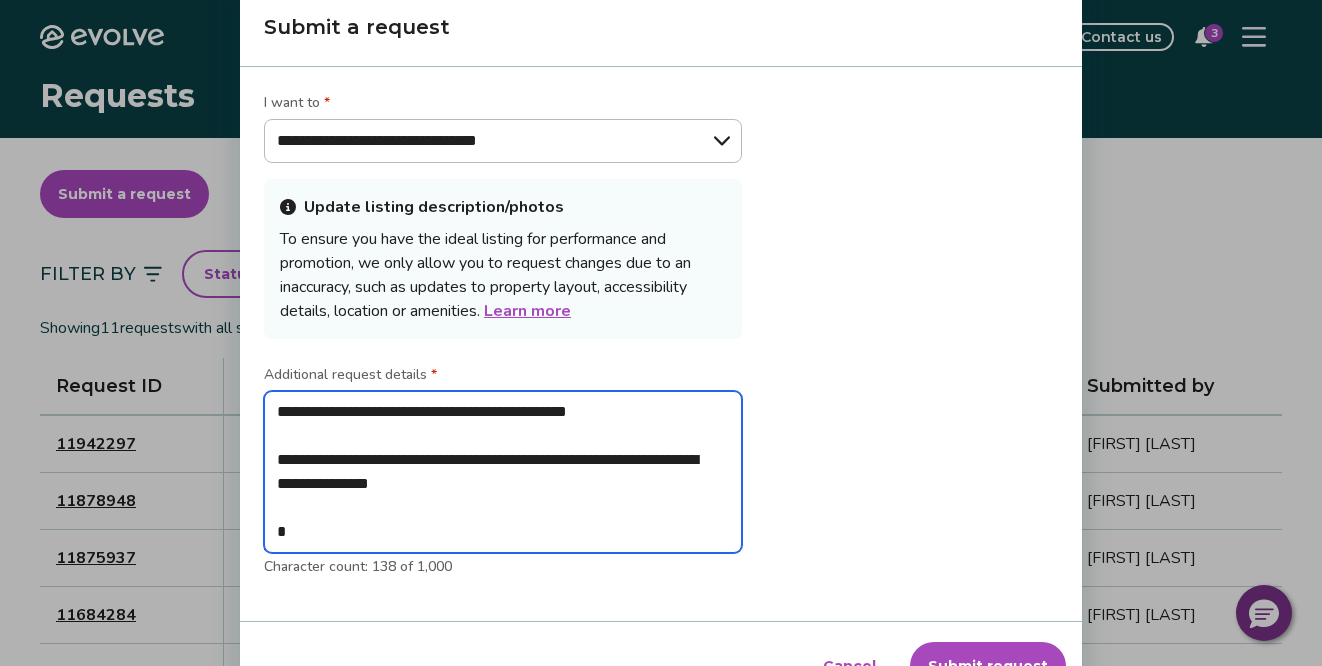 type on "**********" 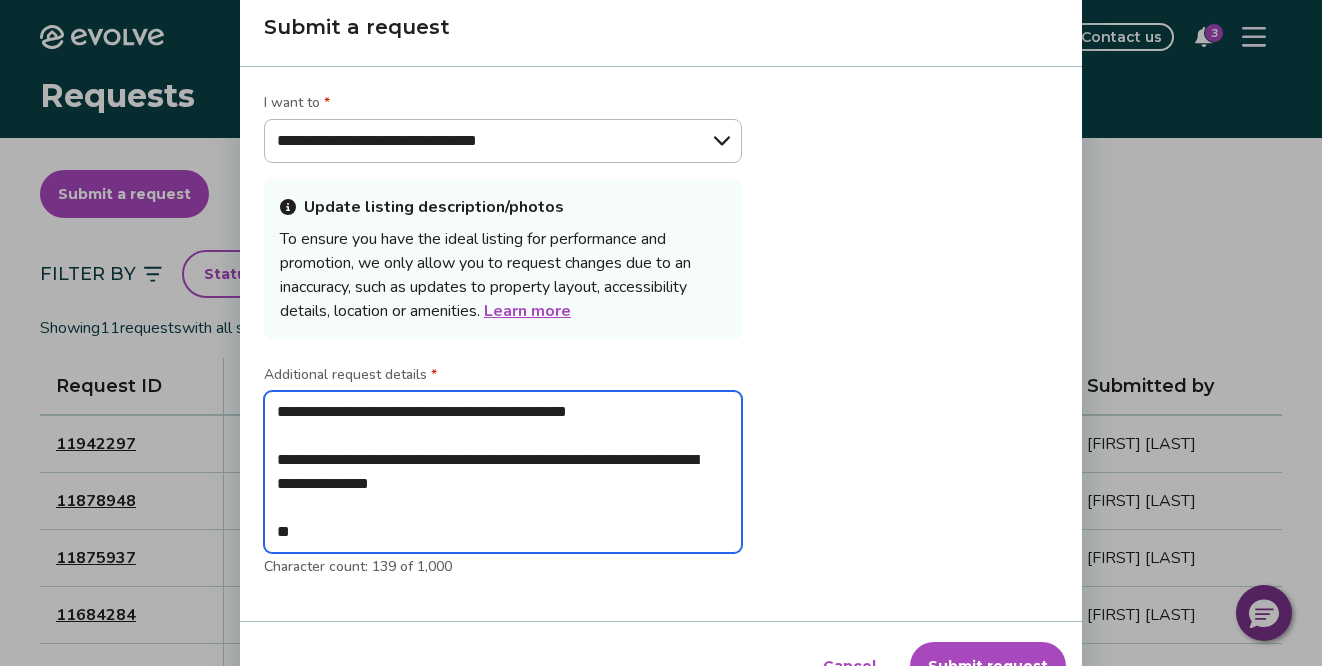 type on "**********" 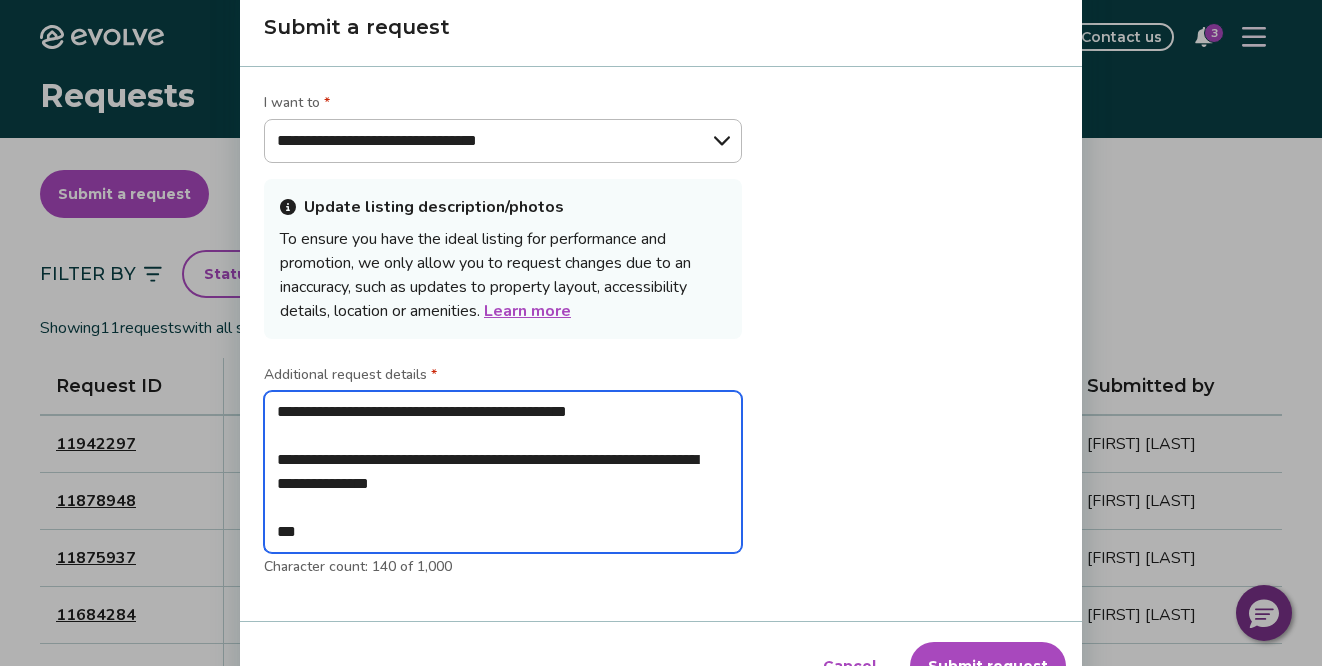 type on "**********" 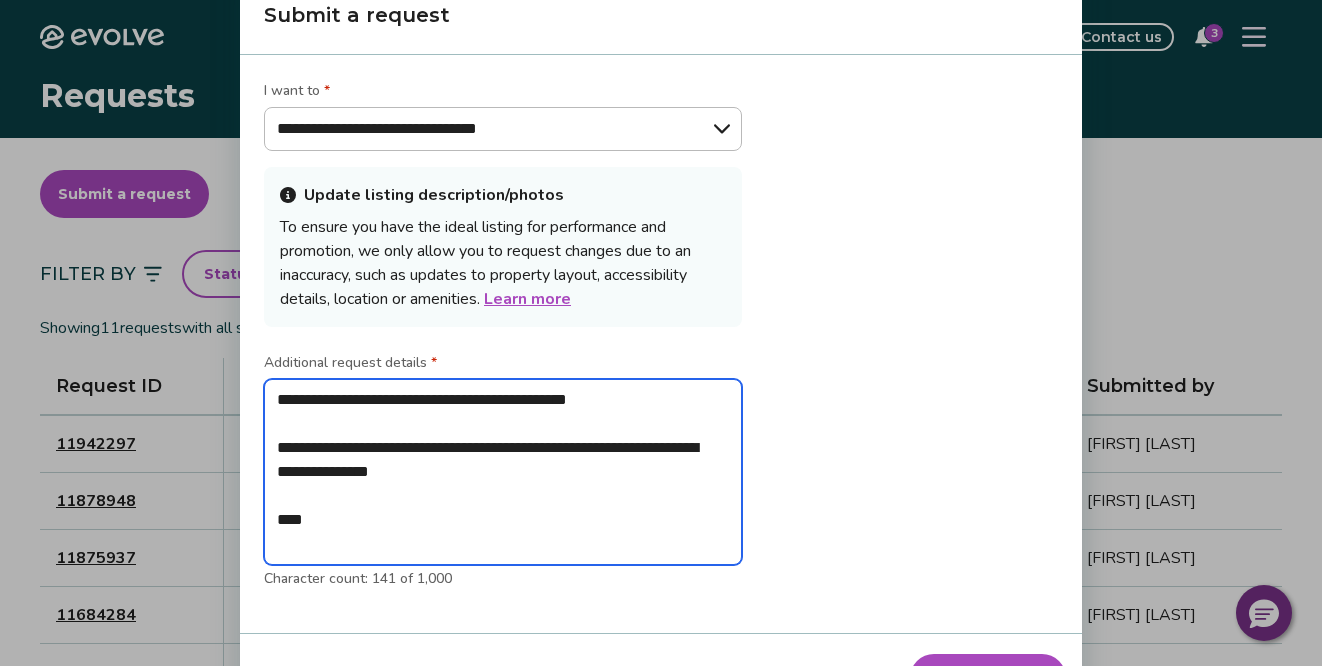 type on "**********" 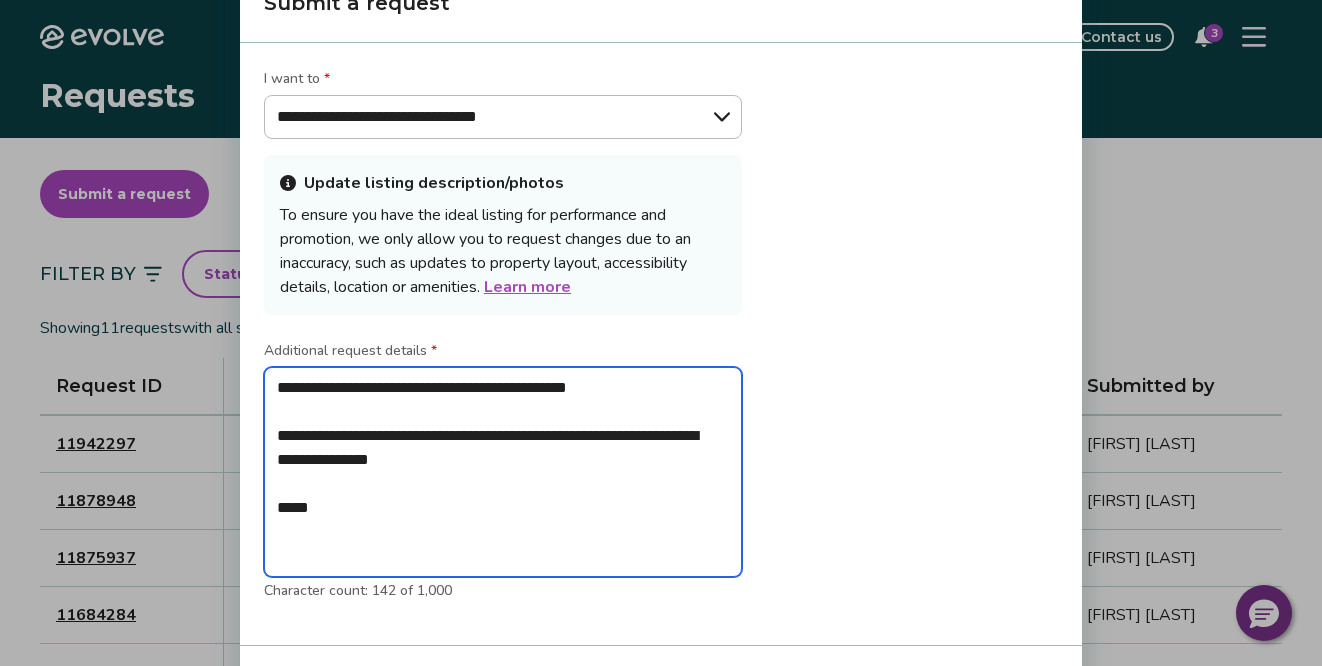 type on "**********" 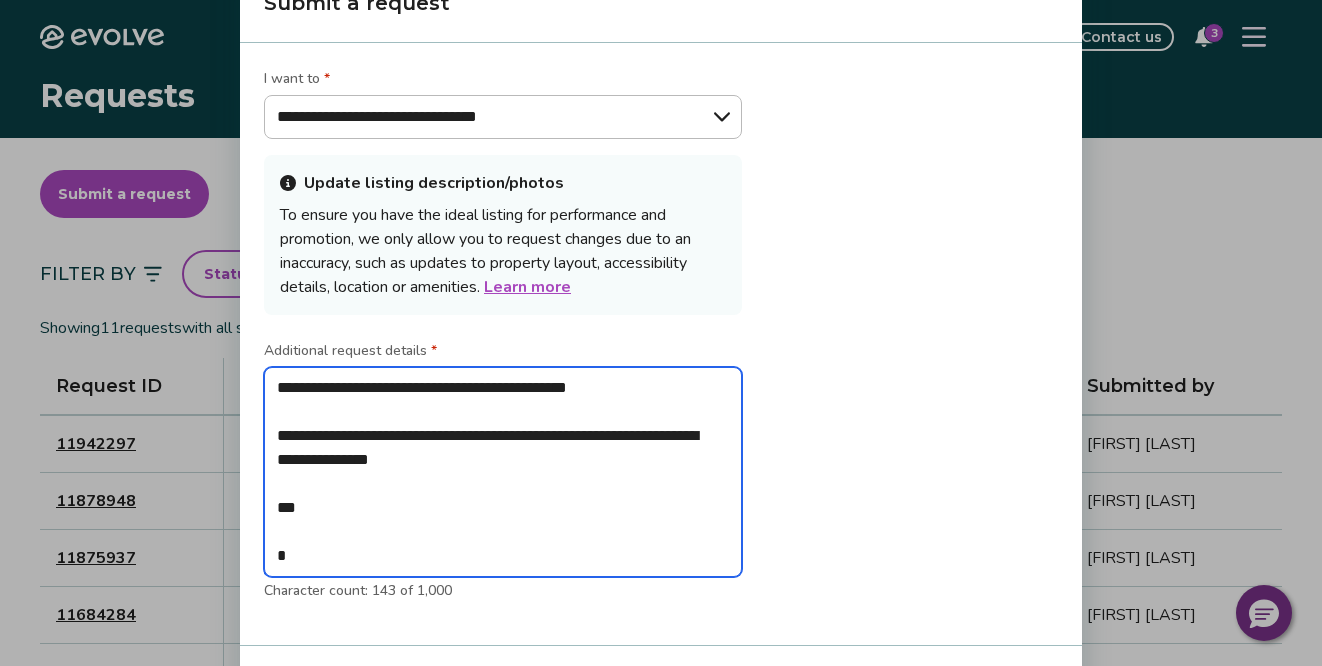 type on "**********" 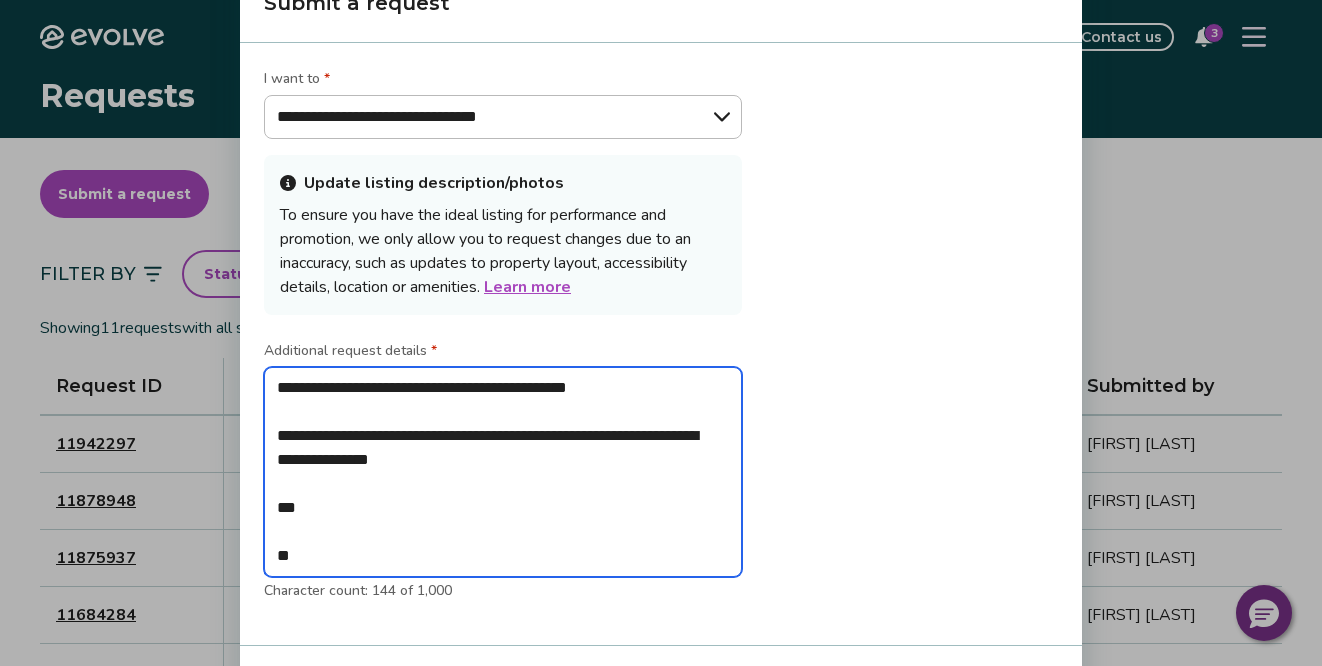 type on "**********" 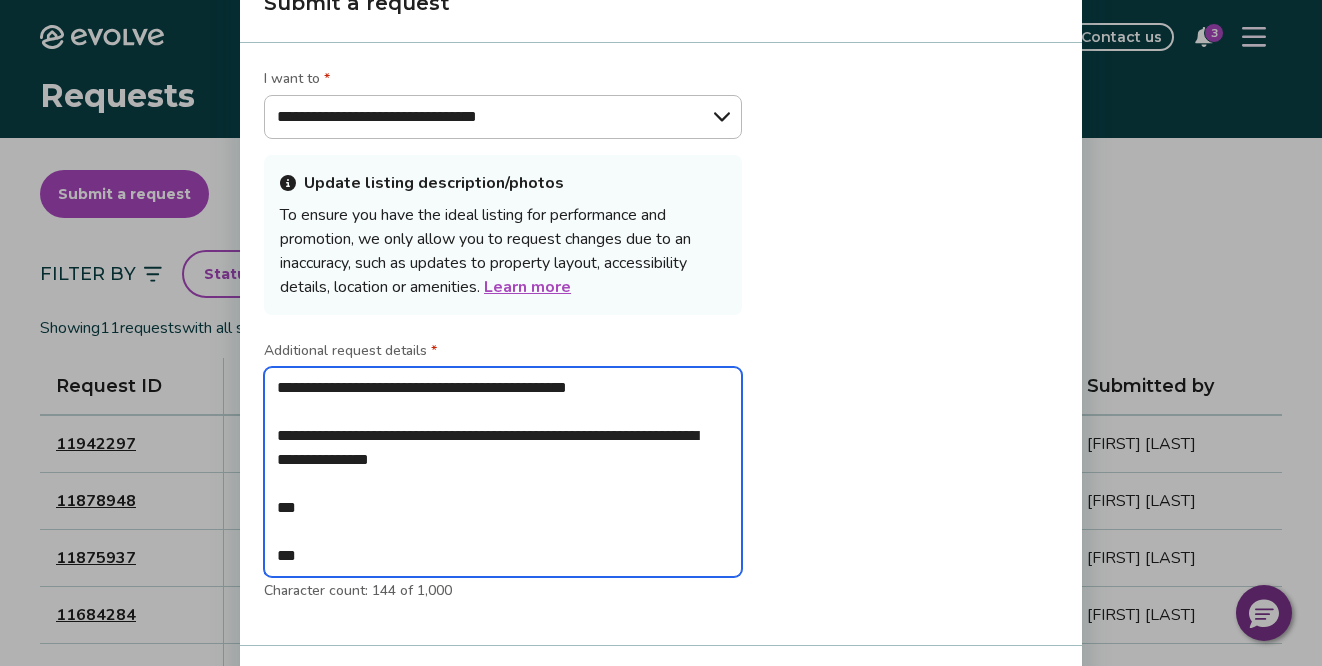 type on "**********" 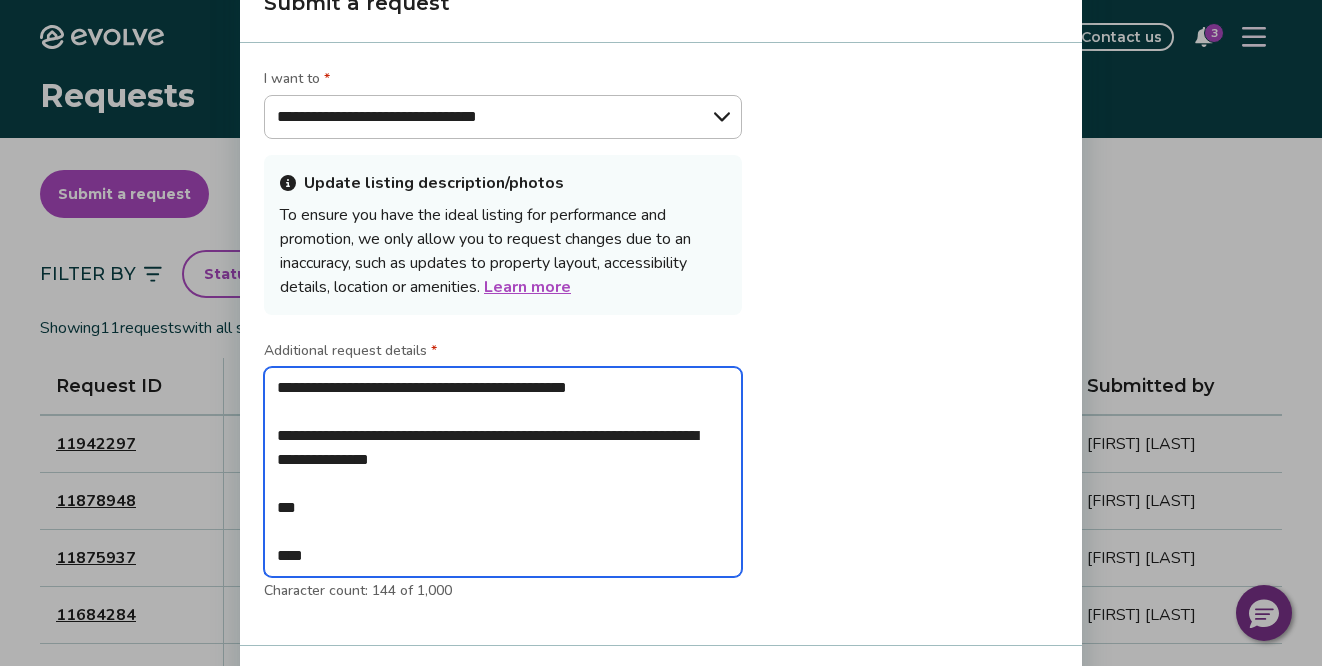 type on "*" 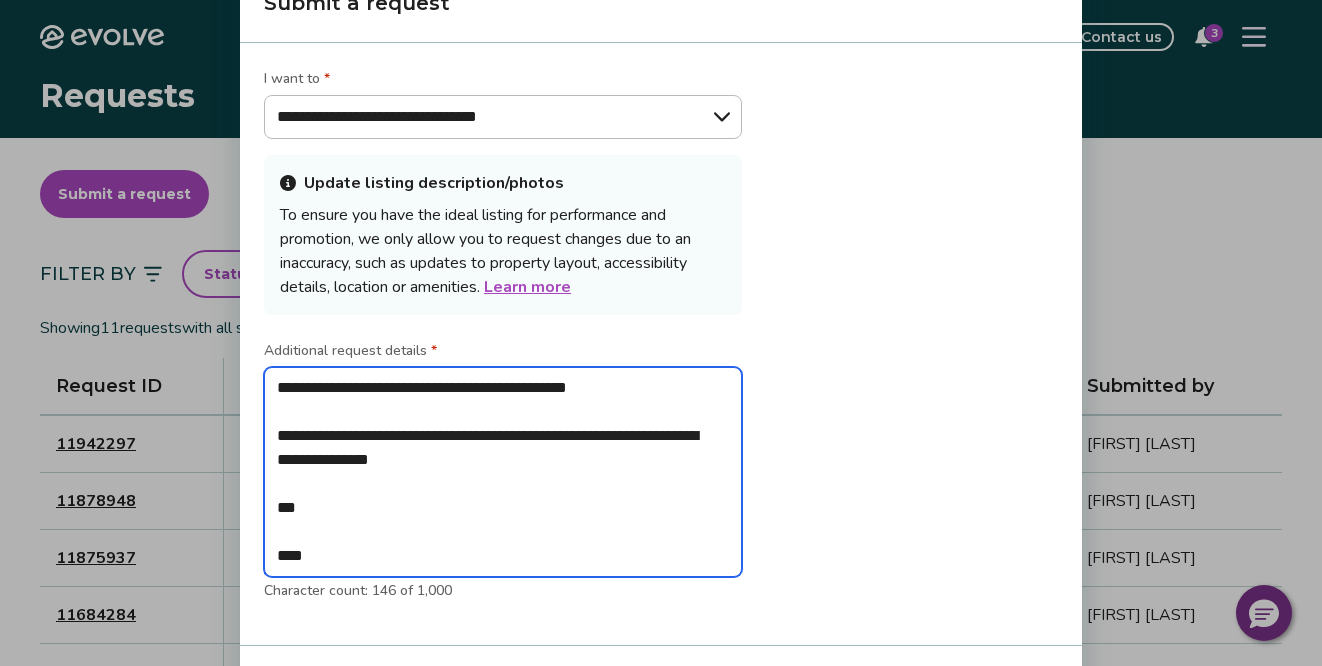 type on "**********" 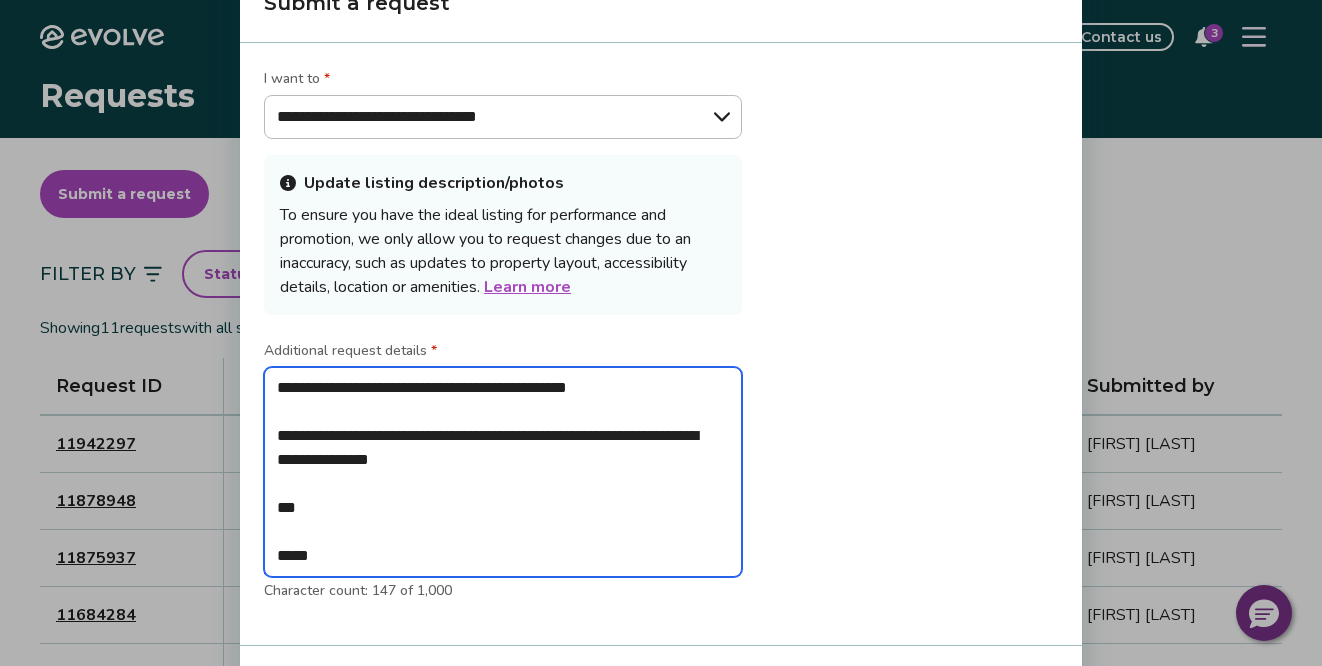 type on "**********" 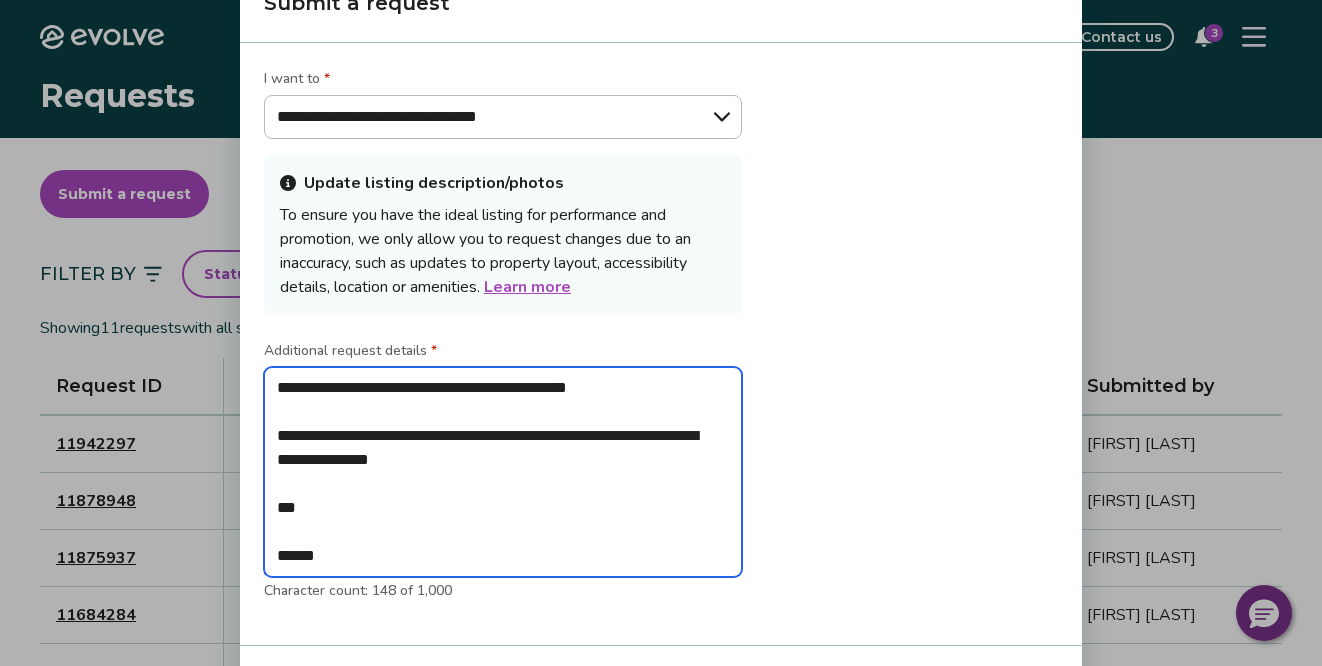 type on "**********" 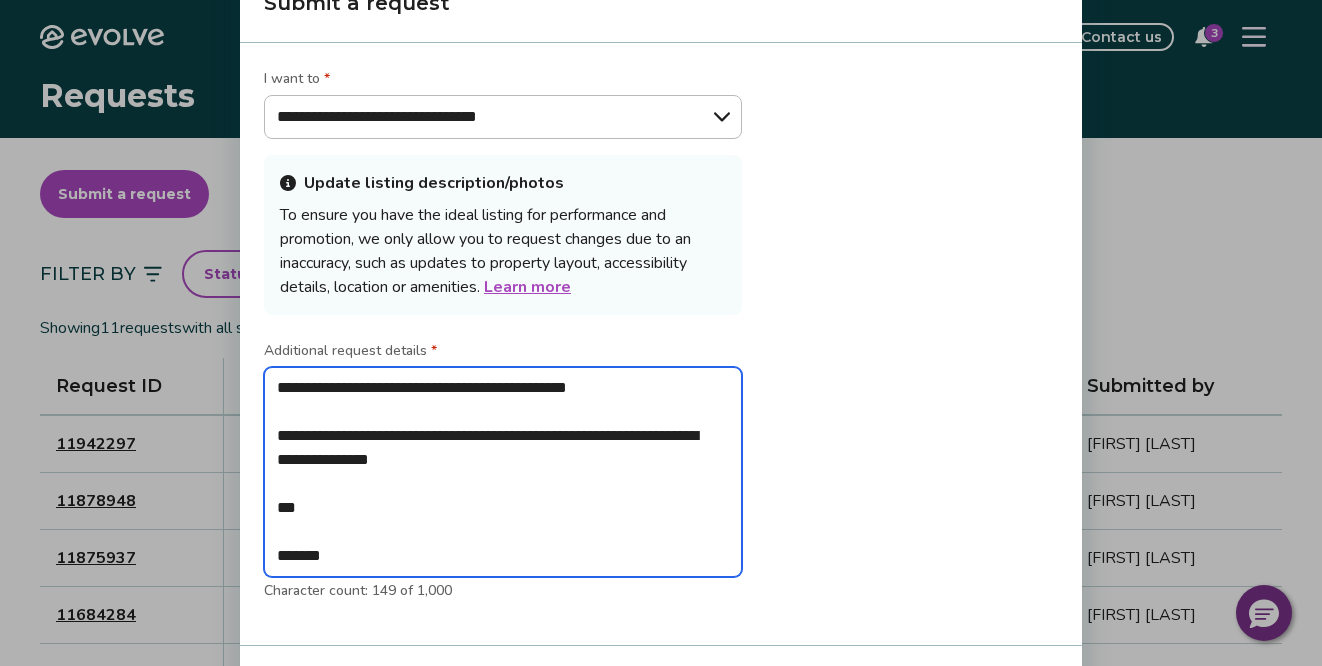 type on "**********" 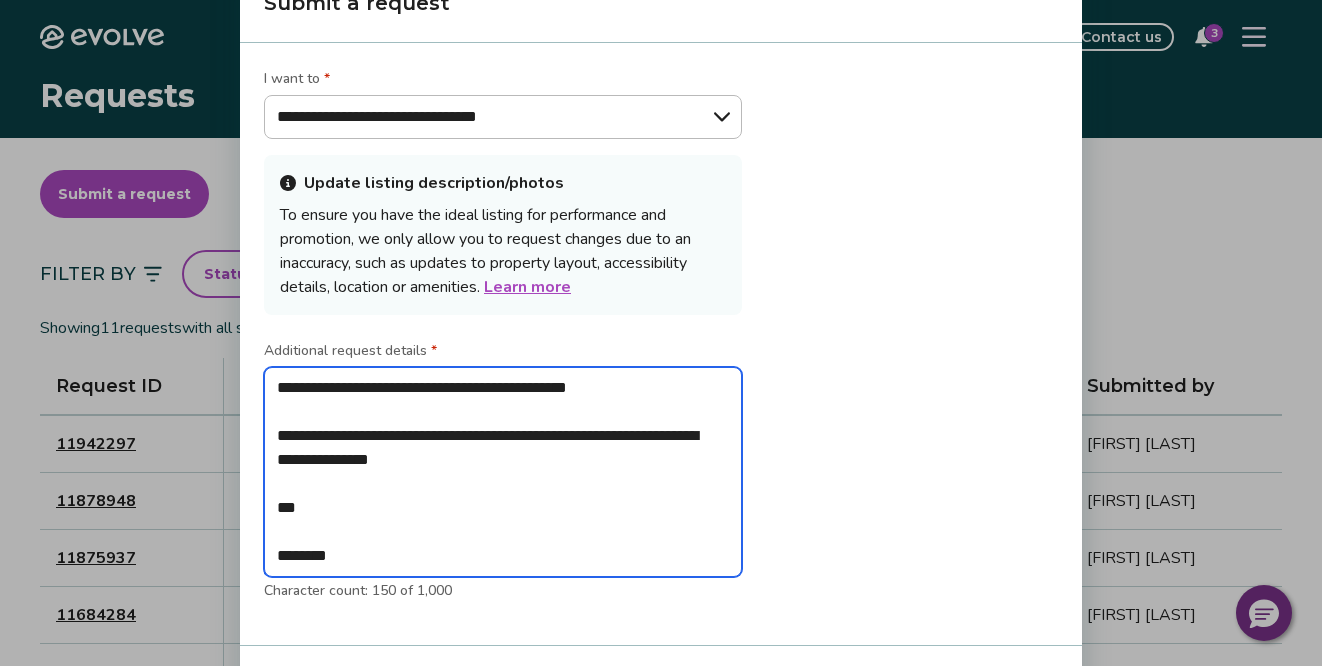 type on "**********" 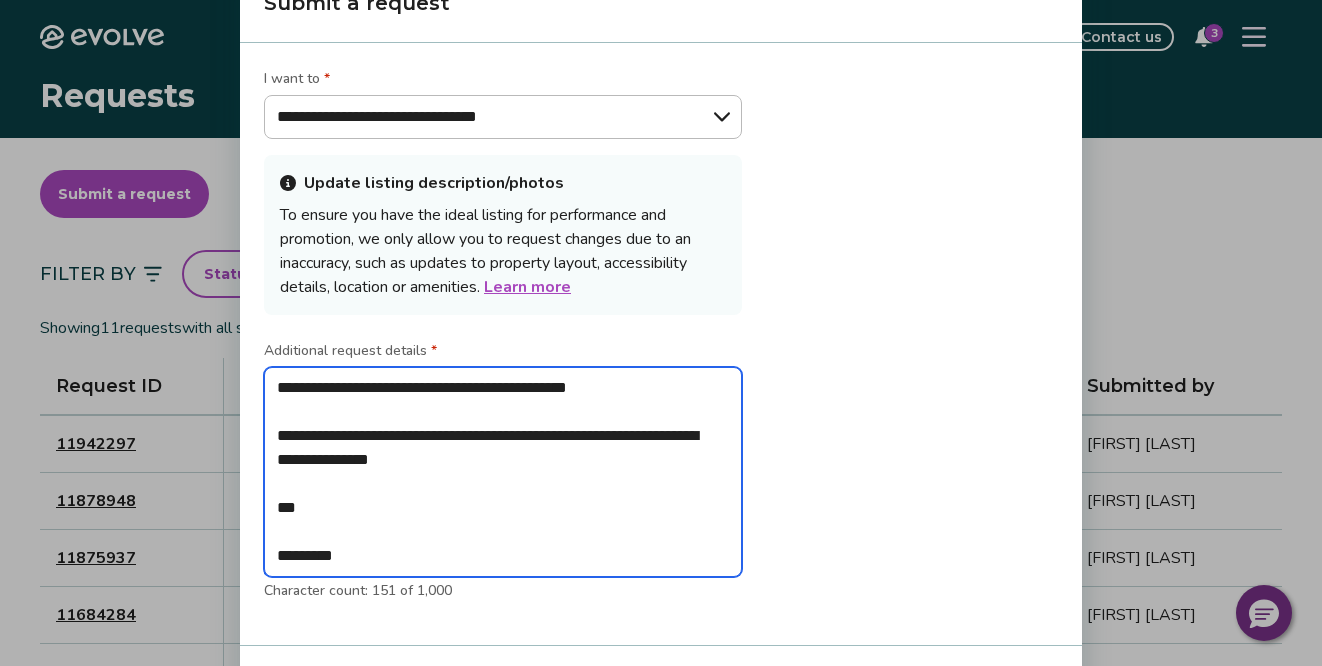 type on "**********" 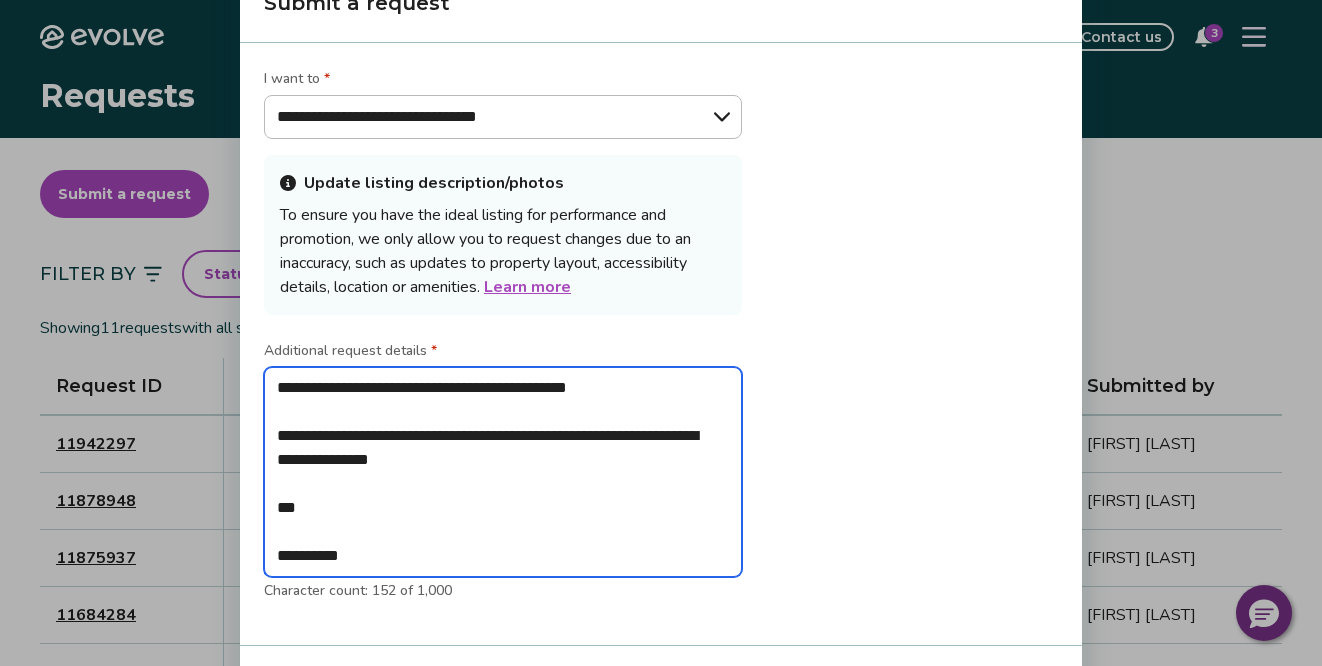 type on "**********" 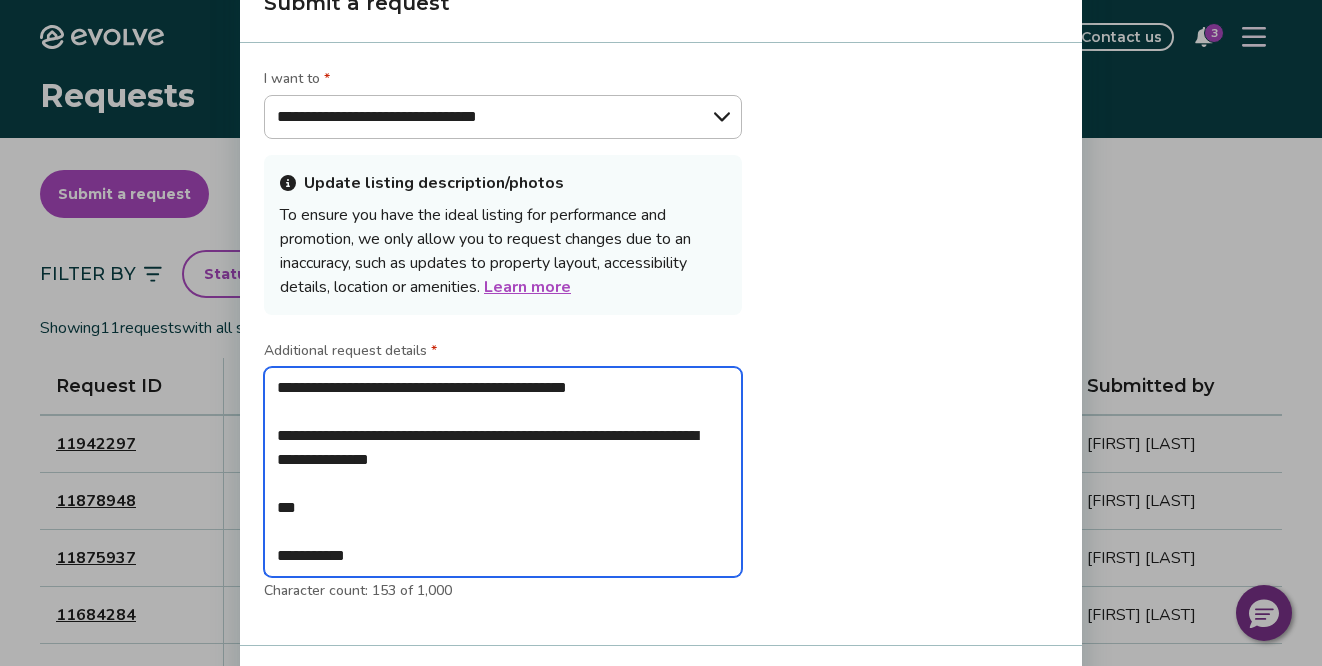 type on "**********" 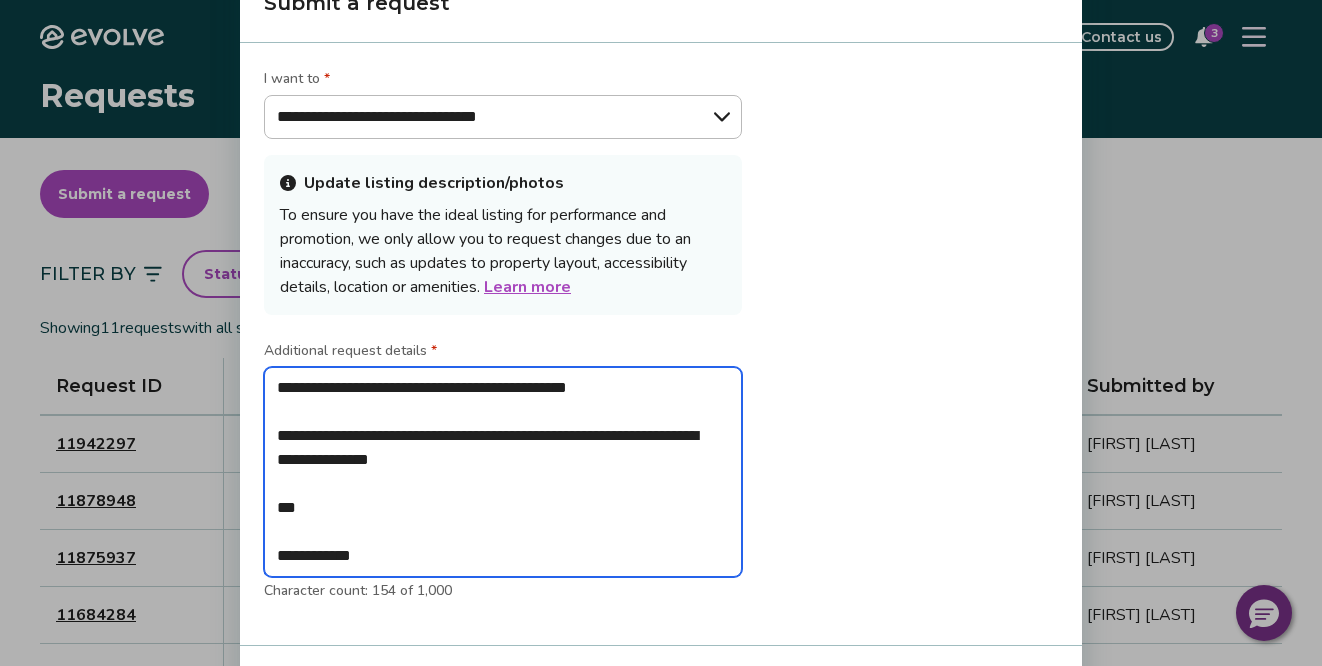 type on "**********" 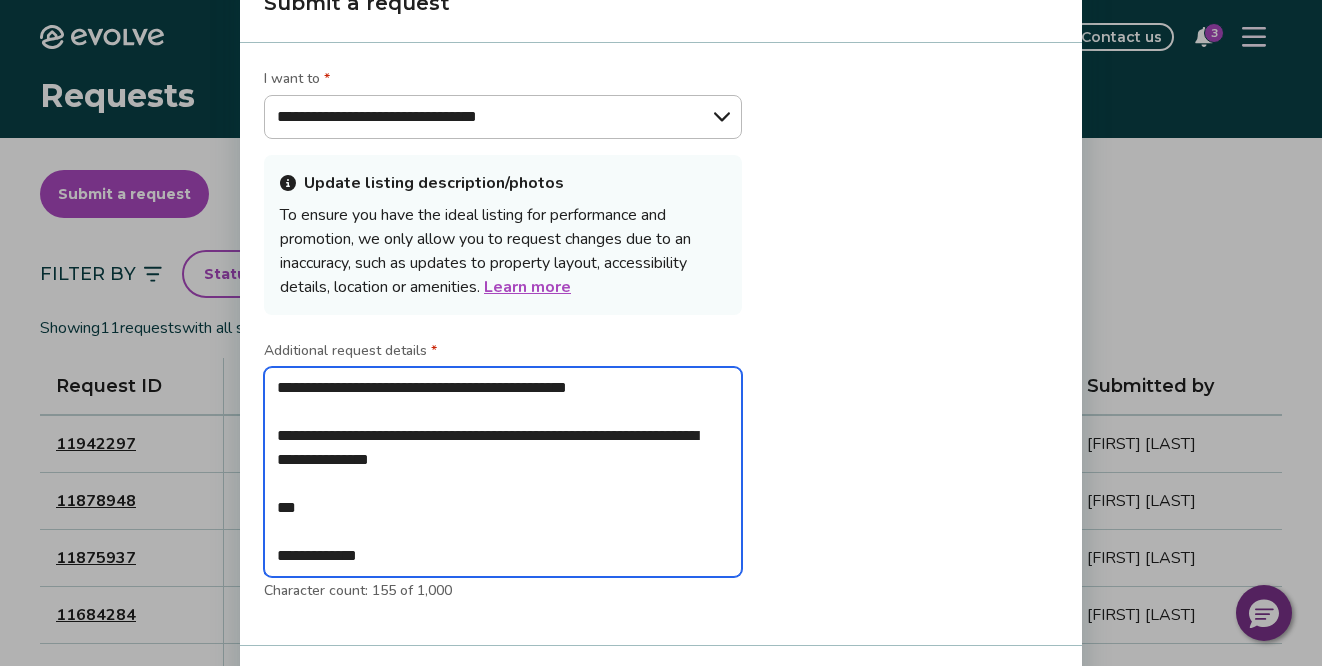 type on "**********" 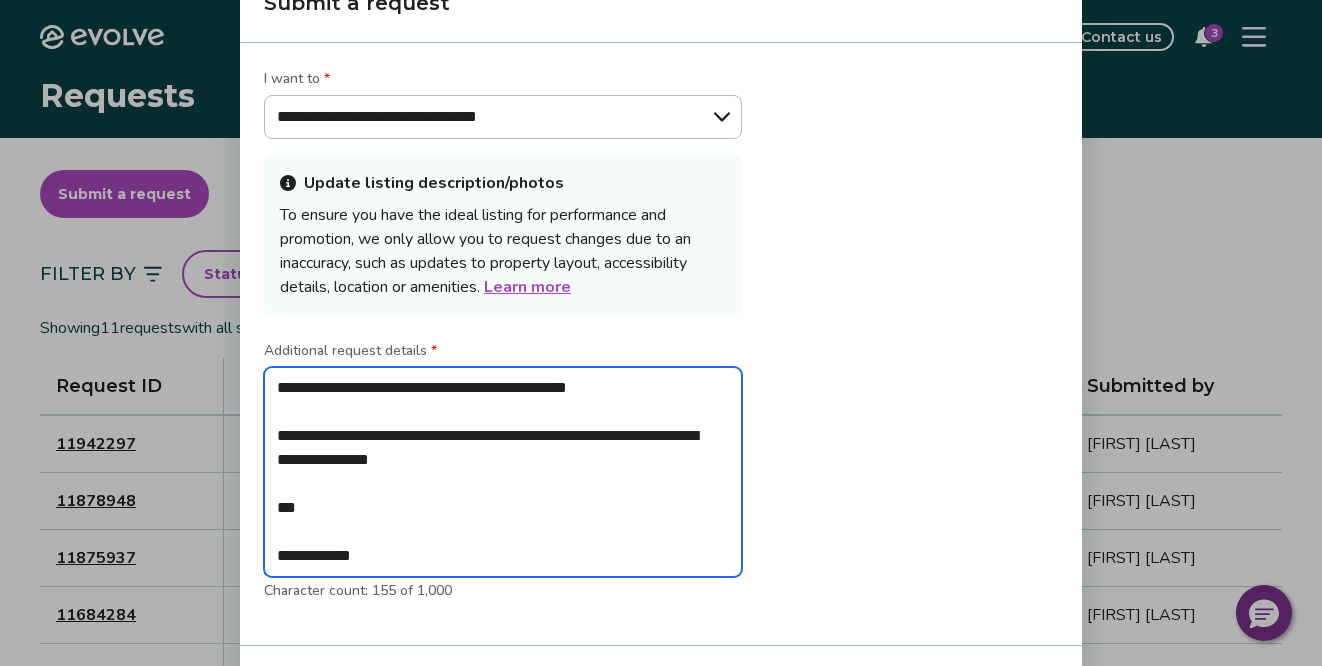 type on "*" 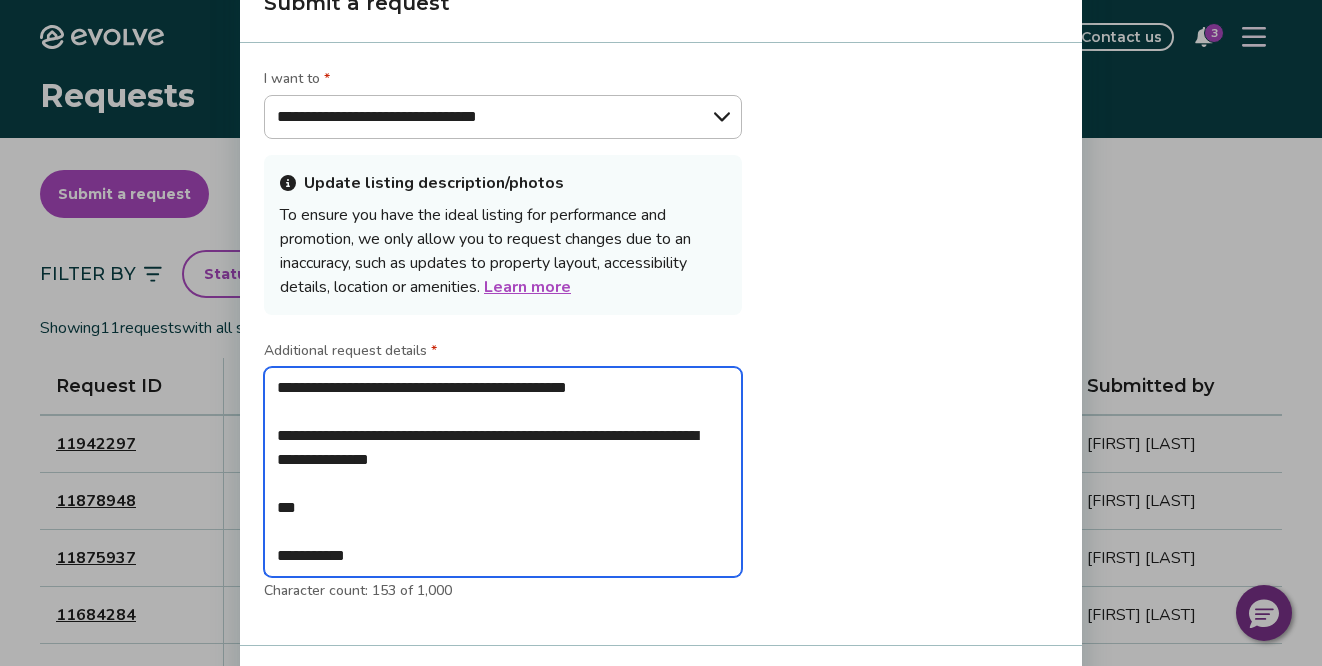 type on "**********" 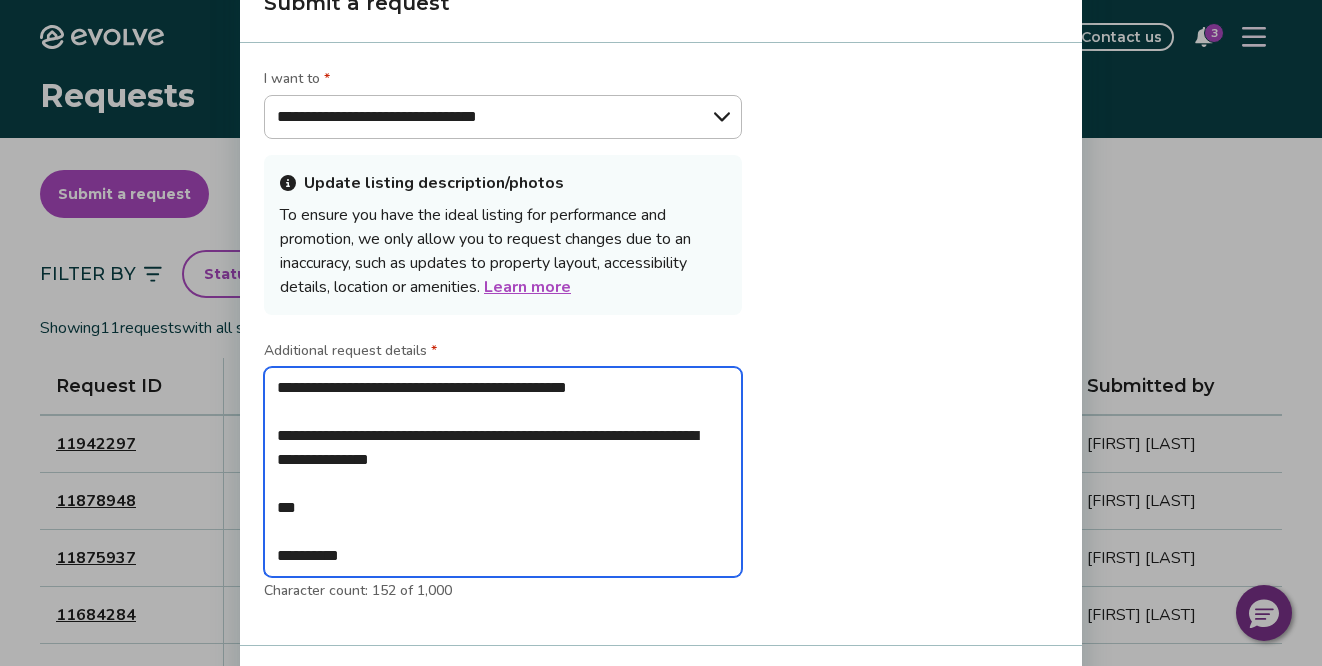 type on "**********" 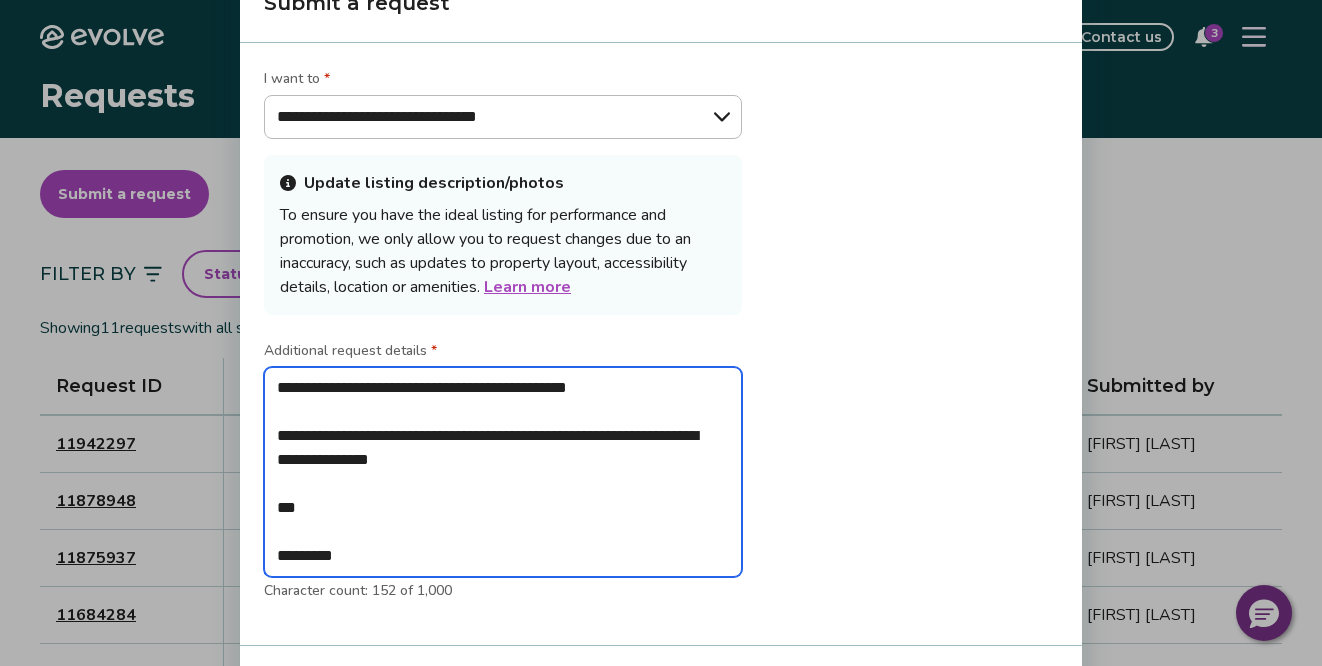 type on "**********" 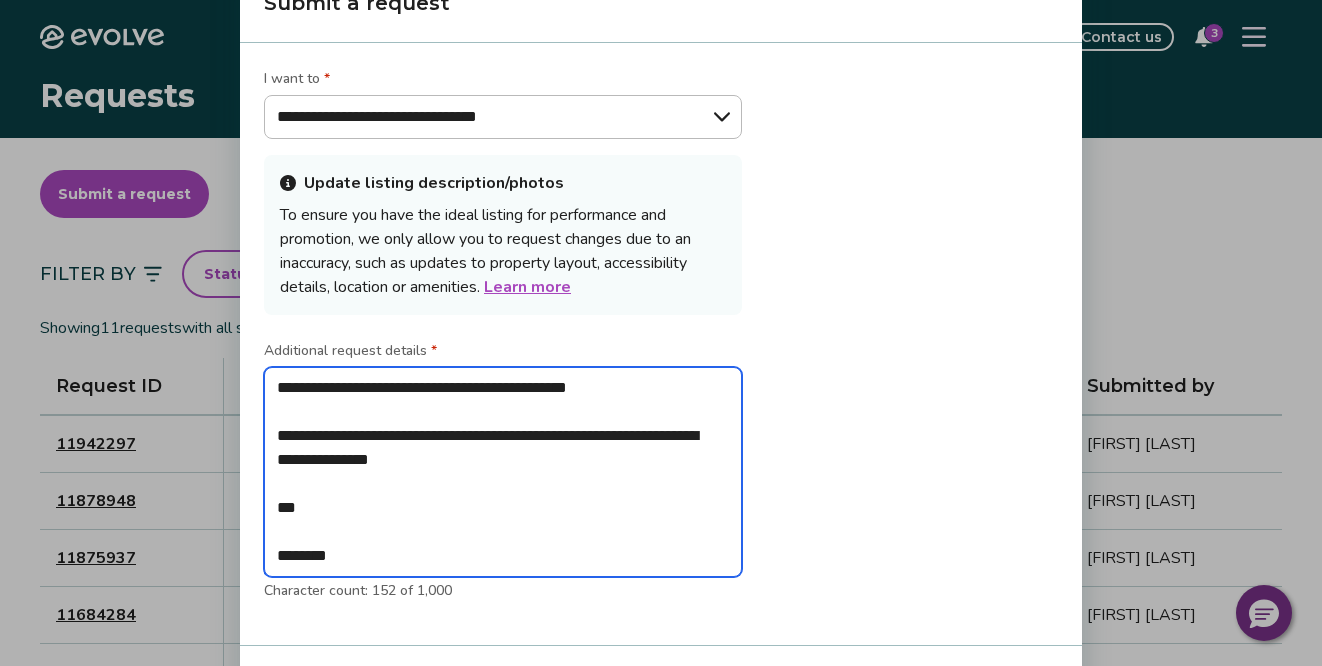 type on "**********" 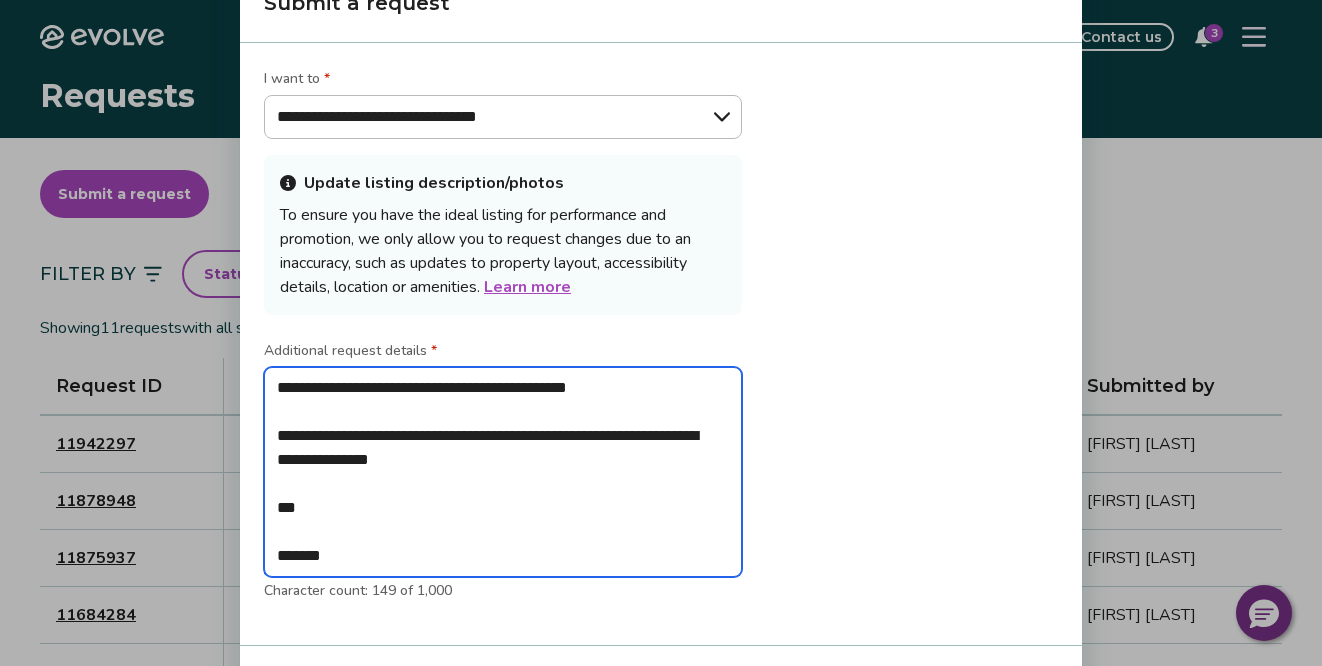 type on "**********" 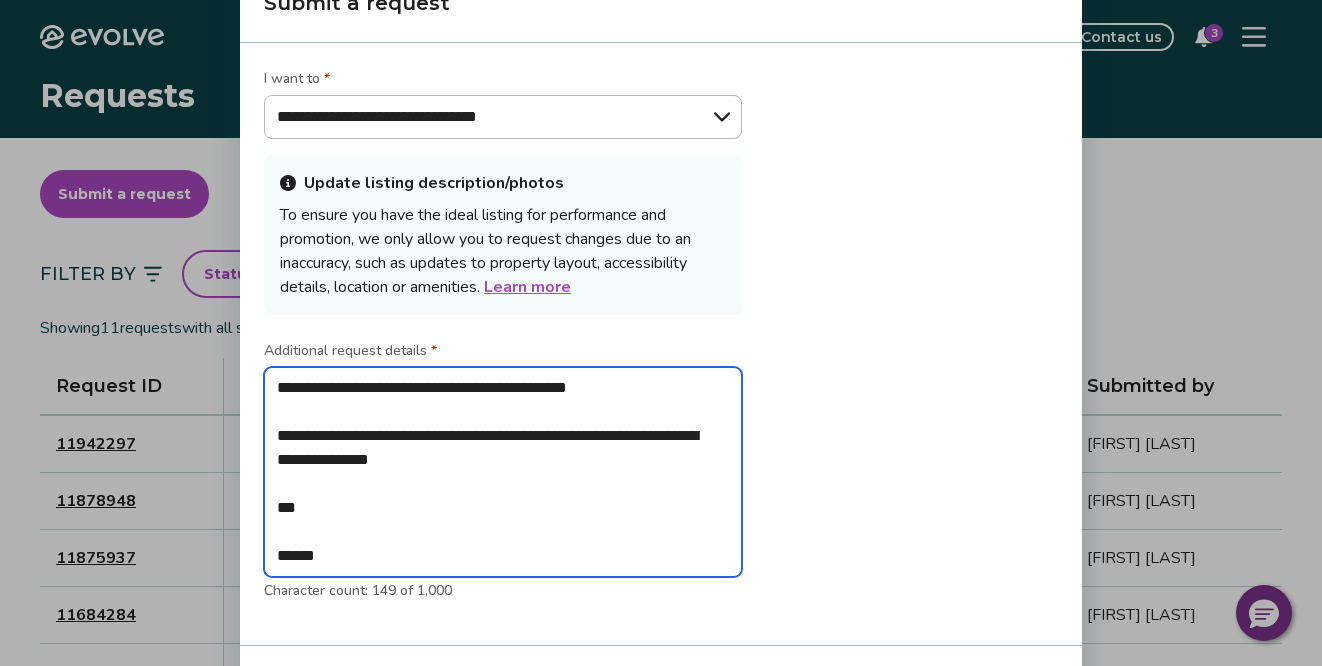 type on "**********" 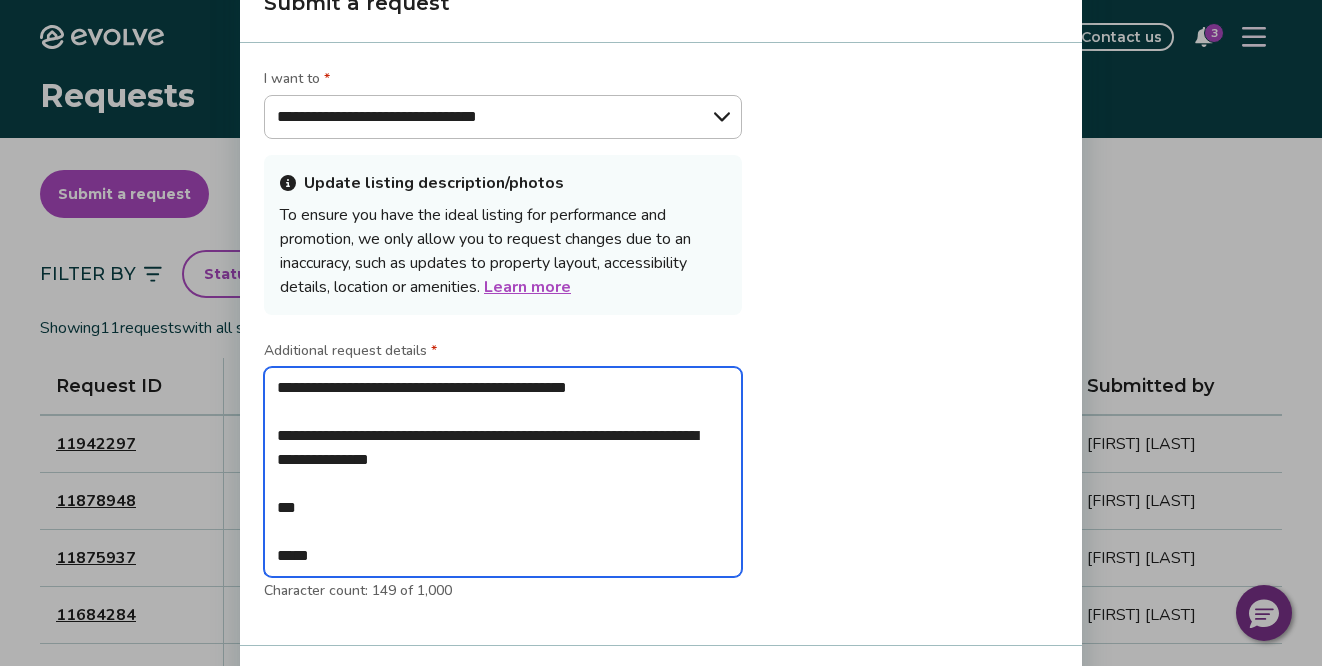 type on "**********" 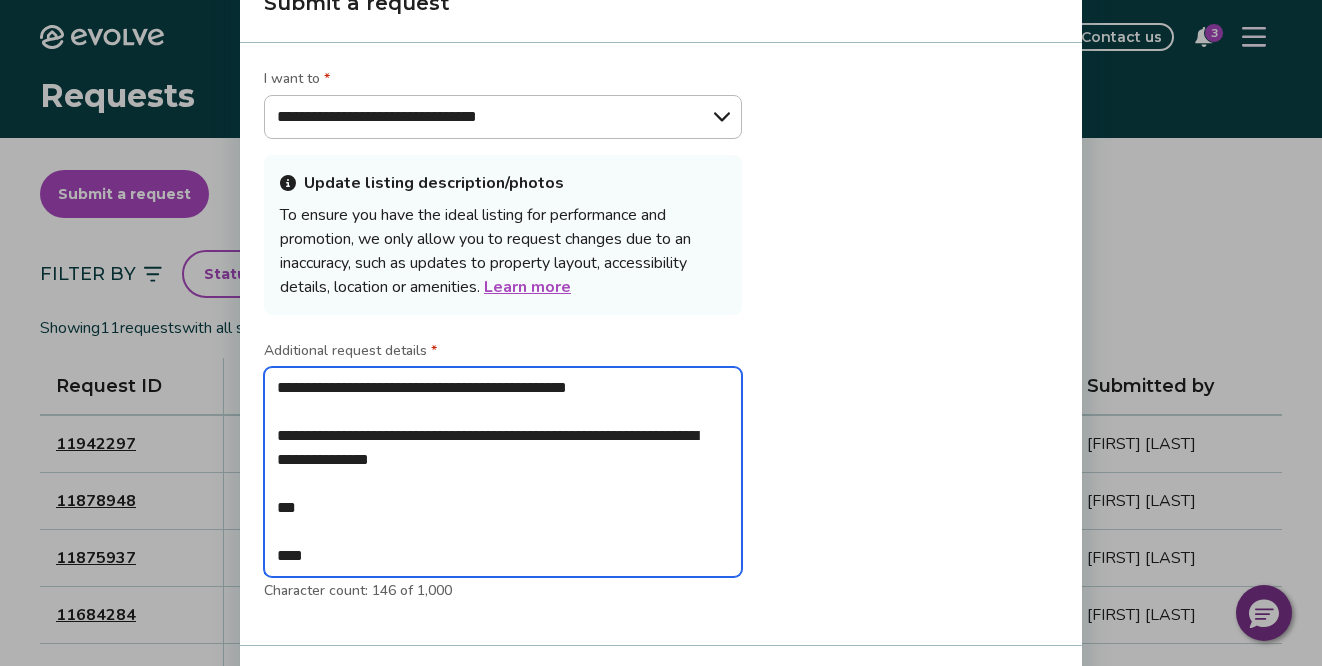 type on "**********" 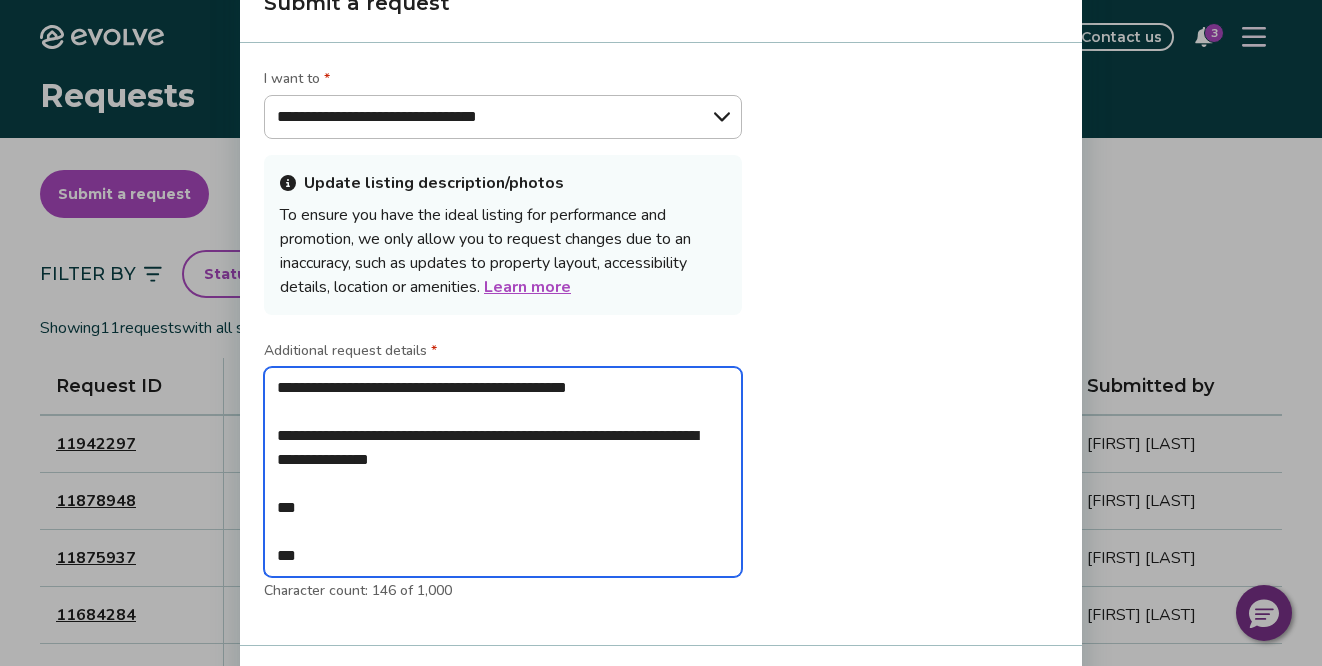 type on "**********" 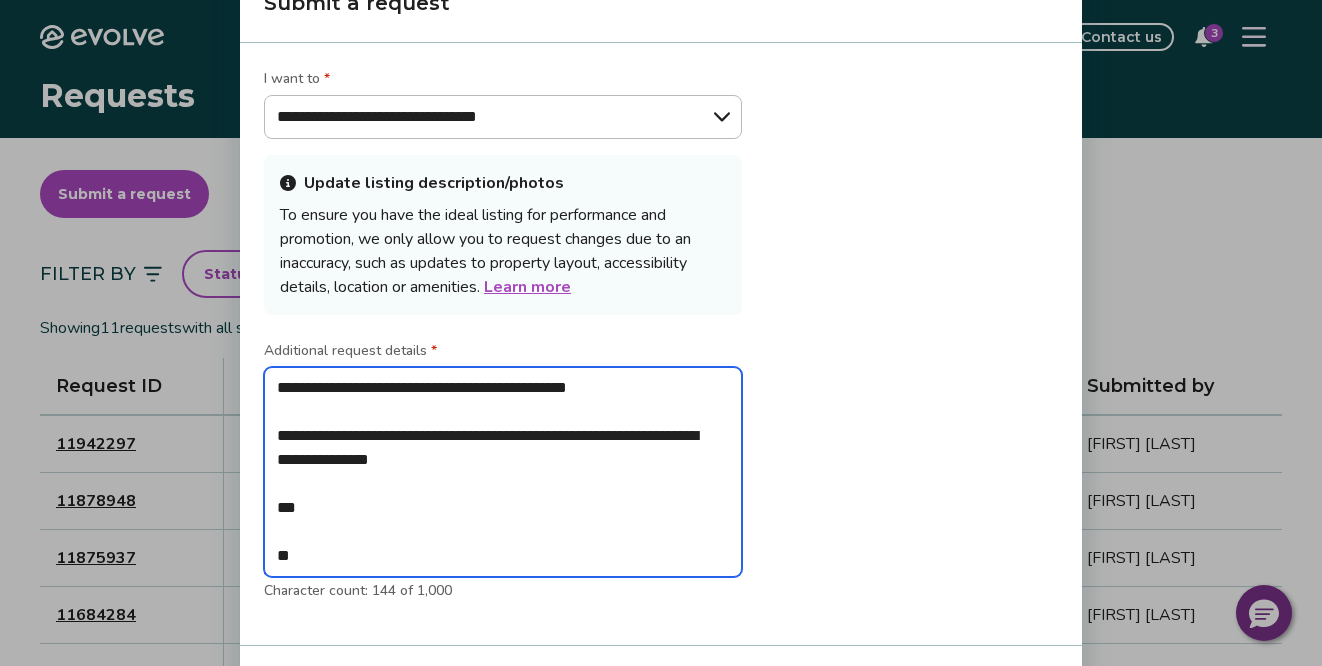 type on "**********" 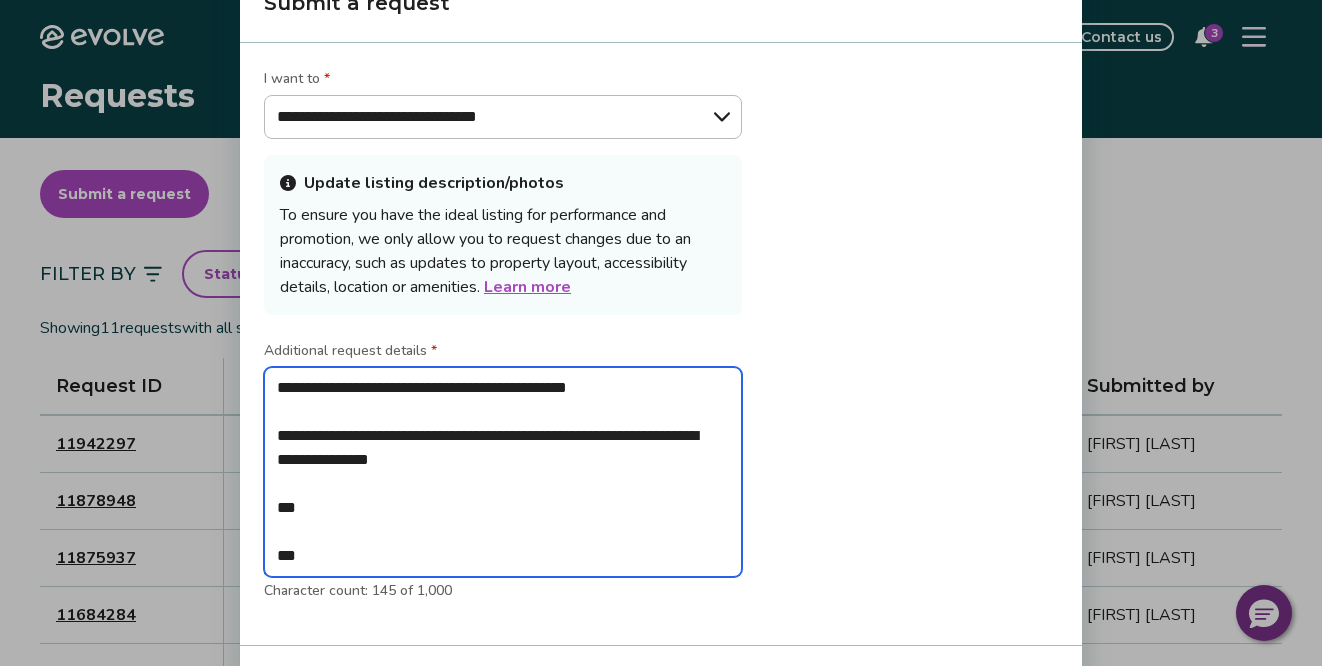 type on "**********" 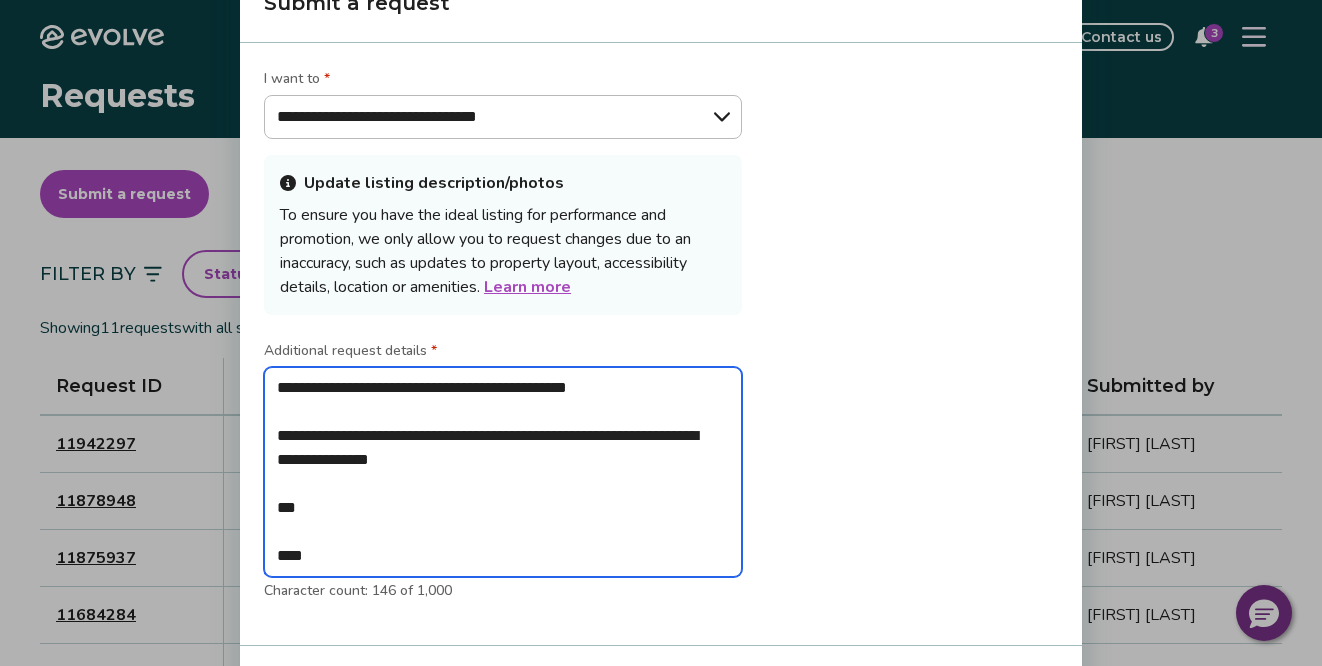 type on "**********" 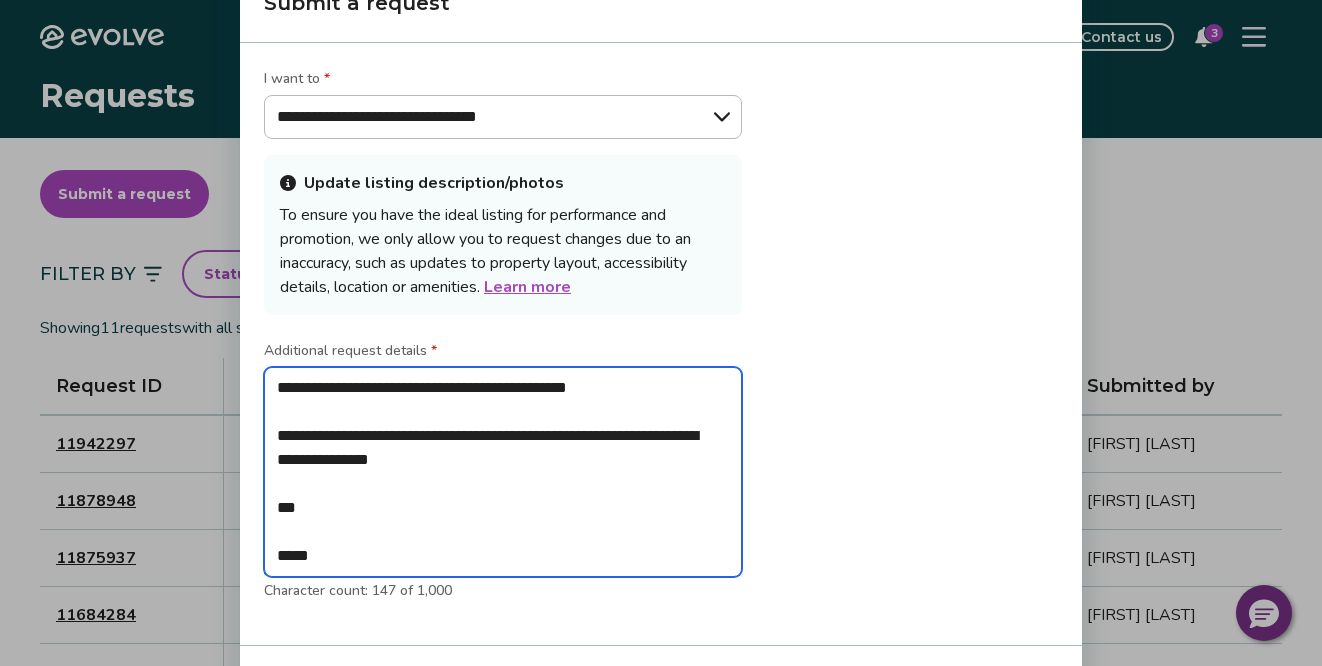 type on "**********" 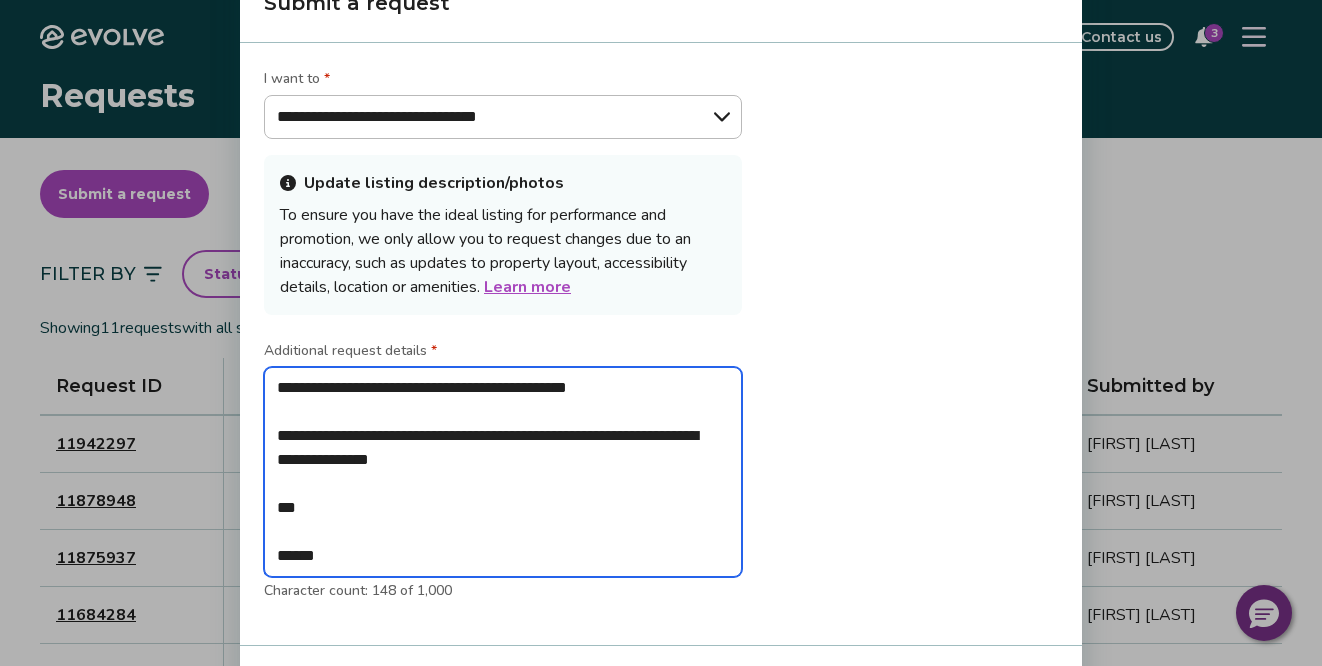 type on "**********" 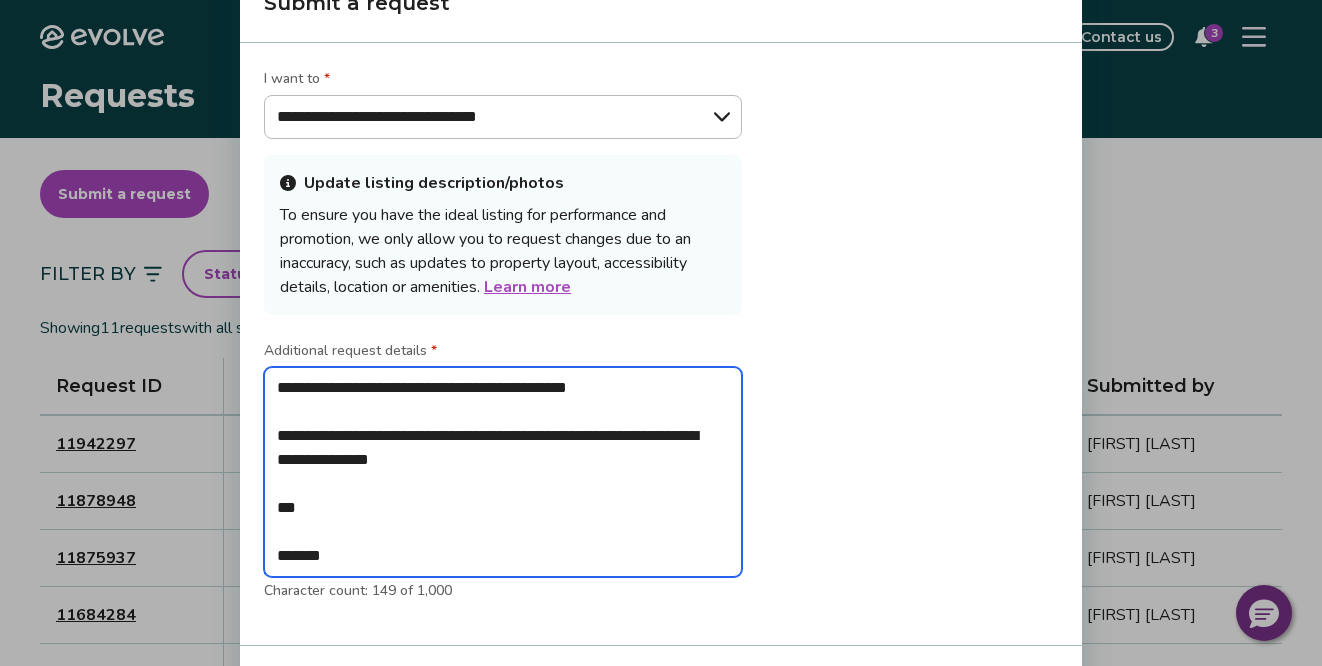 type on "**********" 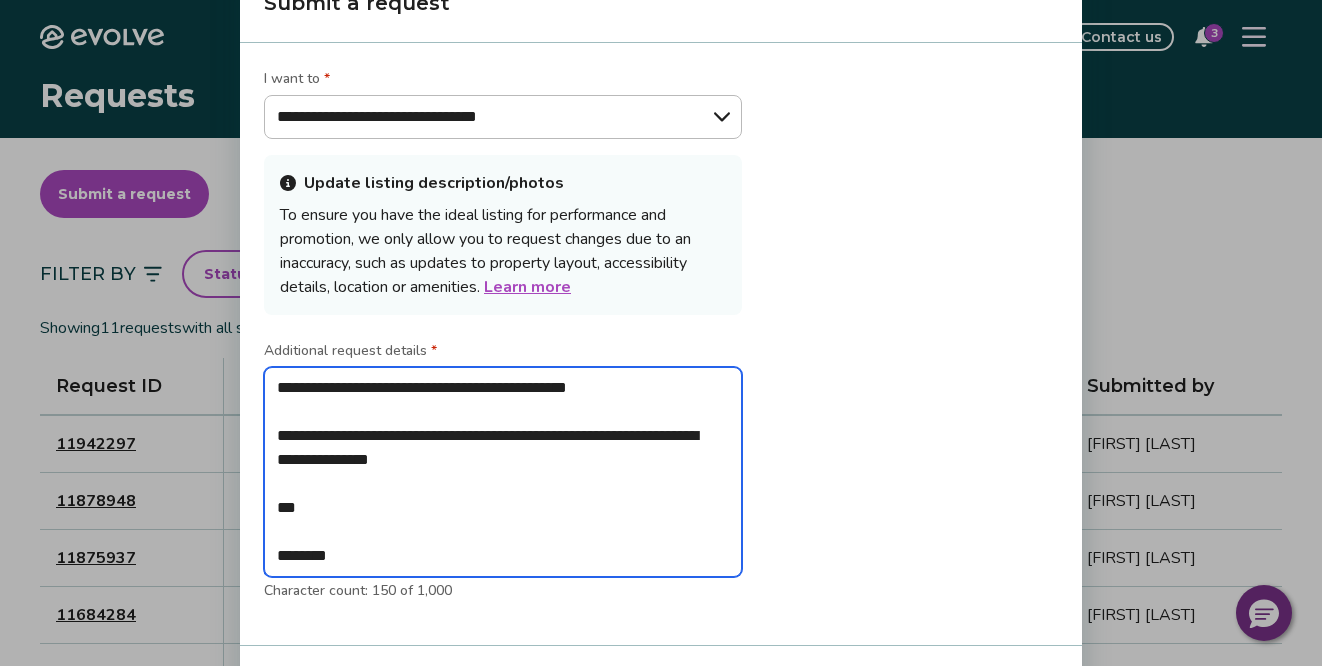 type on "**********" 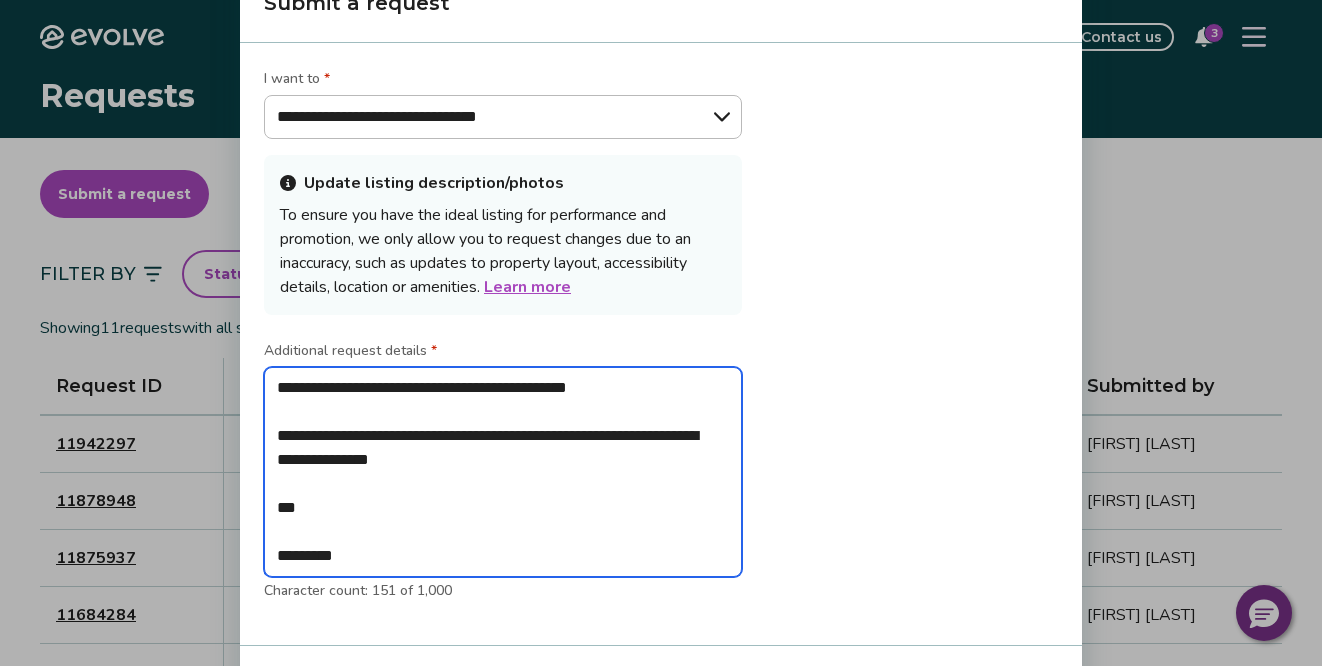 type on "**********" 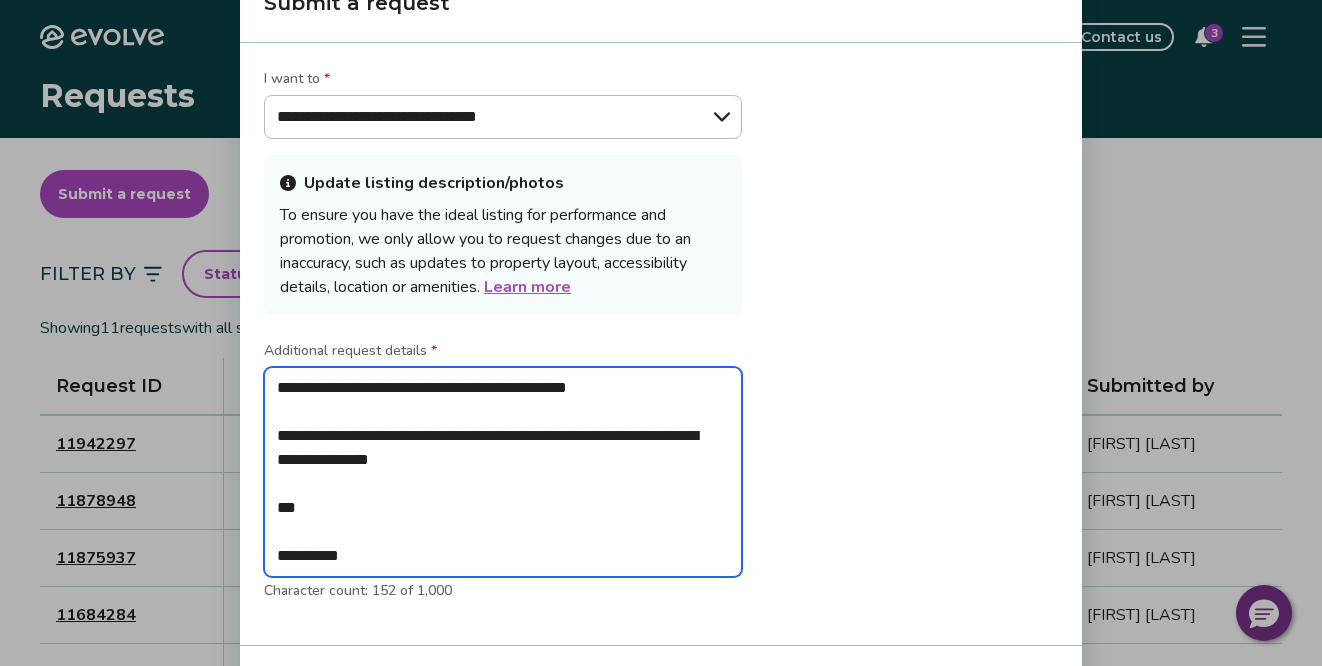 type on "**********" 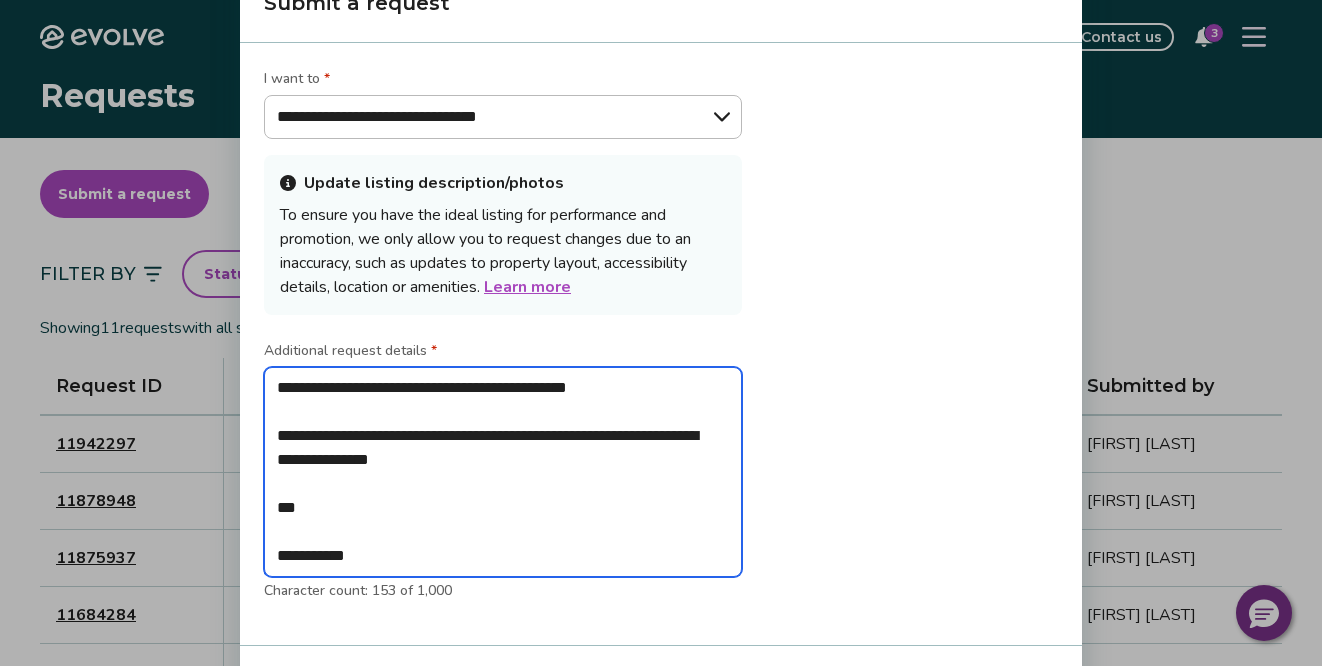 type on "**********" 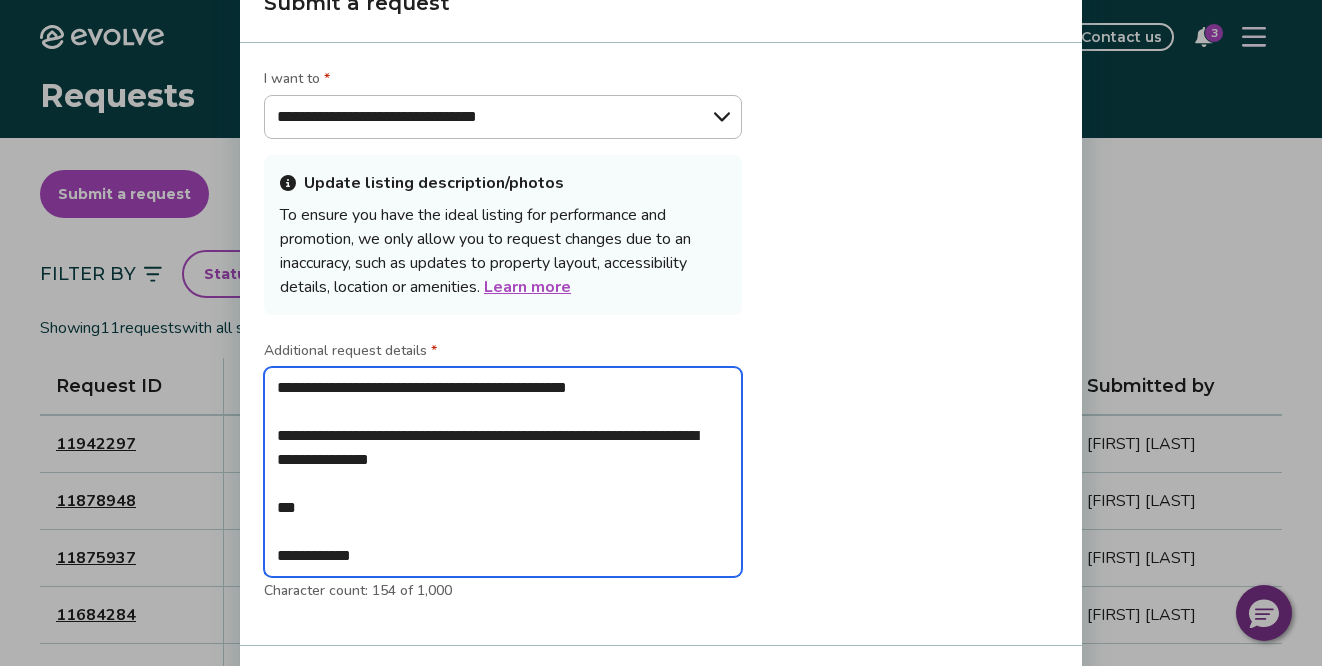 type on "**********" 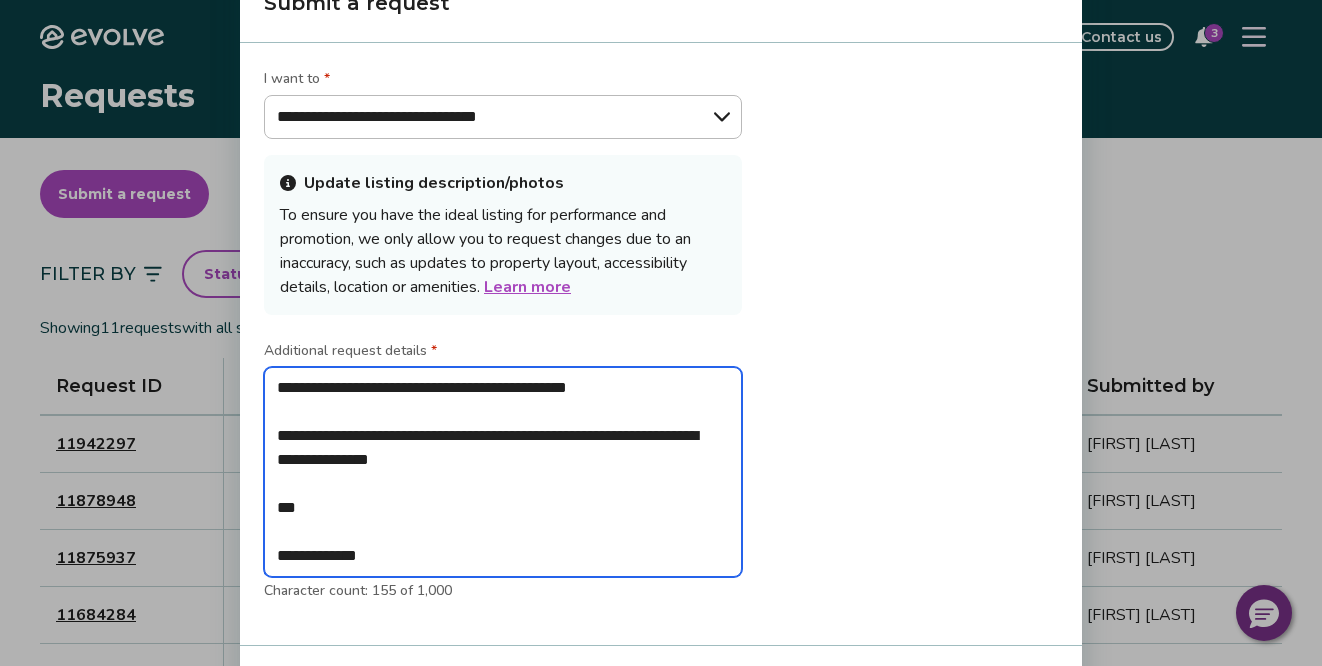 type on "**********" 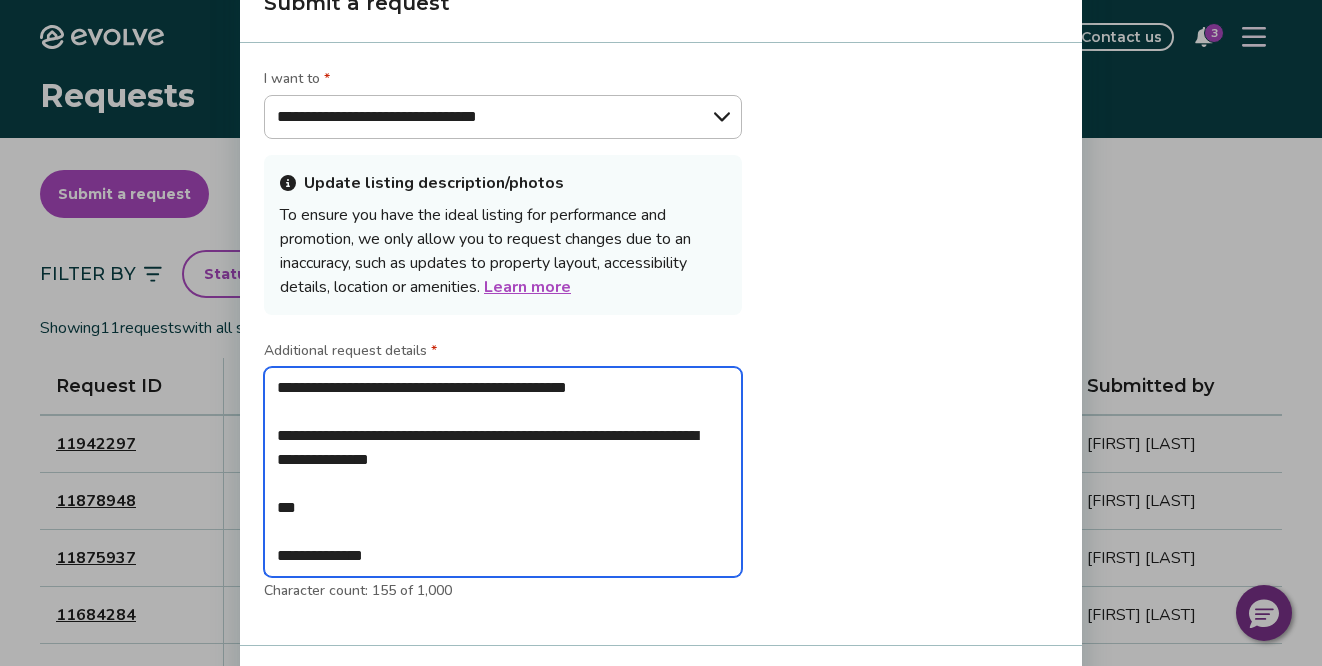 type on "**********" 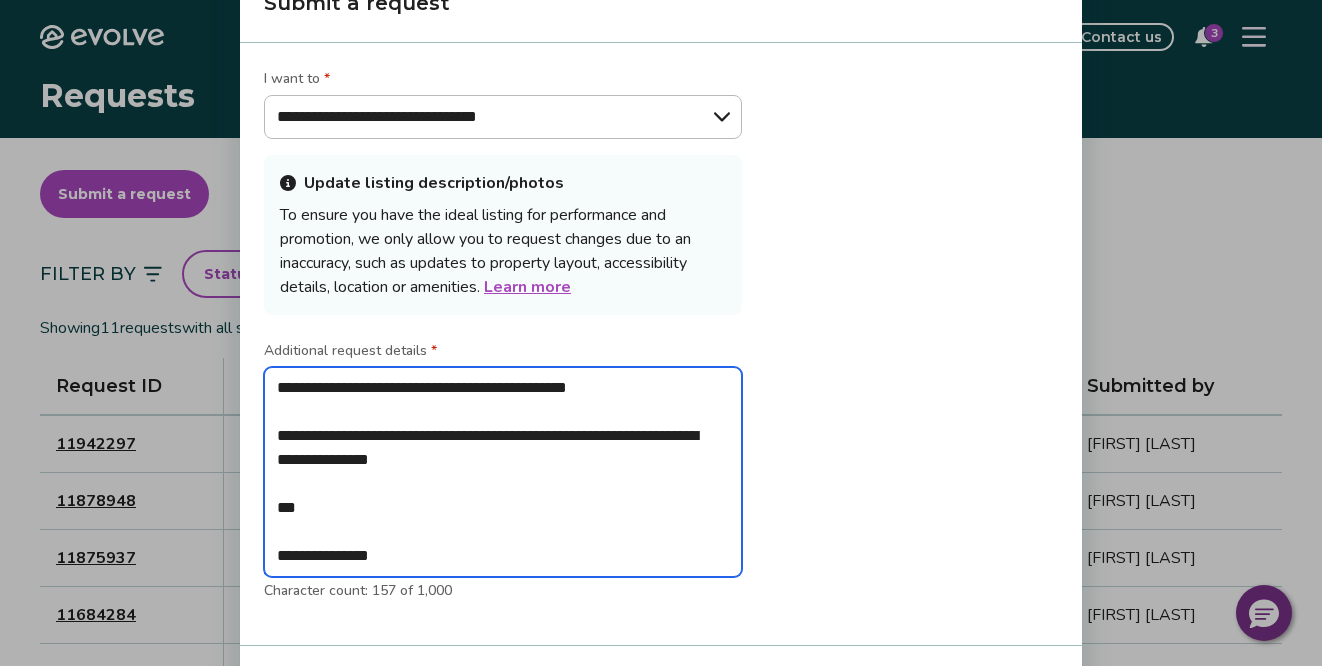 type on "**********" 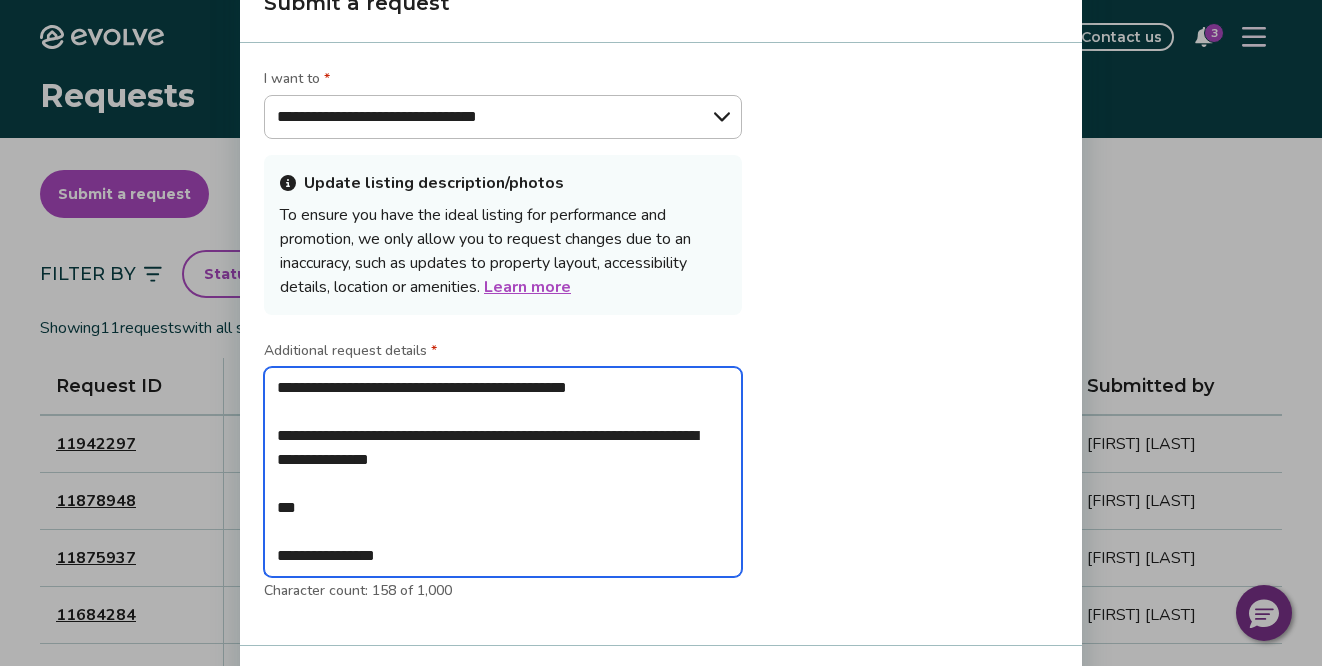 type on "**********" 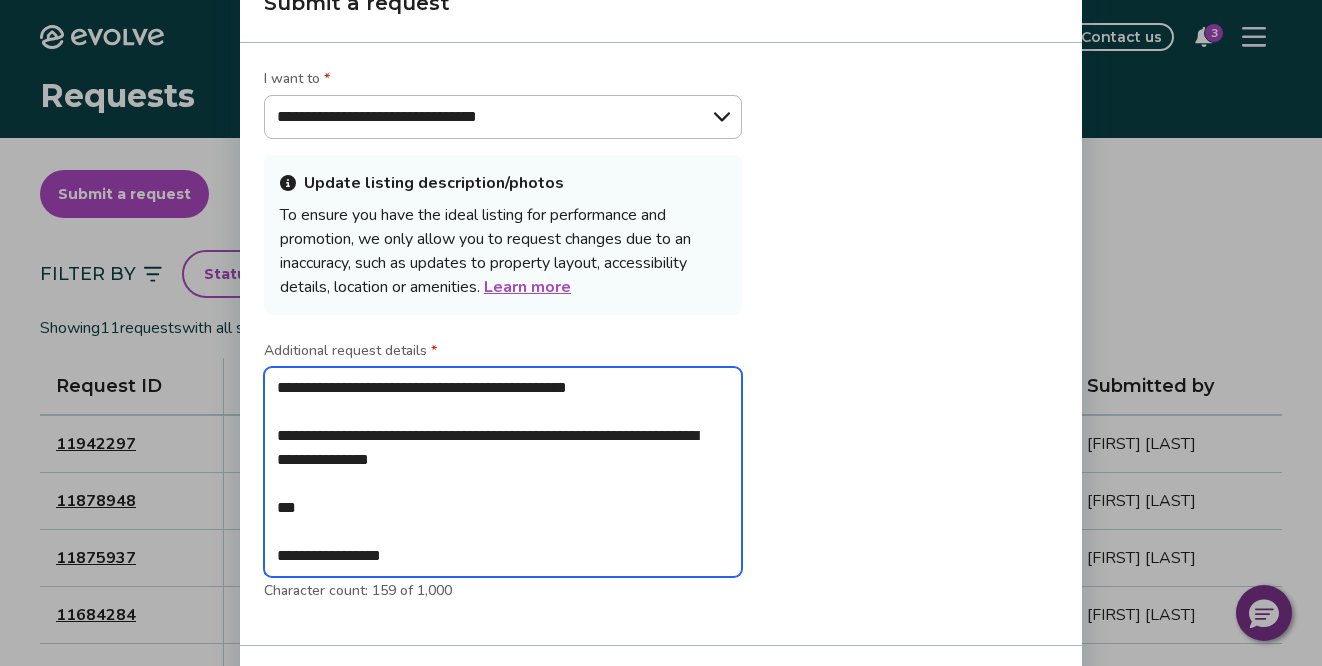 type on "**********" 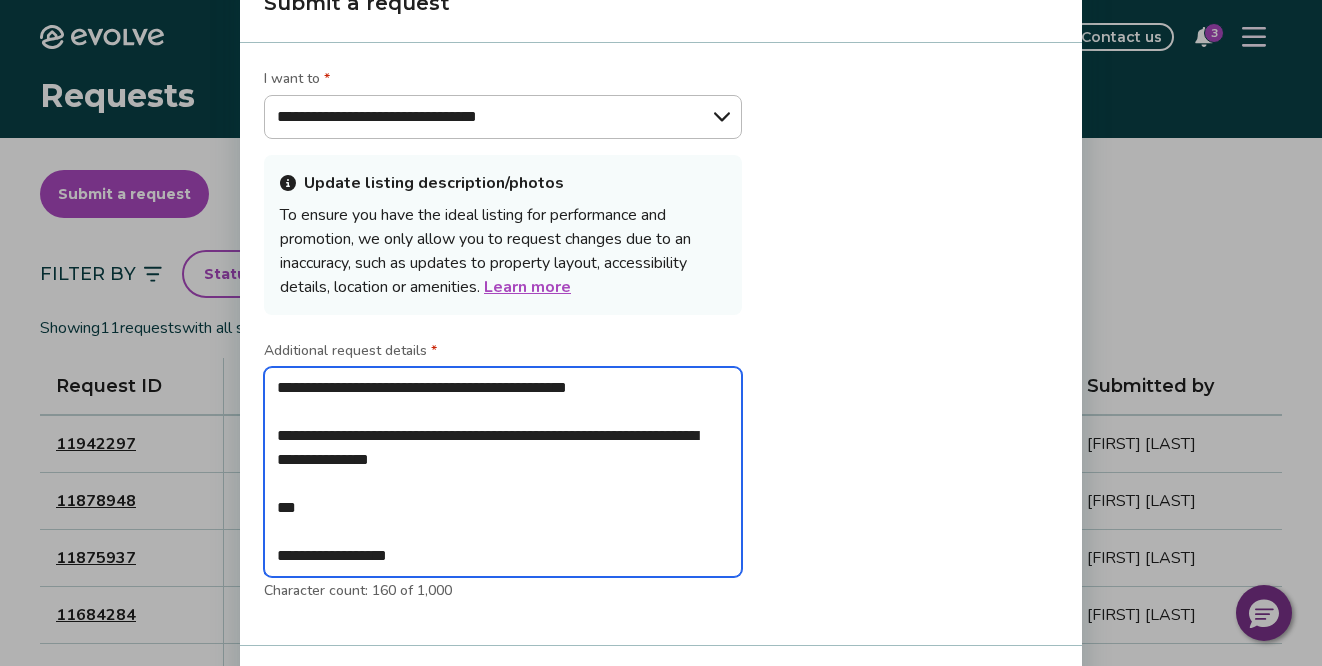 type on "**********" 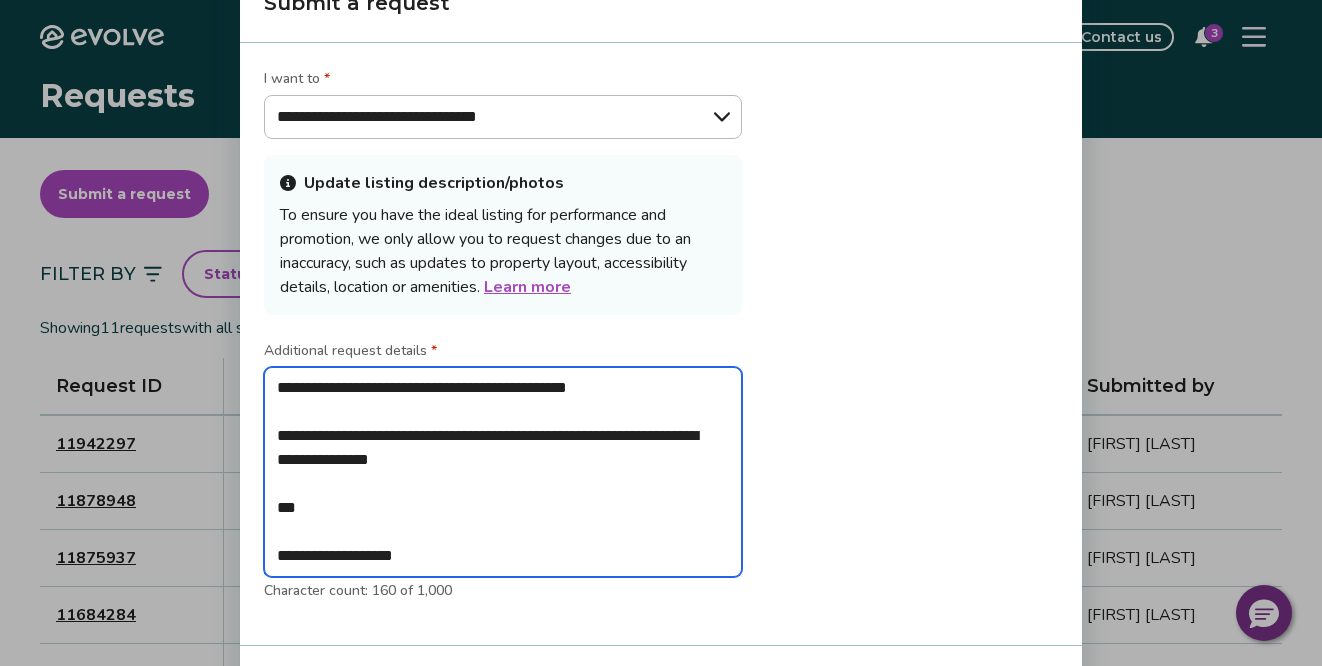 type on "**********" 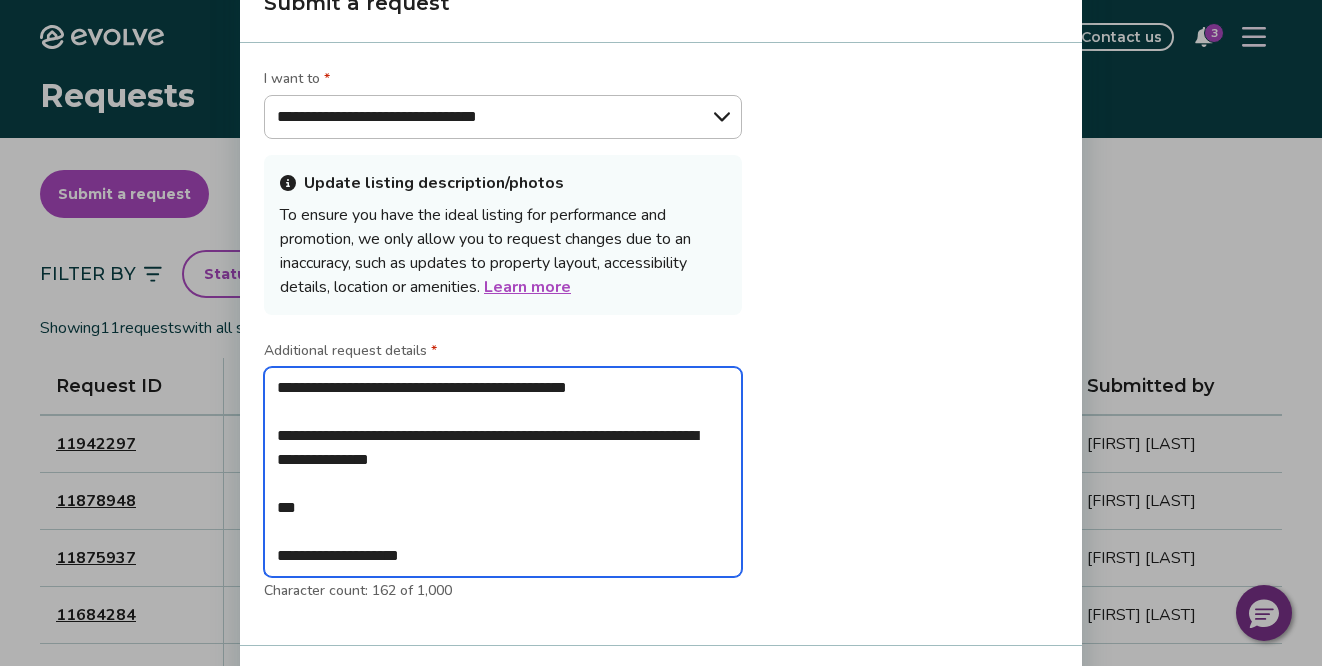 type 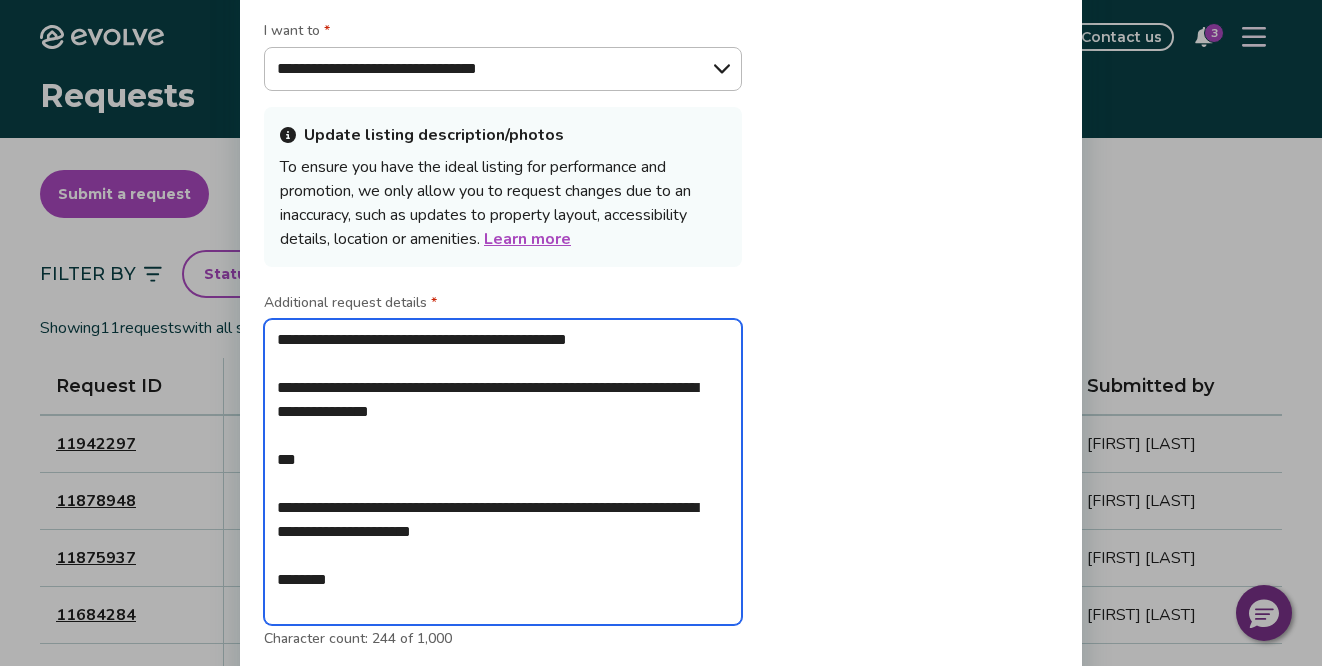 click on "**********" at bounding box center [503, 472] 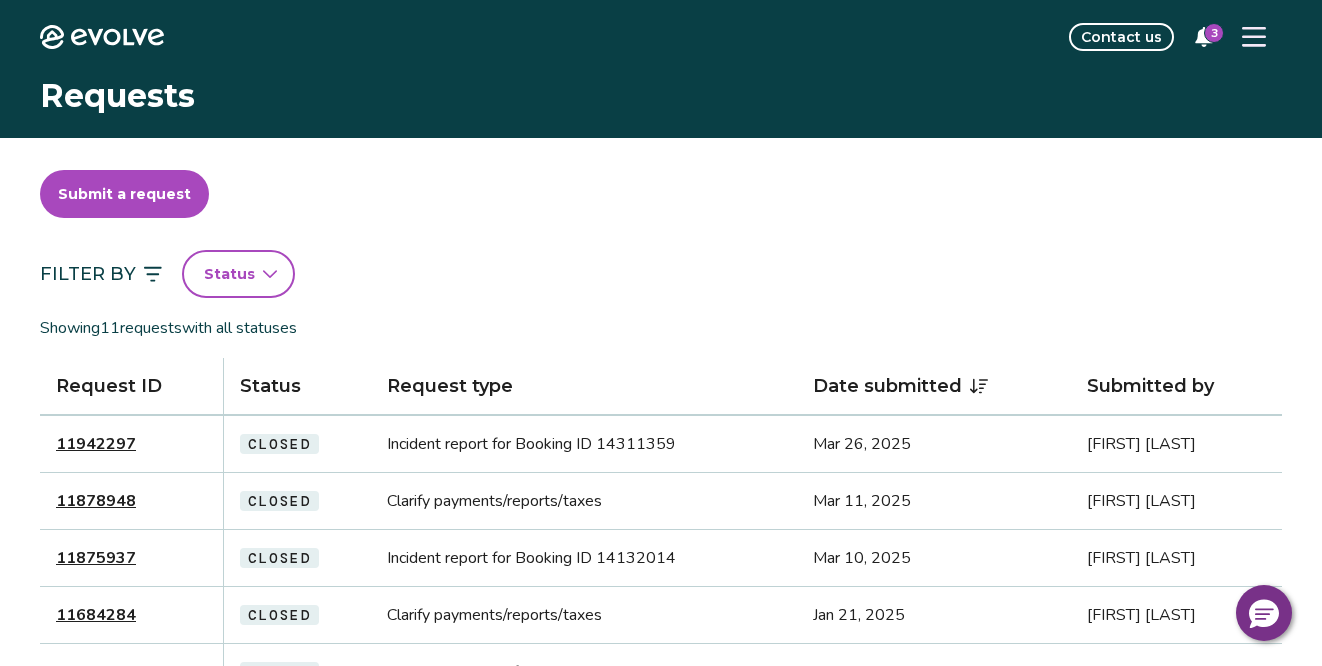 scroll, scrollTop: 0, scrollLeft: 0, axis: both 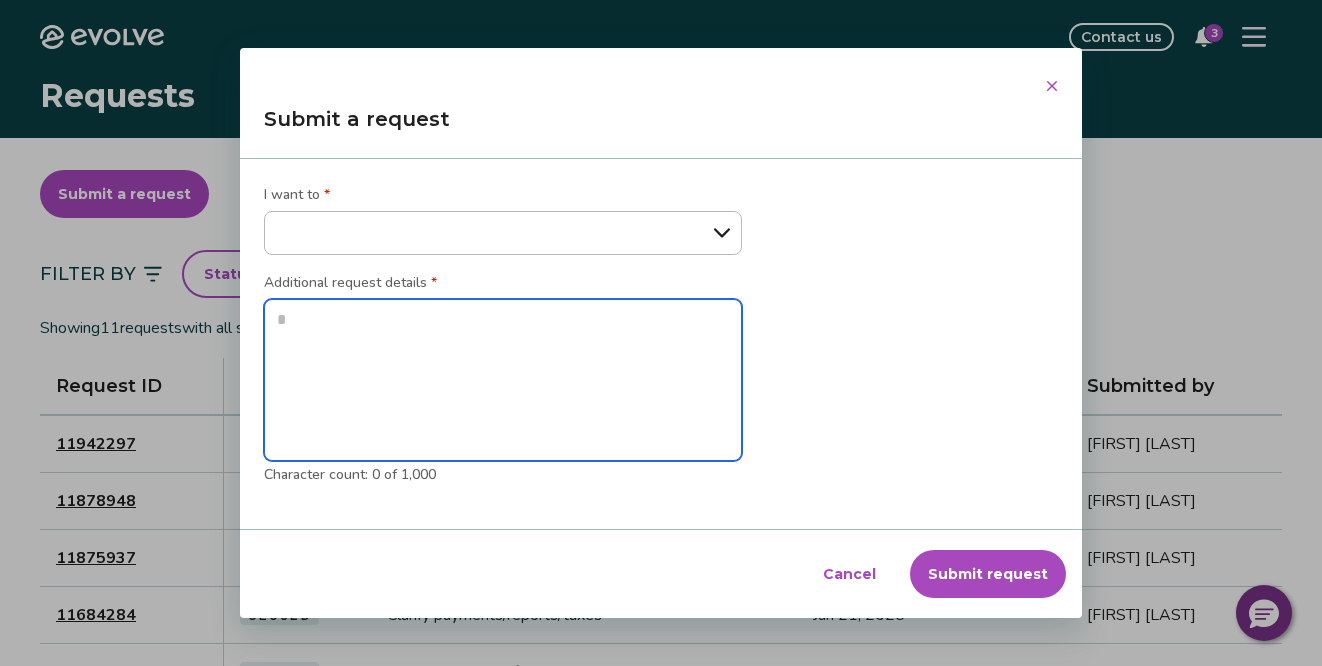 click at bounding box center [503, 380] 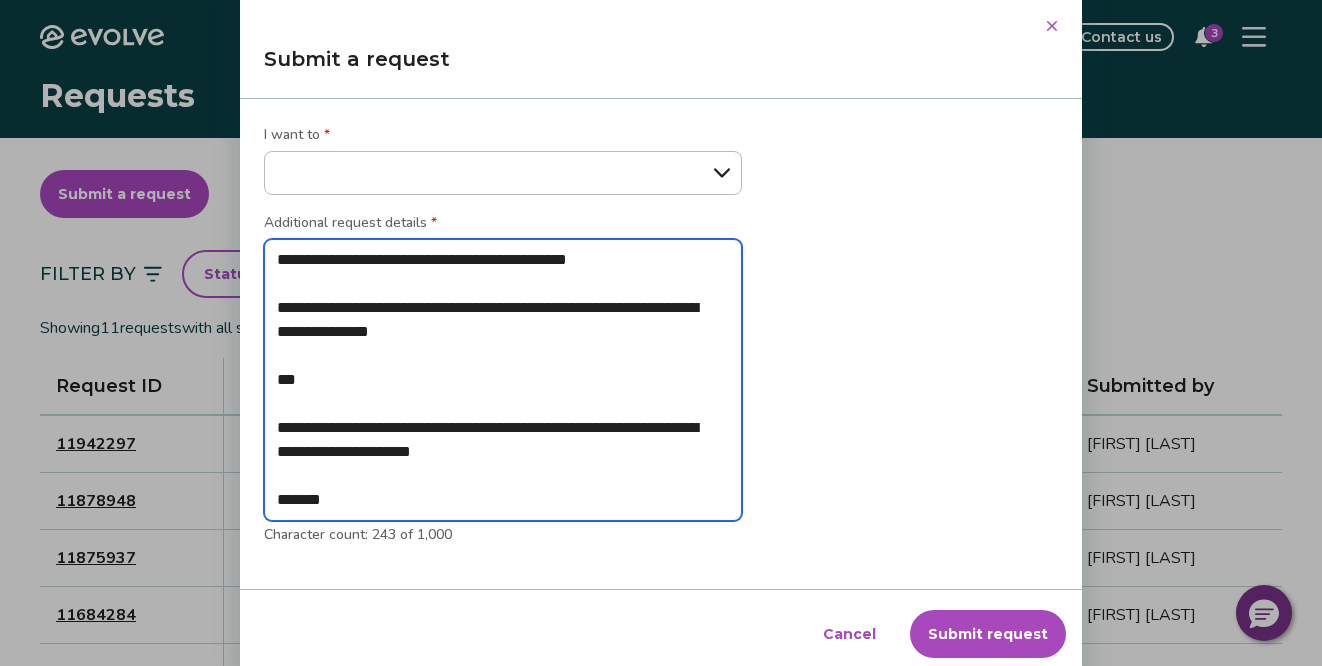 type on "**********" 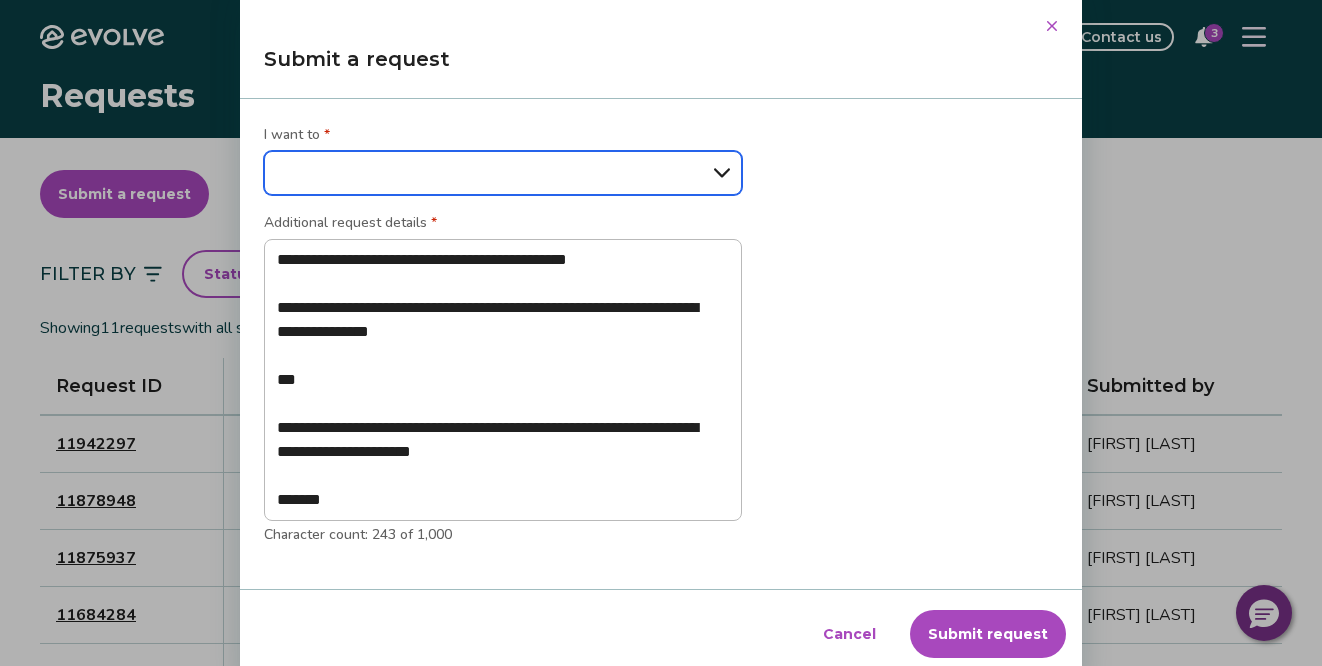 click on "**********" at bounding box center (503, 173) 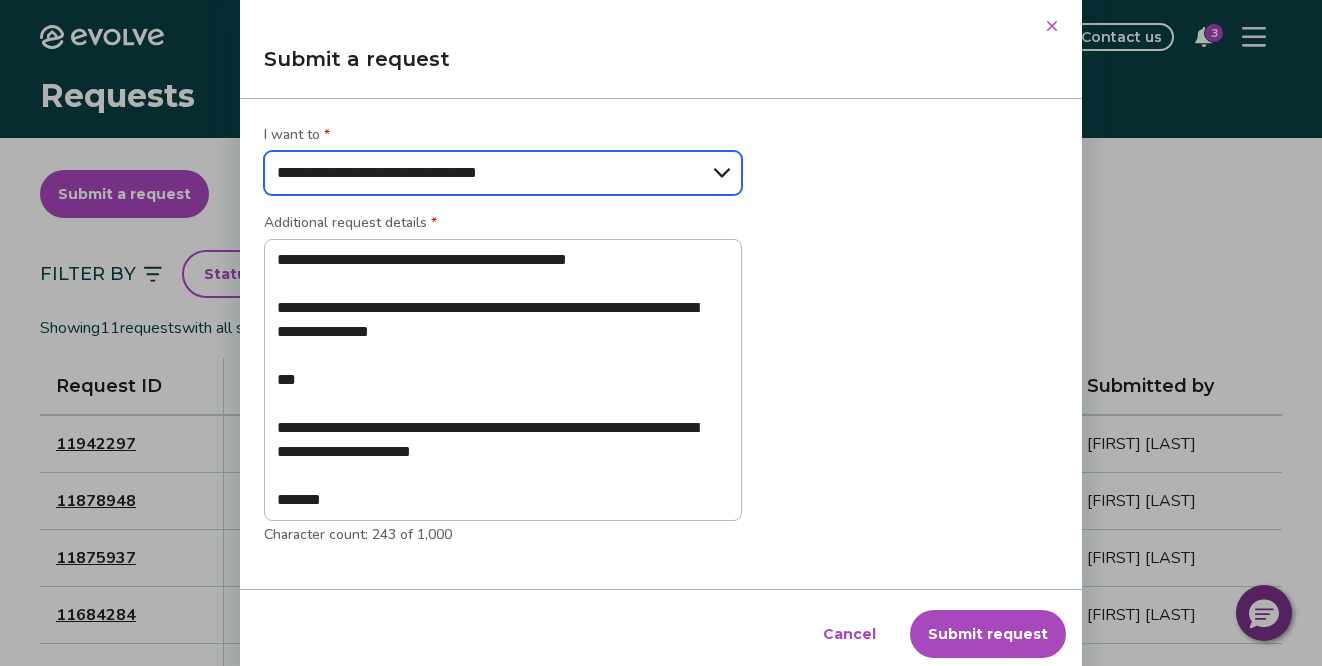 type on "*" 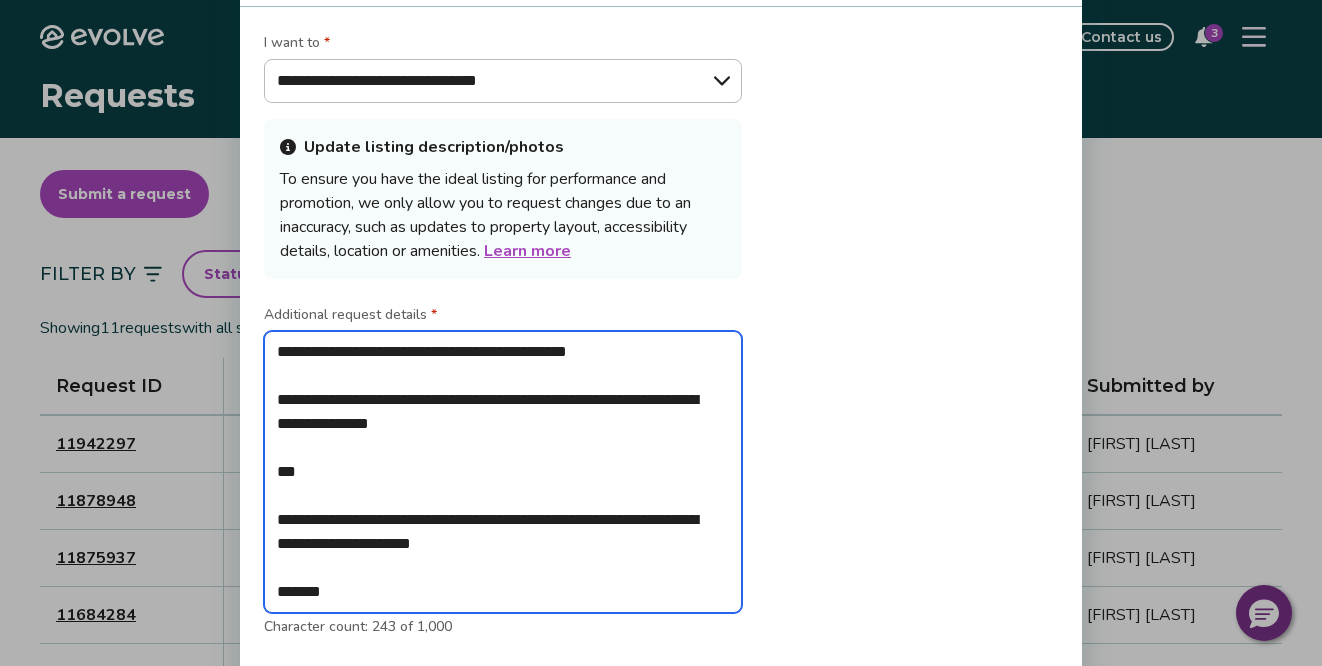 type 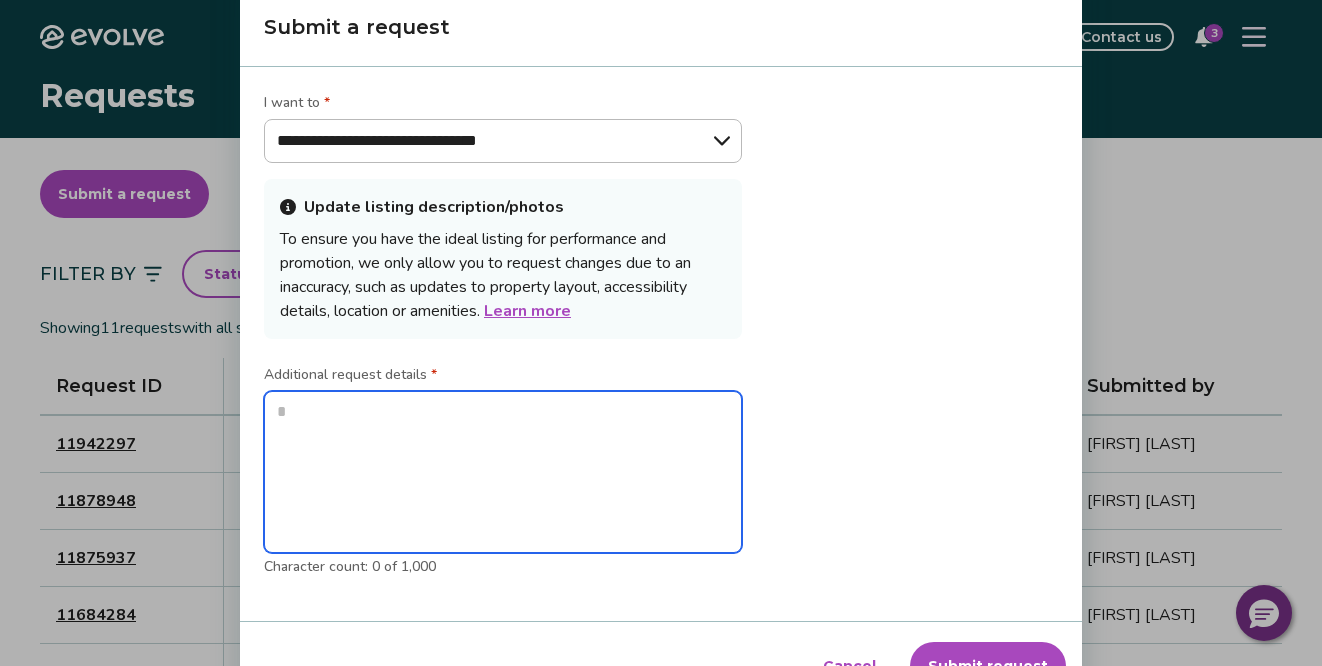 click at bounding box center [503, 472] 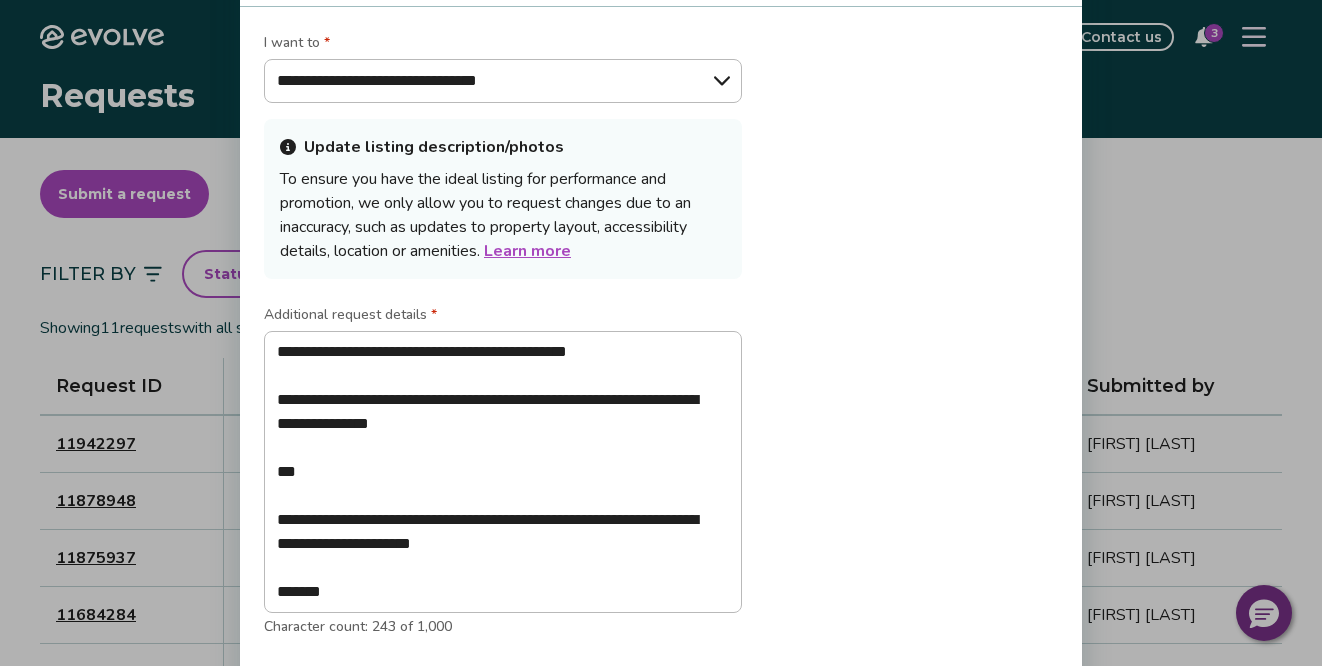 click on "**********" at bounding box center [661, 344] 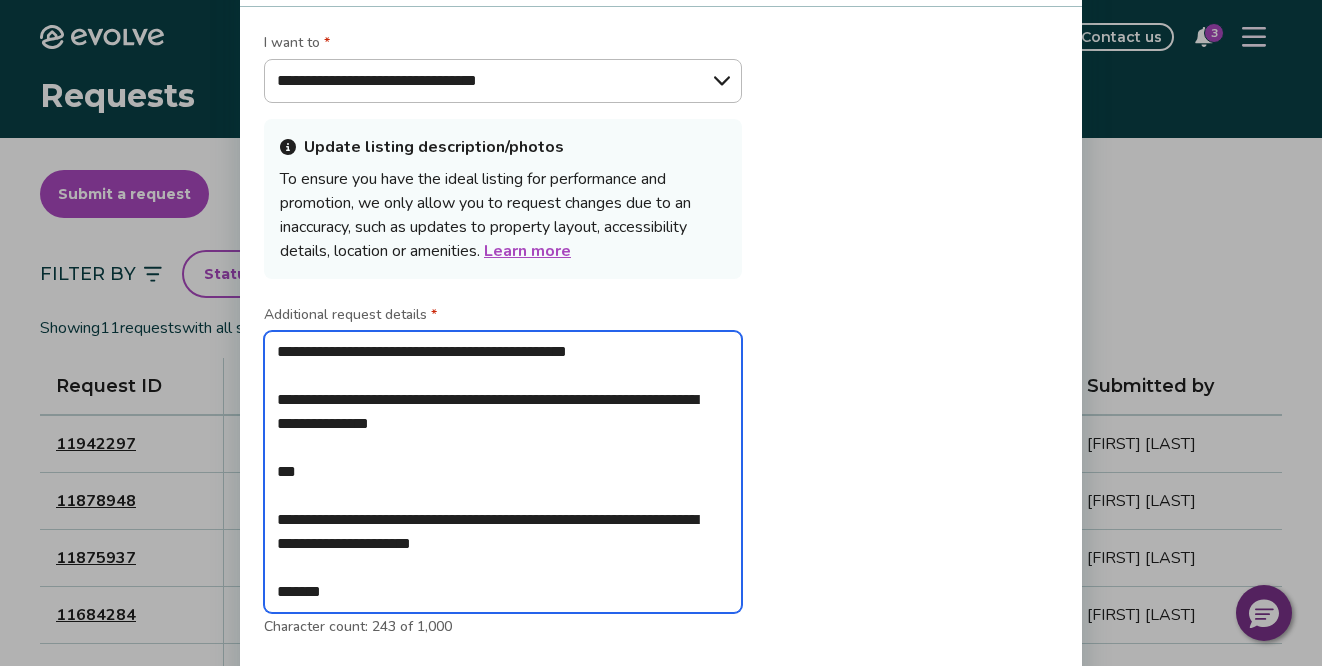 type 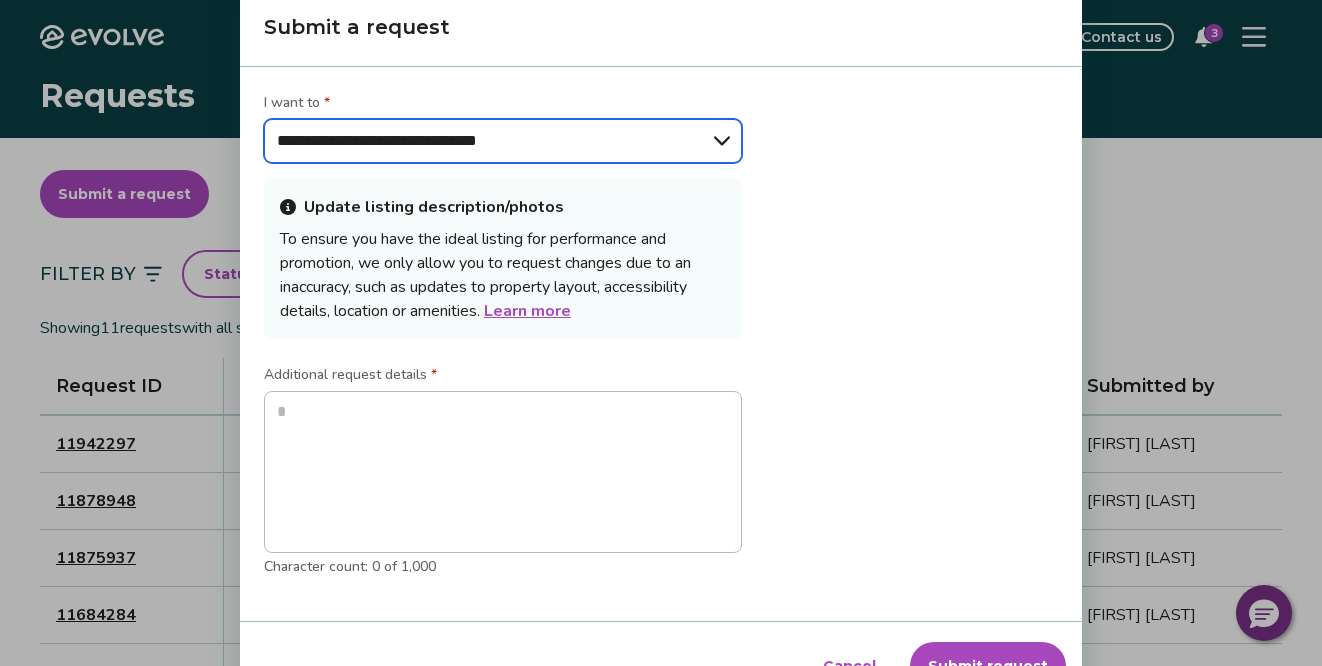 click on "**********" at bounding box center [503, 141] 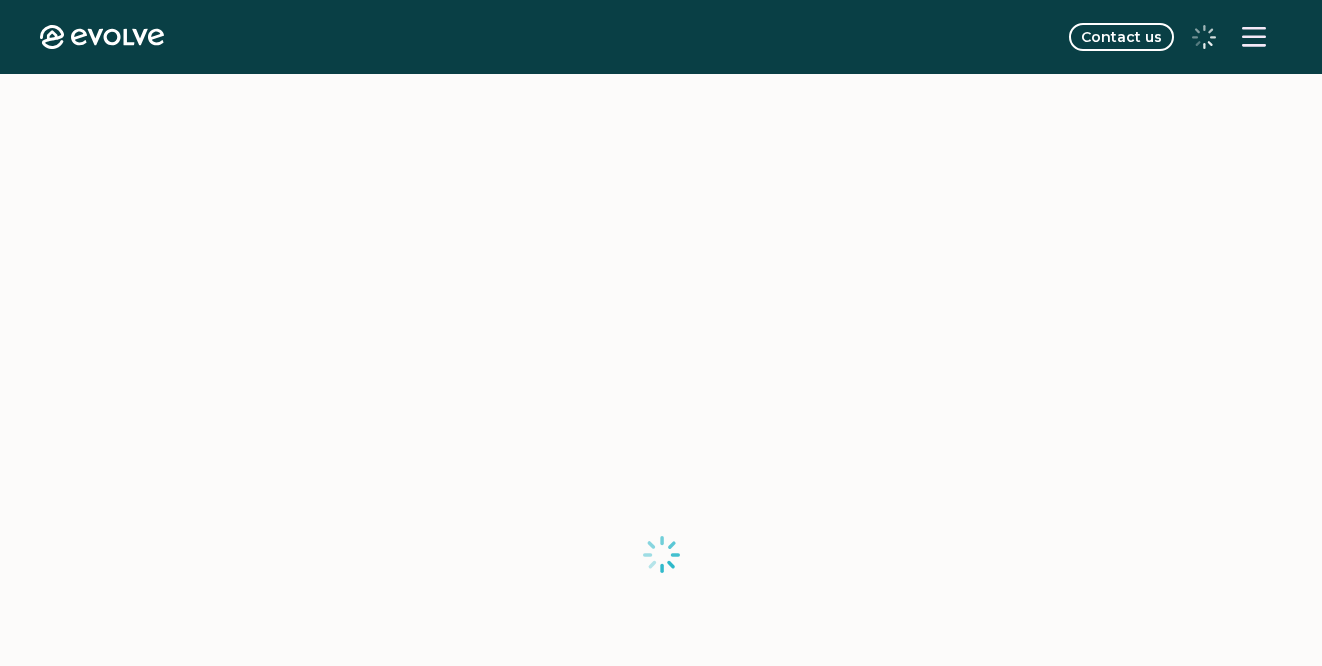 scroll, scrollTop: 368, scrollLeft: 0, axis: vertical 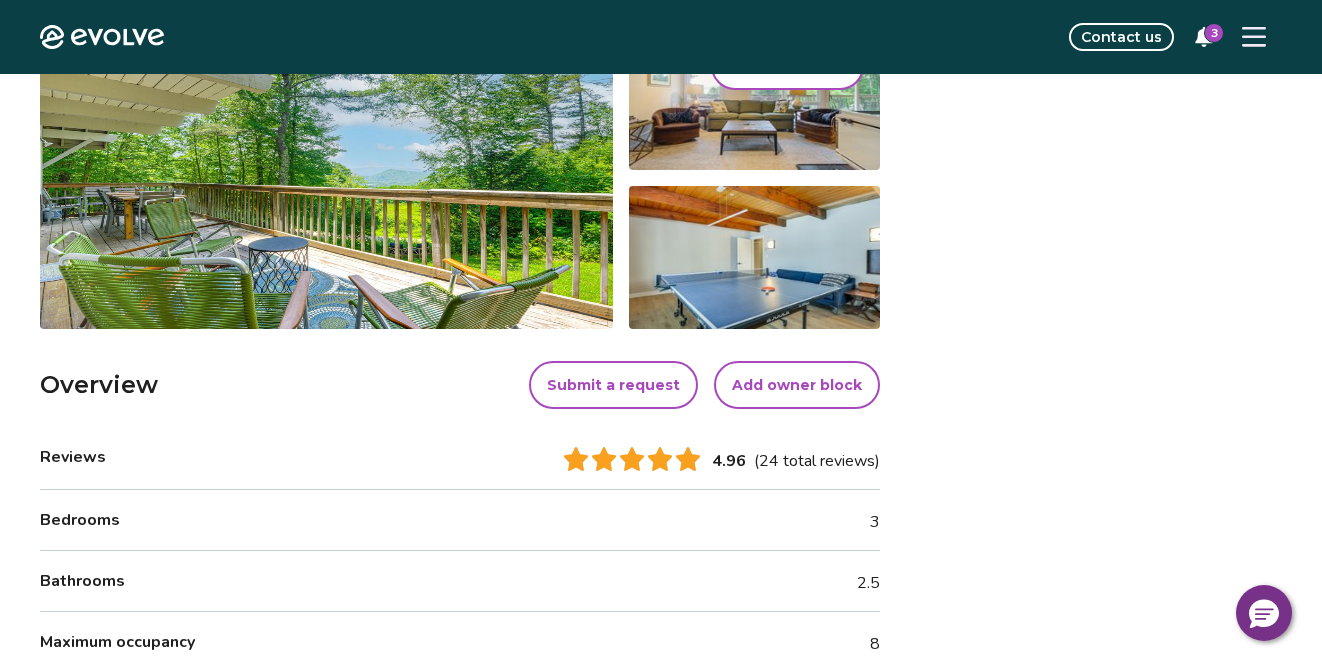 click on "Submit a request" at bounding box center (613, 385) 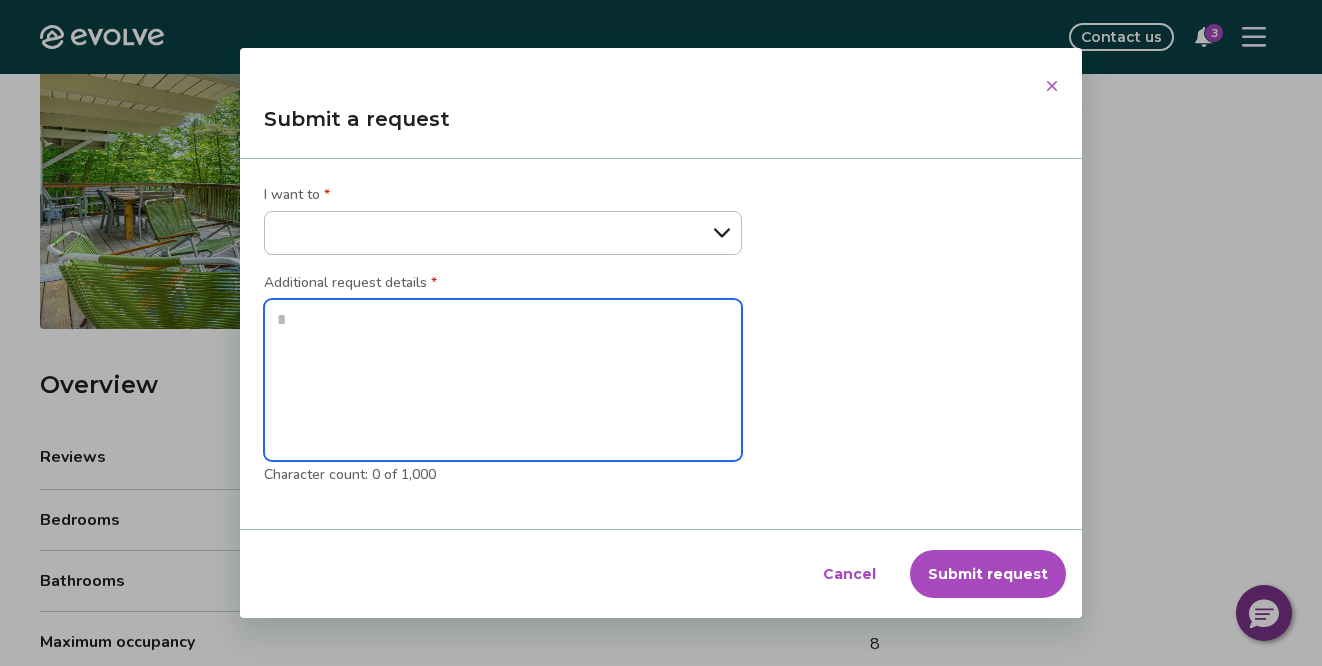 click at bounding box center (503, 380) 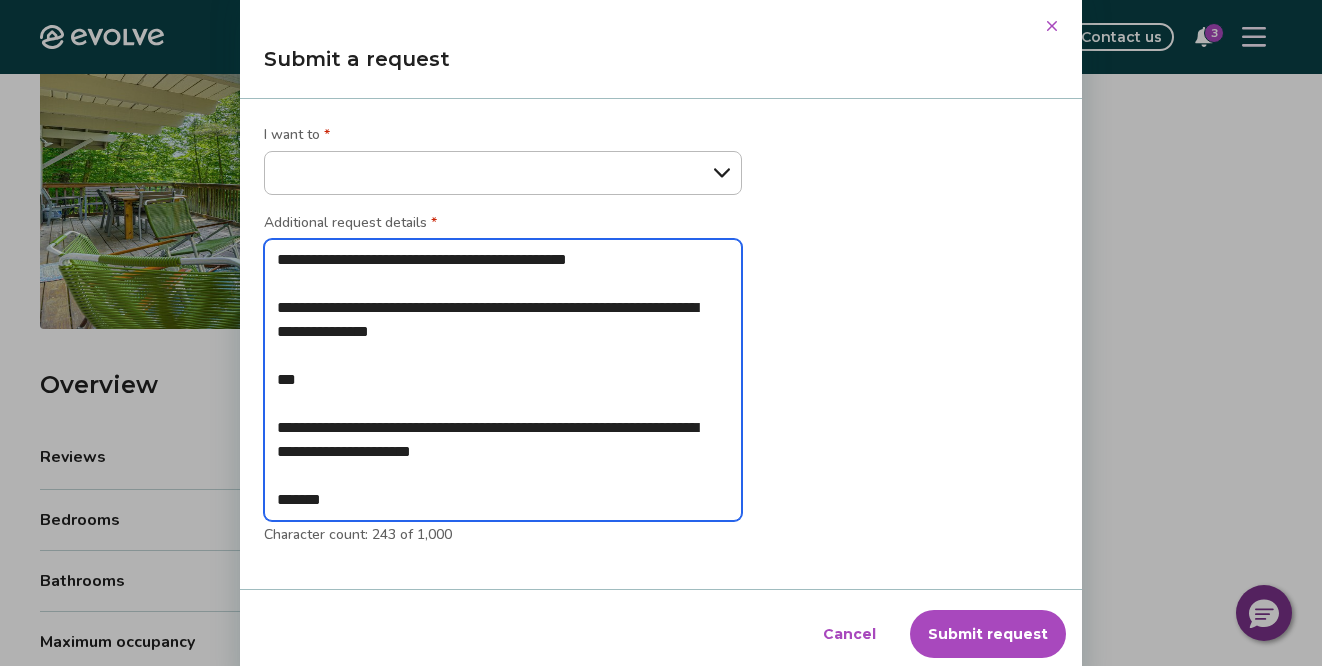 type on "**********" 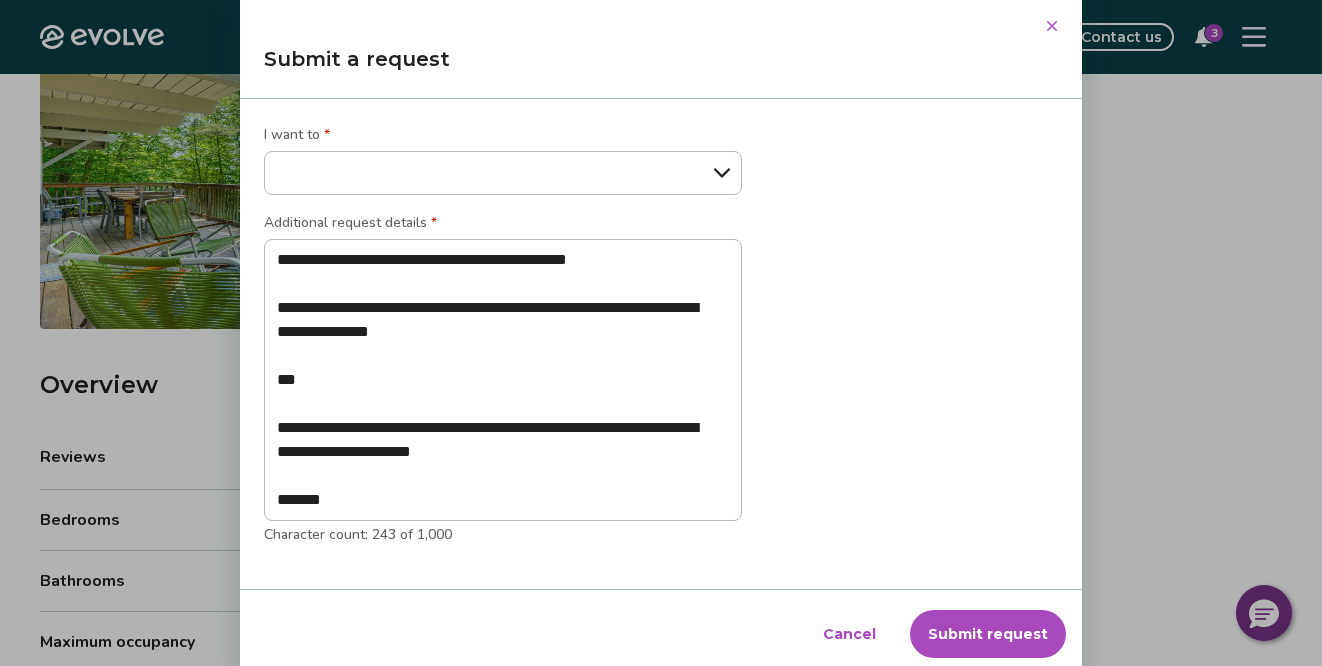 click on "Submit request" at bounding box center (988, 634) 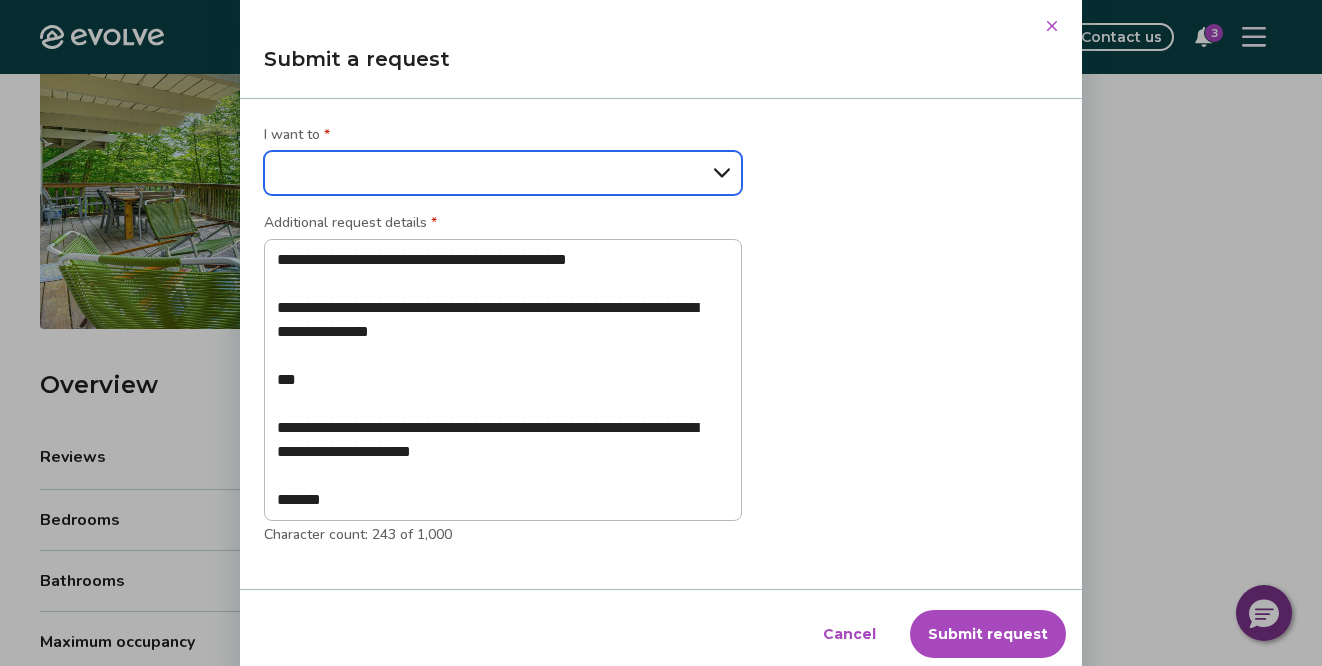 type on "*" 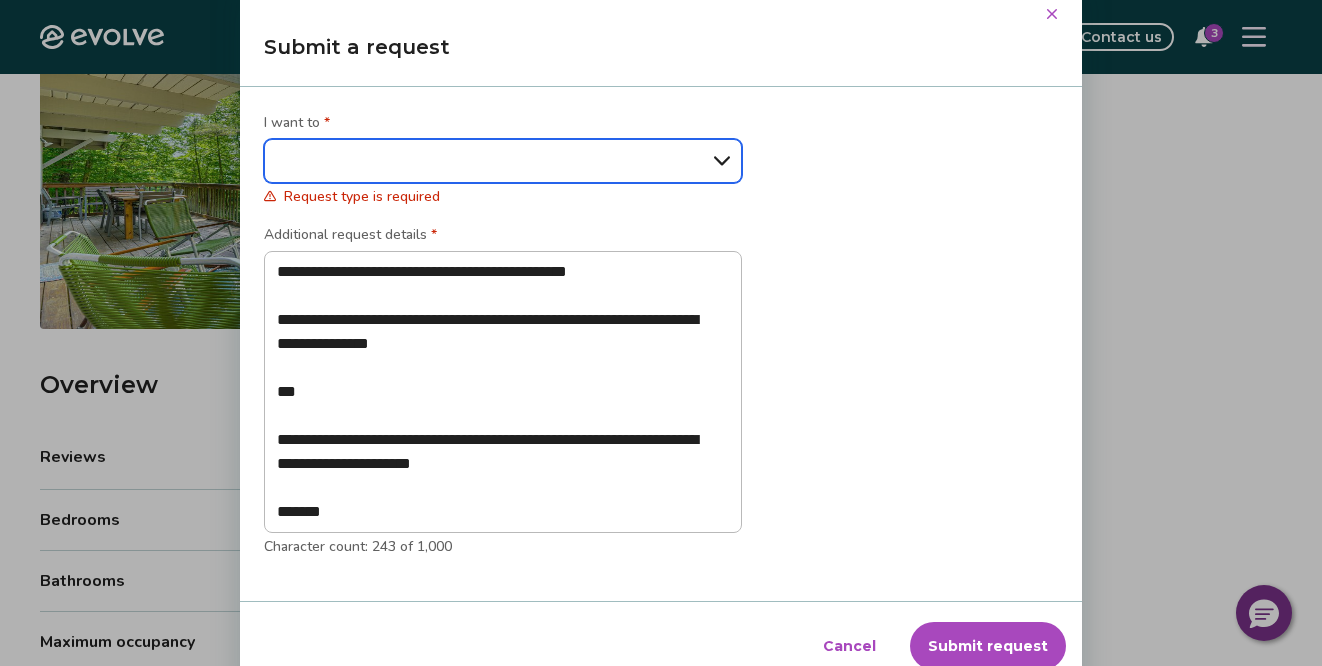 click on "**********" at bounding box center (503, 161) 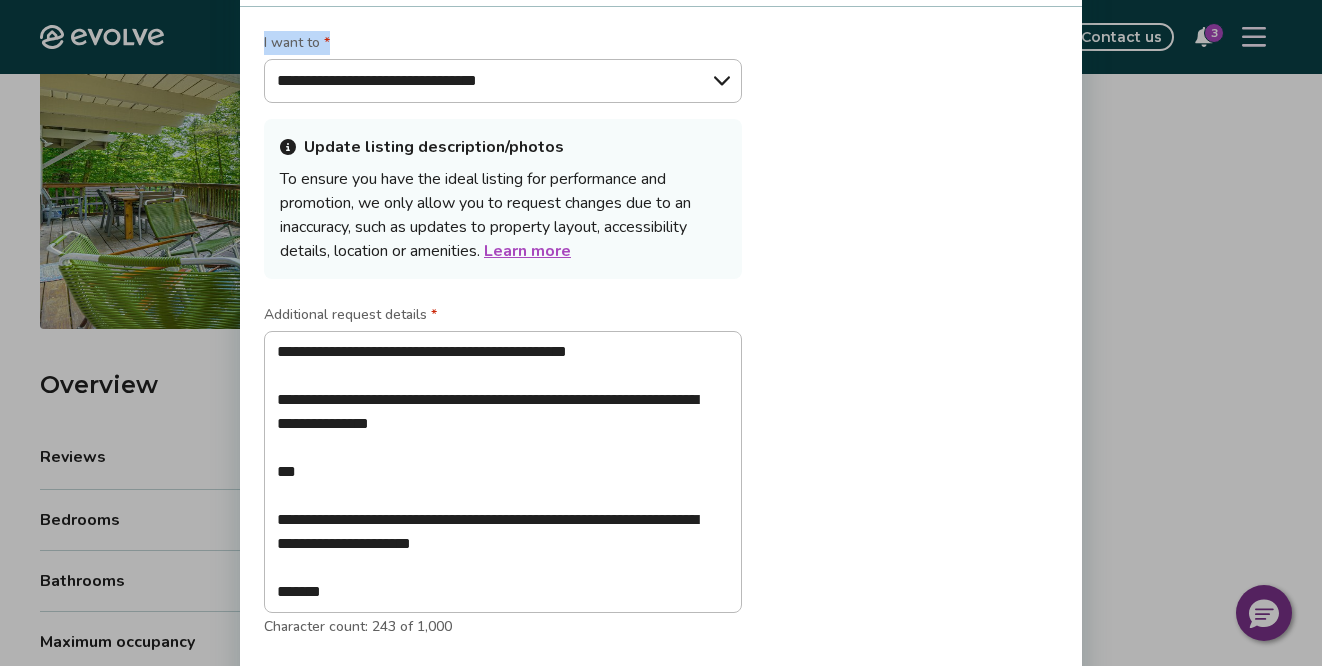 drag, startPoint x: 917, startPoint y: 30, endPoint x: 870, endPoint y: 104, distance: 87.66413 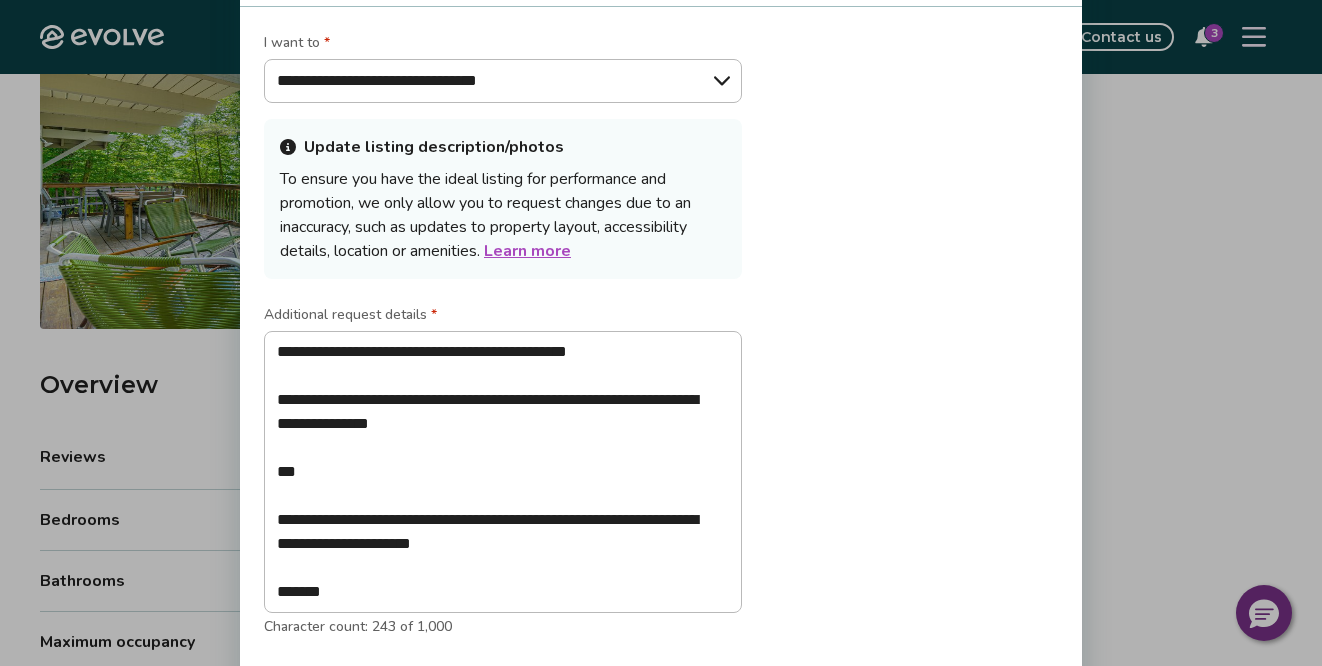 drag, startPoint x: 1081, startPoint y: 379, endPoint x: 943, endPoint y: 355, distance: 140.07141 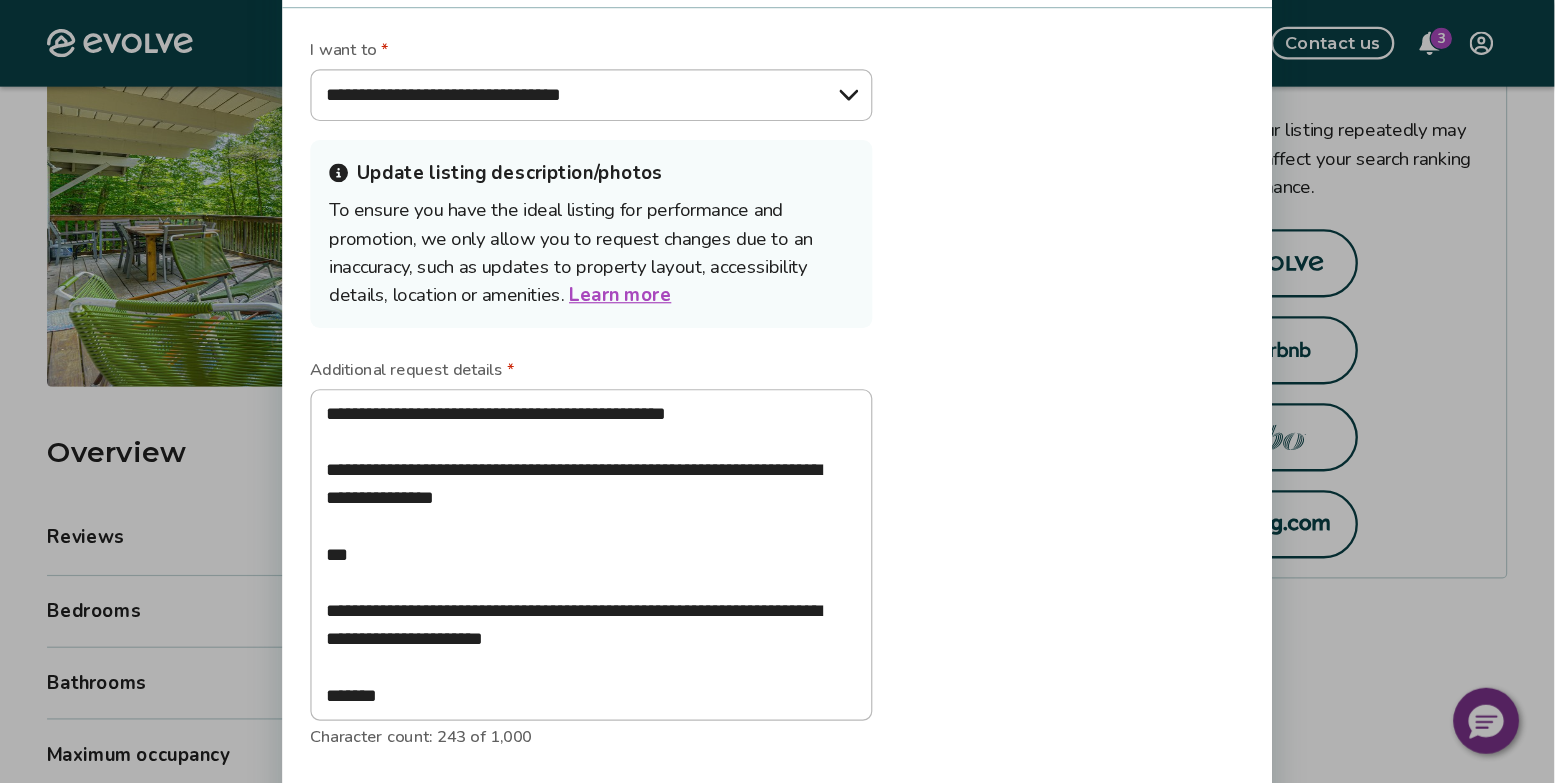 scroll, scrollTop: 368, scrollLeft: 0, axis: vertical 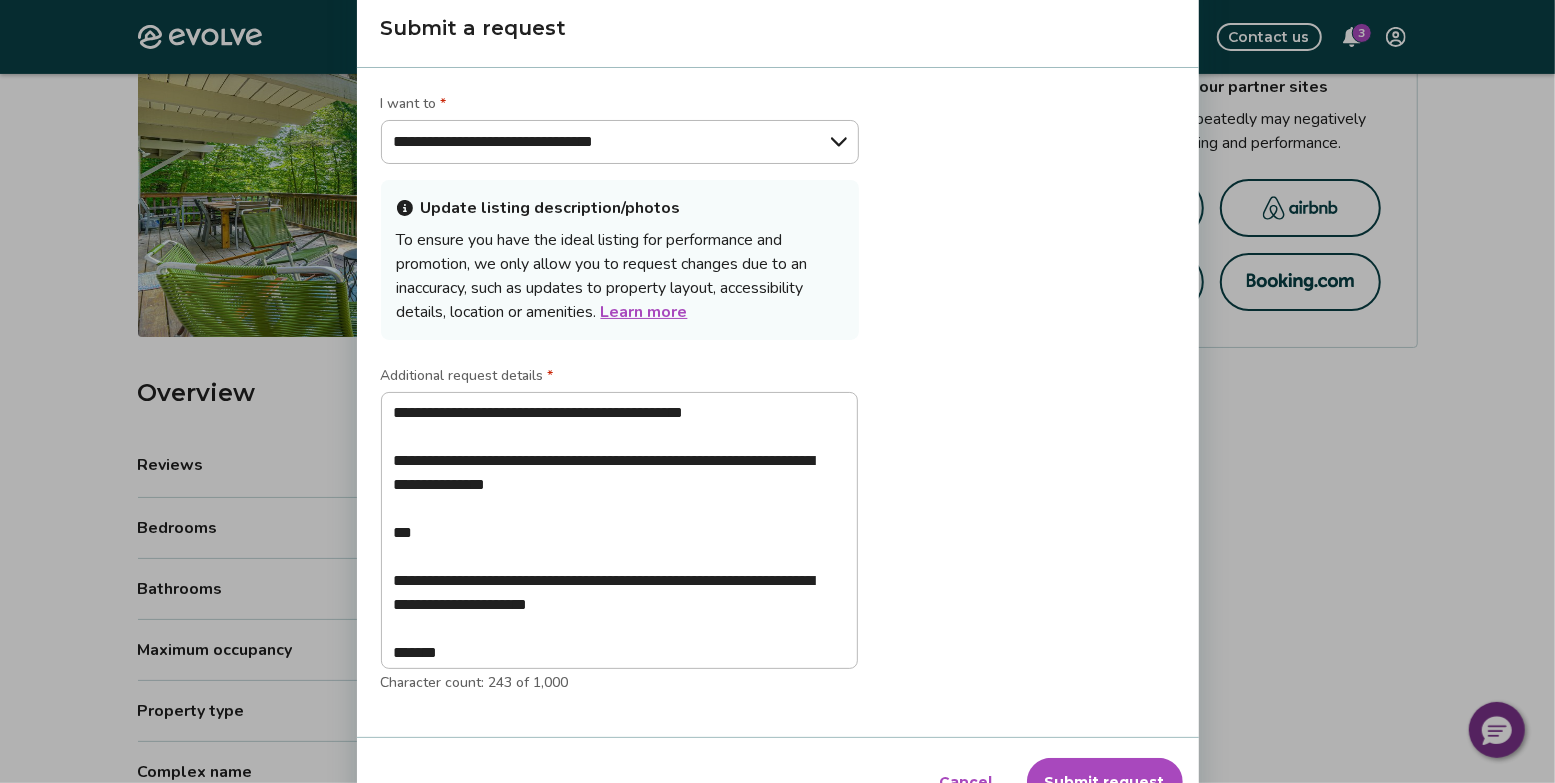 click on "Submit request" at bounding box center (1105, 782) 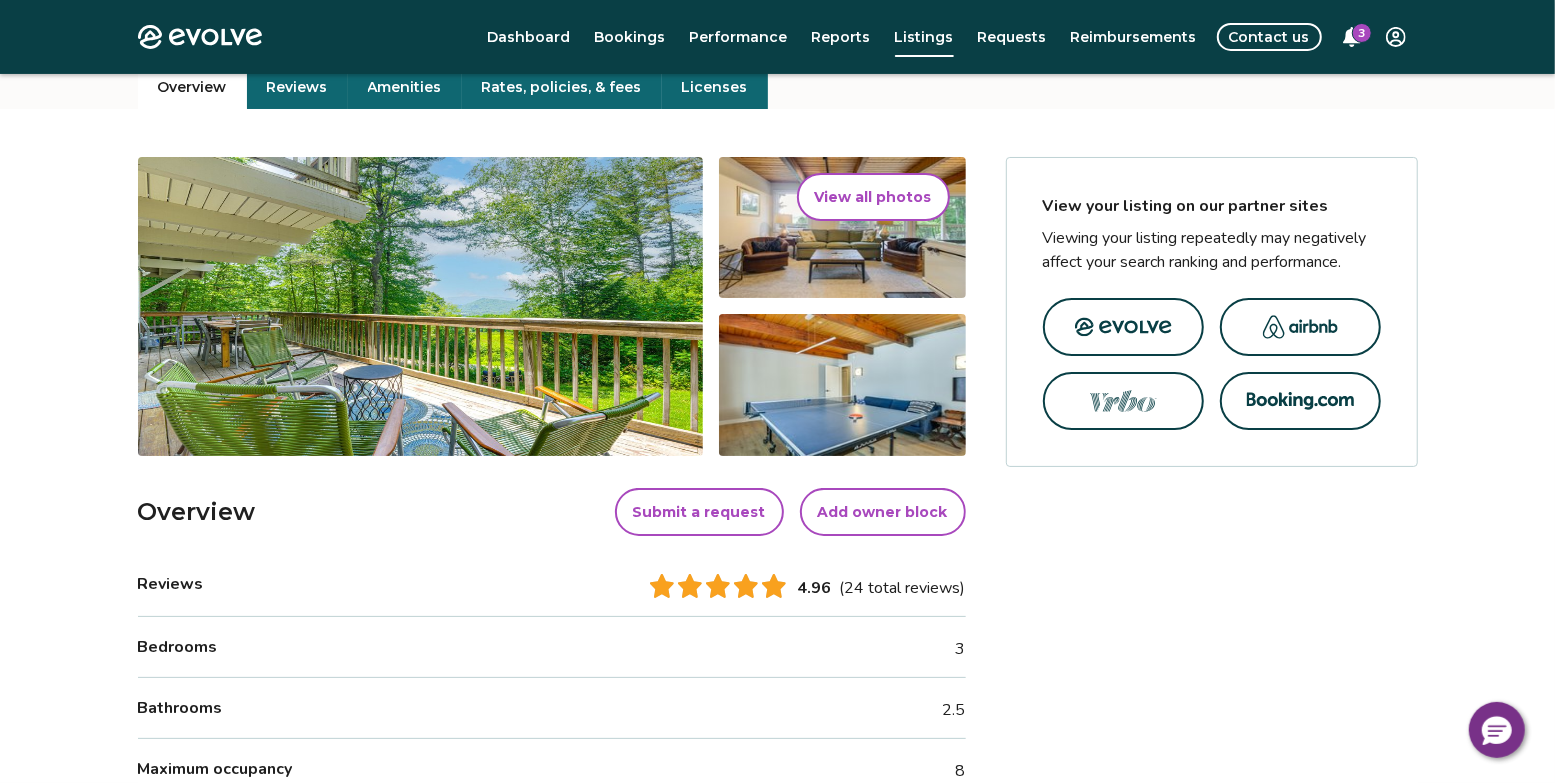scroll, scrollTop: 248, scrollLeft: 0, axis: vertical 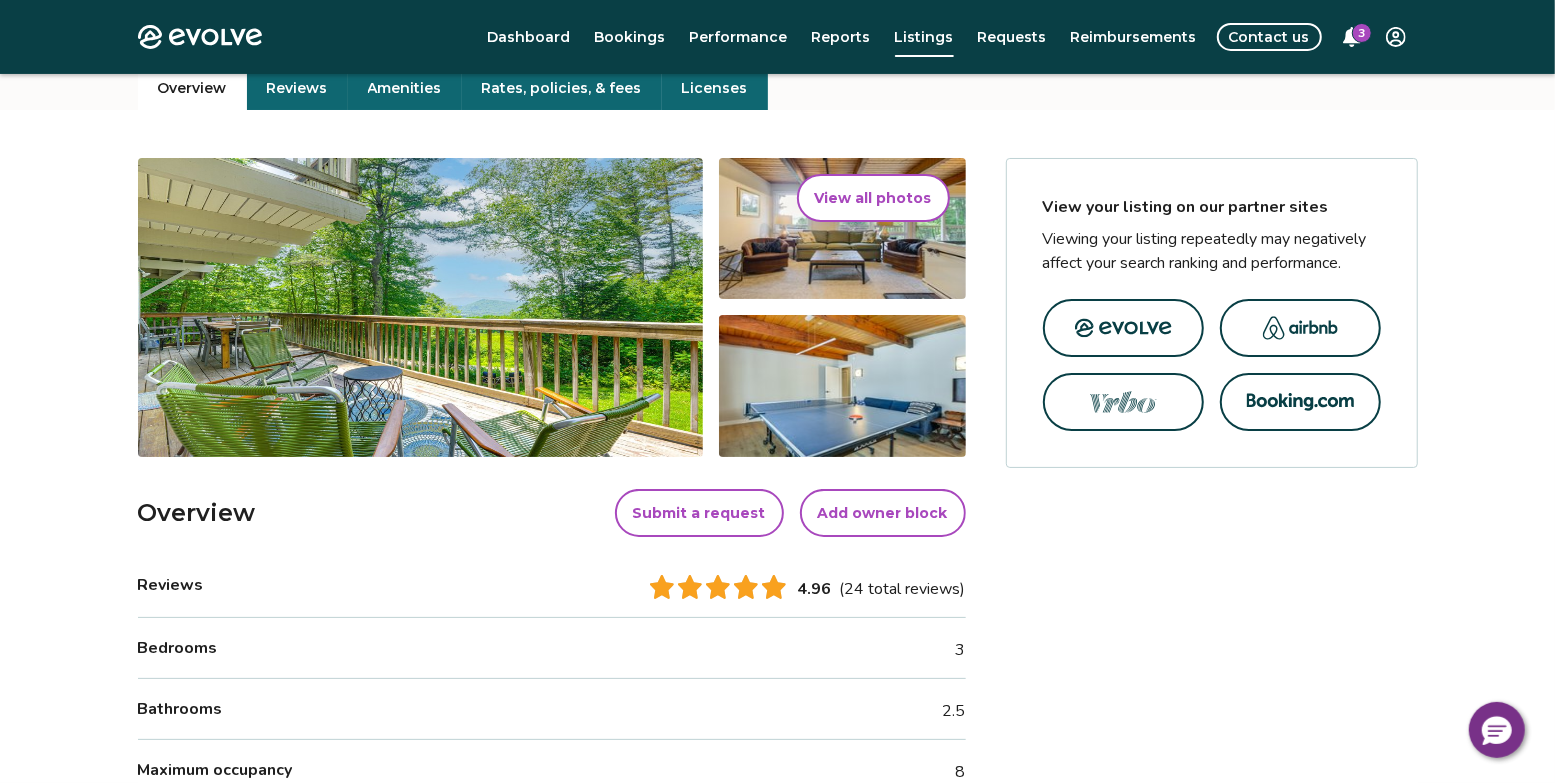 click on "Reviews" at bounding box center (171, 585) 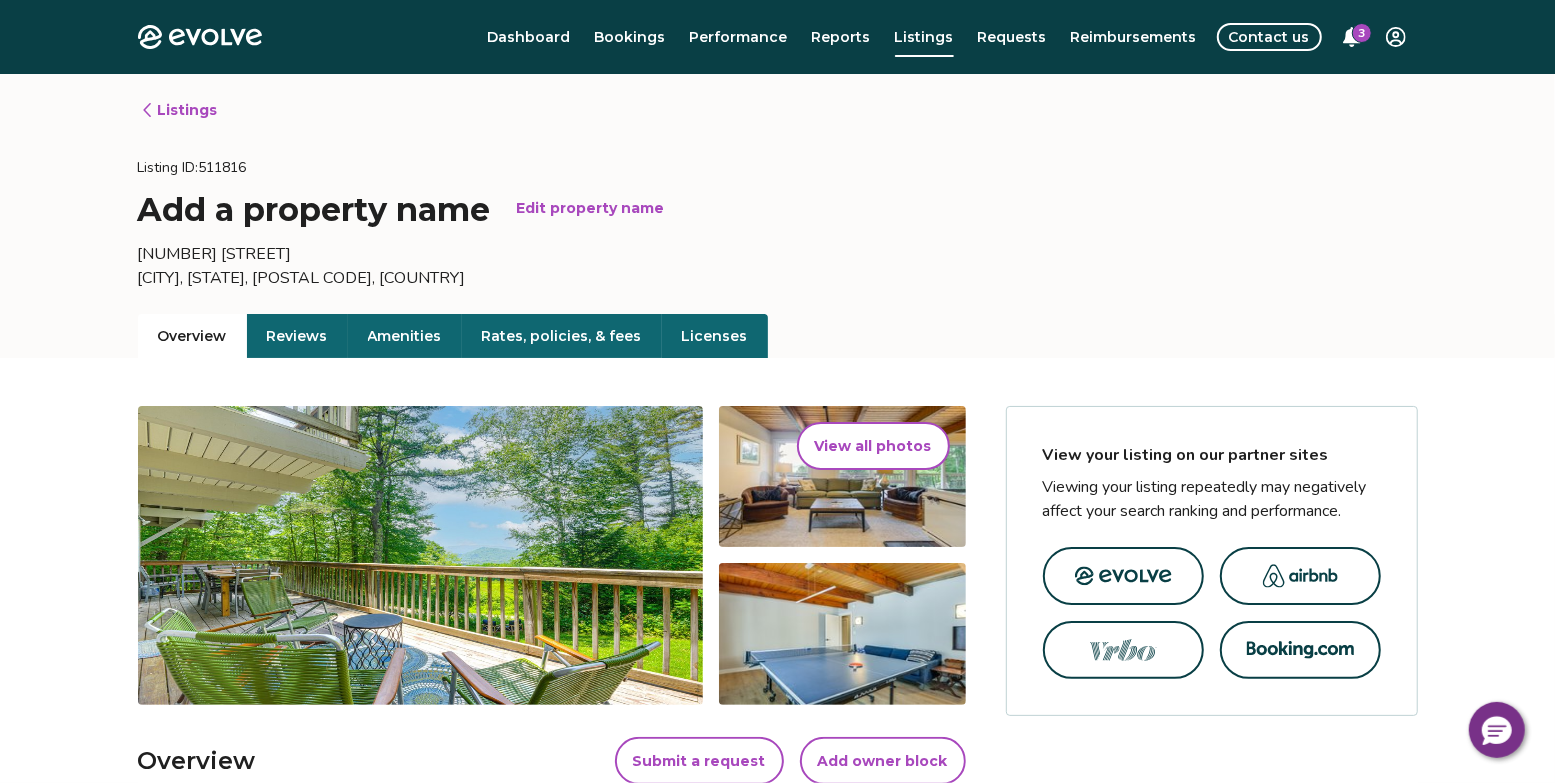 scroll, scrollTop: 0, scrollLeft: 0, axis: both 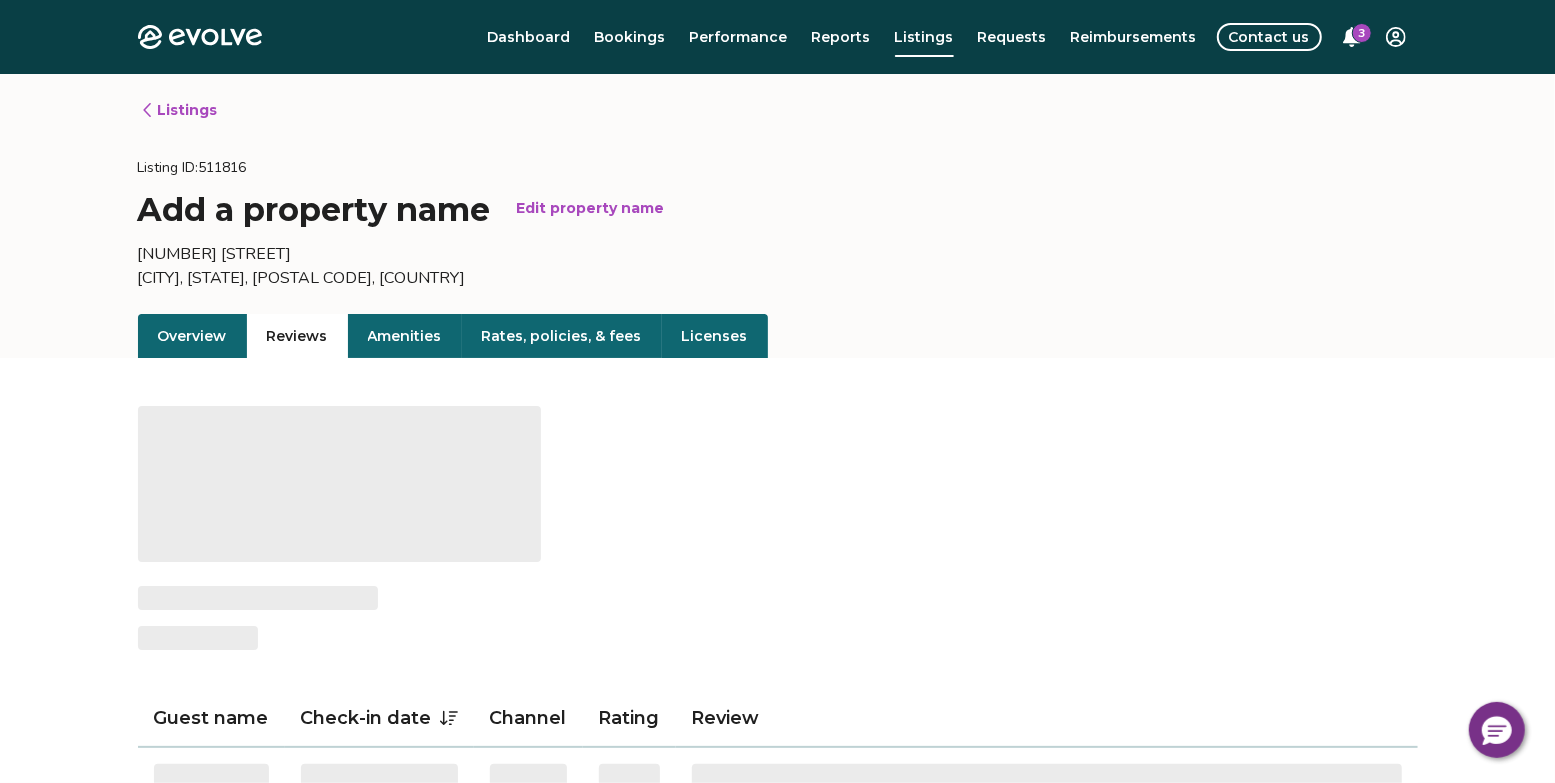 click on "Reviews" at bounding box center [297, 336] 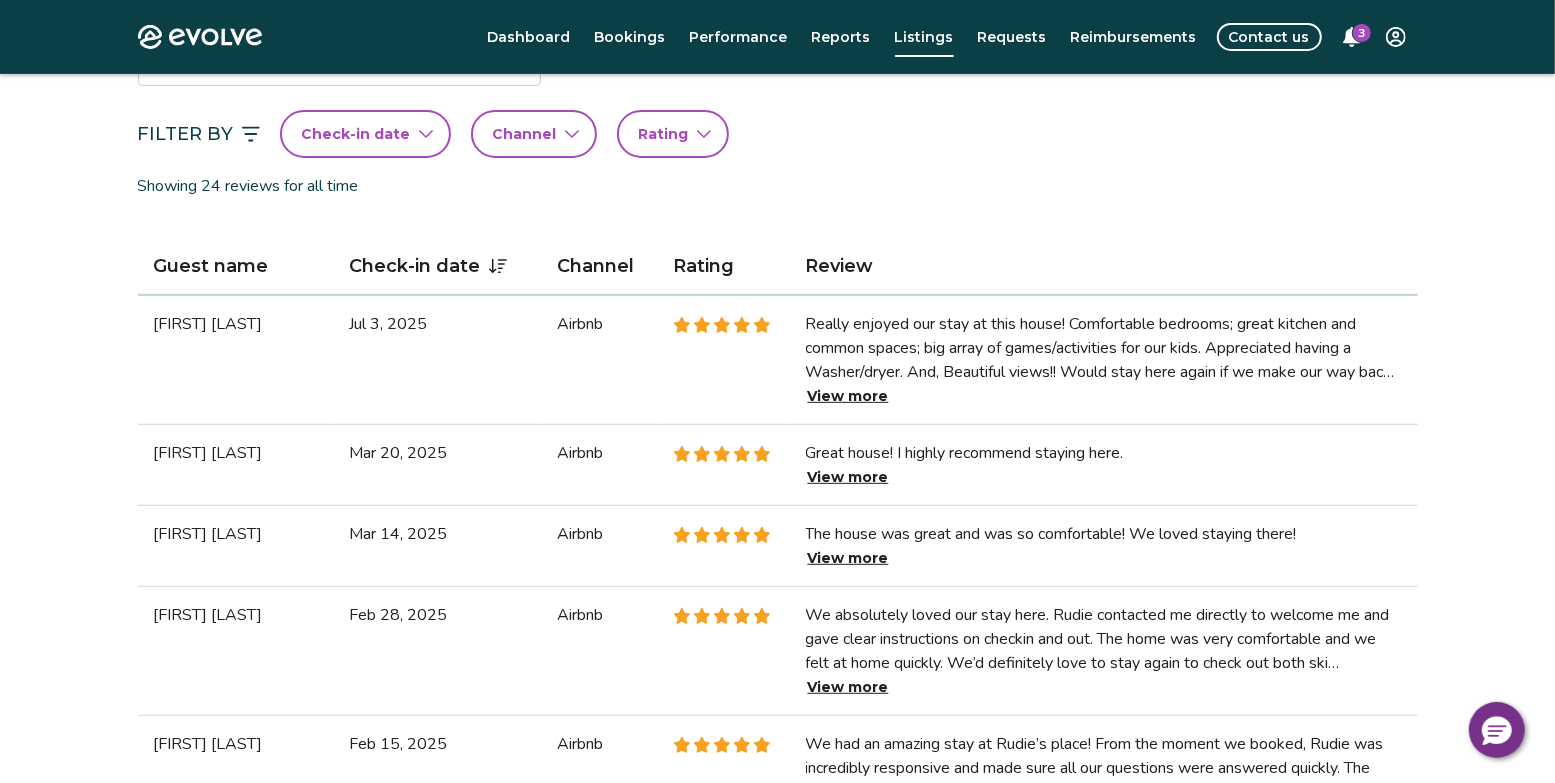 scroll, scrollTop: 483, scrollLeft: 0, axis: vertical 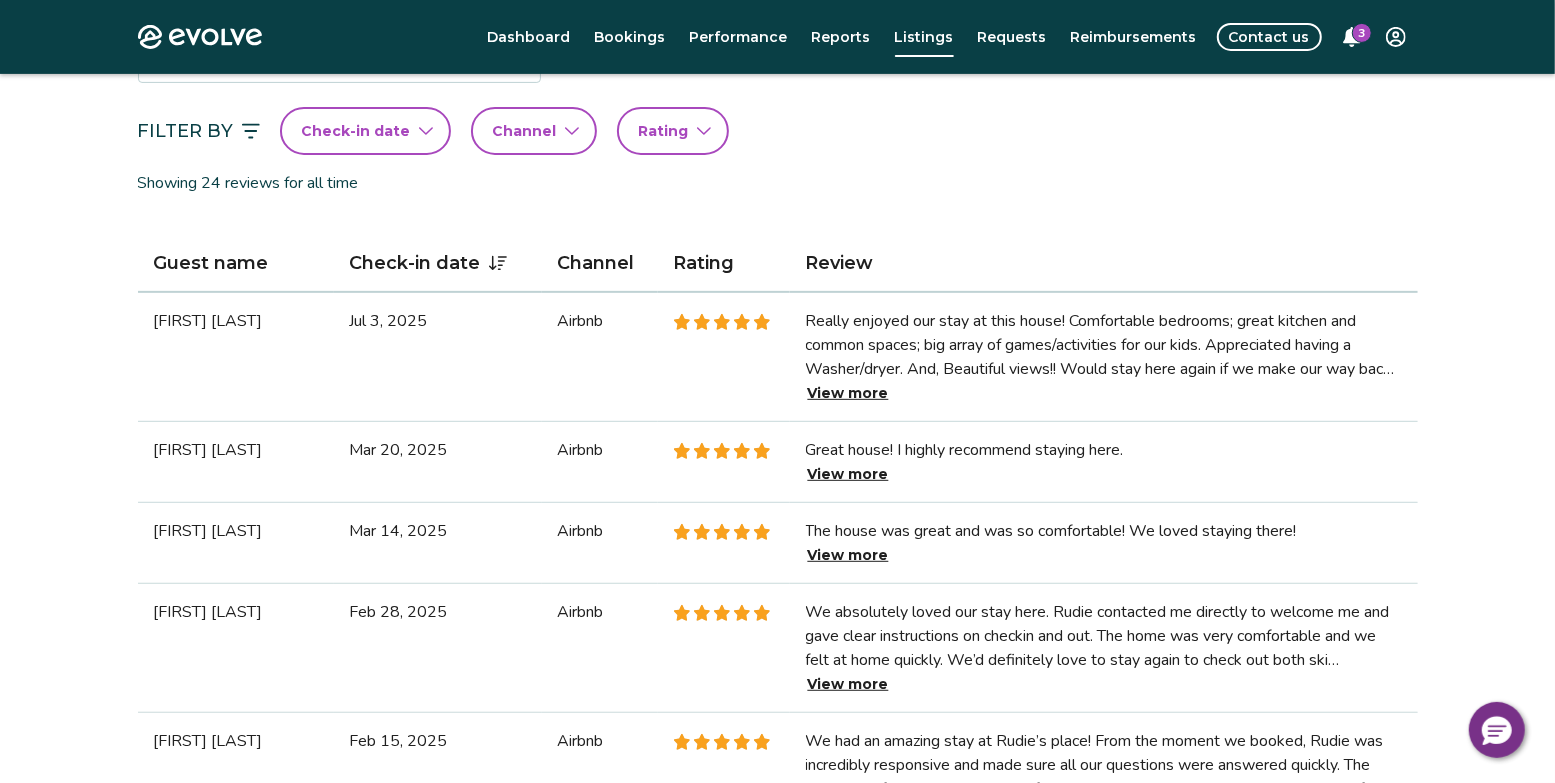 click on "View more" at bounding box center (848, 393) 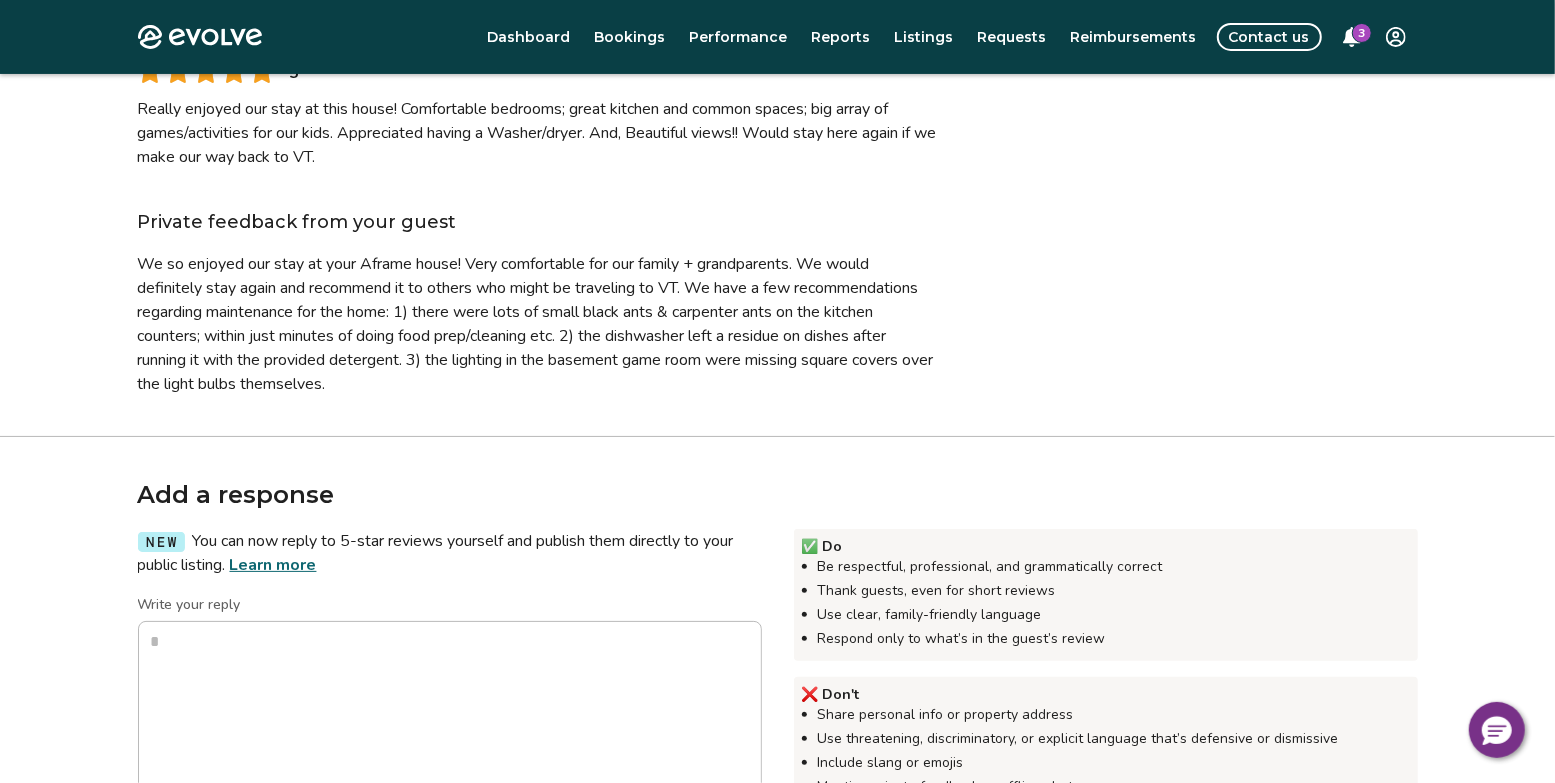 scroll, scrollTop: 245, scrollLeft: 0, axis: vertical 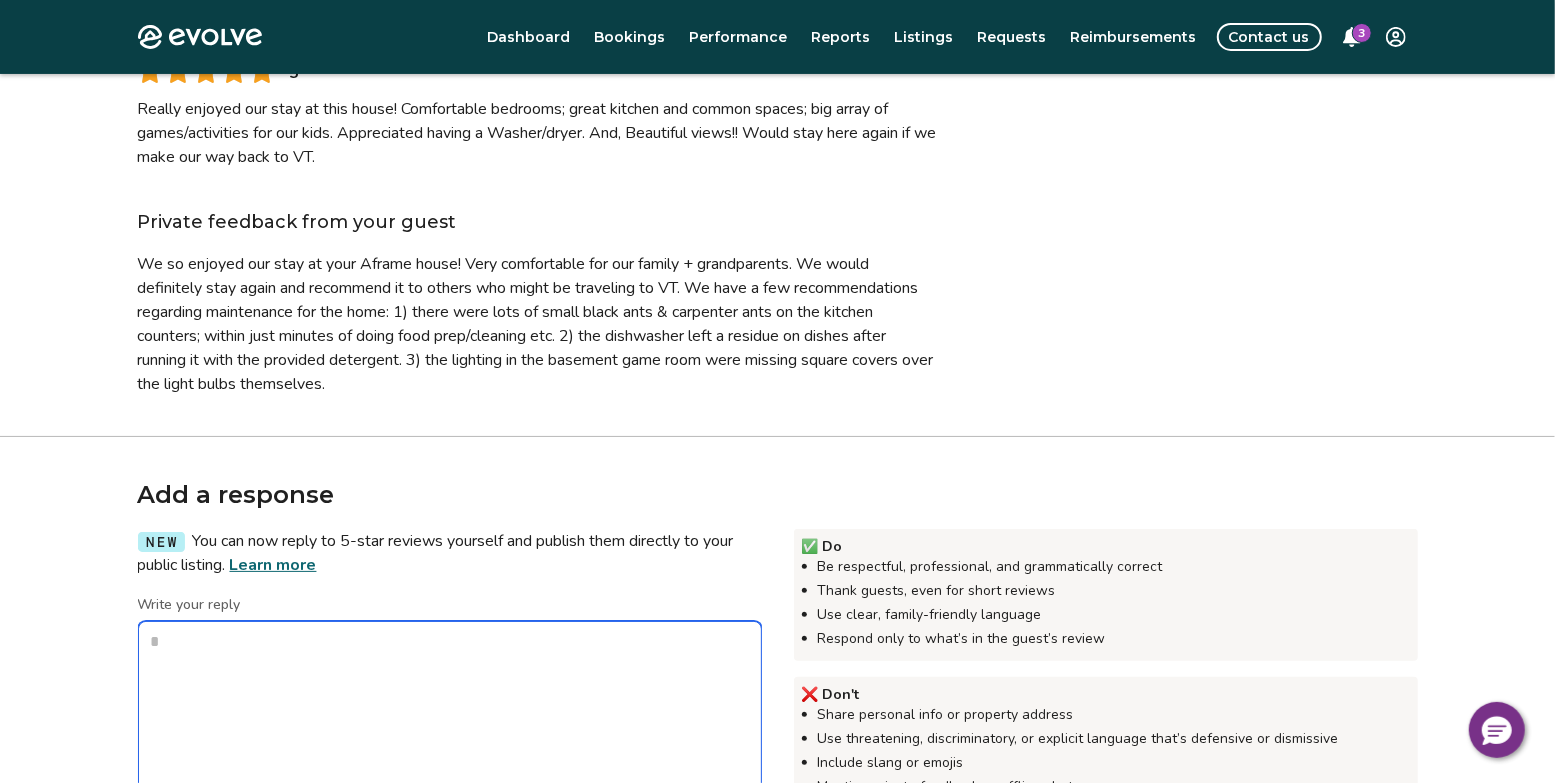 click on "Write your reply" at bounding box center [450, 721] 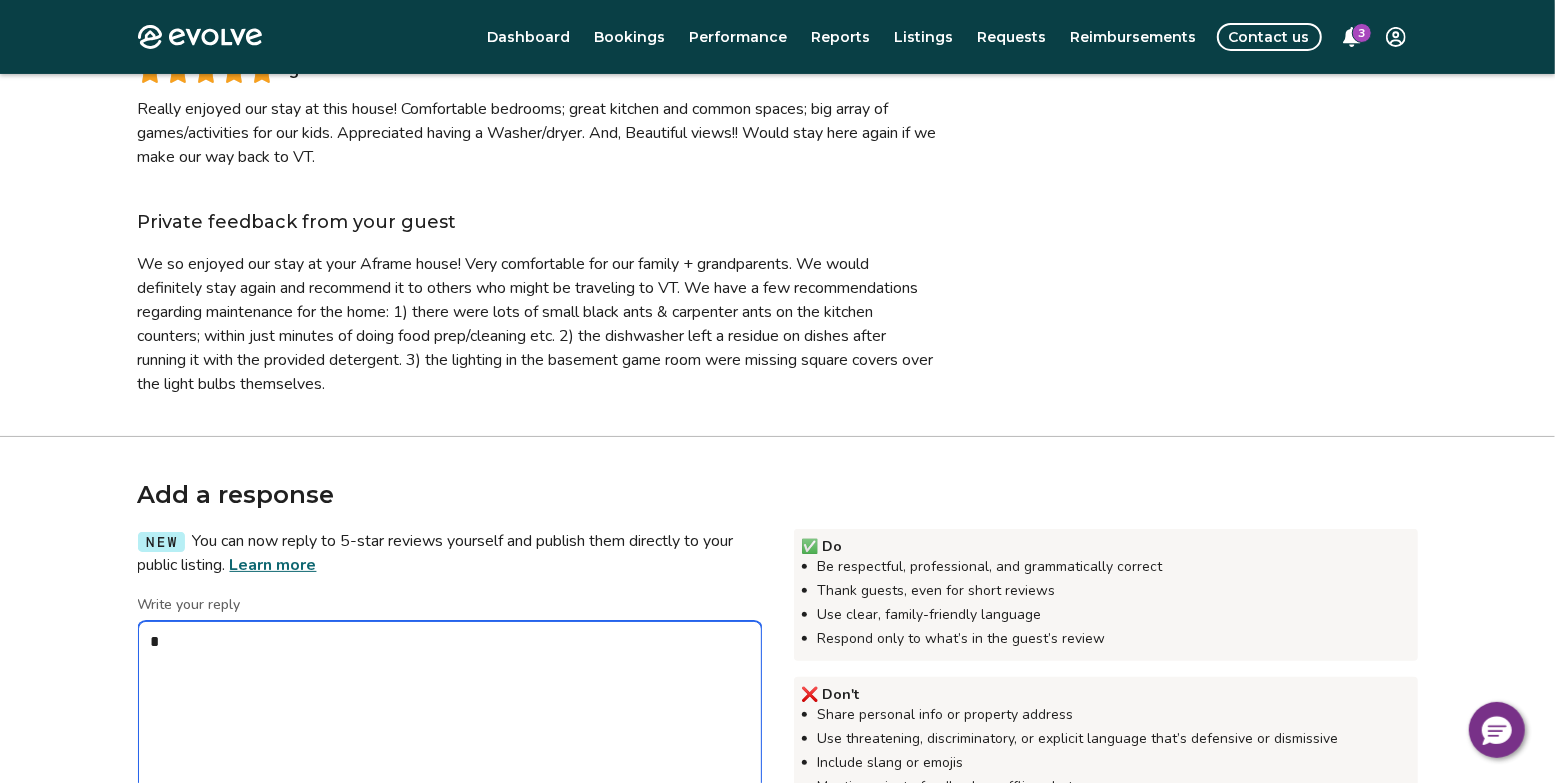 type on "*" 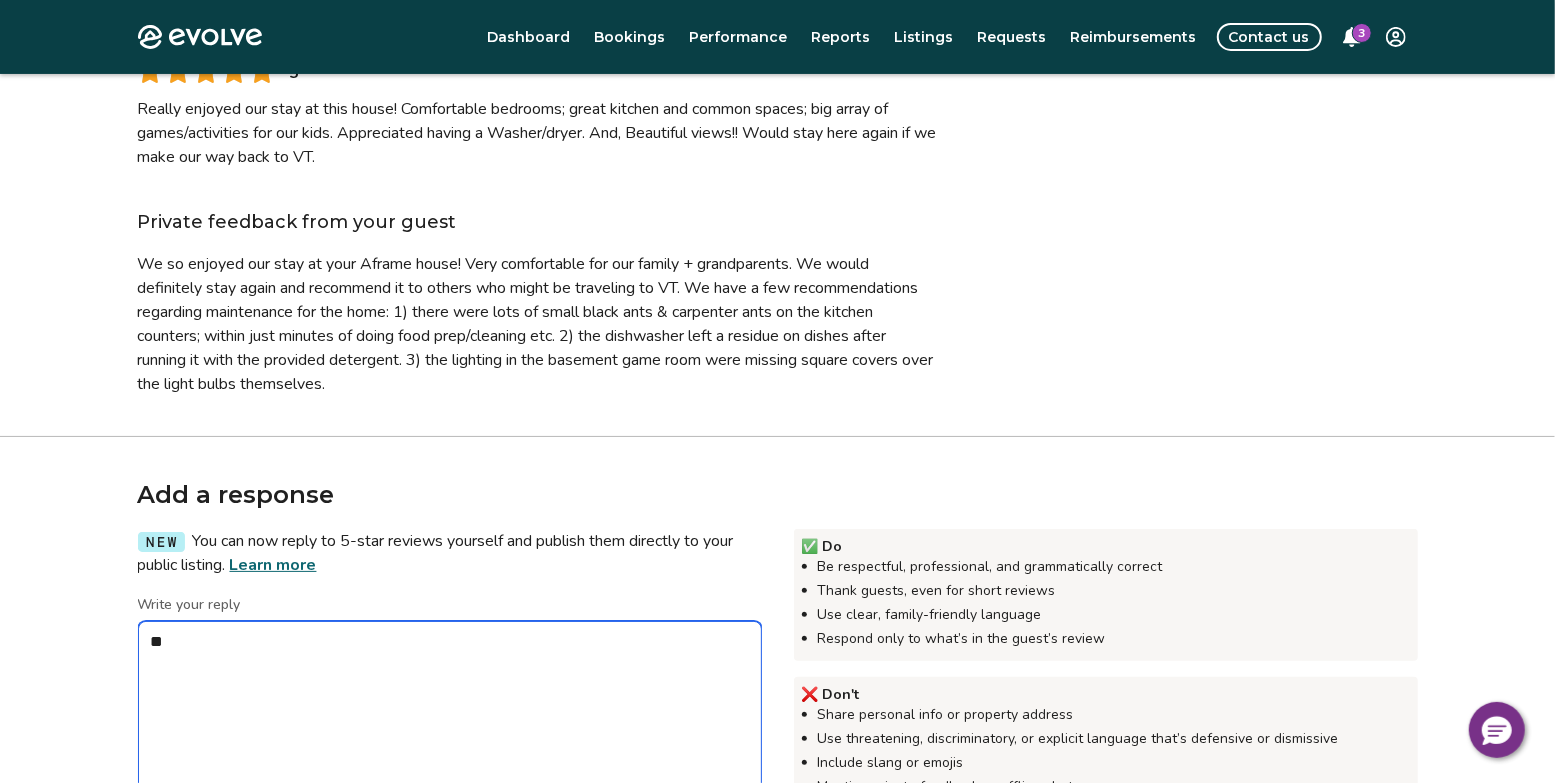 type on "*" 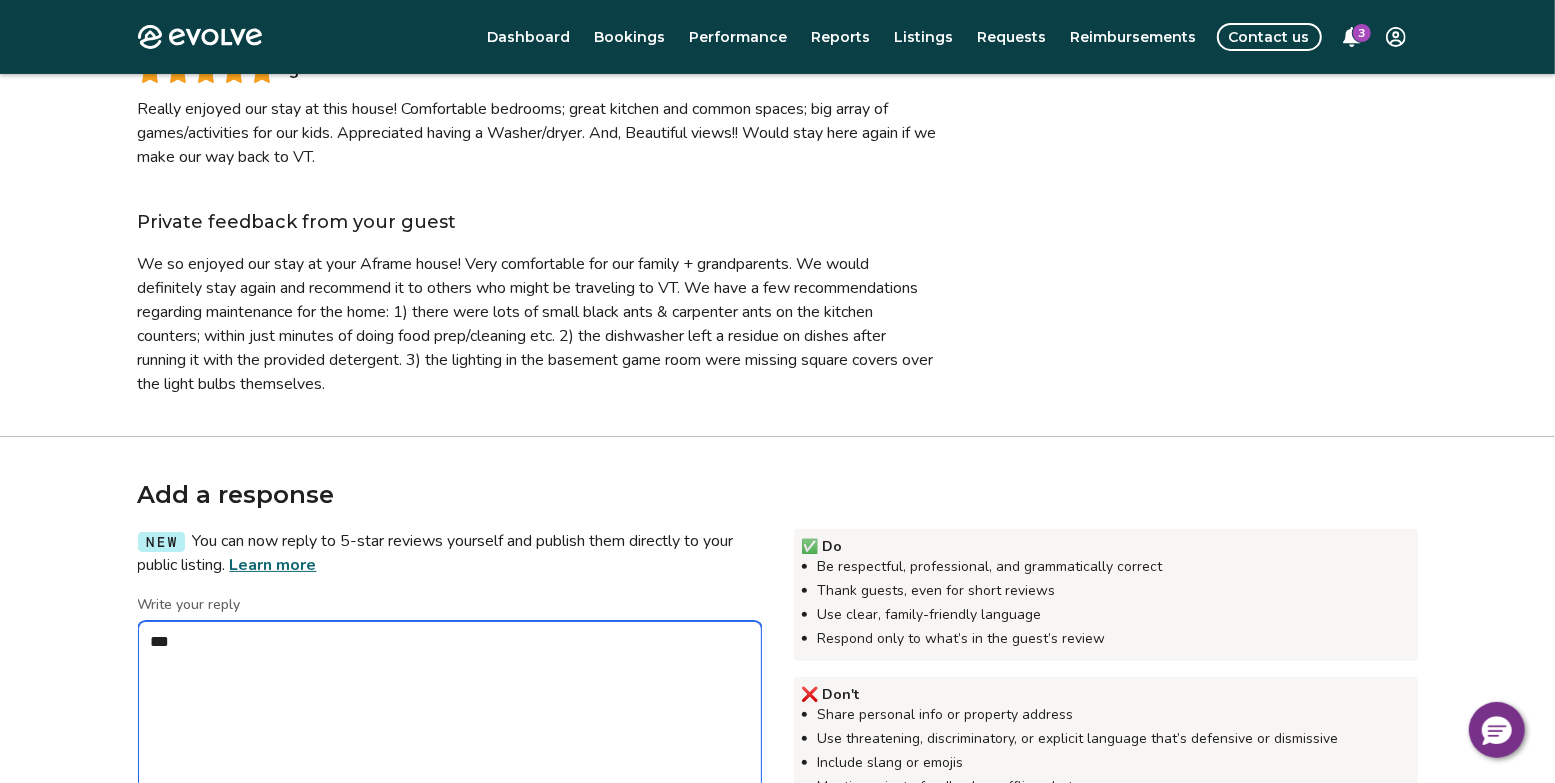 type on "*" 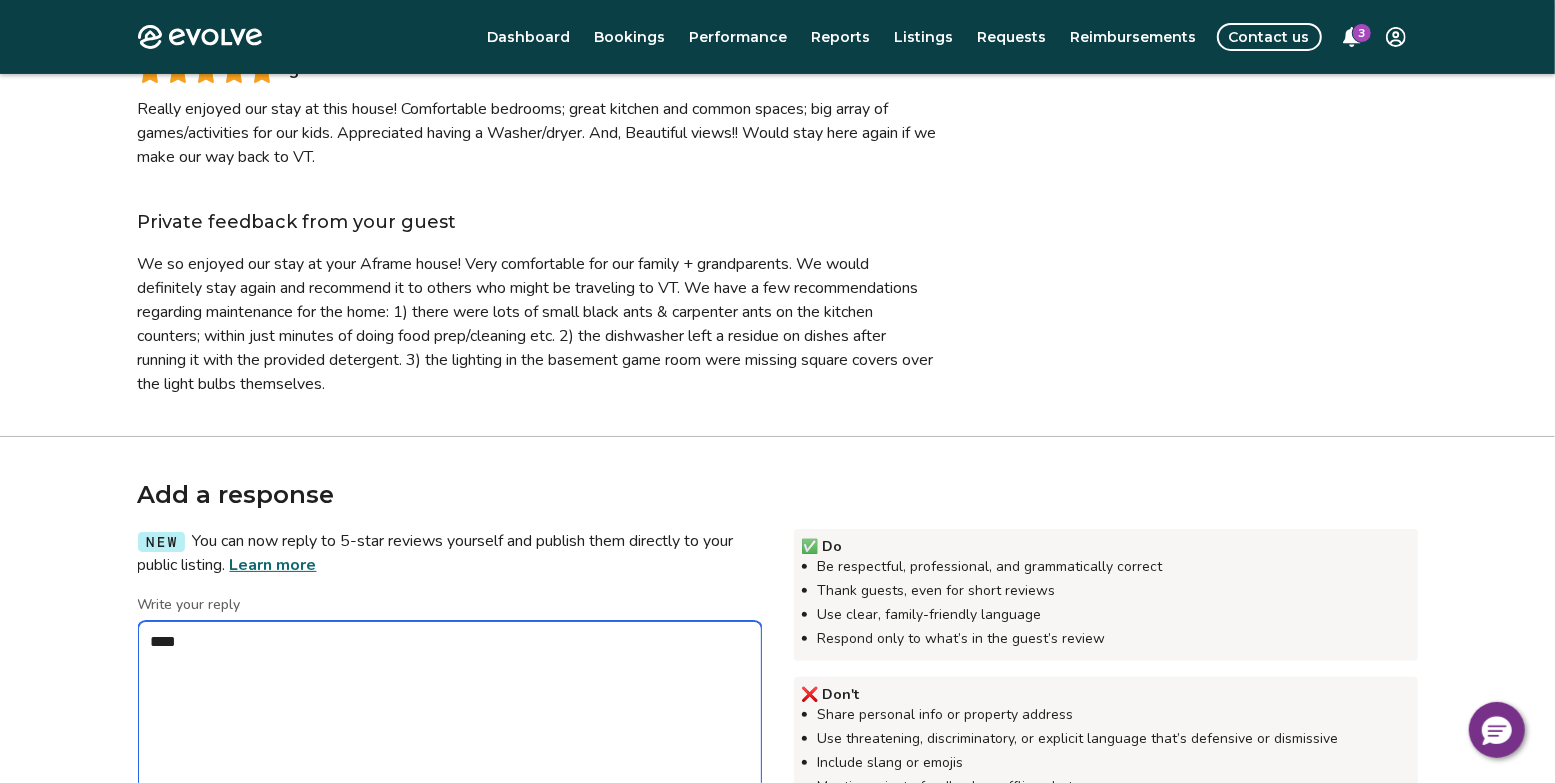 type on "*" 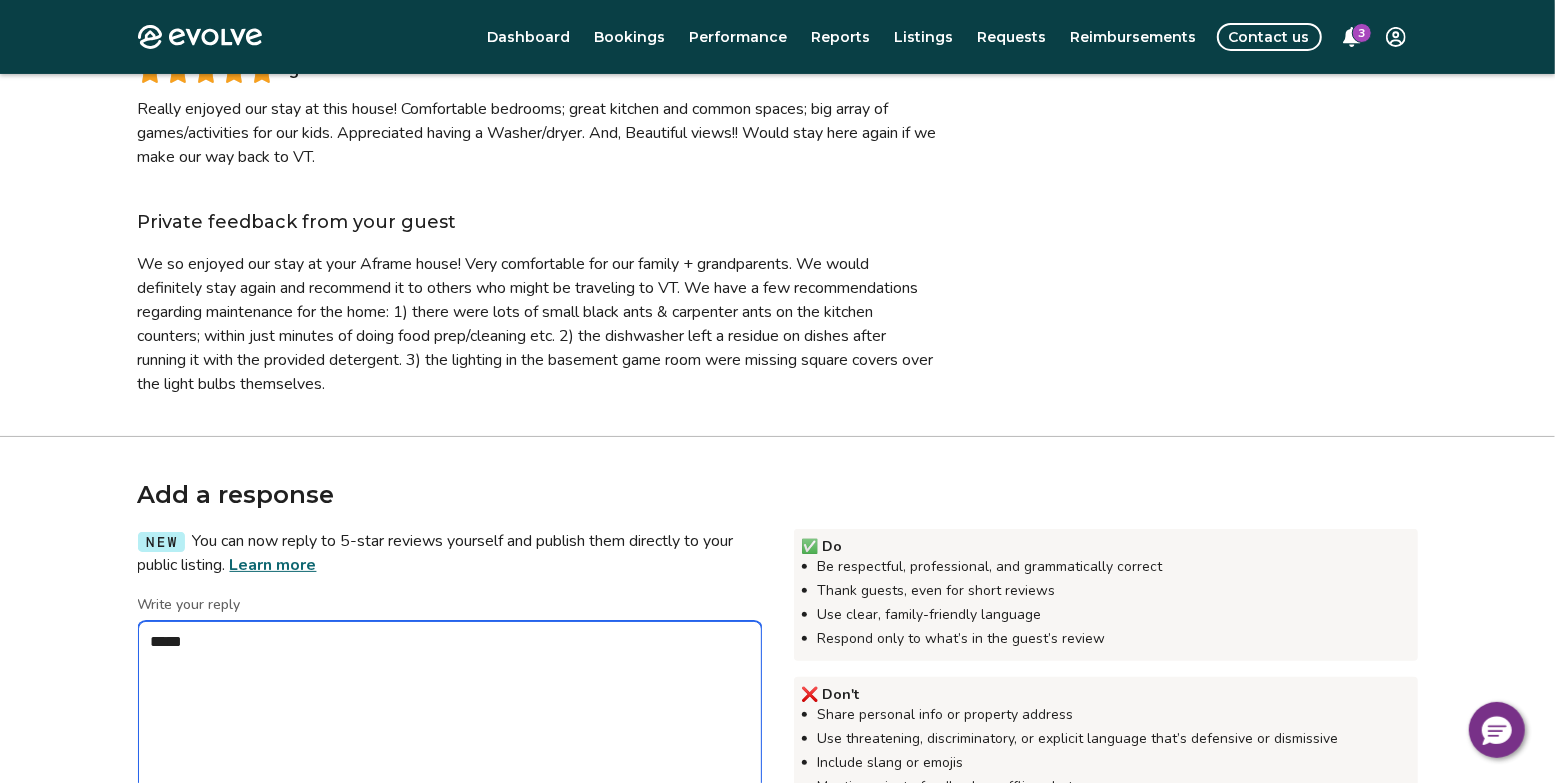 type on "*" 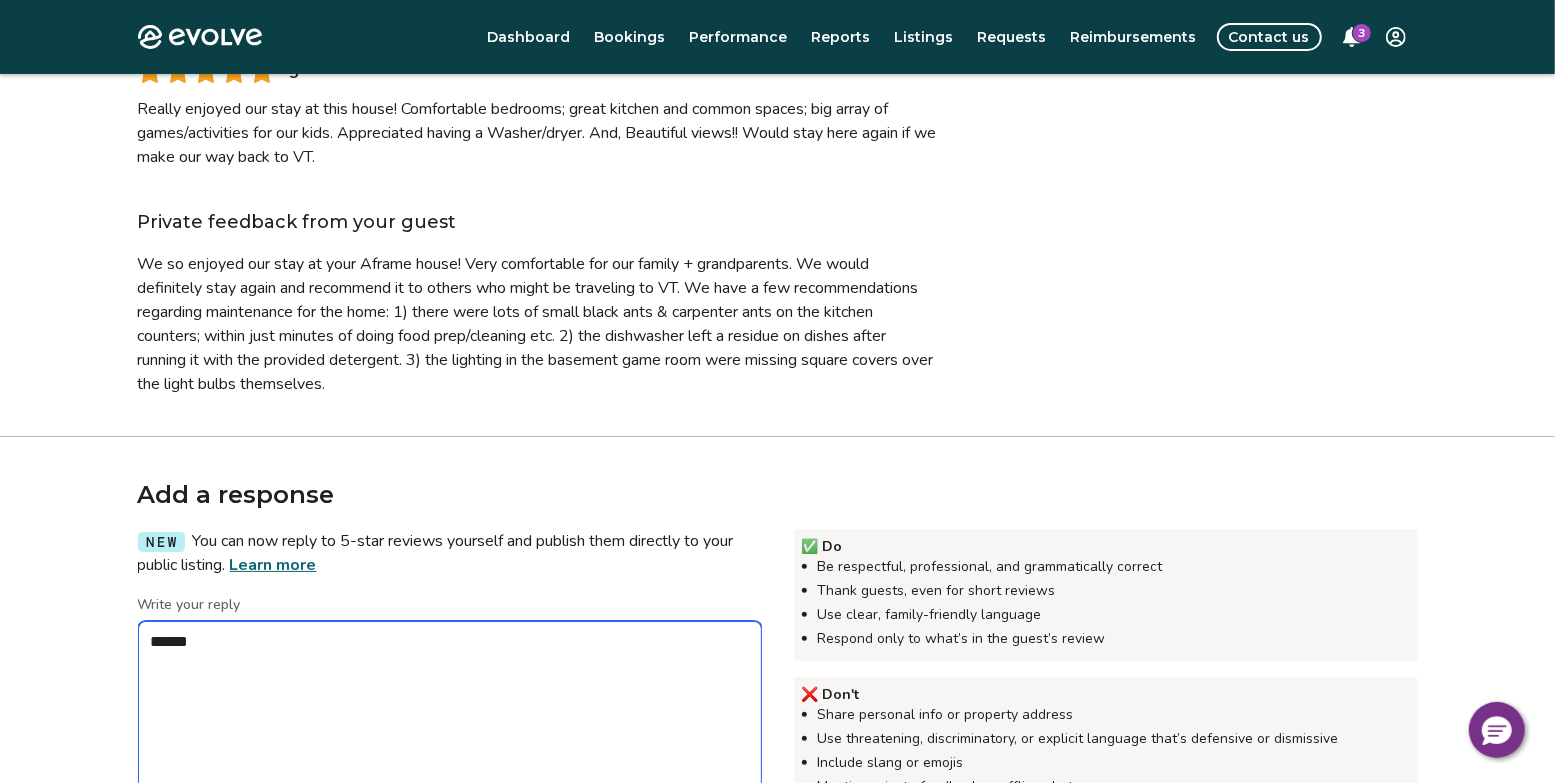 type on "*" 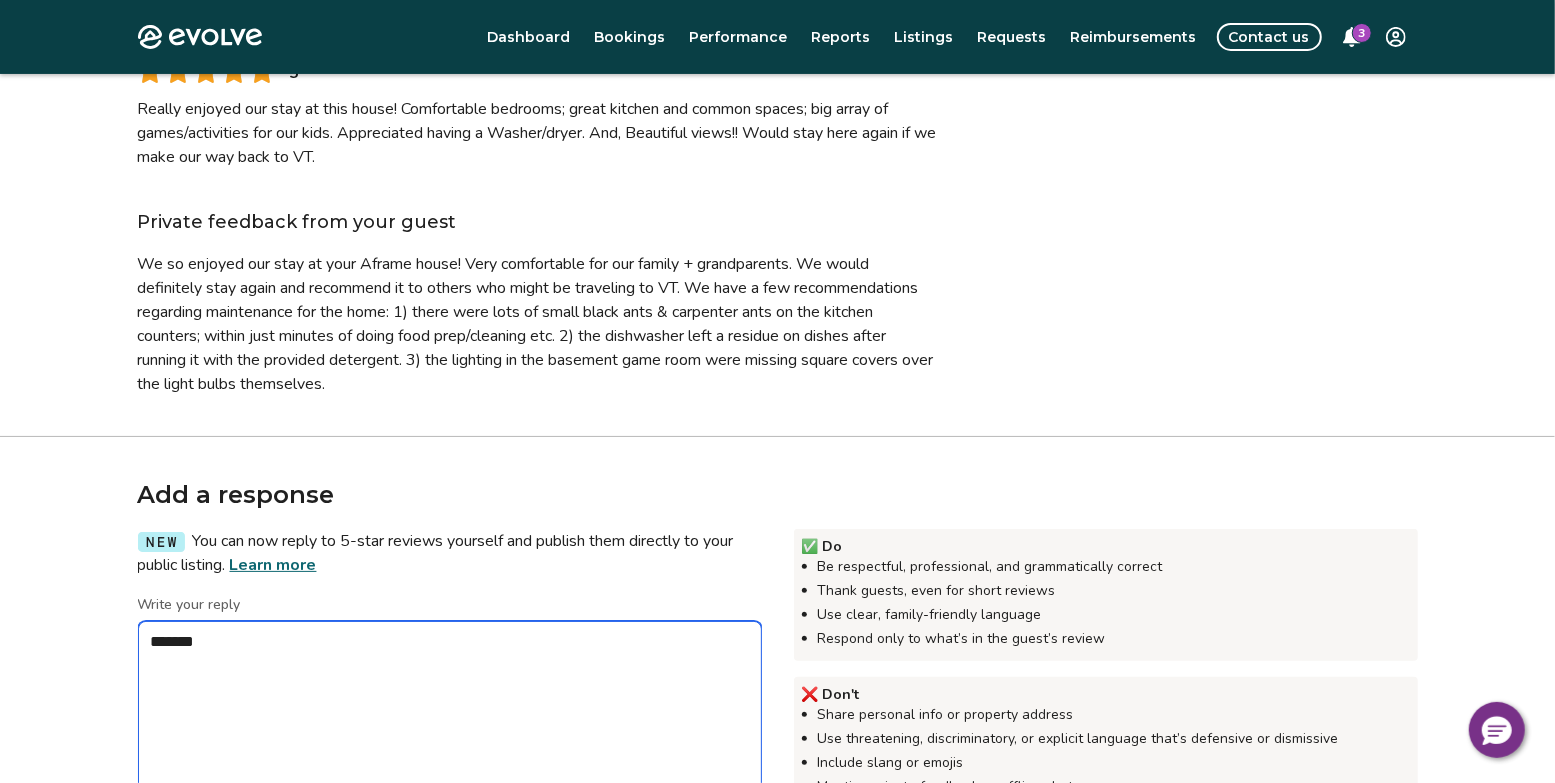 type on "*" 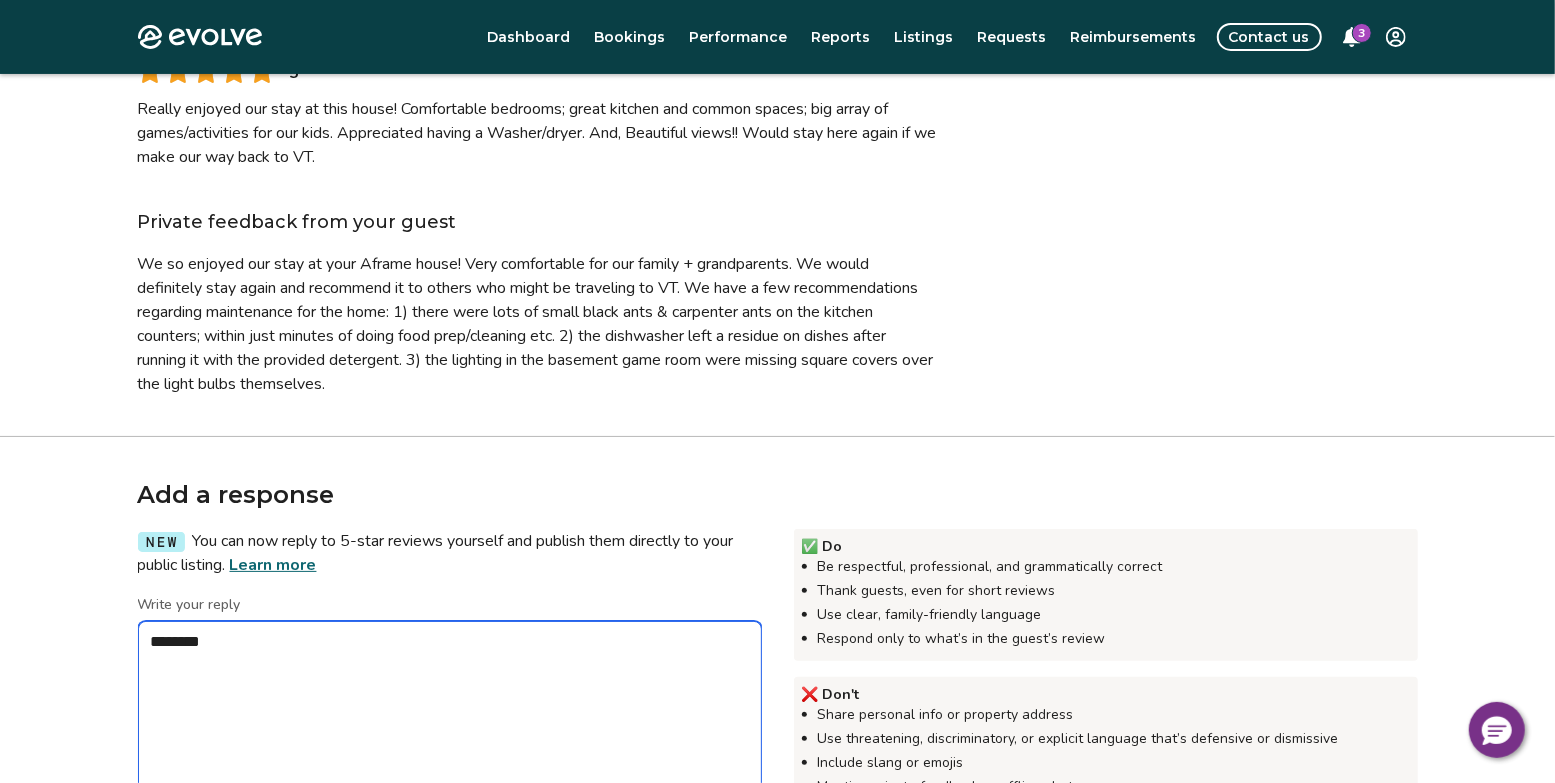 type on "*" 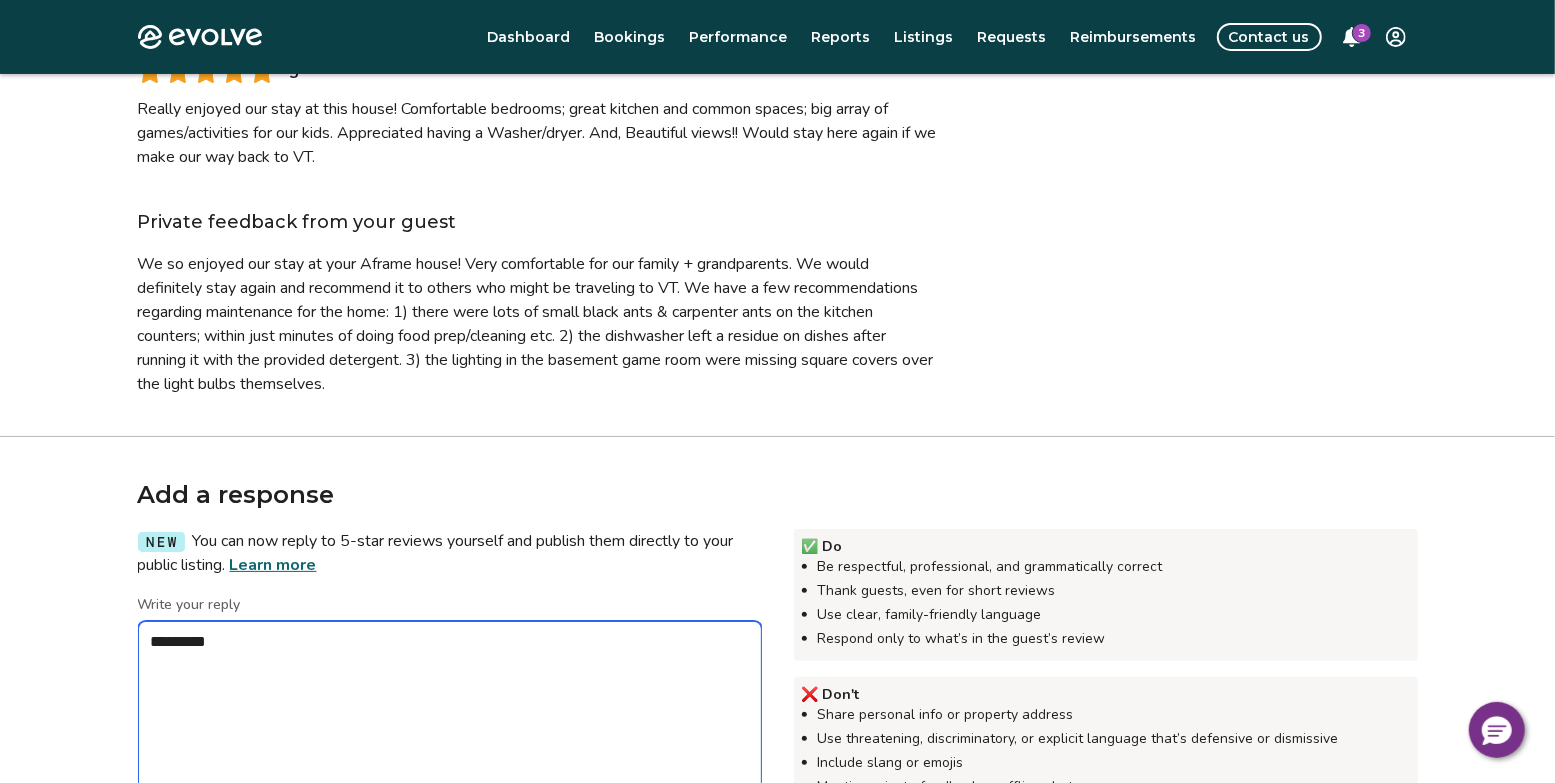 type on "*" 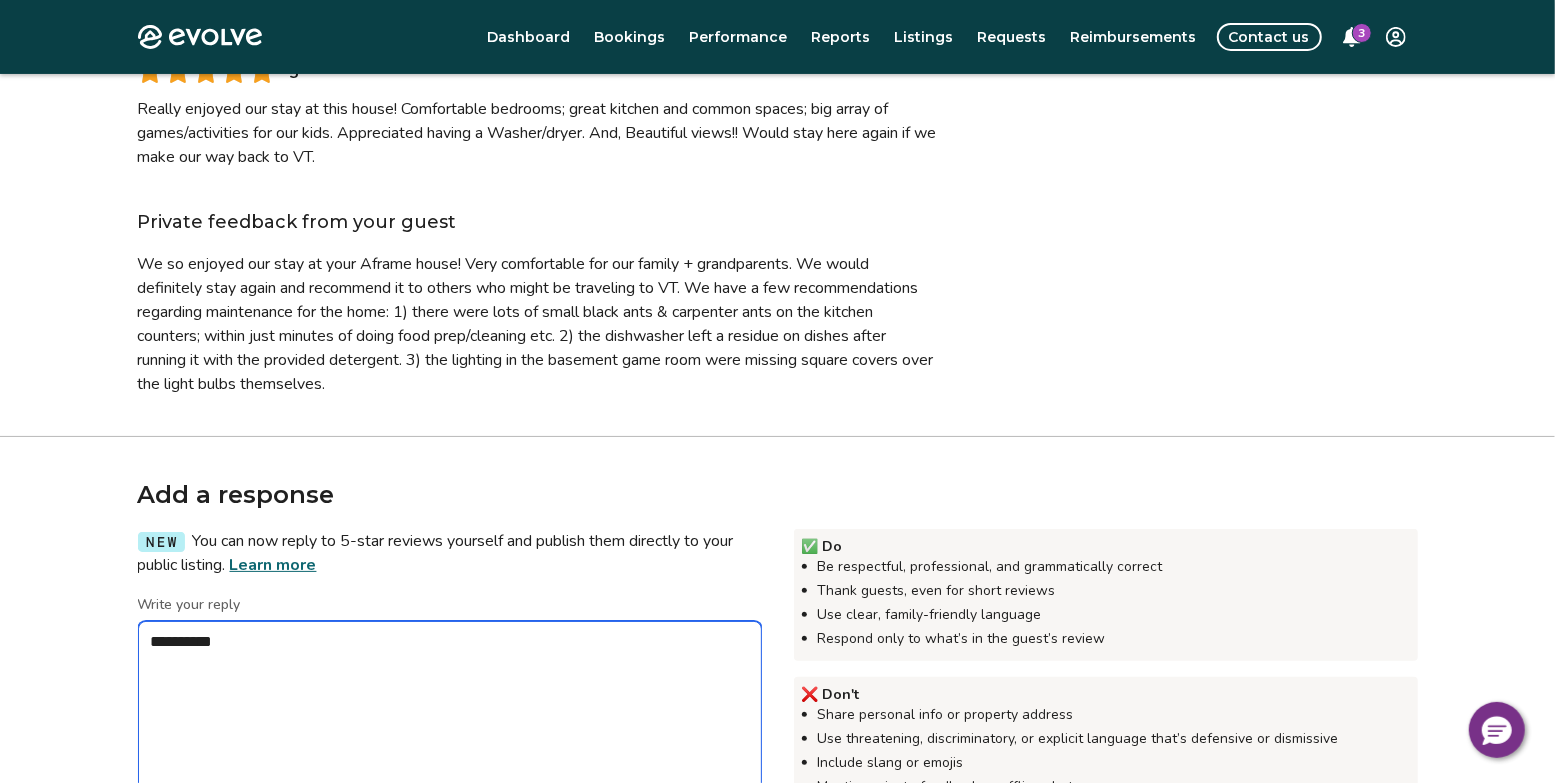 type on "*" 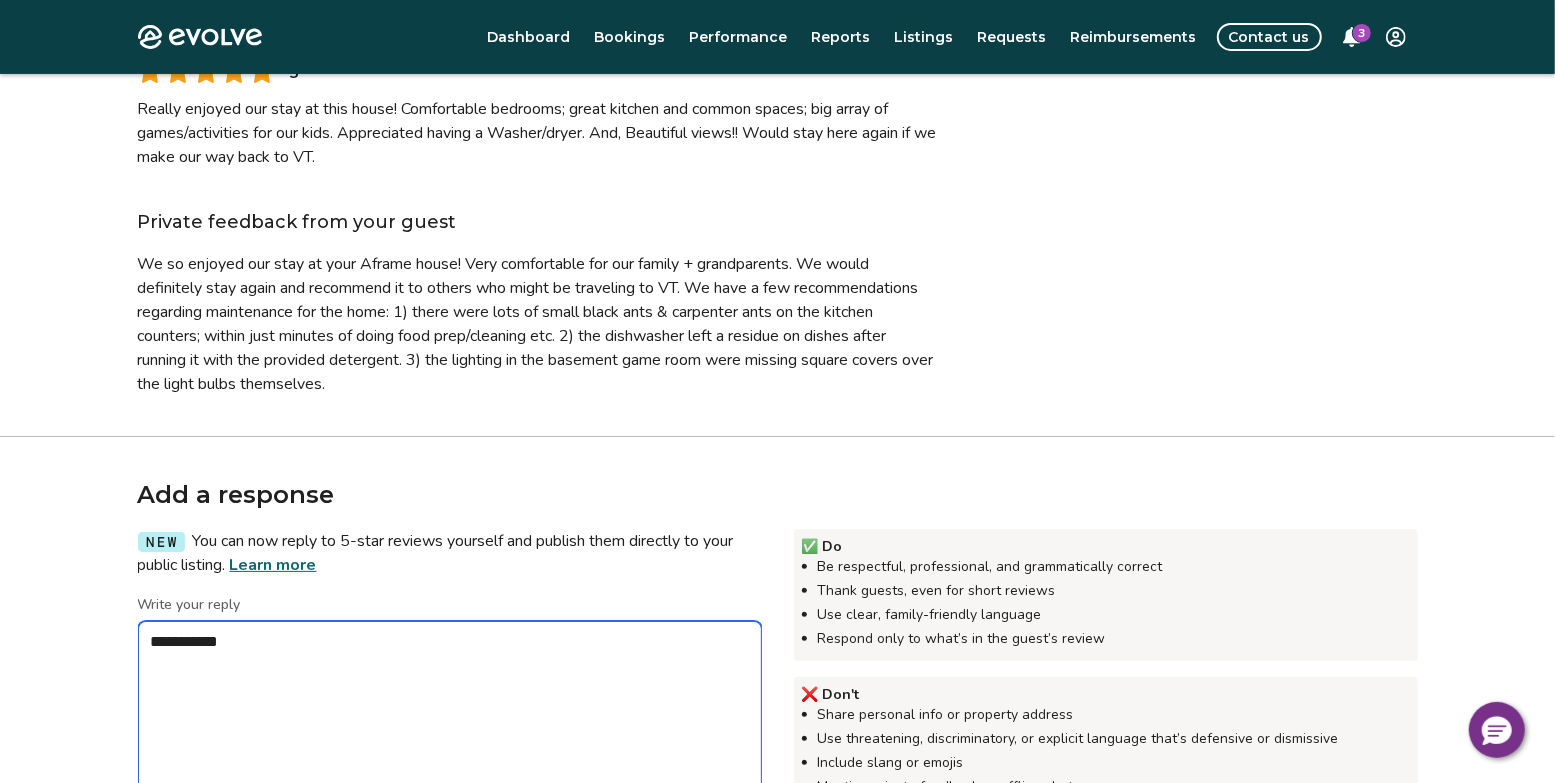 type on "*" 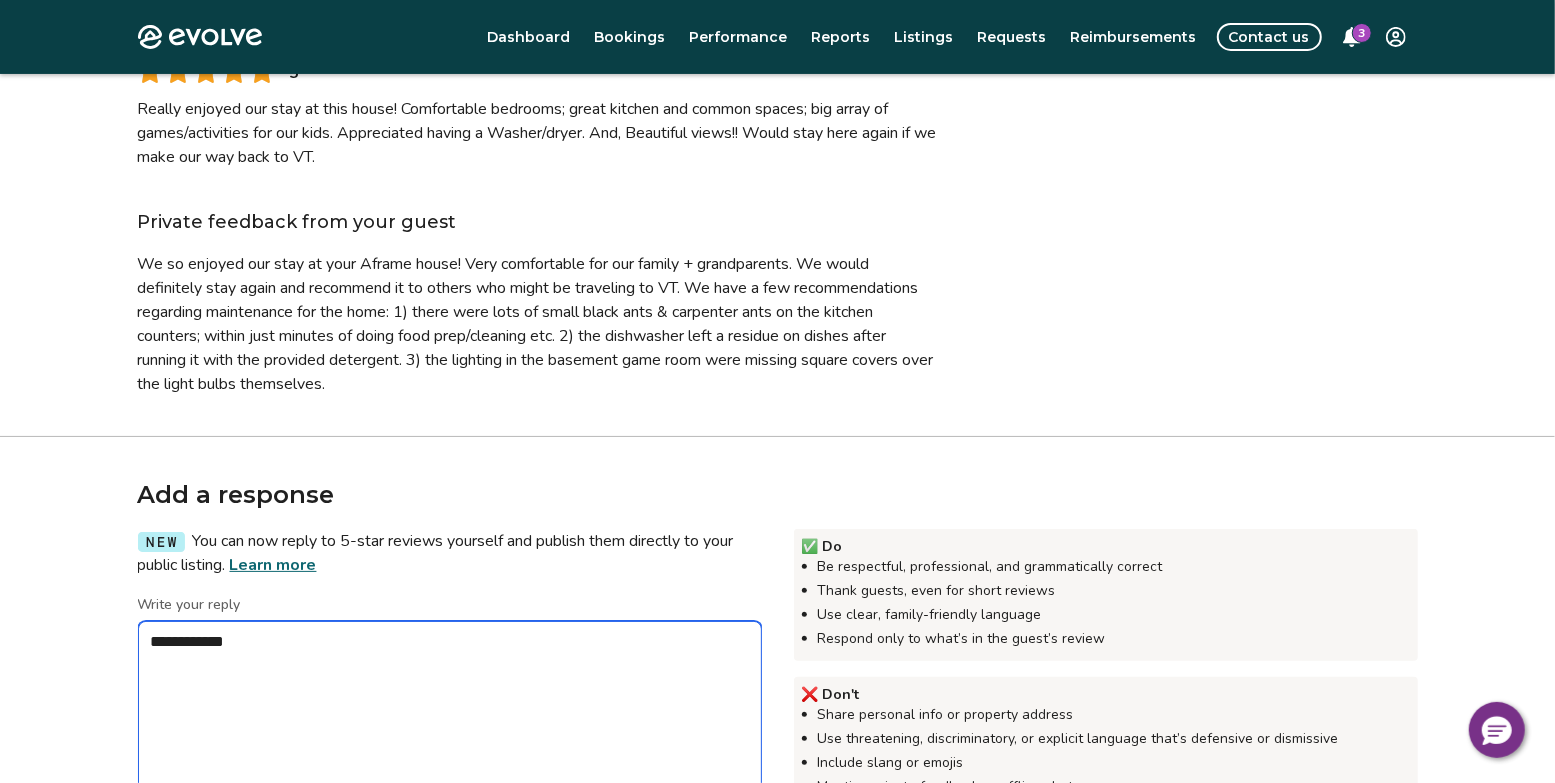 type on "*" 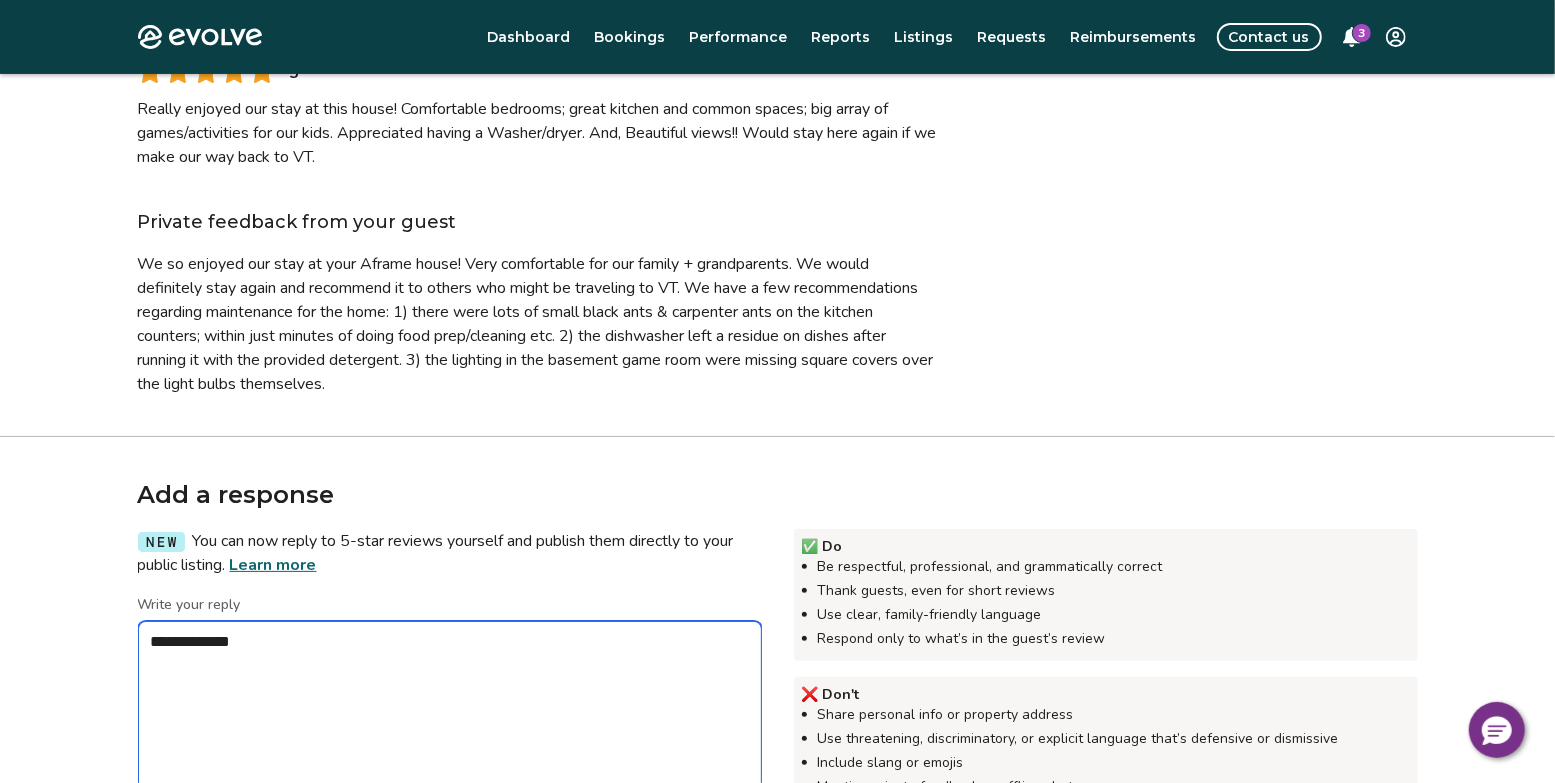 type on "*" 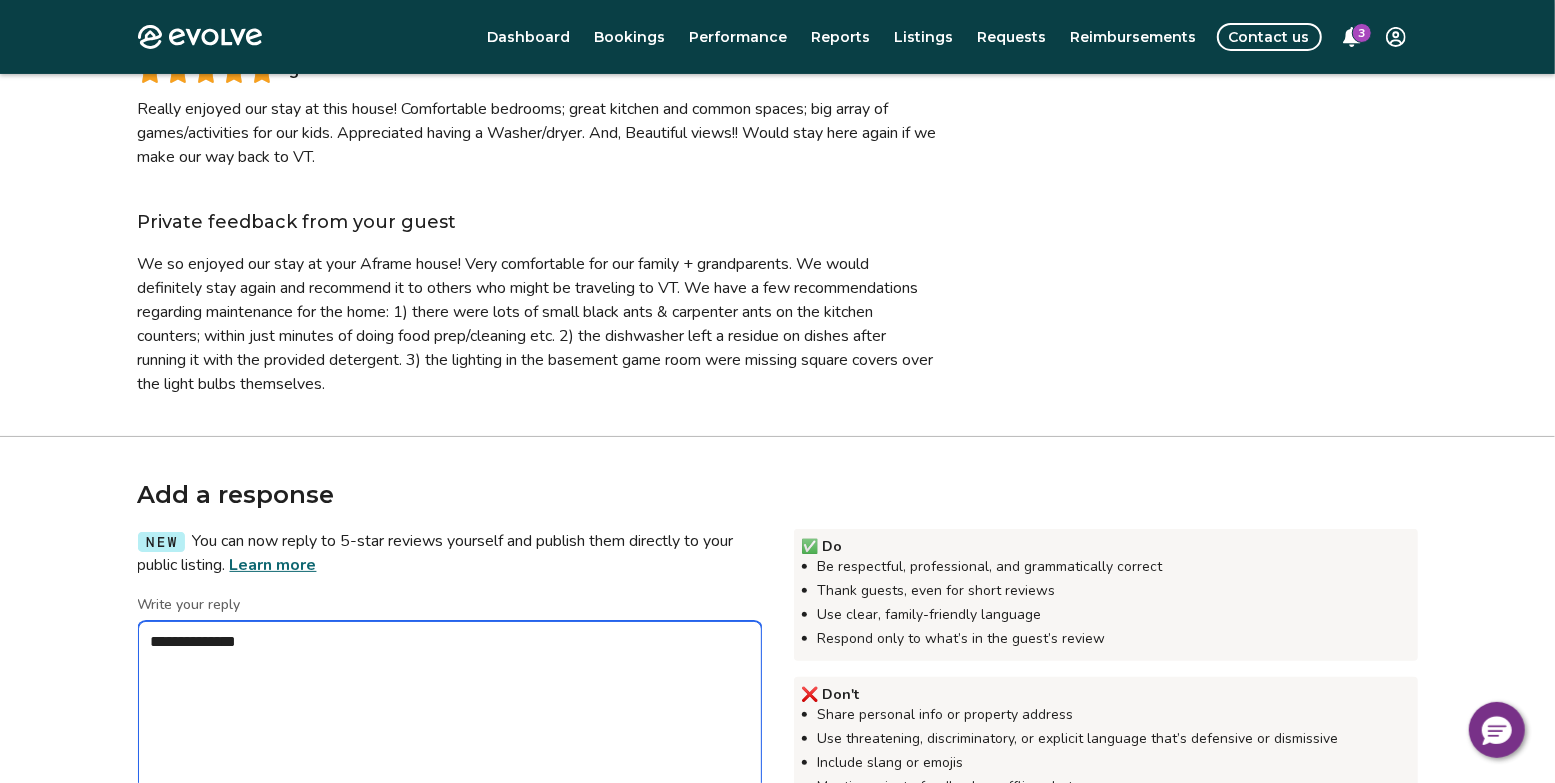 type on "*" 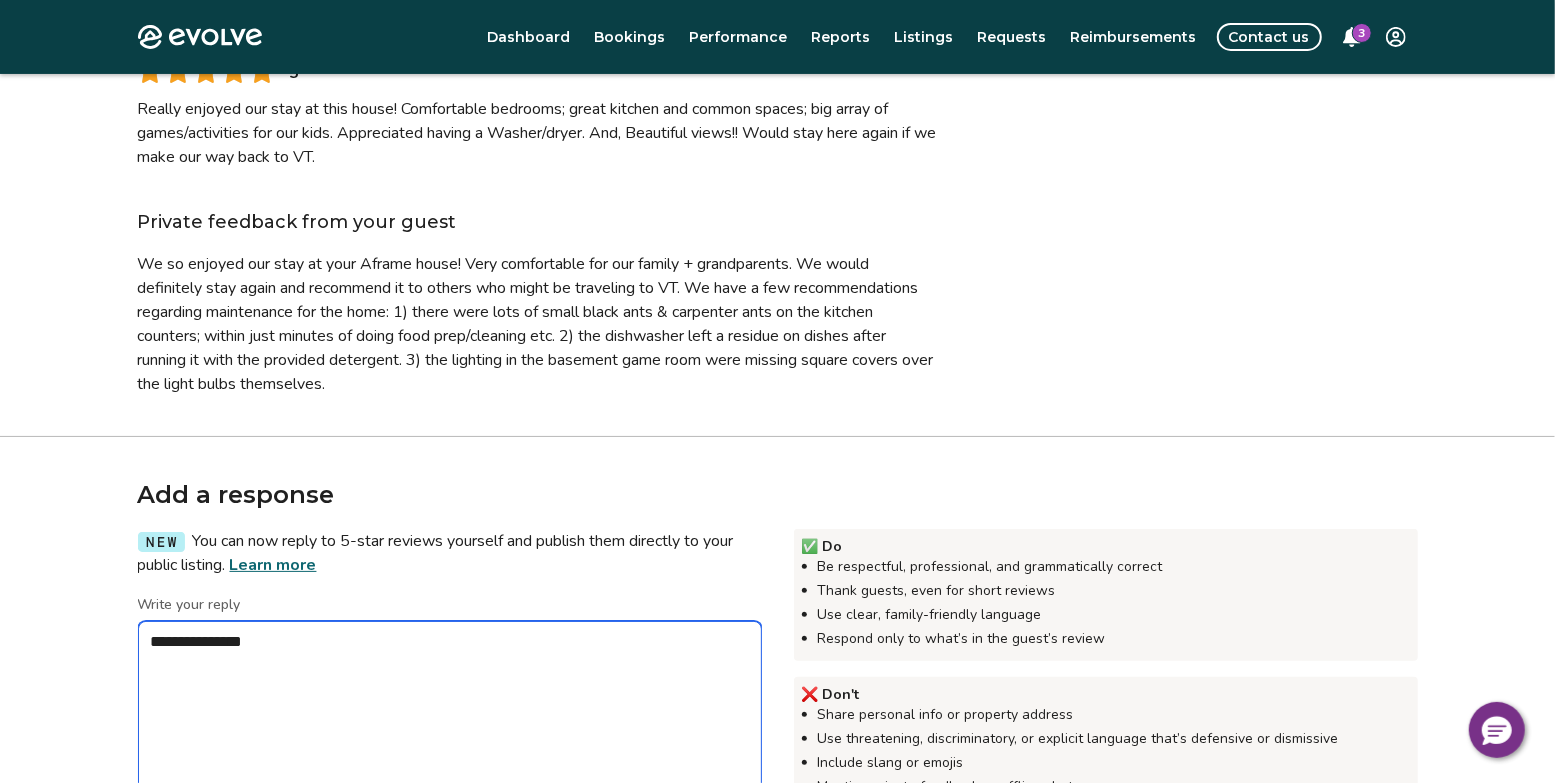 type on "*" 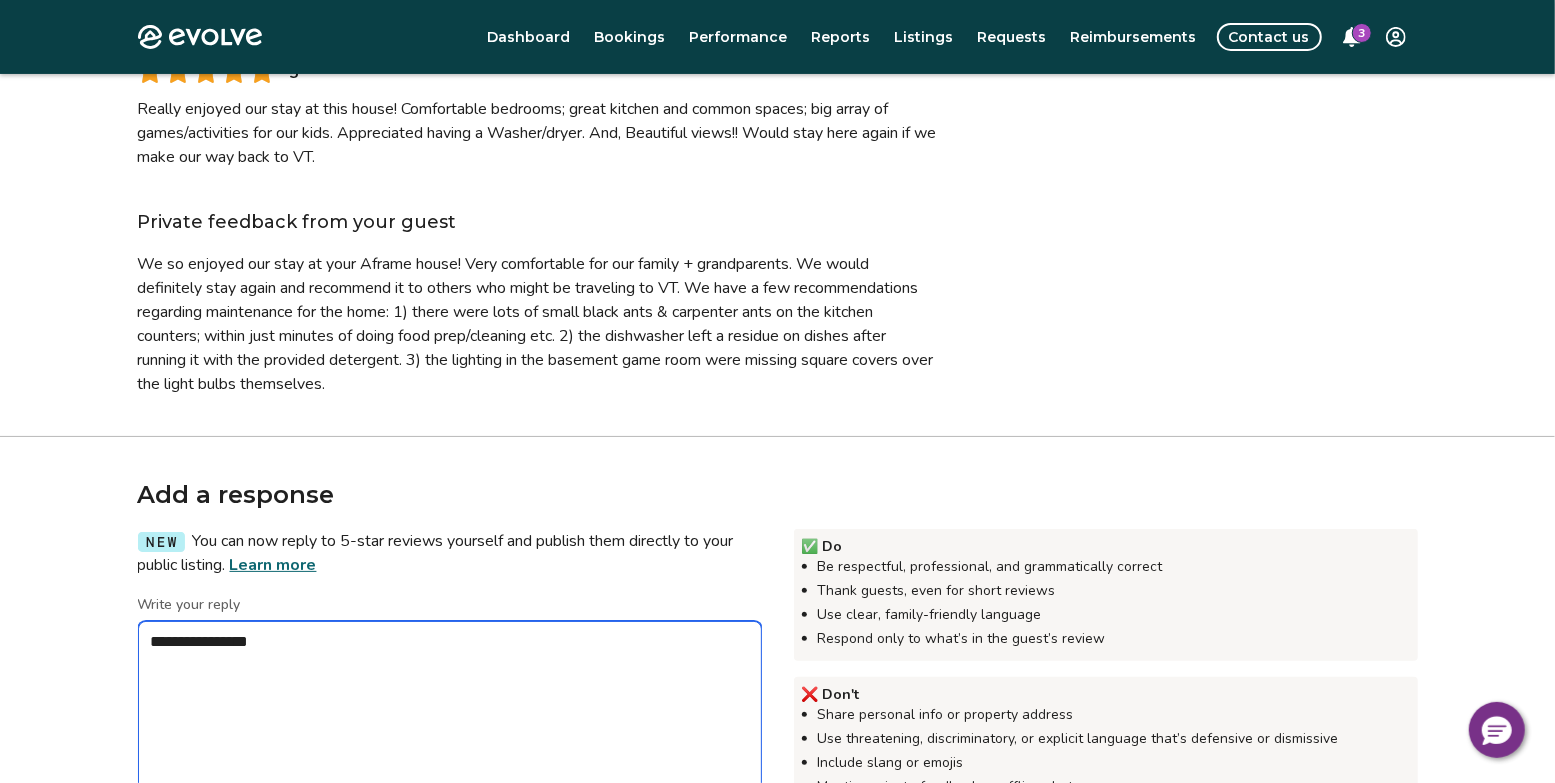 type on "*" 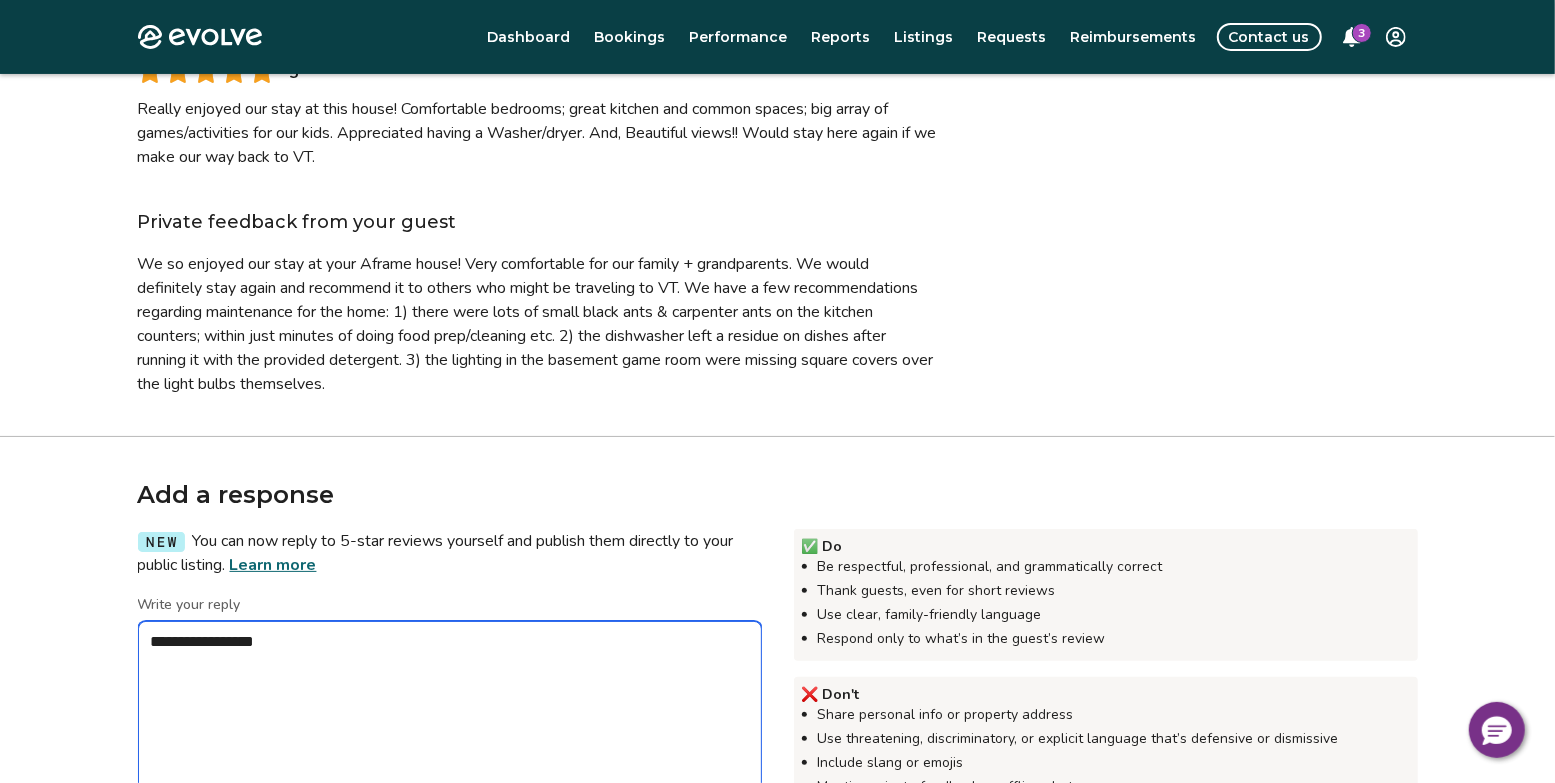 type on "*" 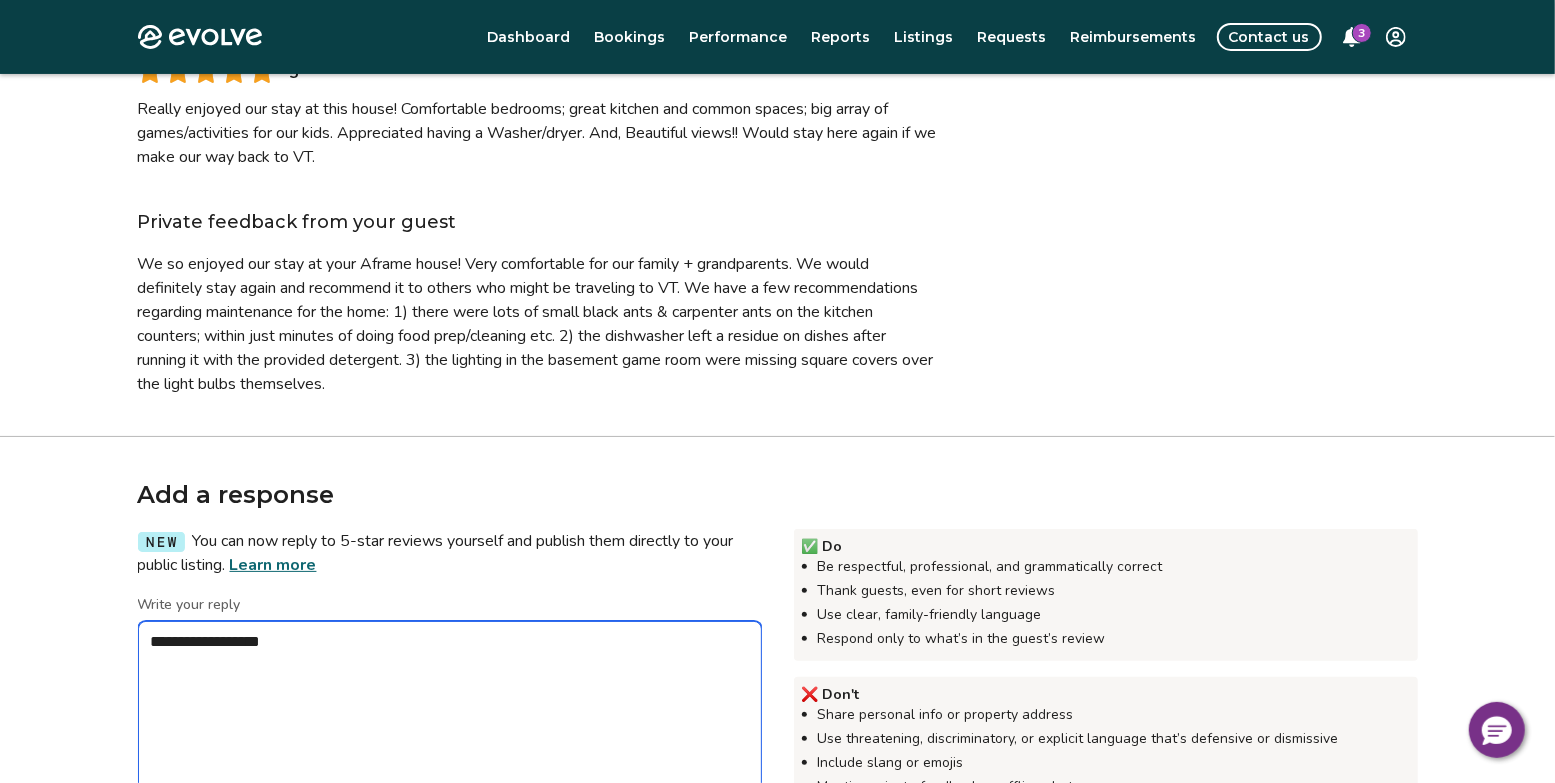 type on "*" 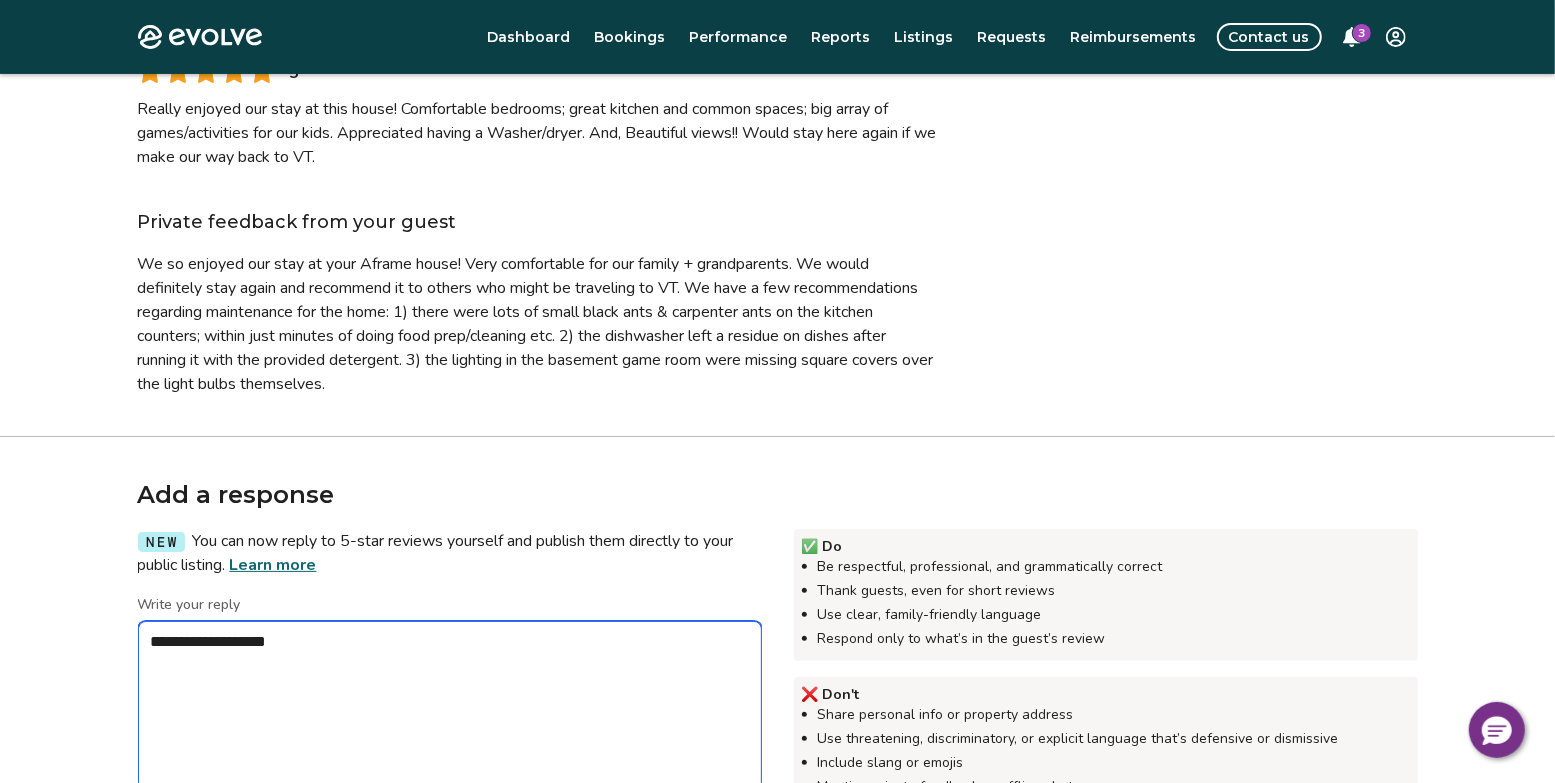 type on "*" 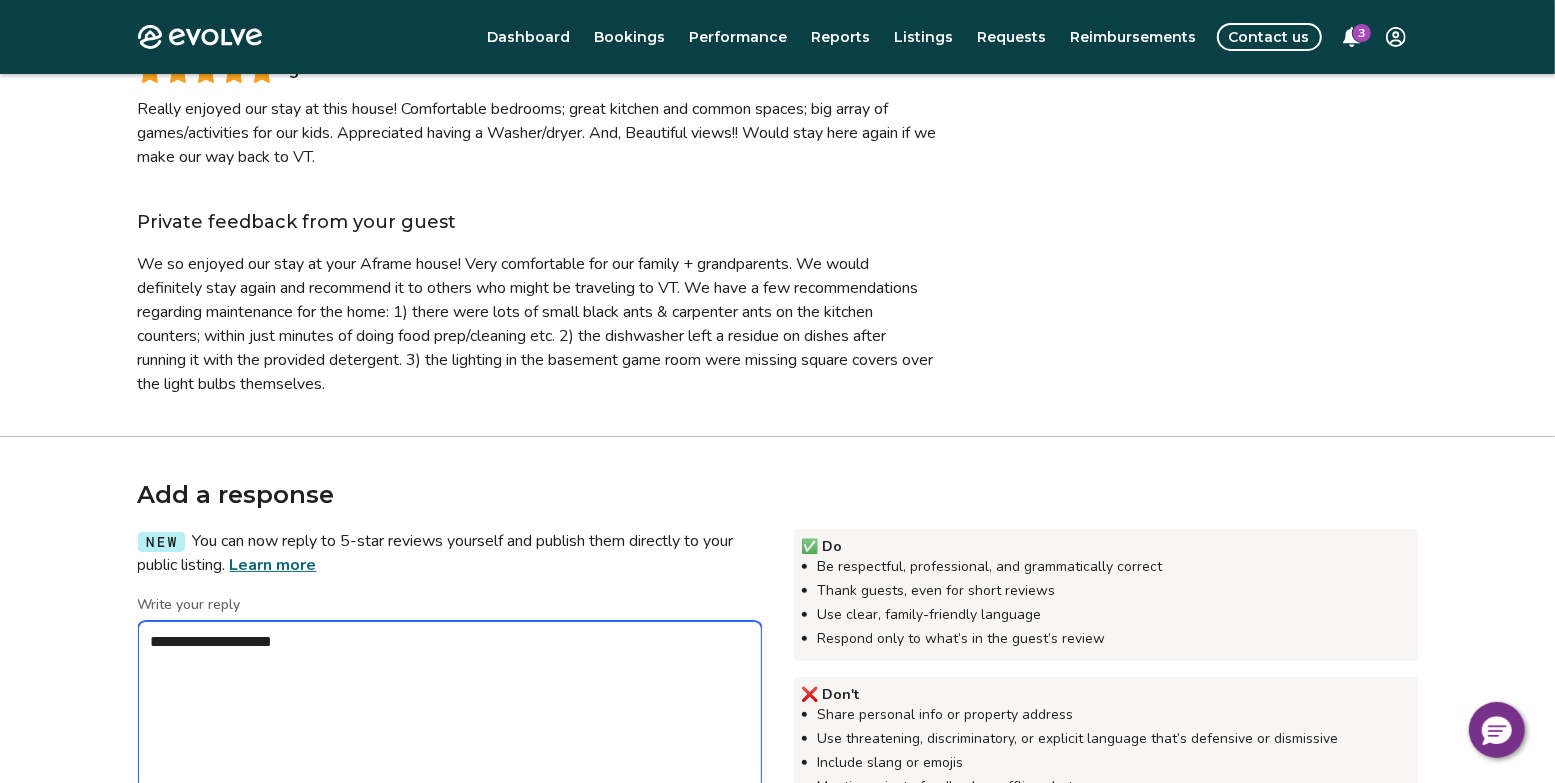 type on "*" 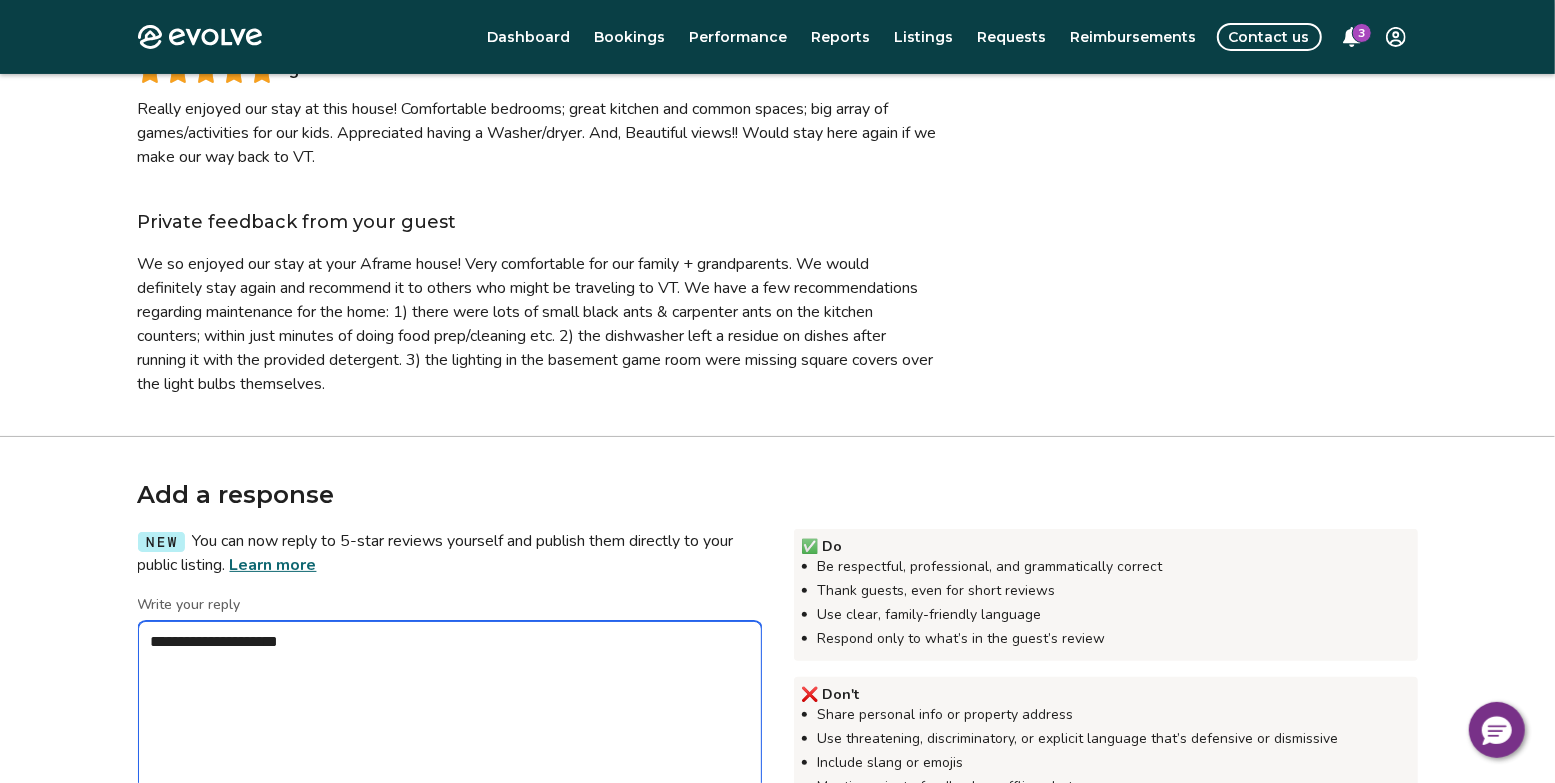 type on "*" 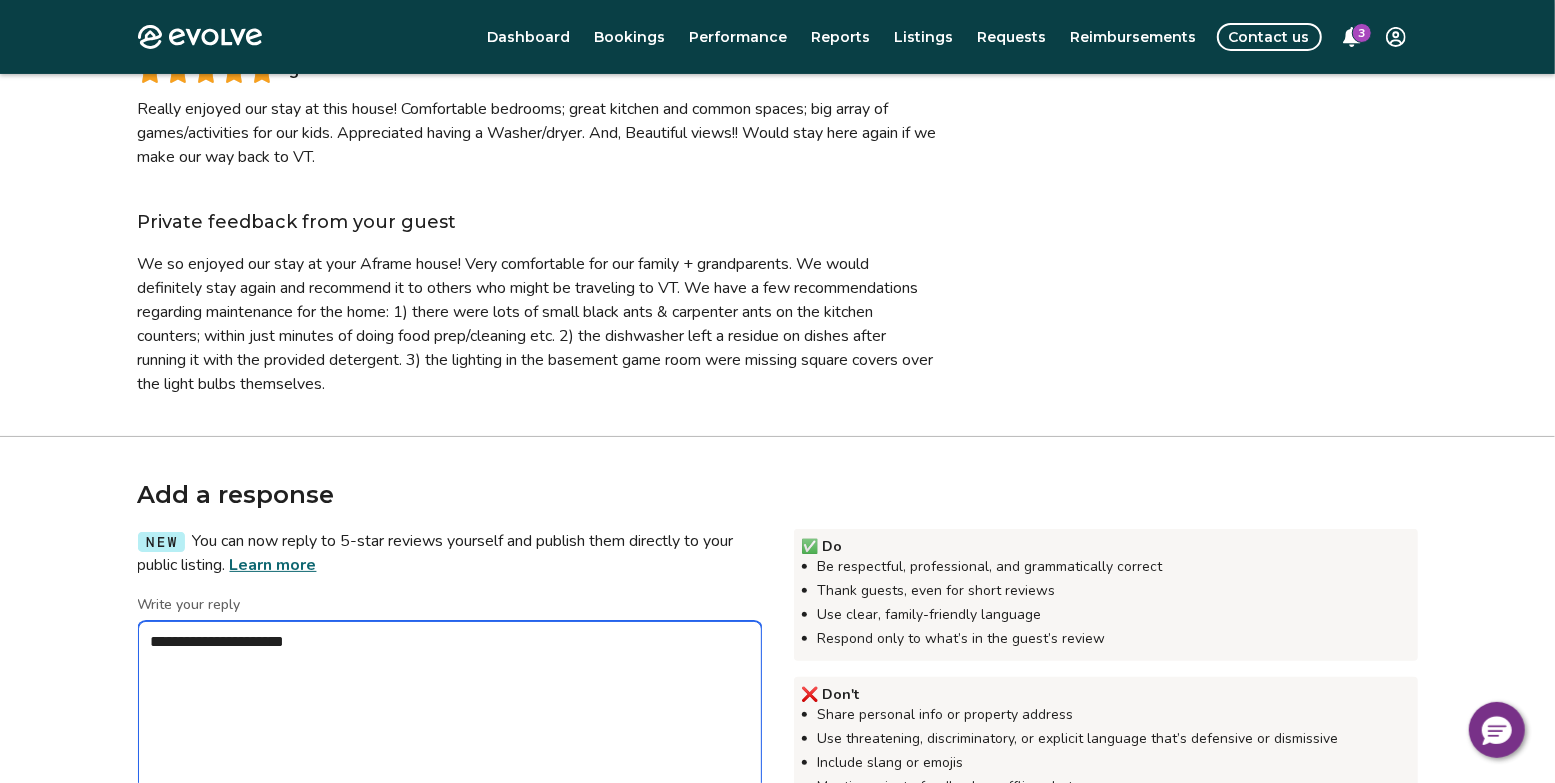 type on "*" 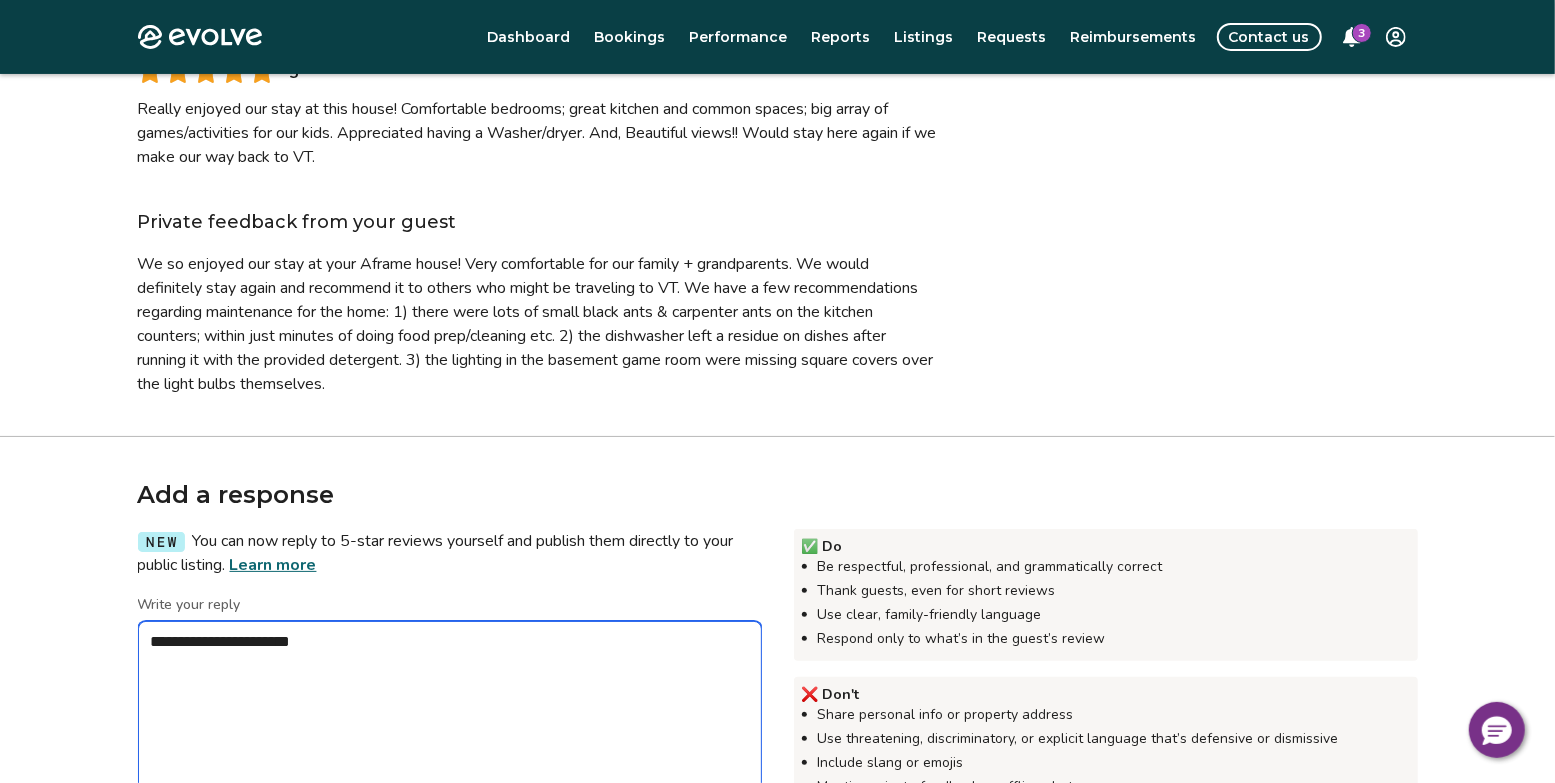 type on "*" 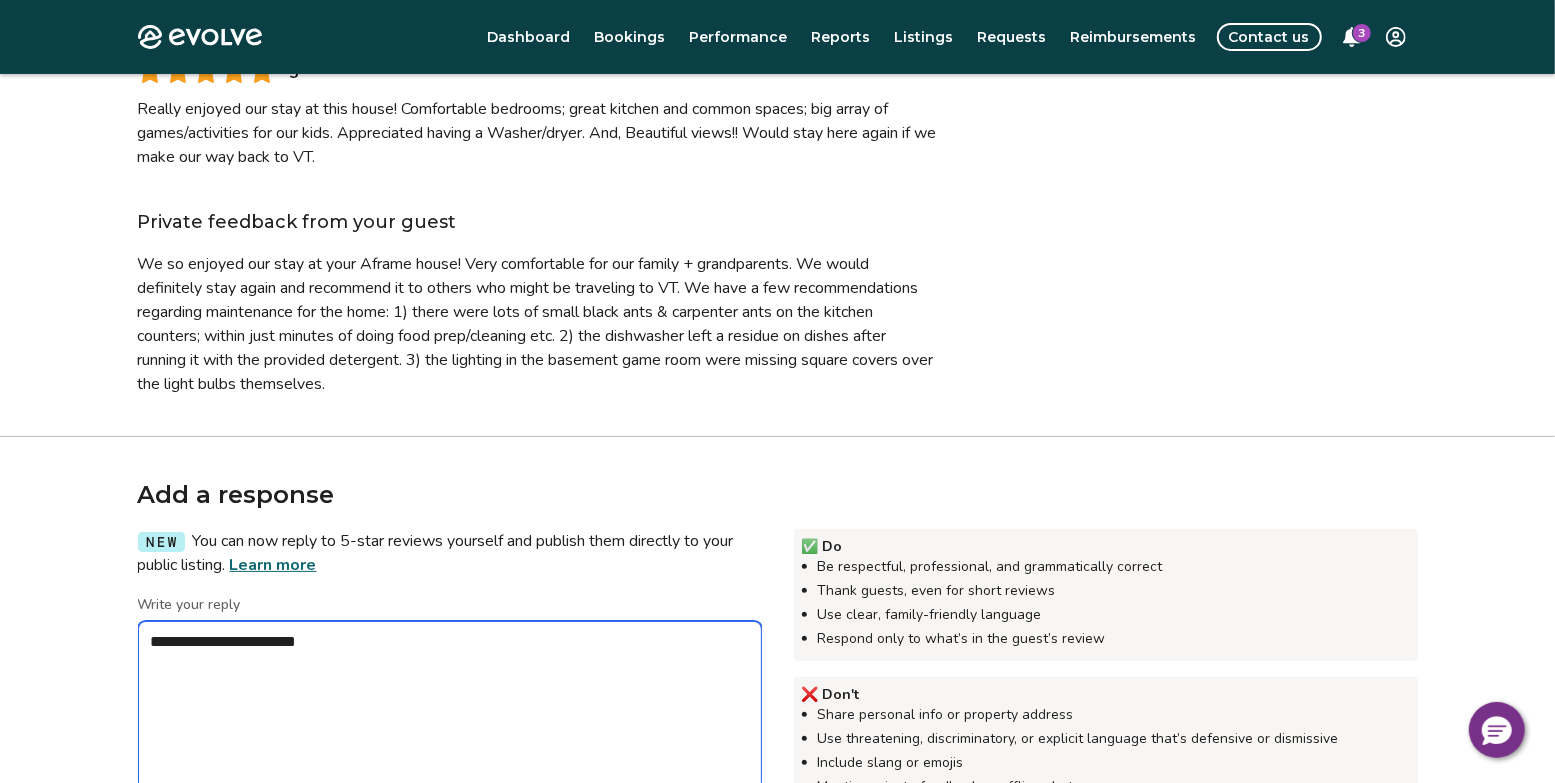 type on "*" 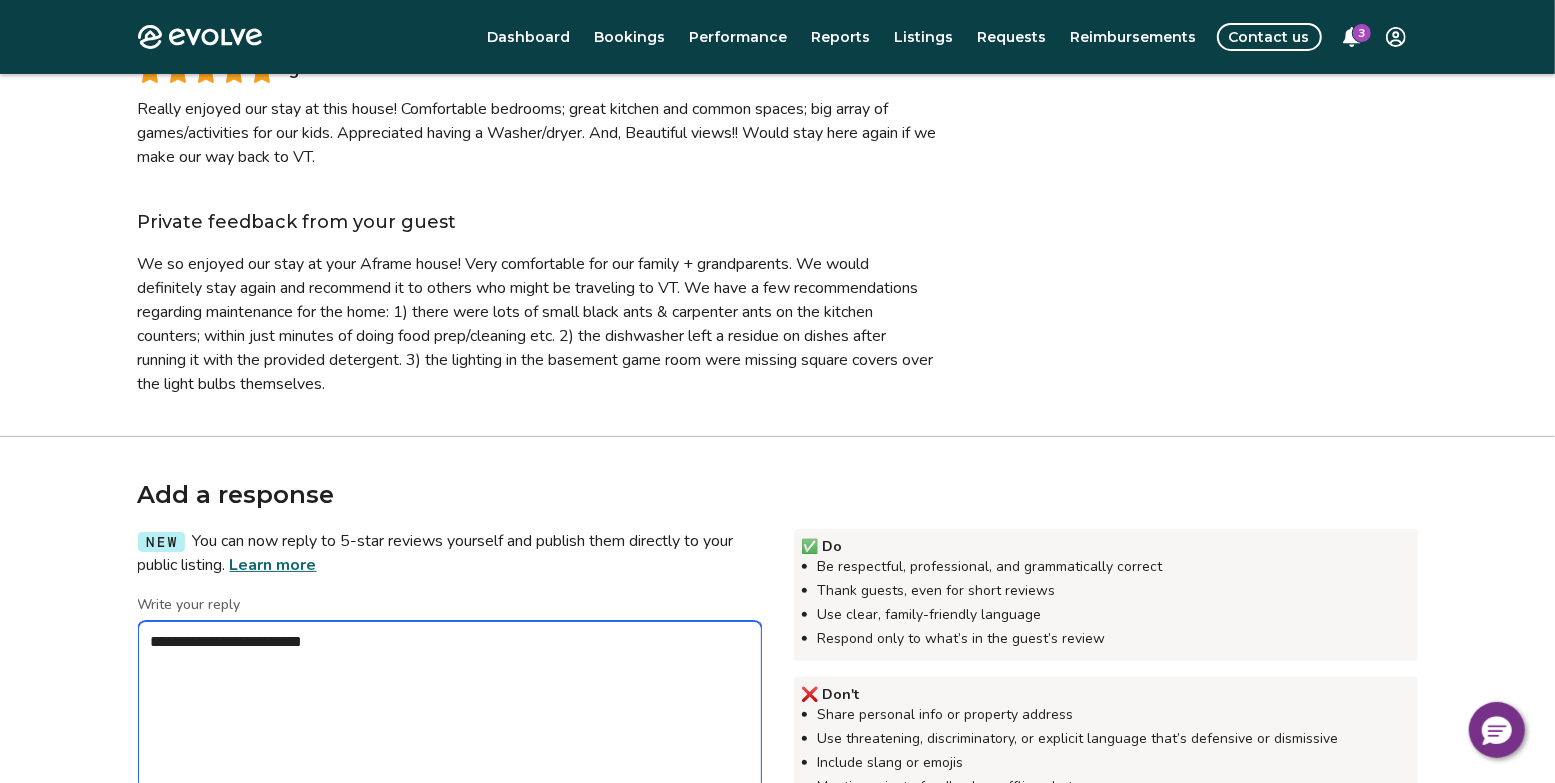type on "*" 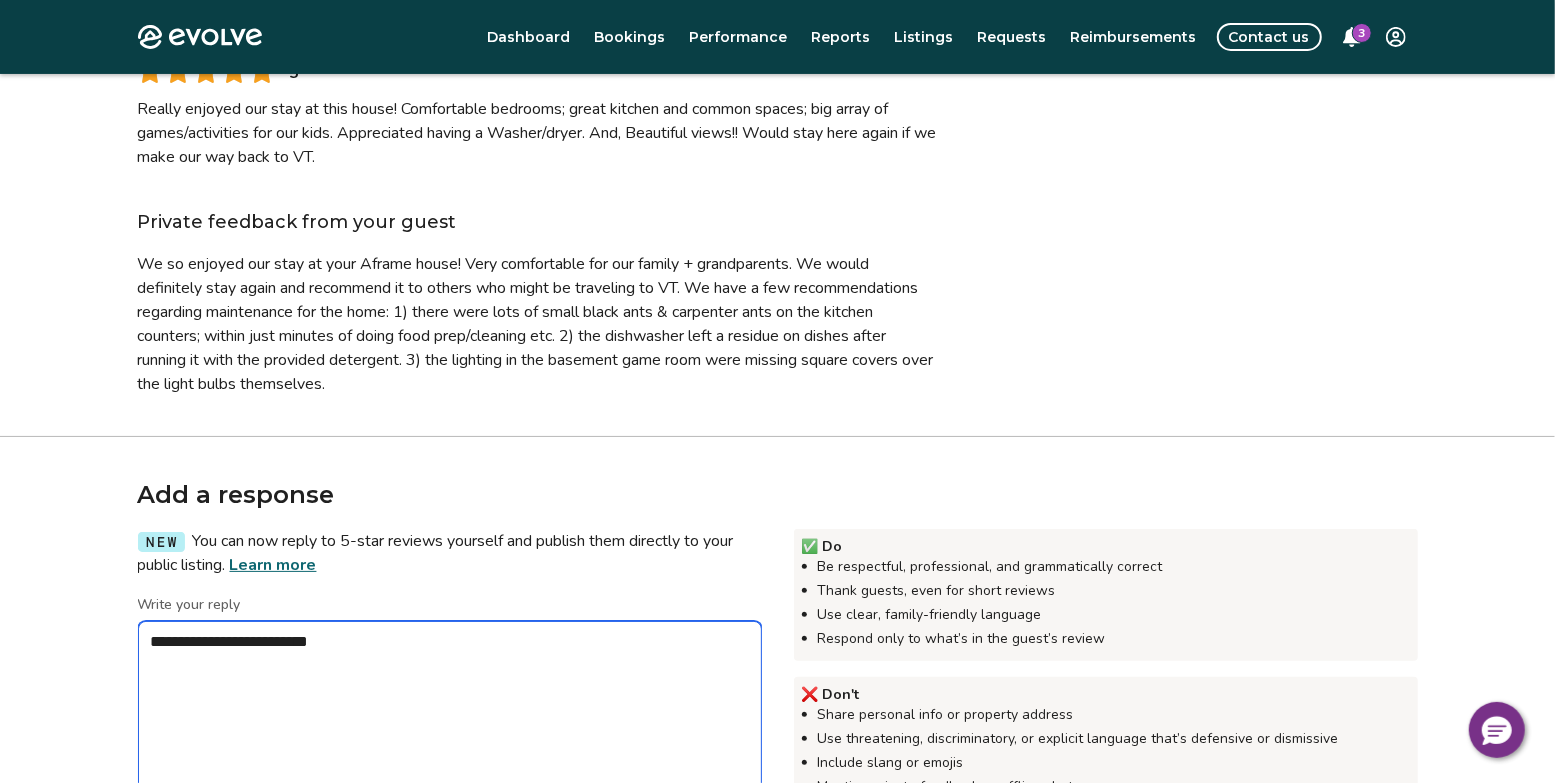 type on "*" 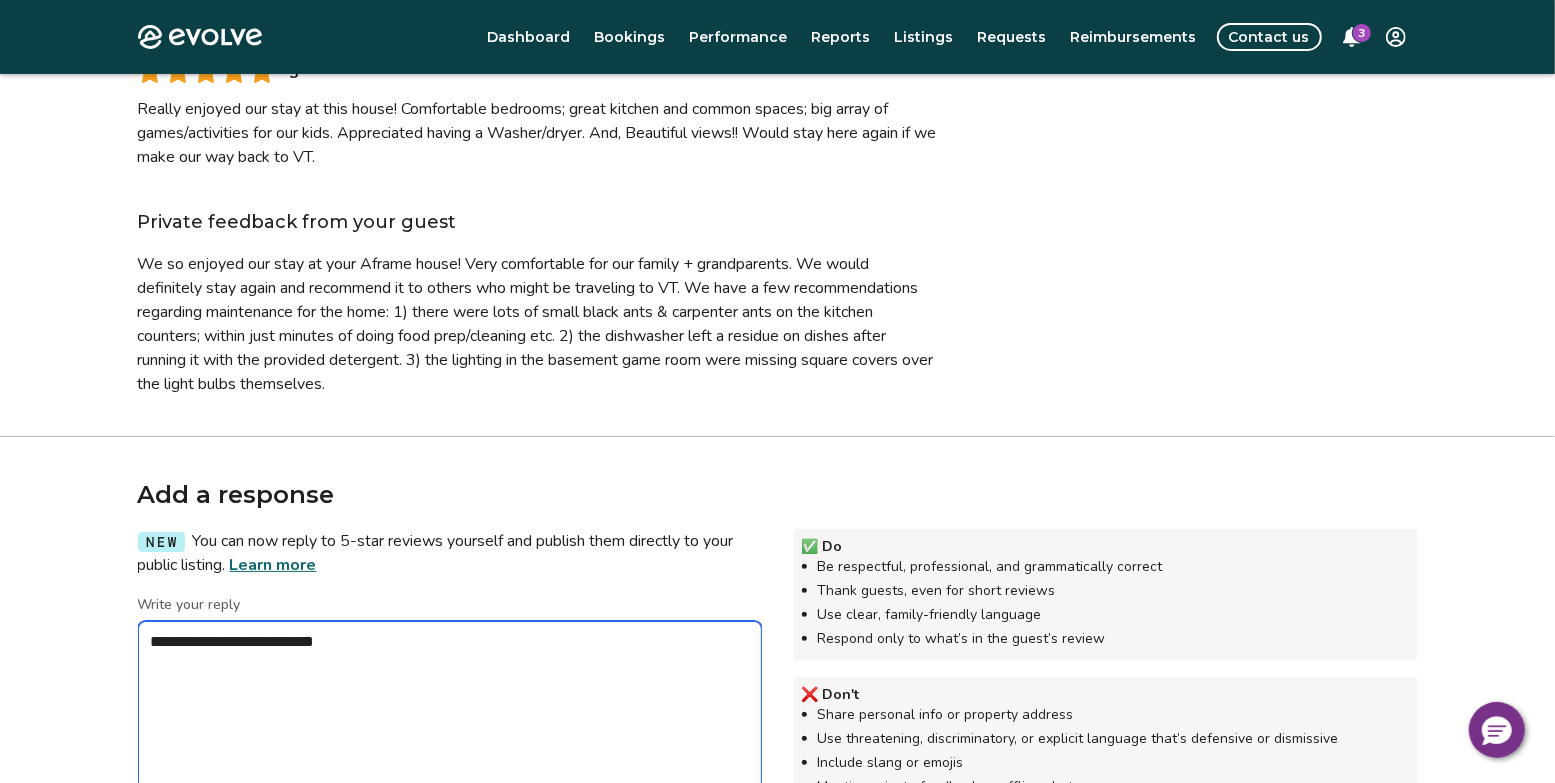 type on "*" 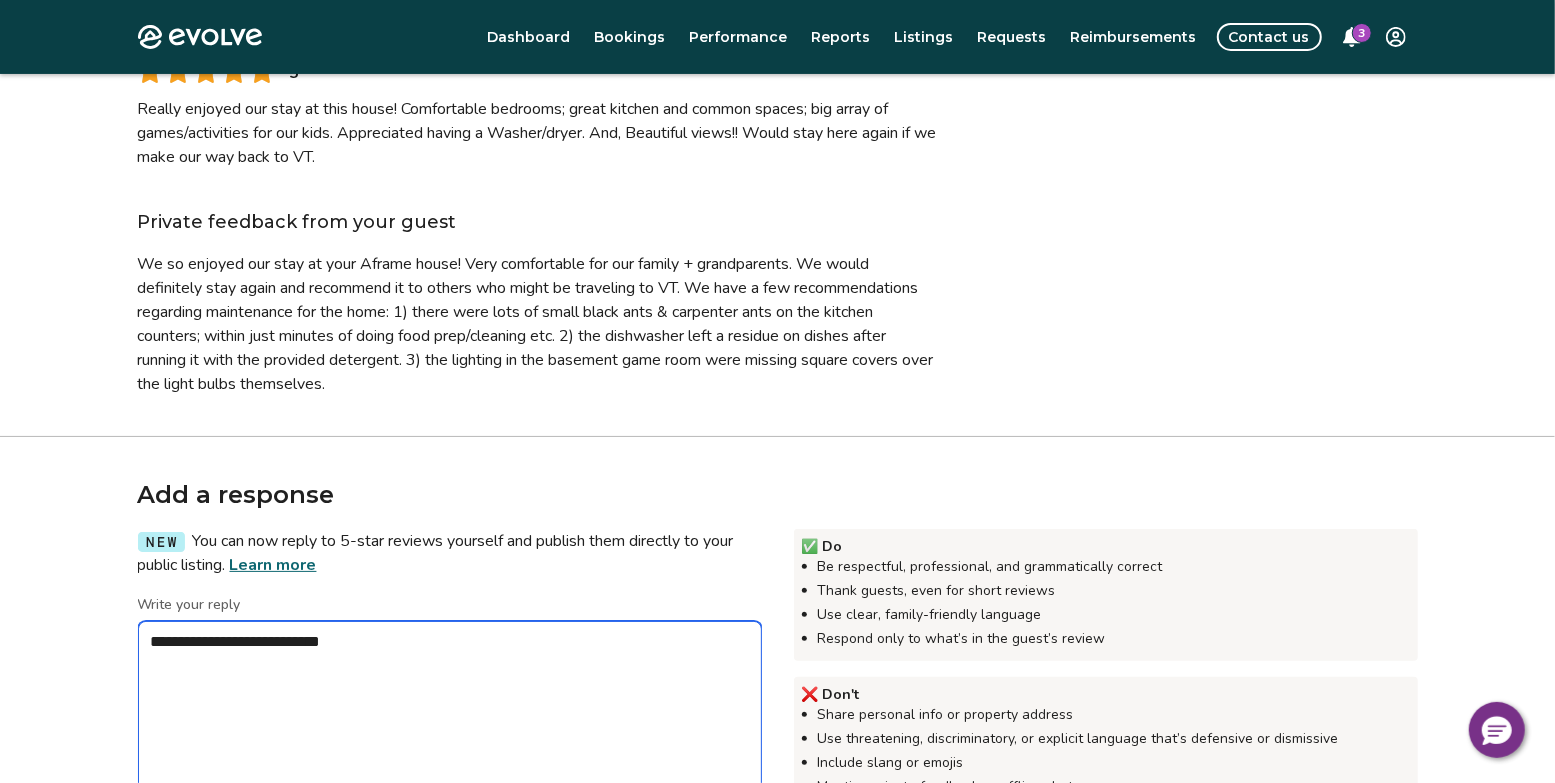 type on "*" 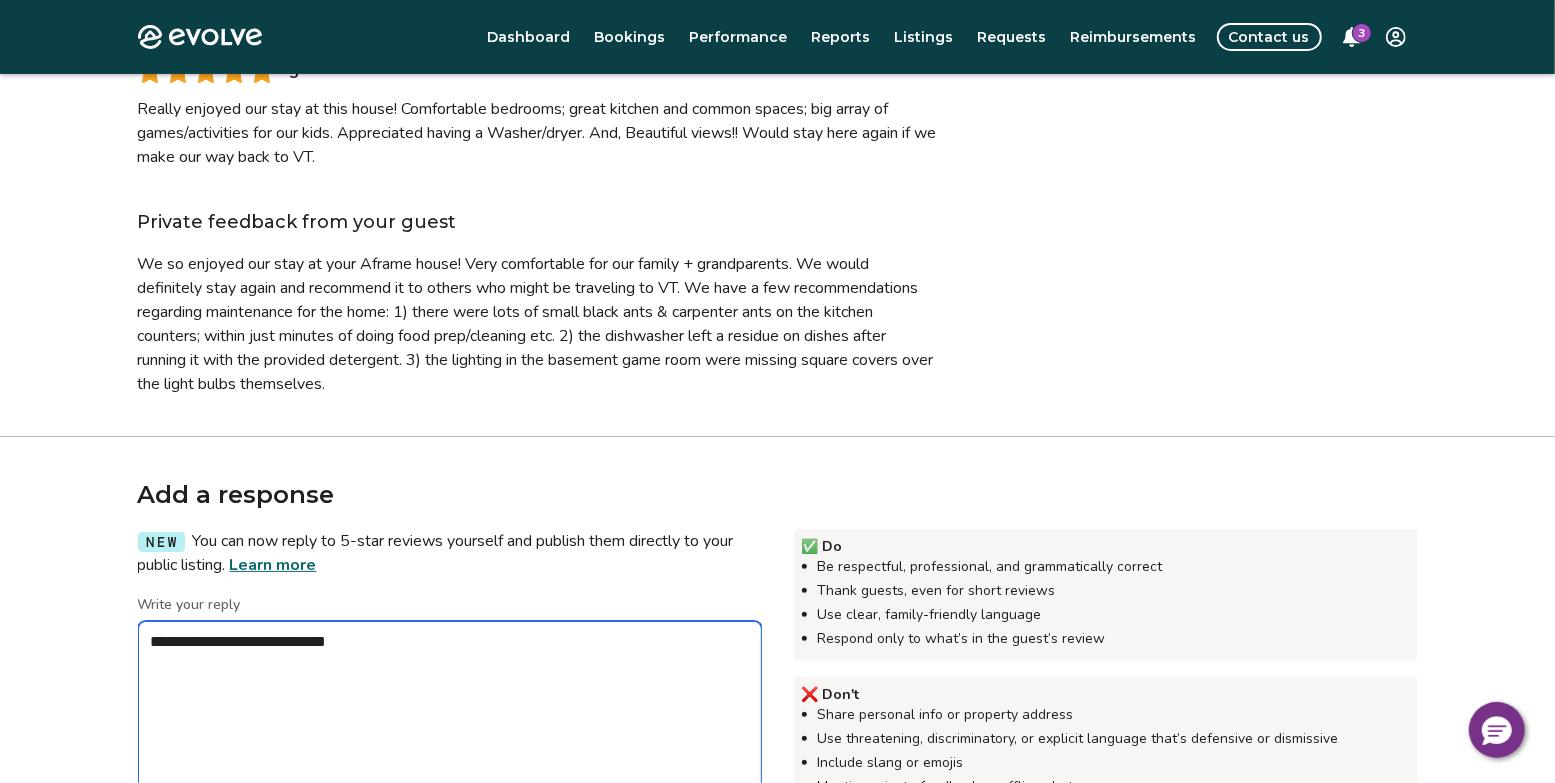 type on "*" 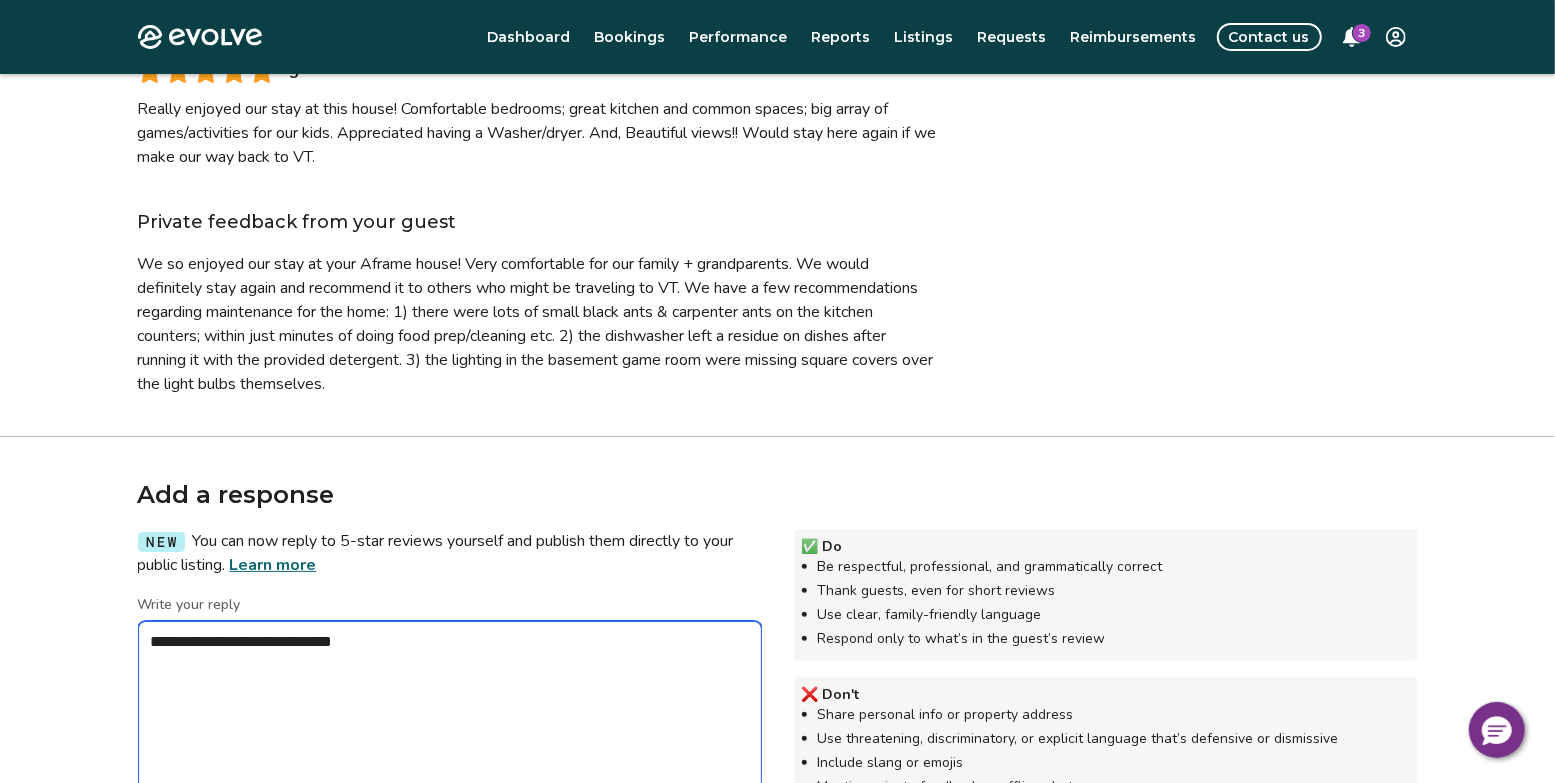 type on "*" 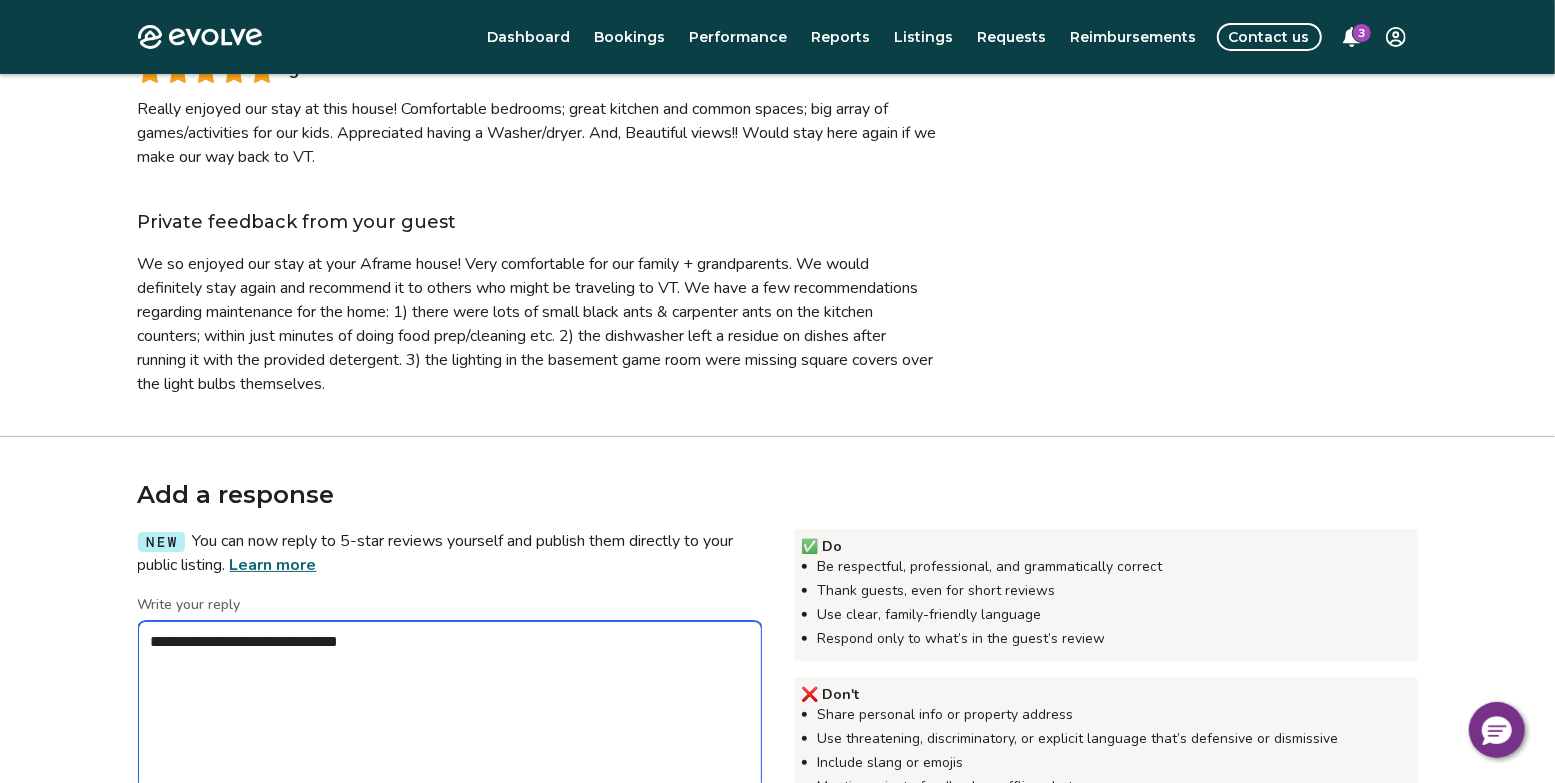 type on "*" 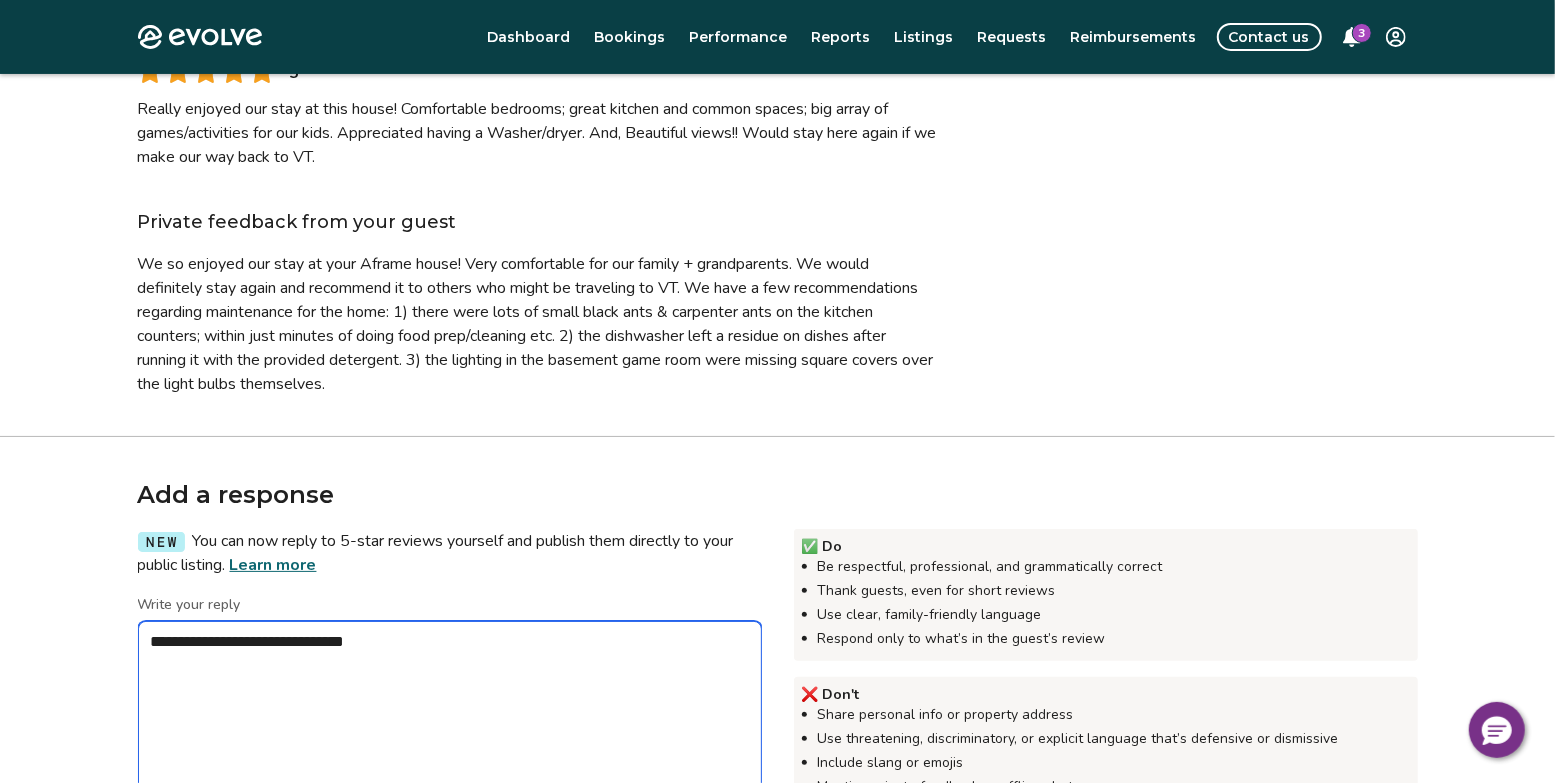 type on "*" 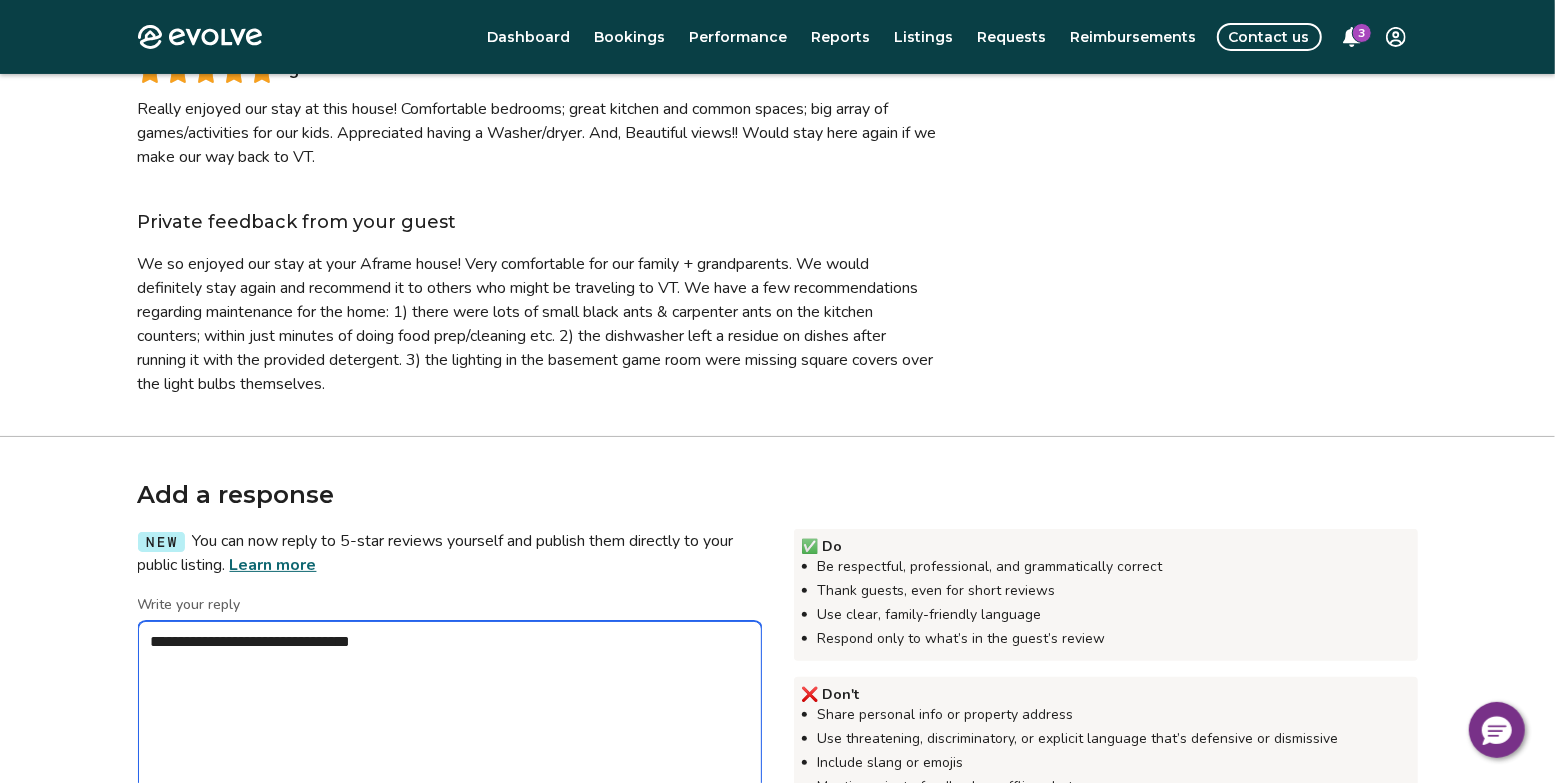 type on "*" 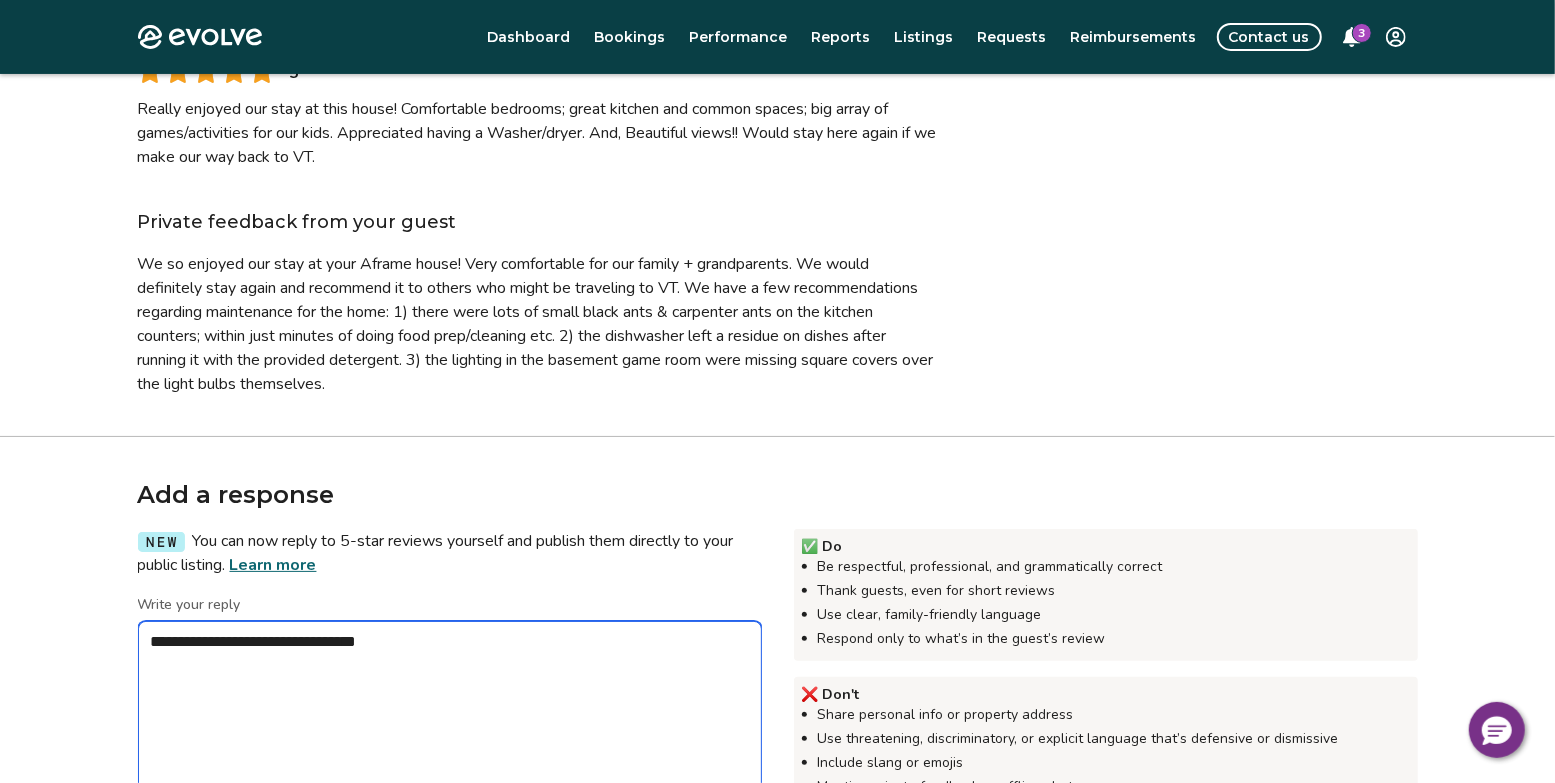 type on "*" 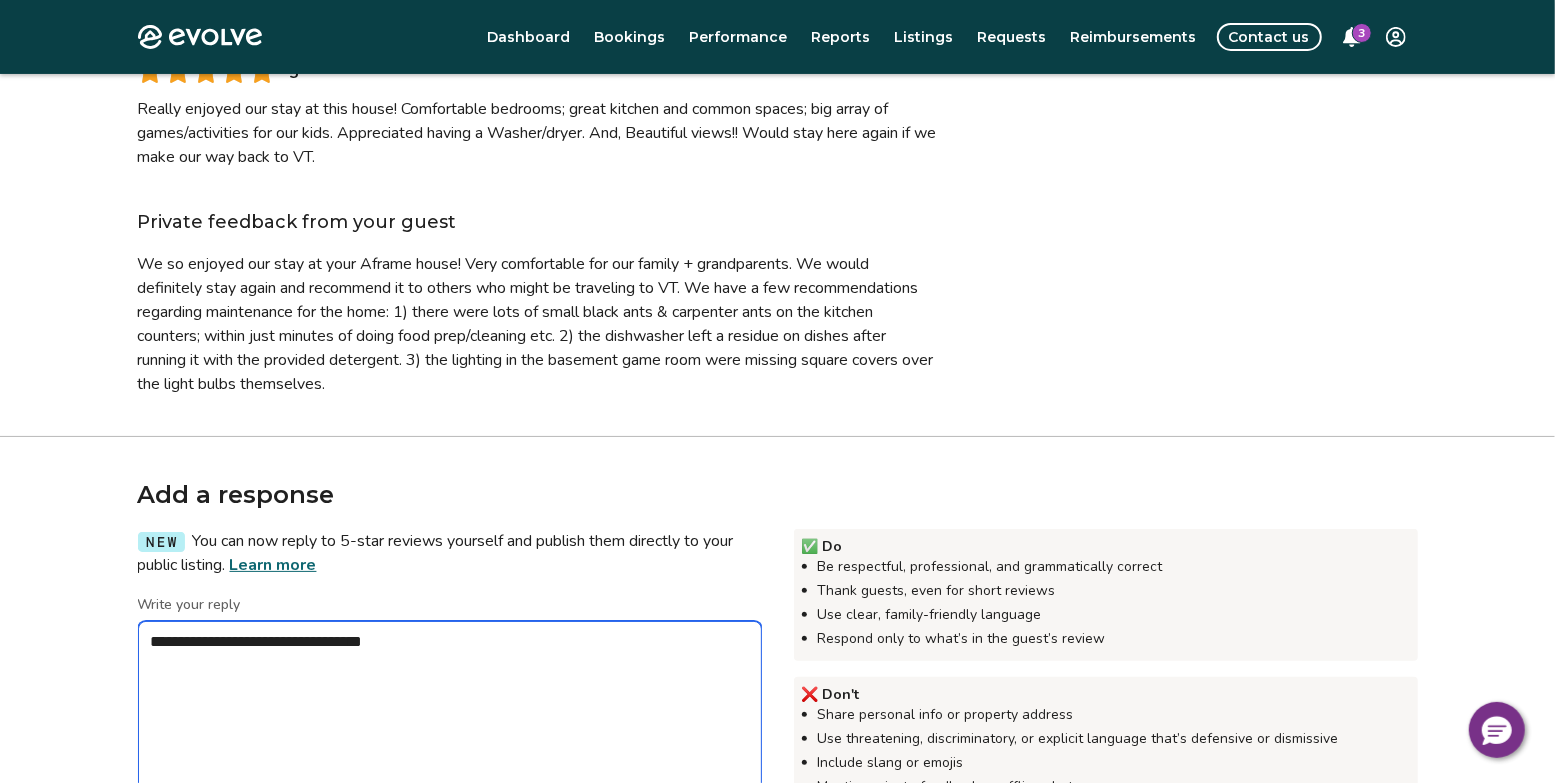 type on "*" 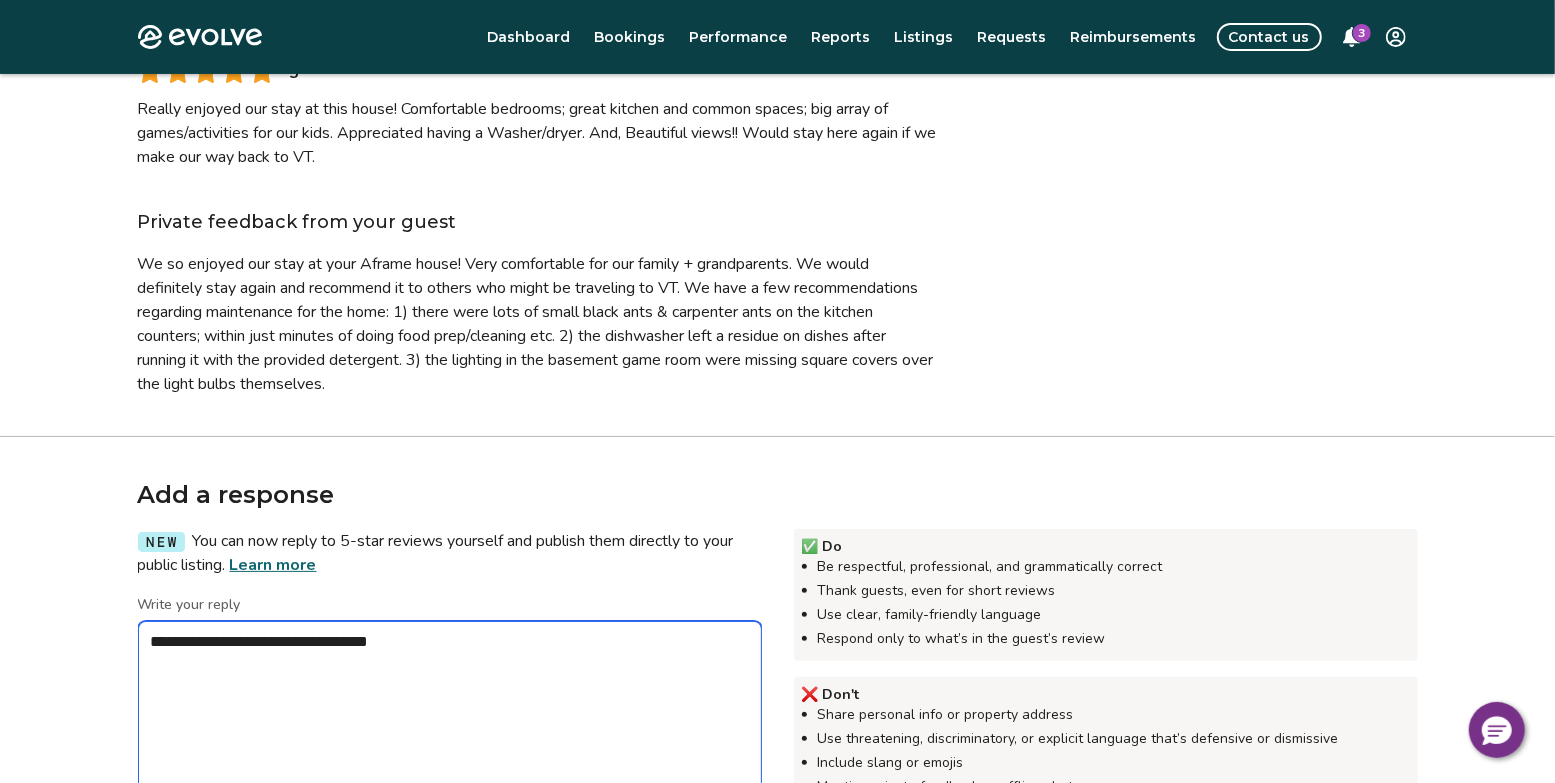 type on "*" 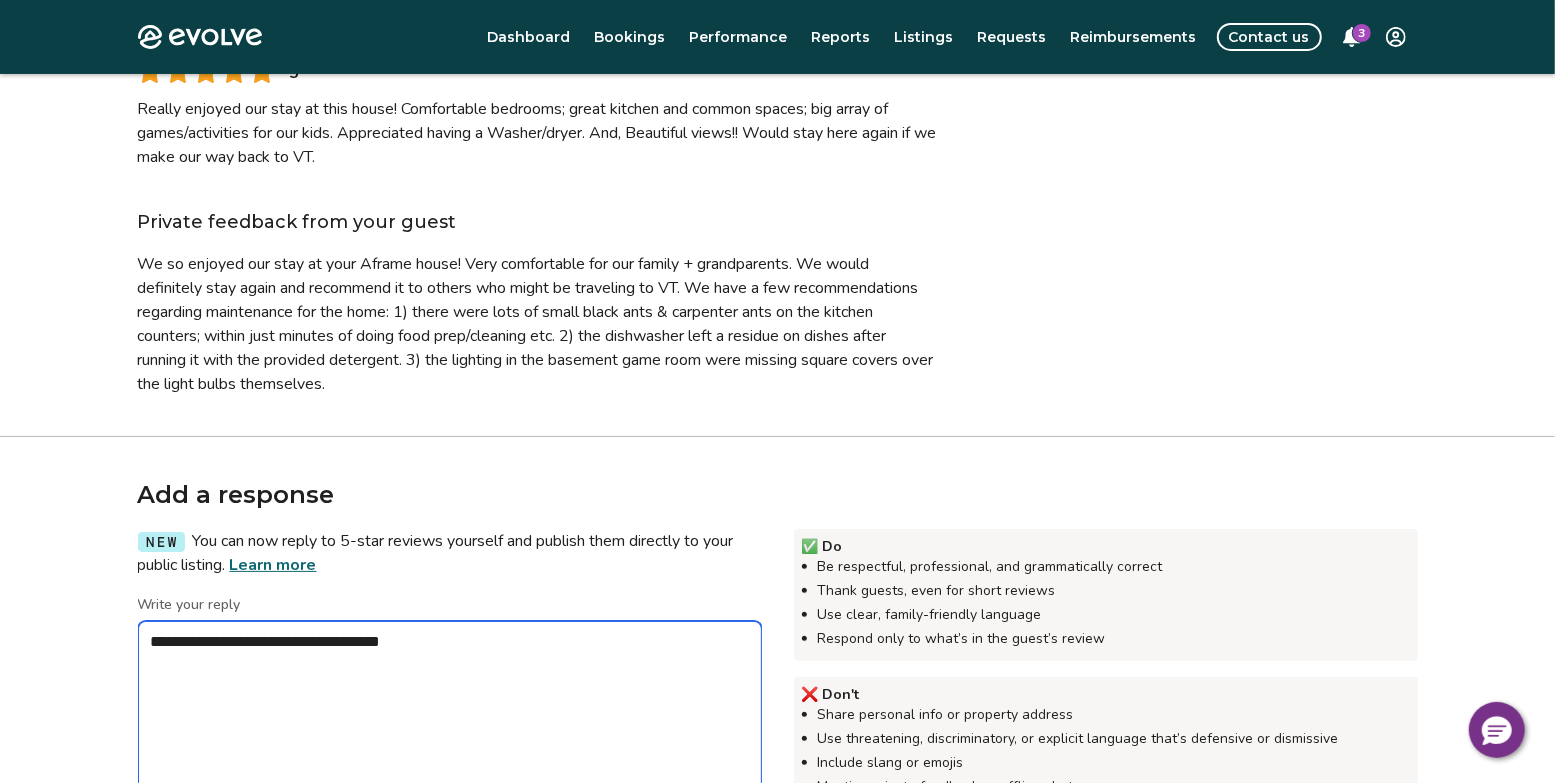 type on "*" 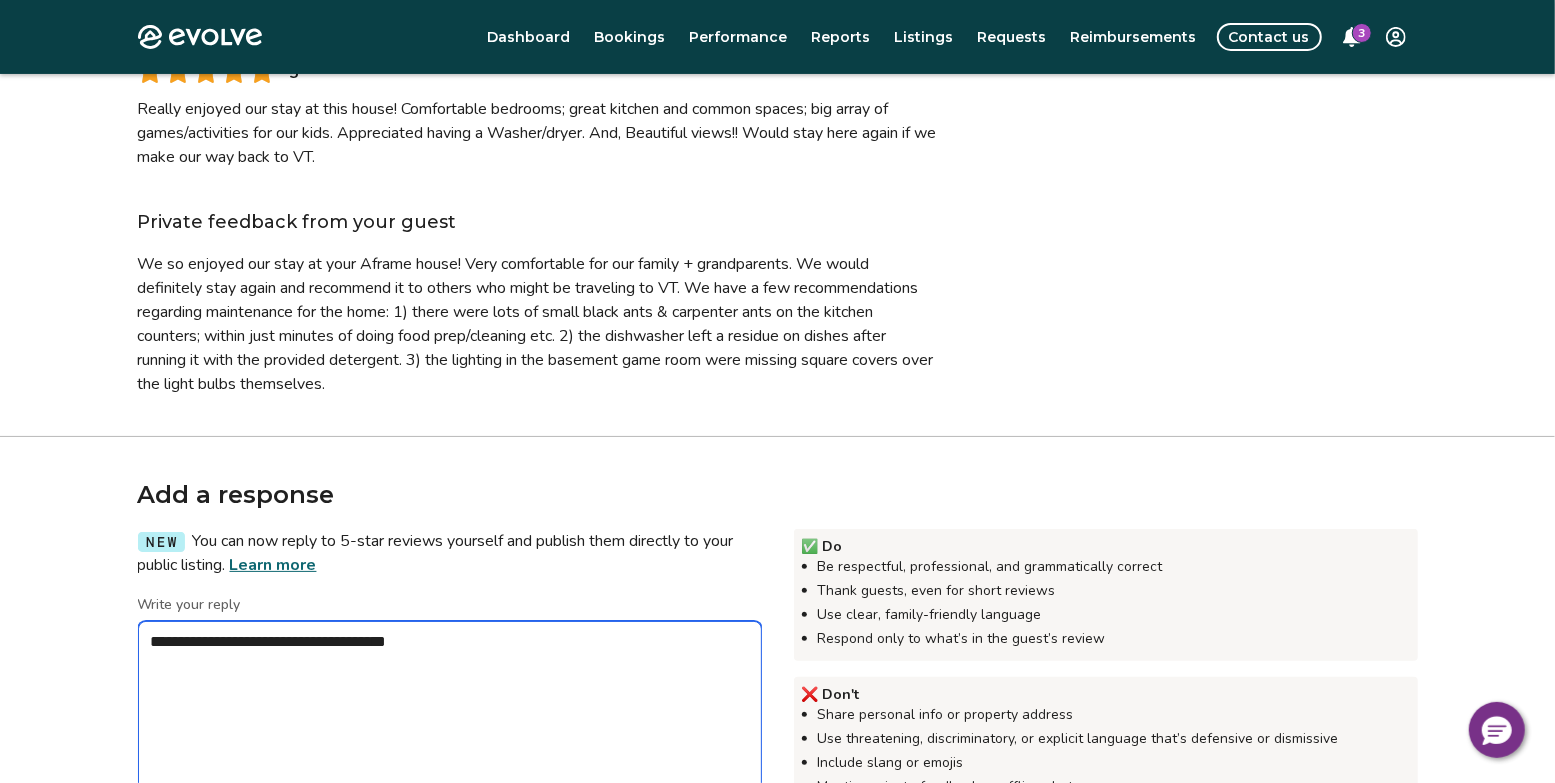 type on "*" 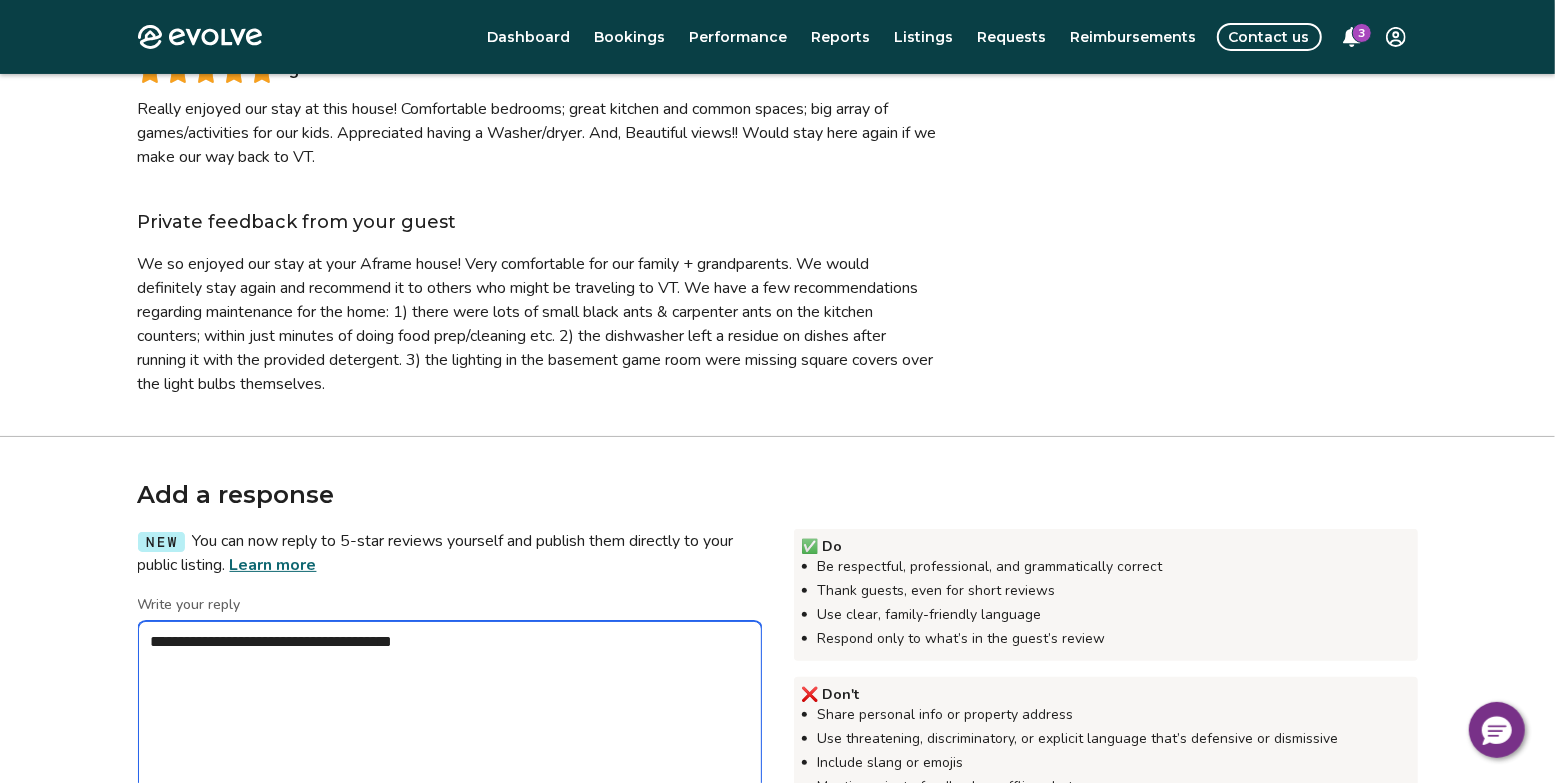 type on "*" 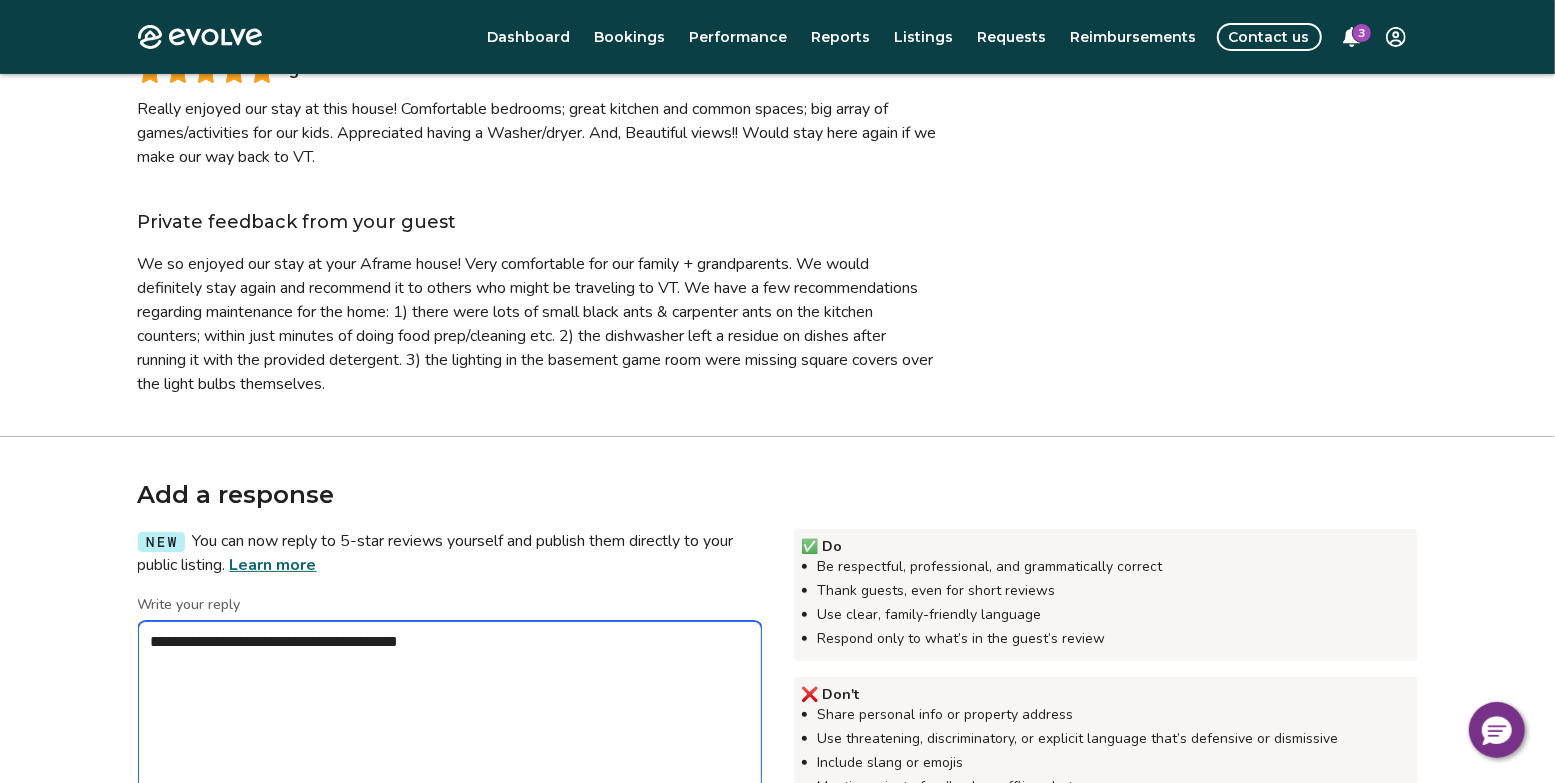 type on "*" 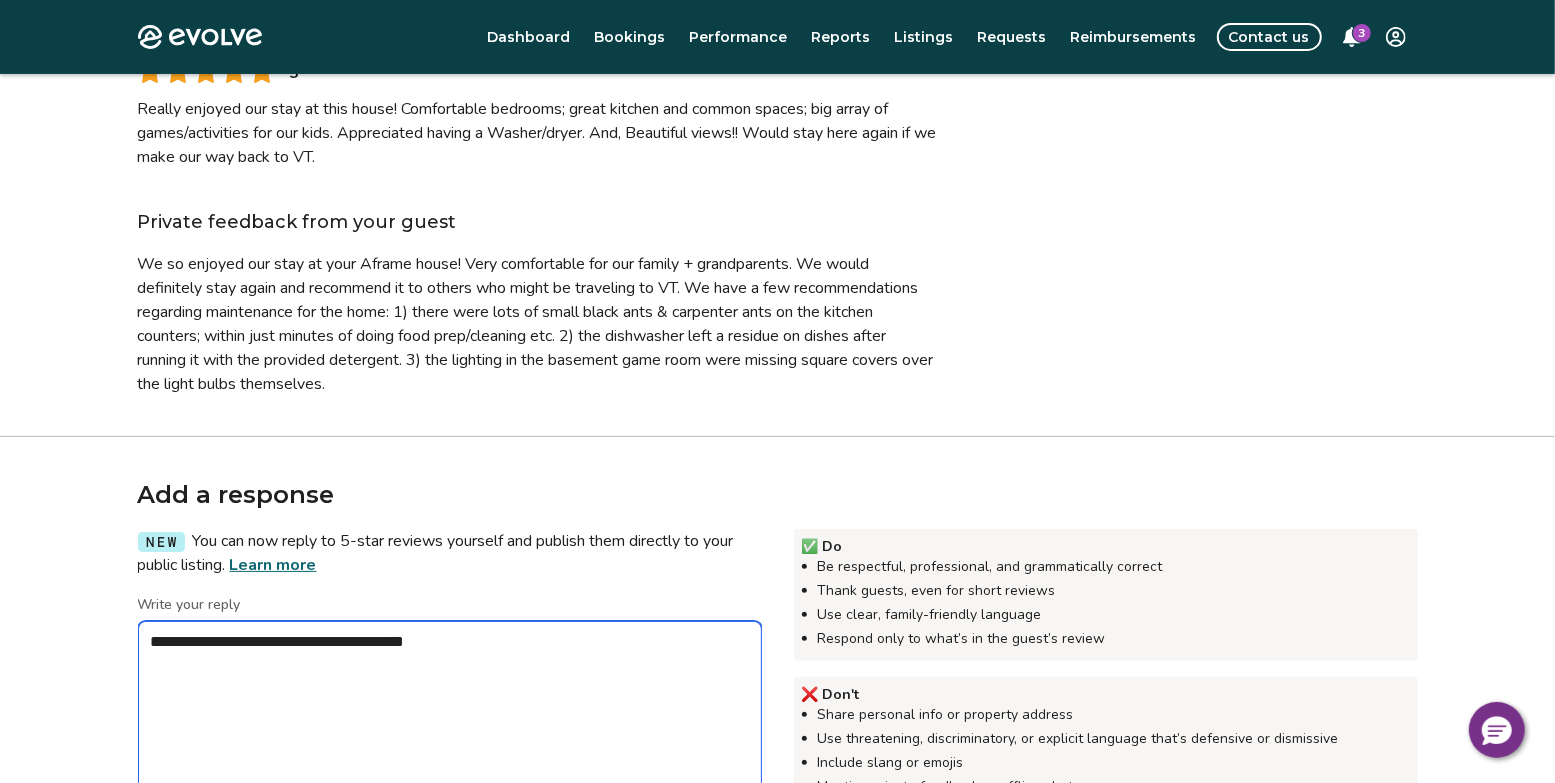 type on "*" 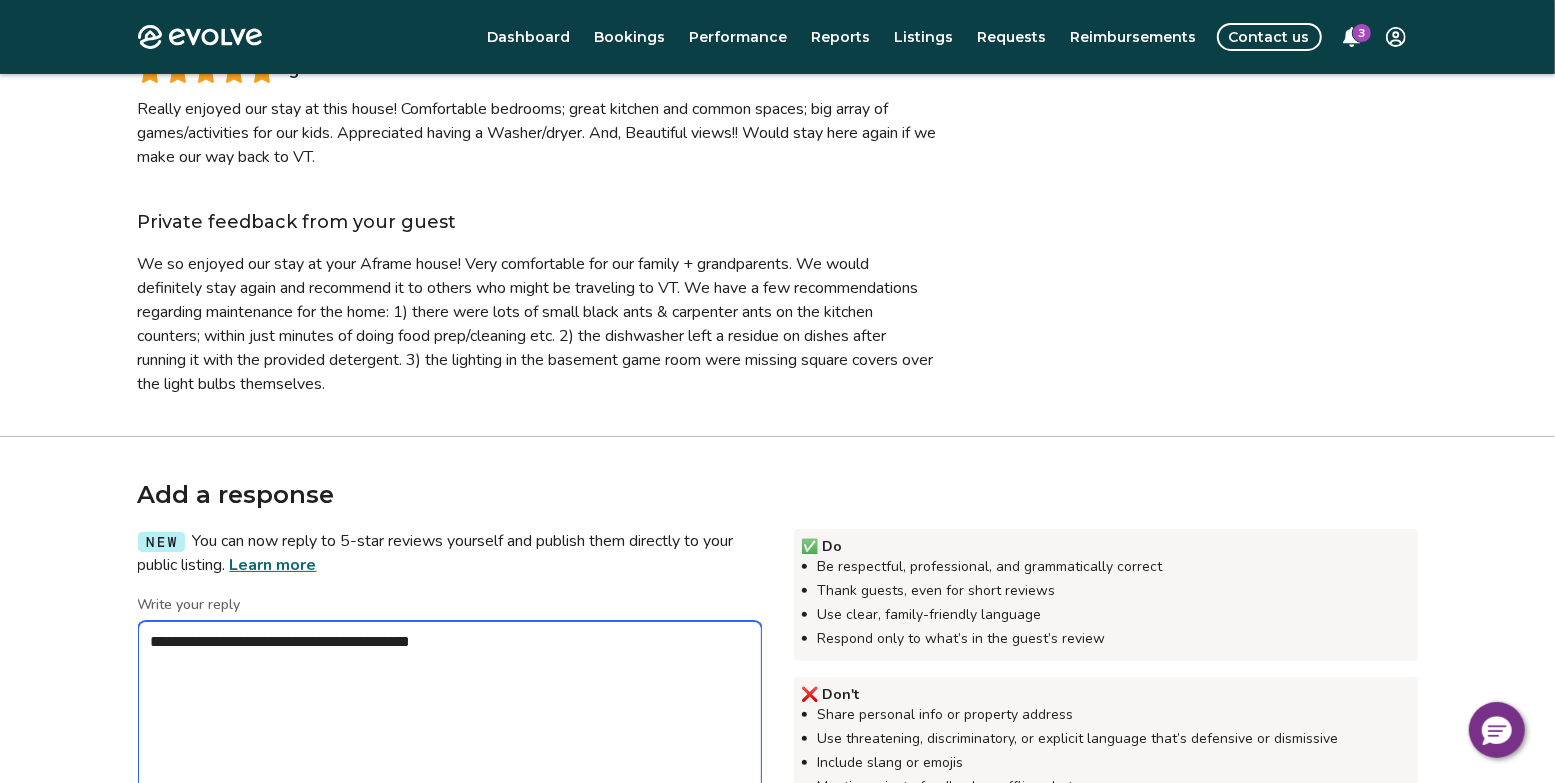 type on "*" 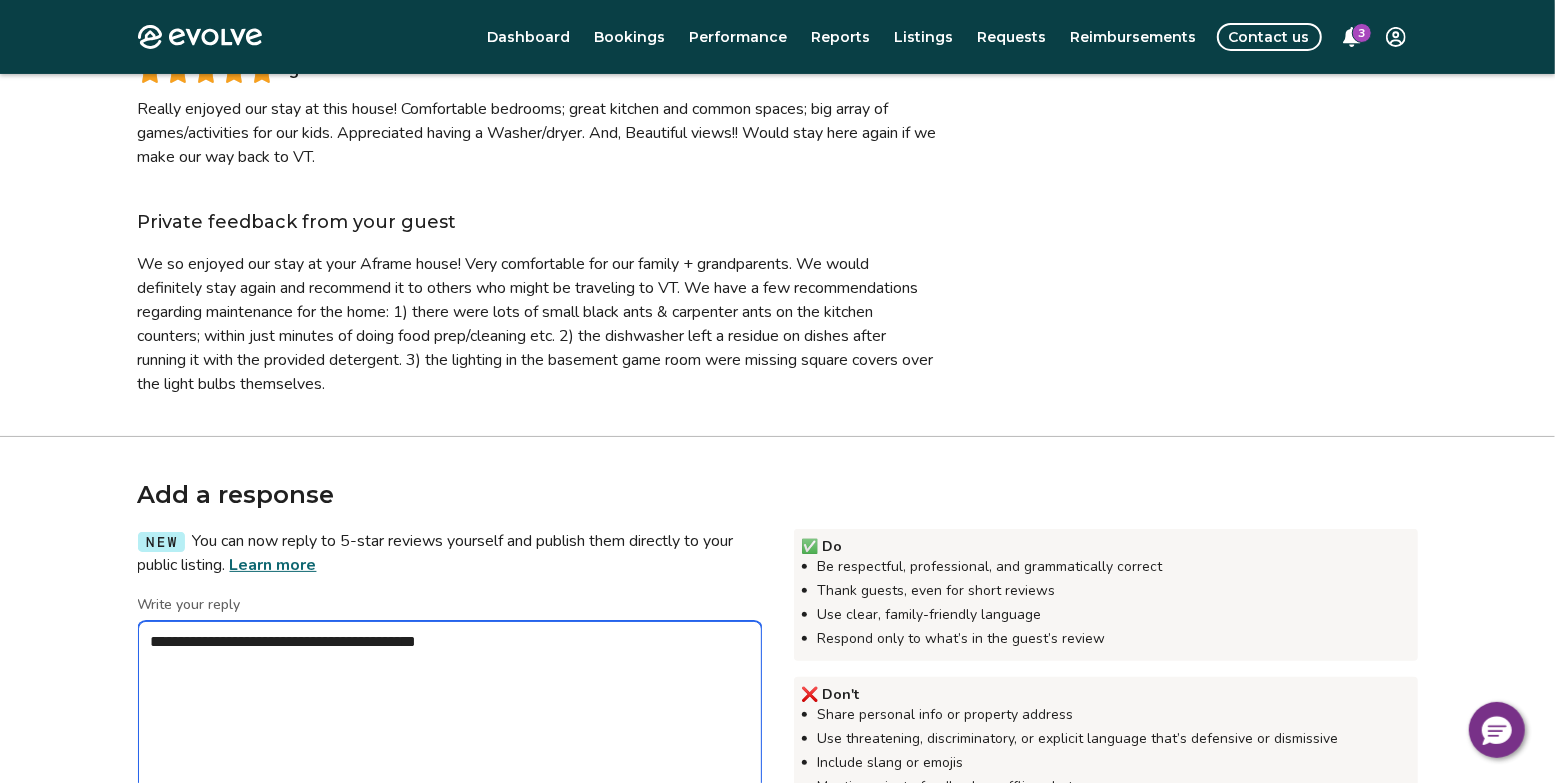 type on "*" 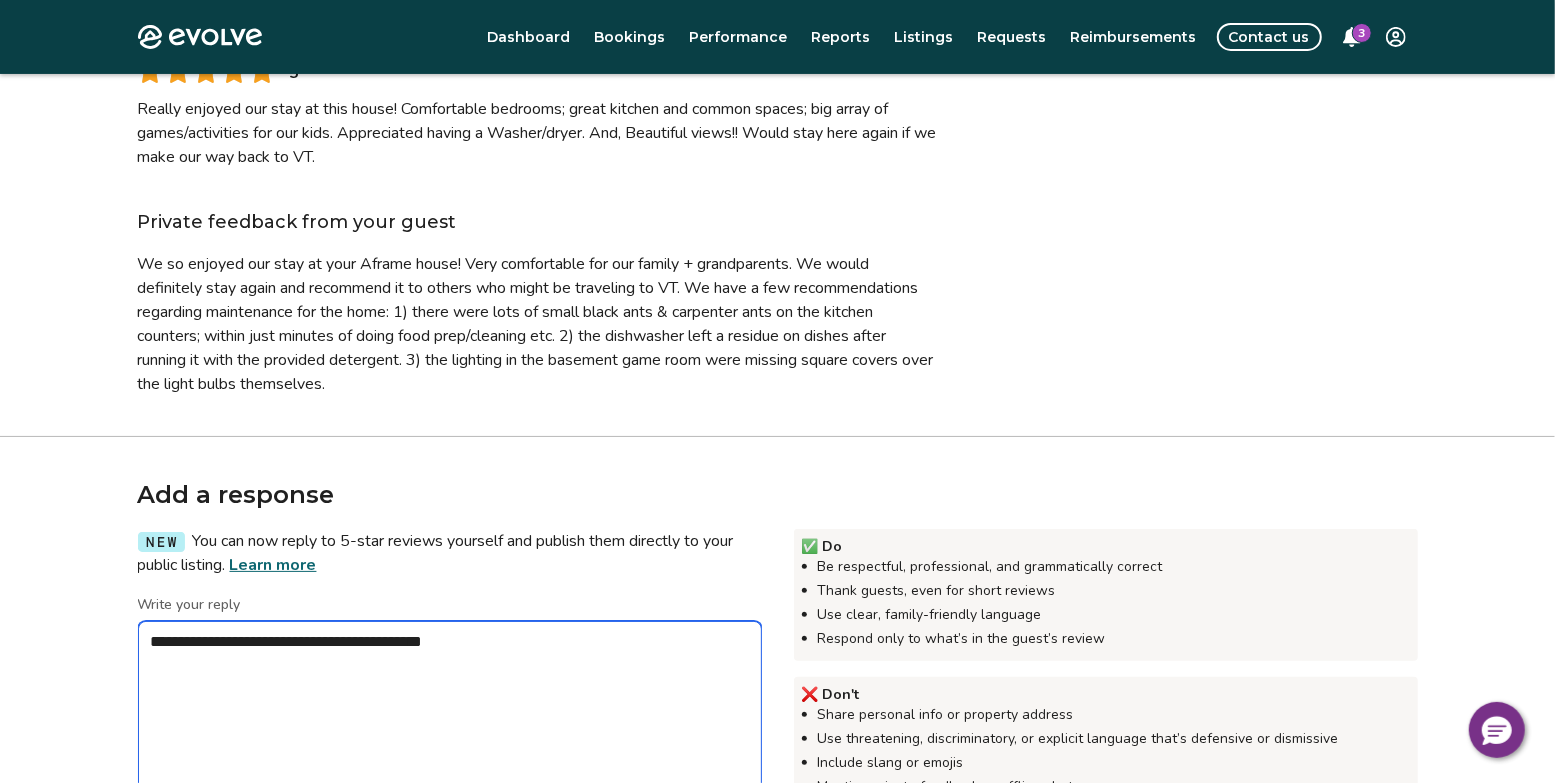 type on "*" 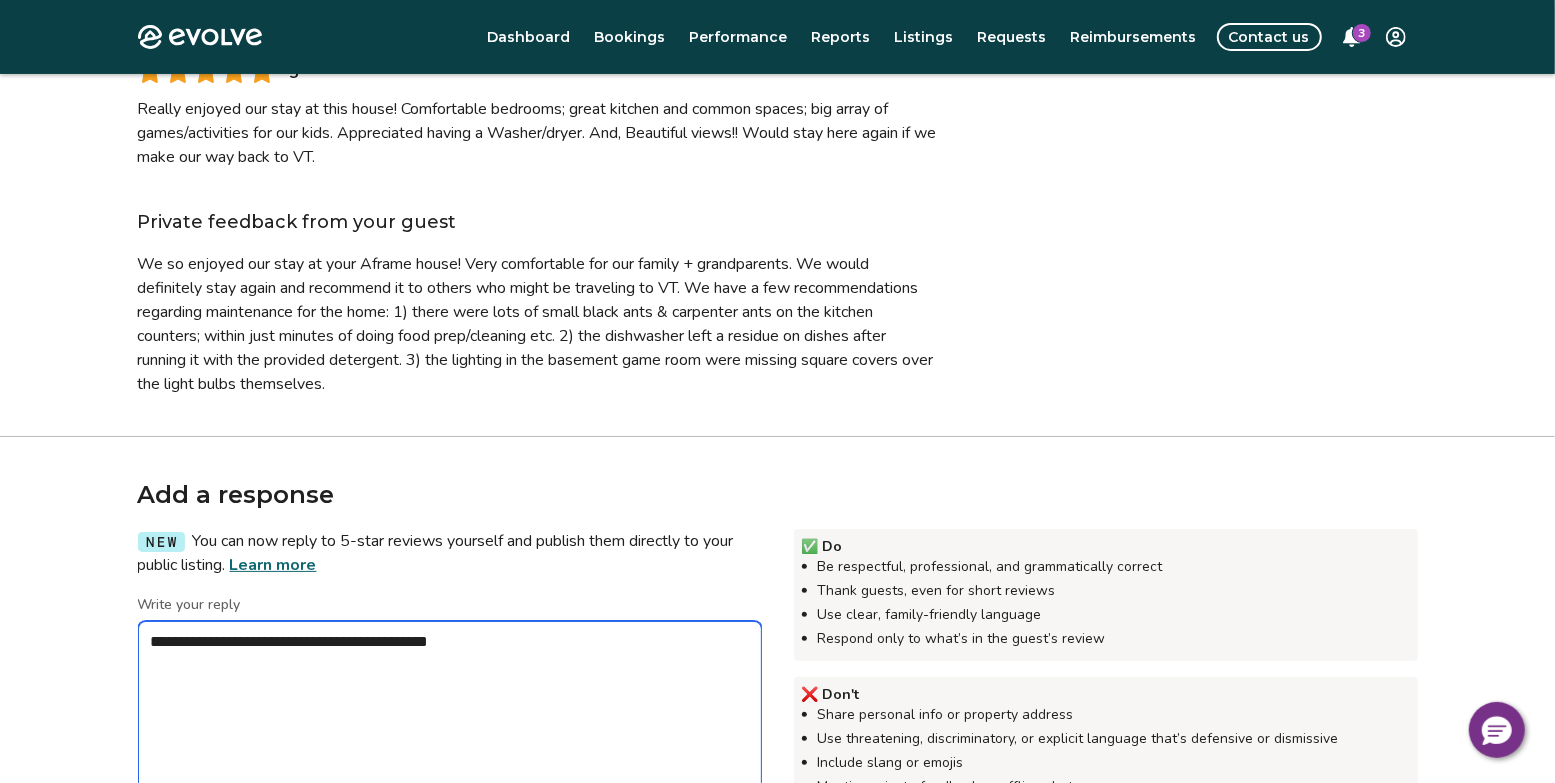type on "*" 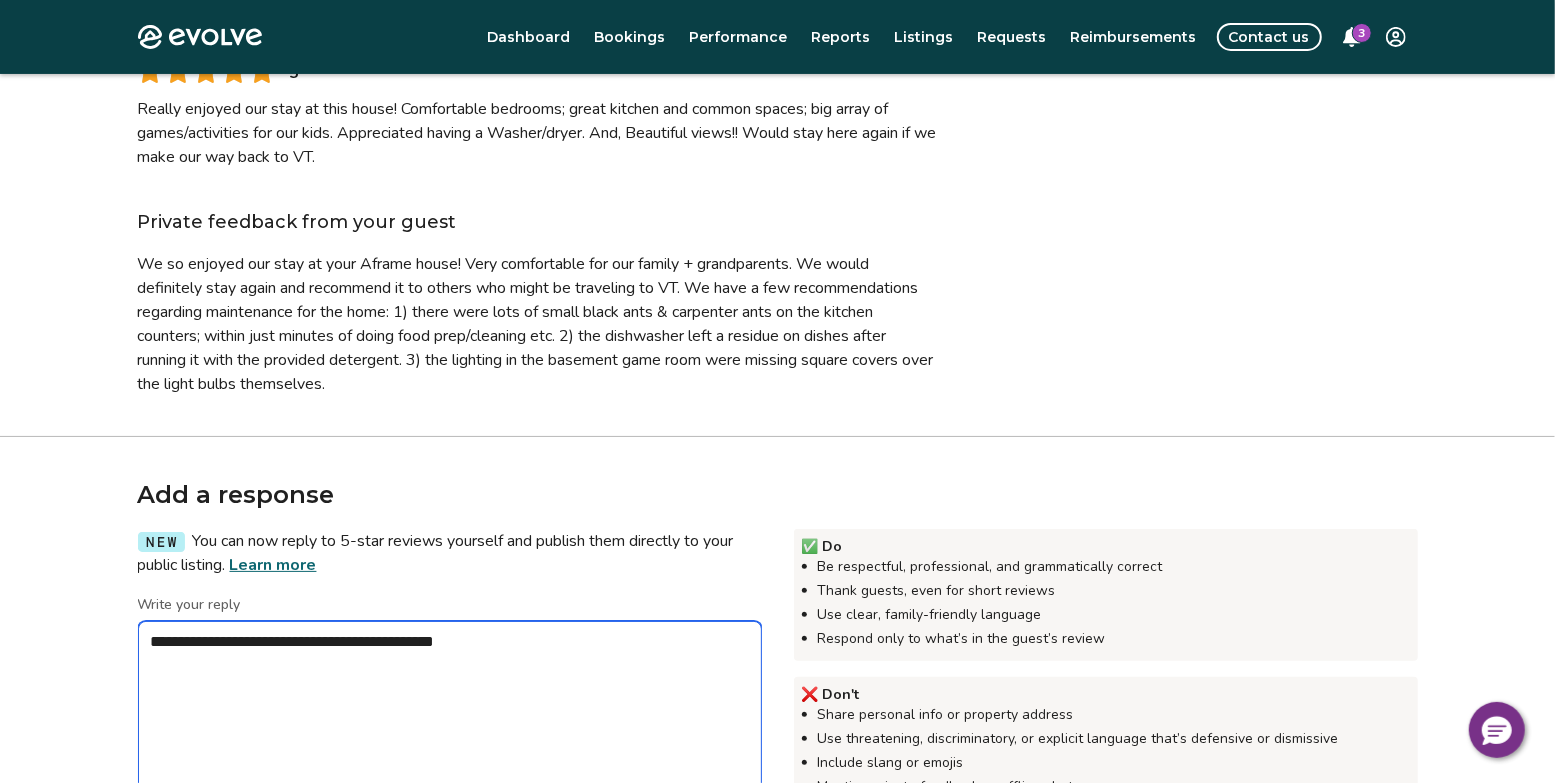 type on "*" 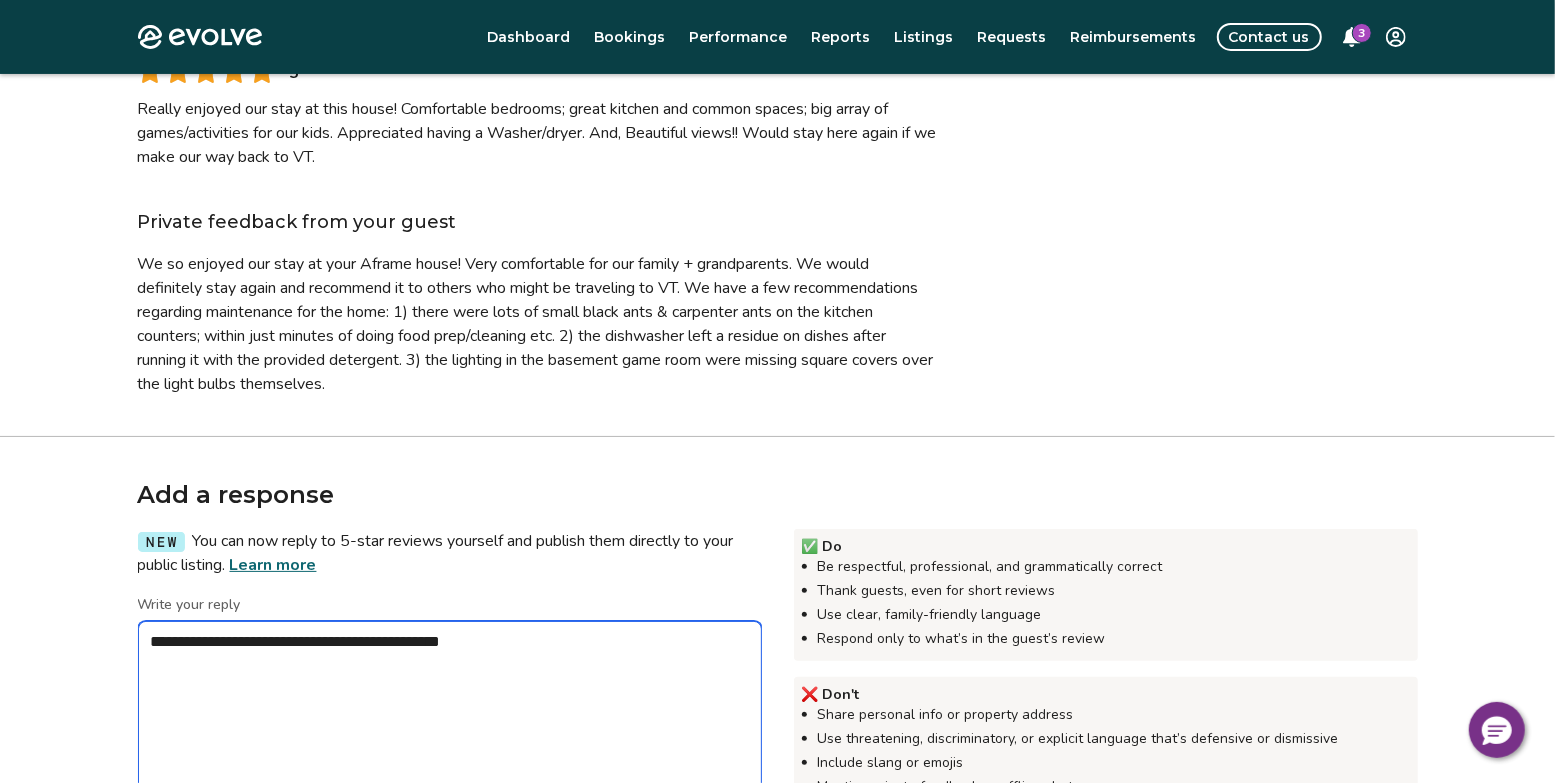 type on "*" 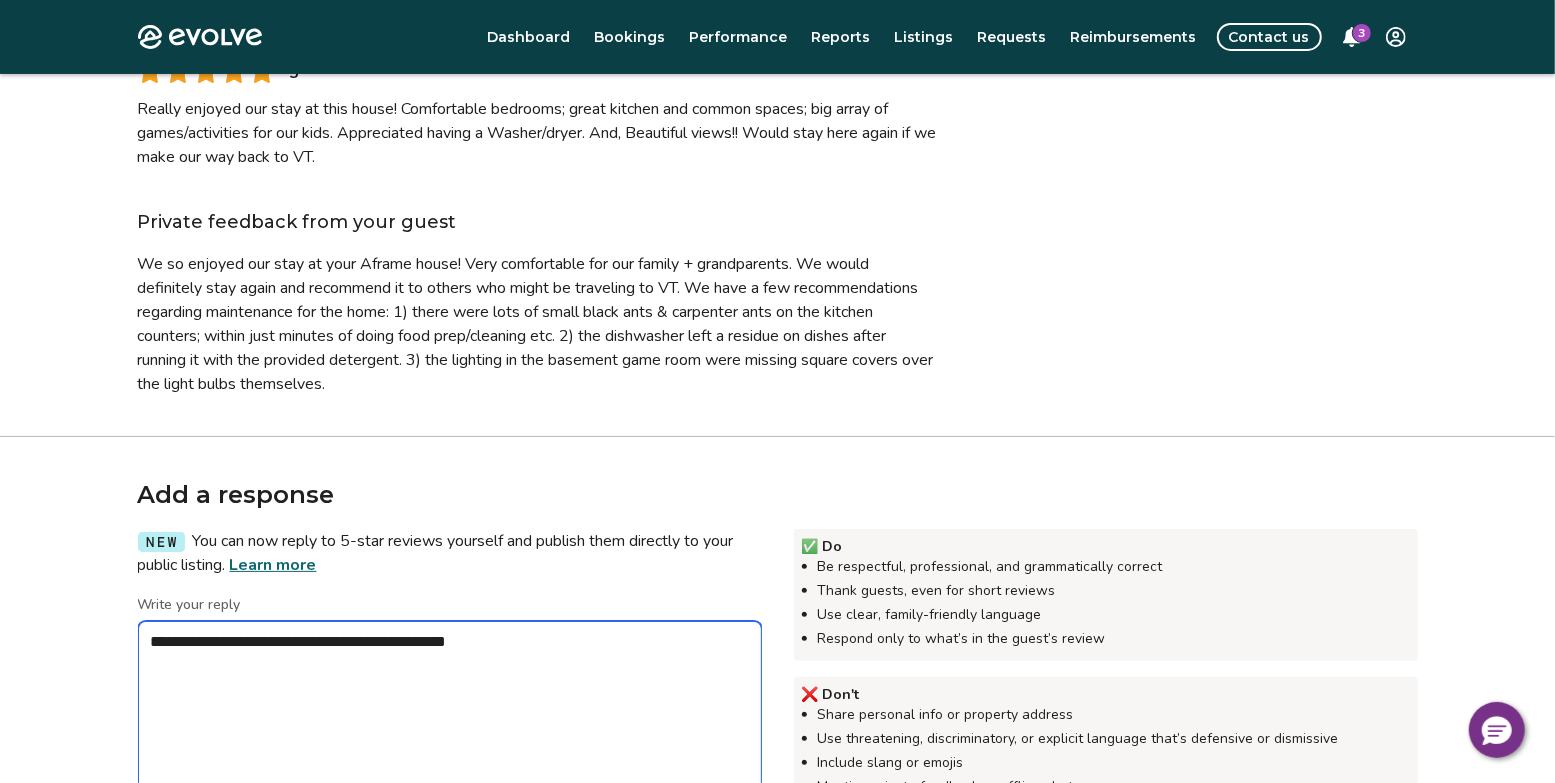 type on "*" 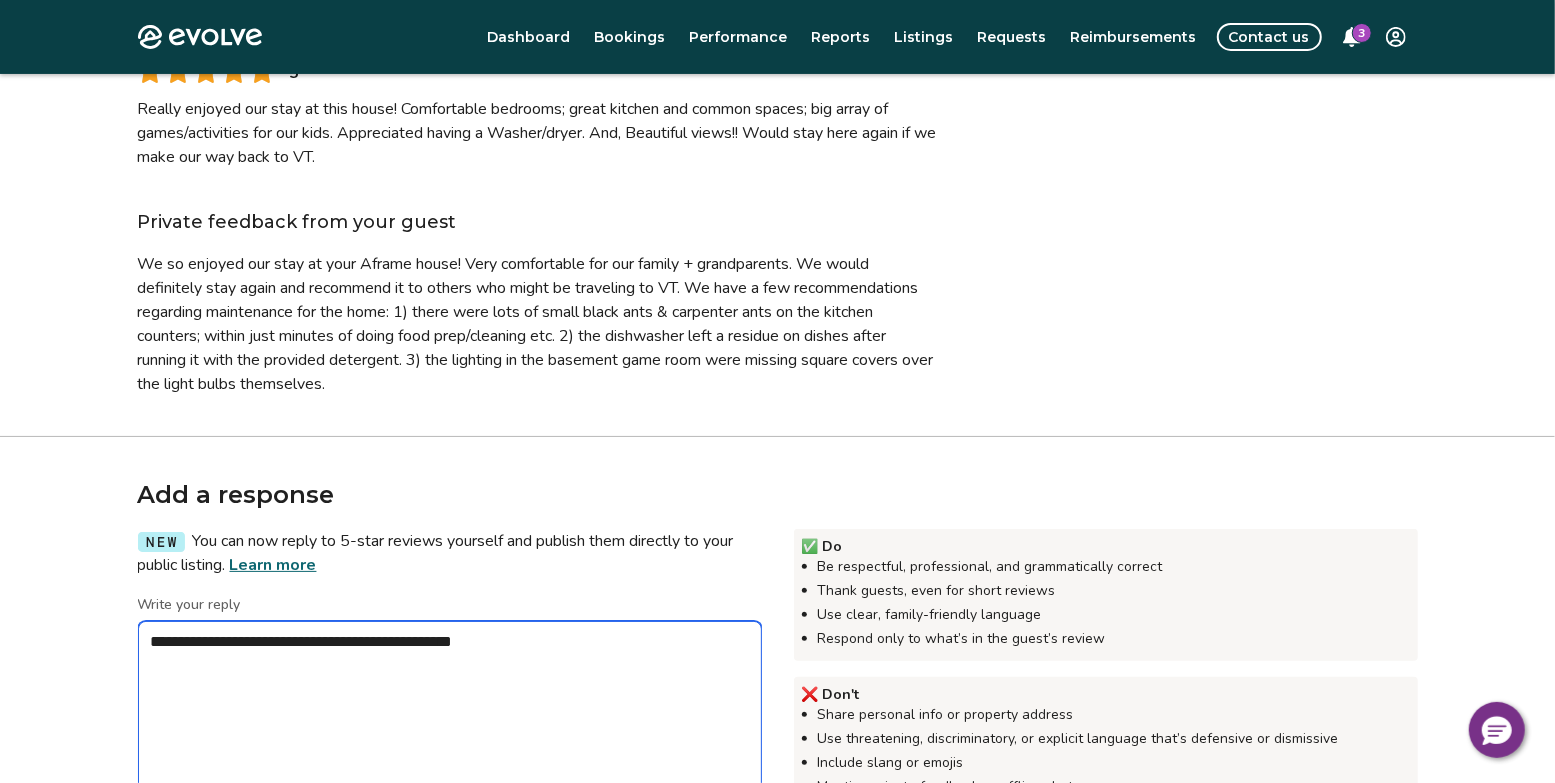 type on "*" 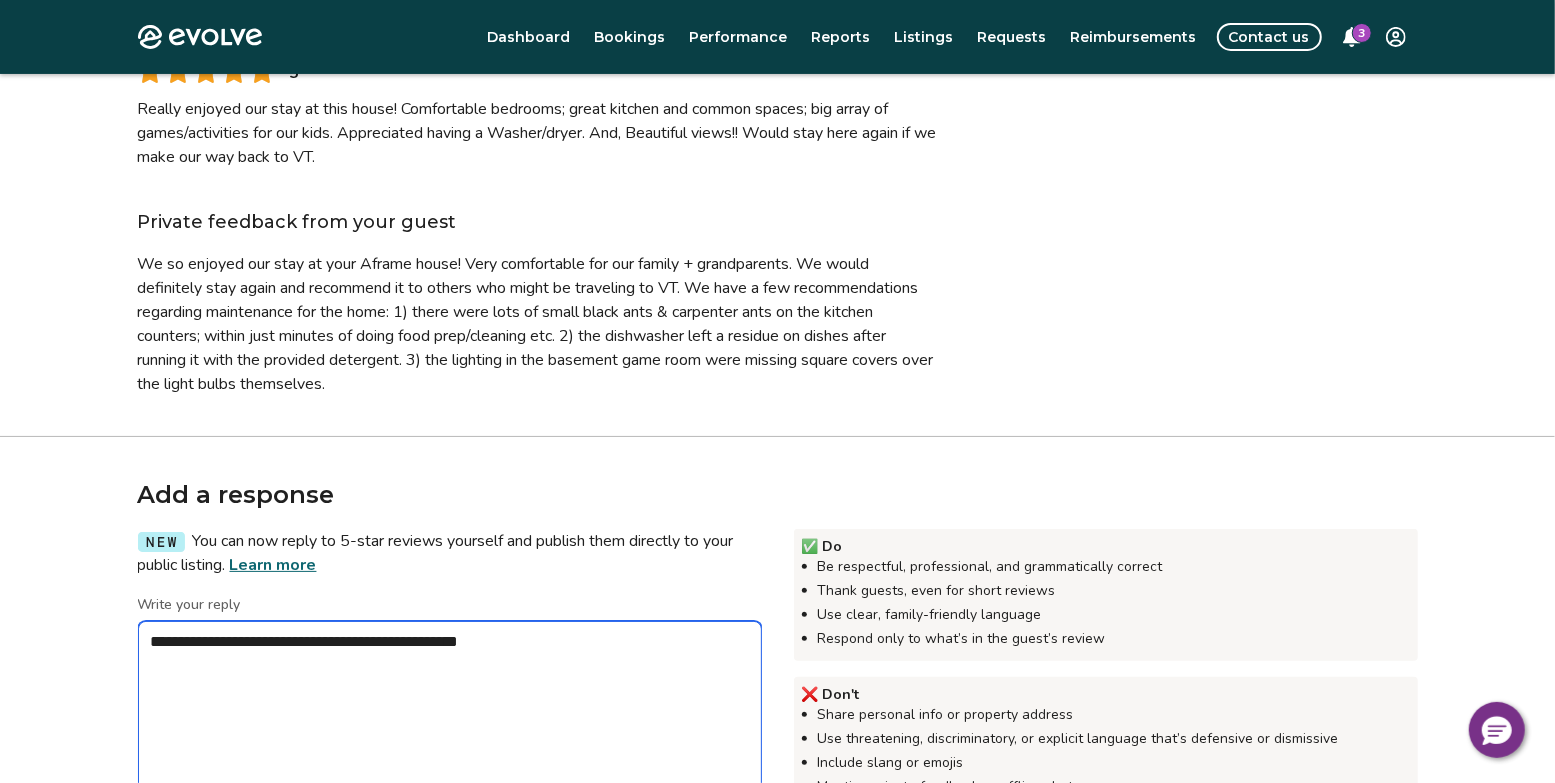 type on "*" 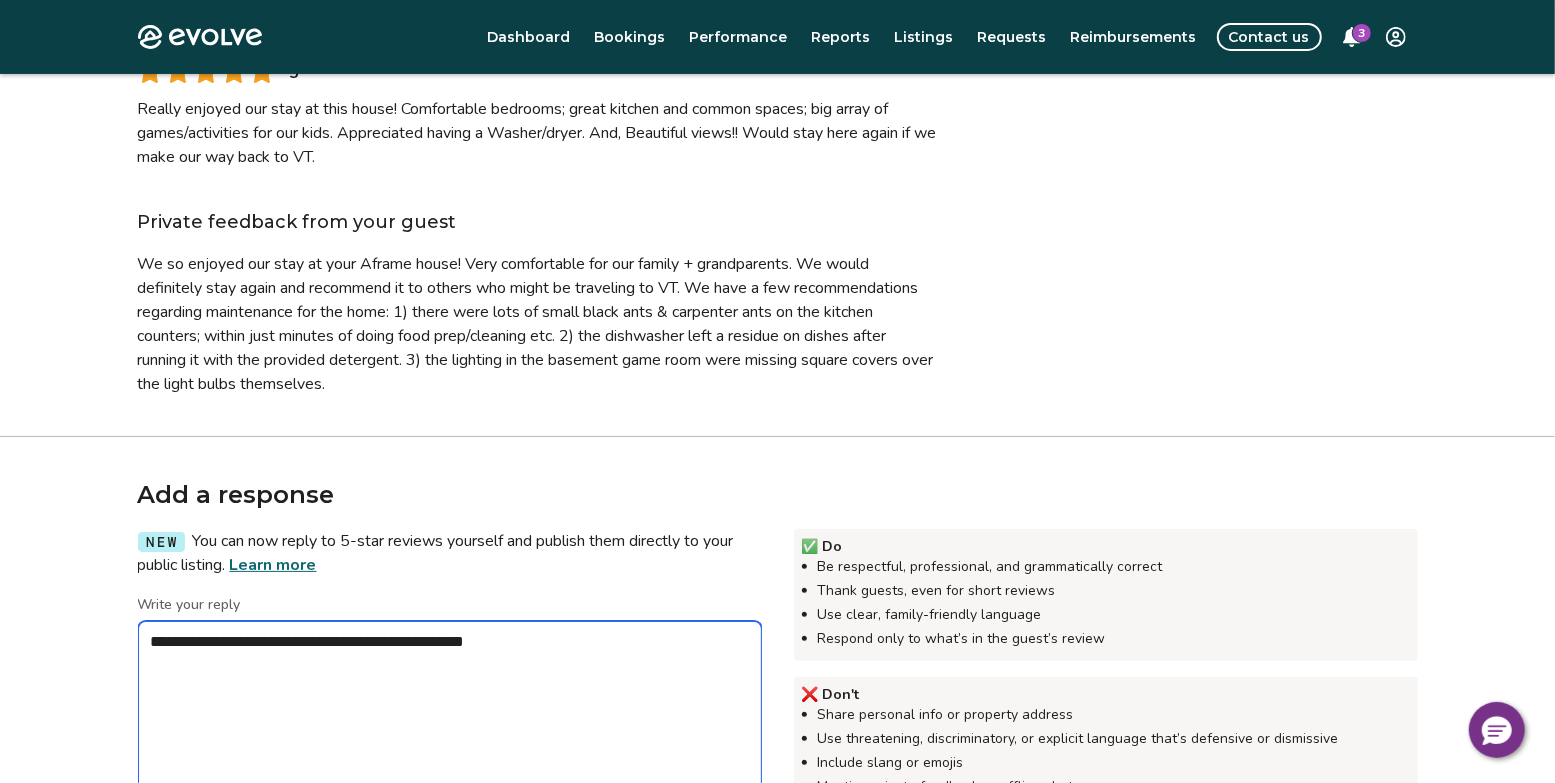 type on "*" 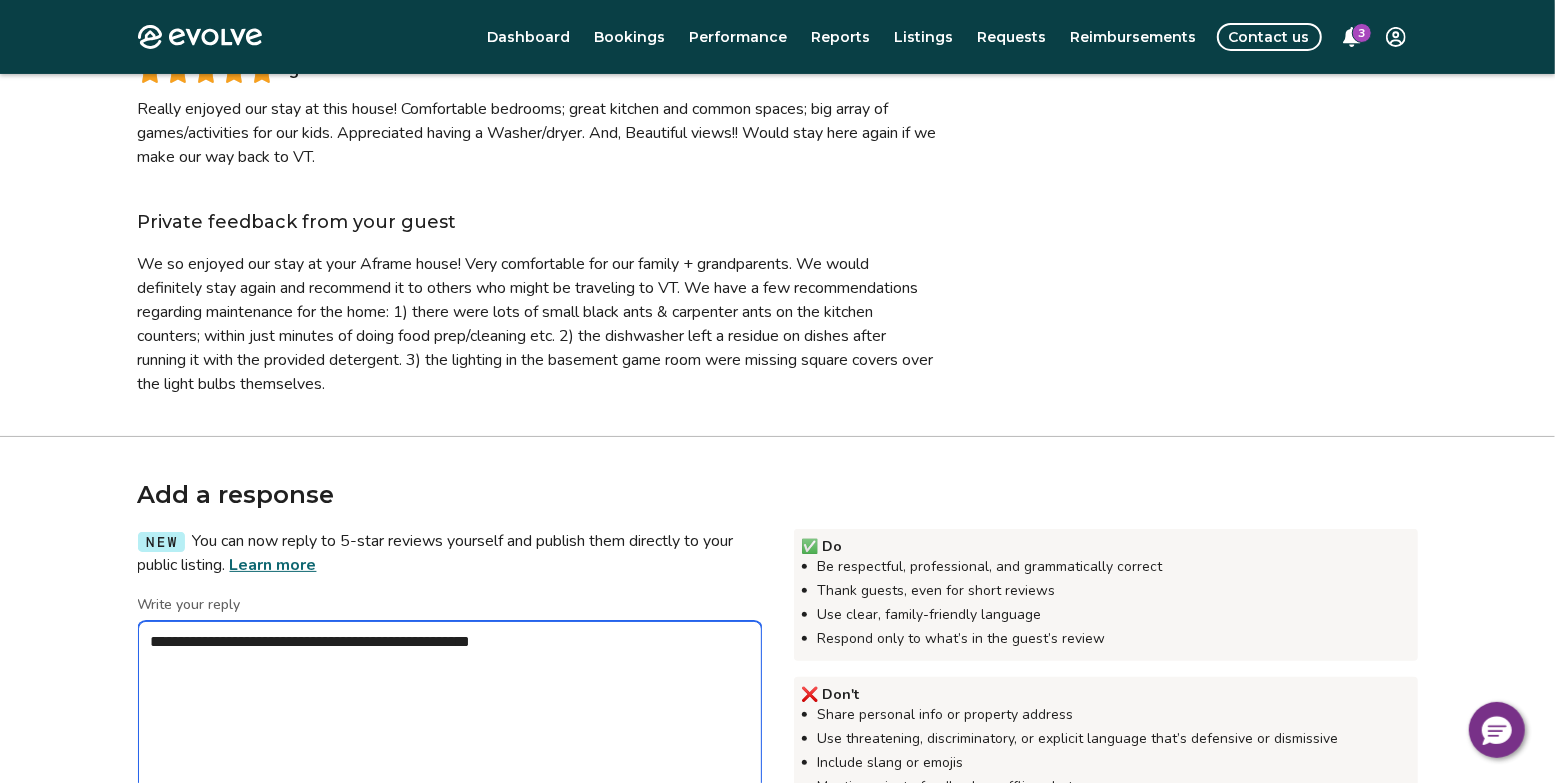 type on "*" 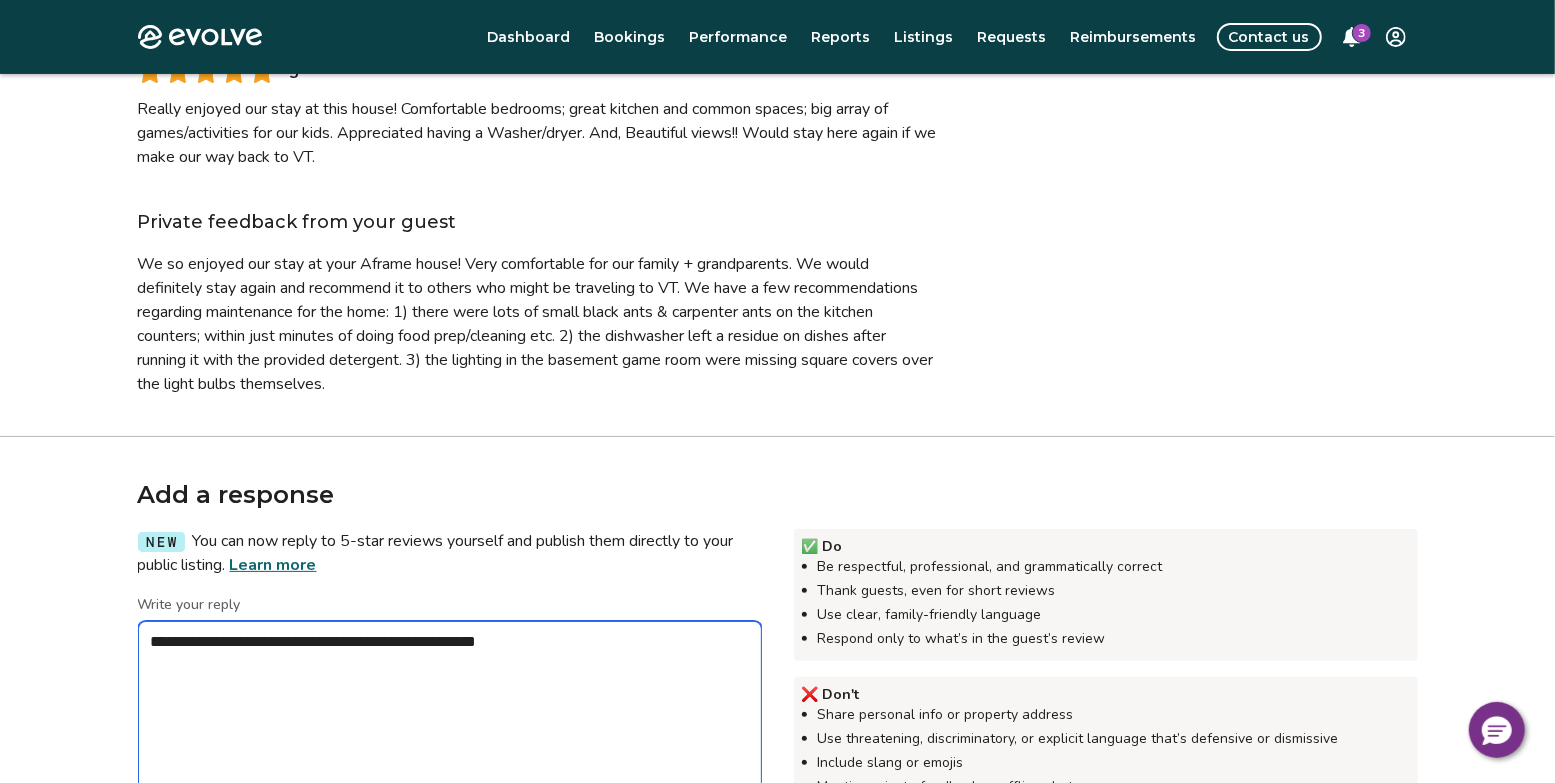 type on "*" 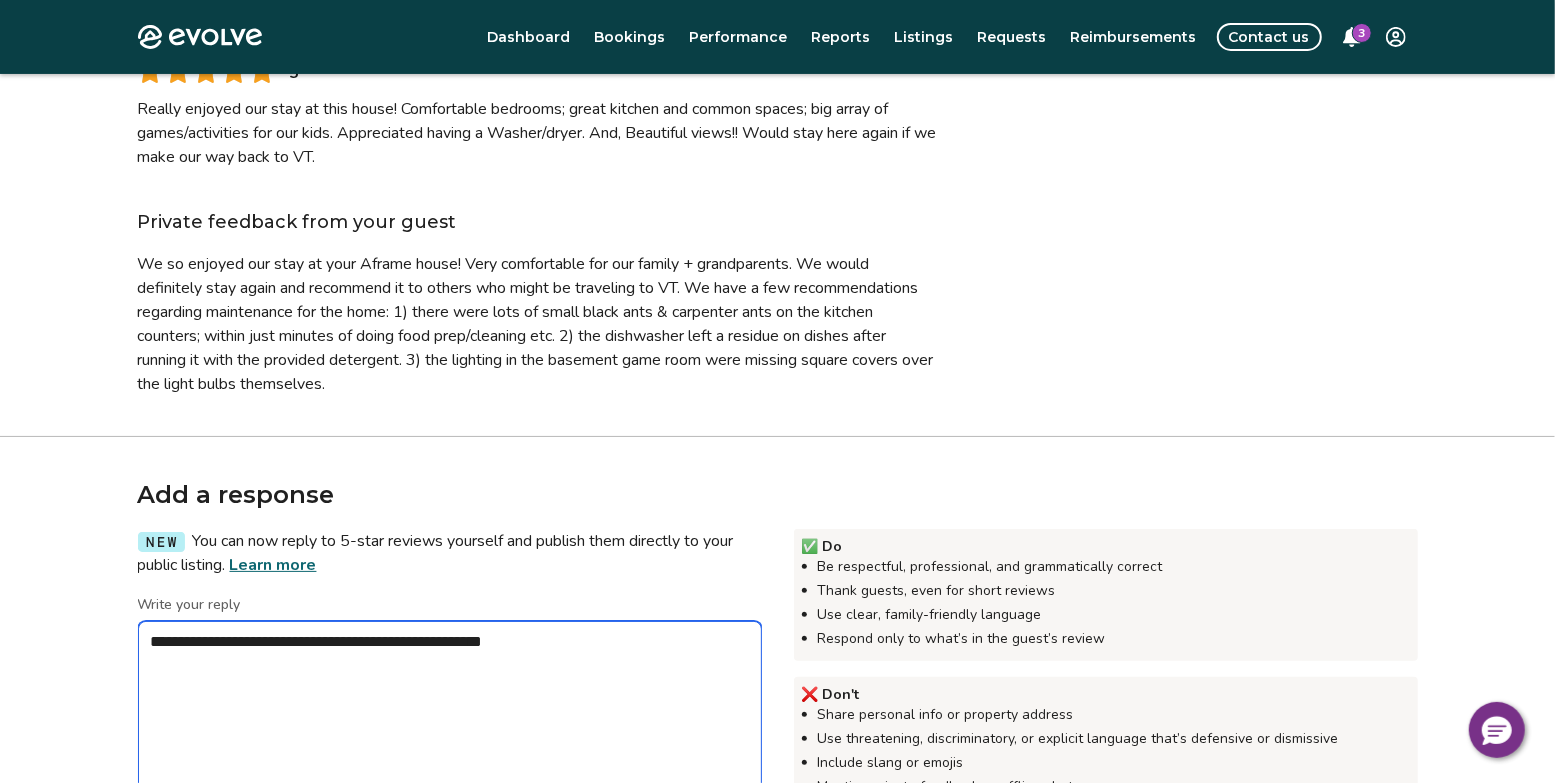 type on "*" 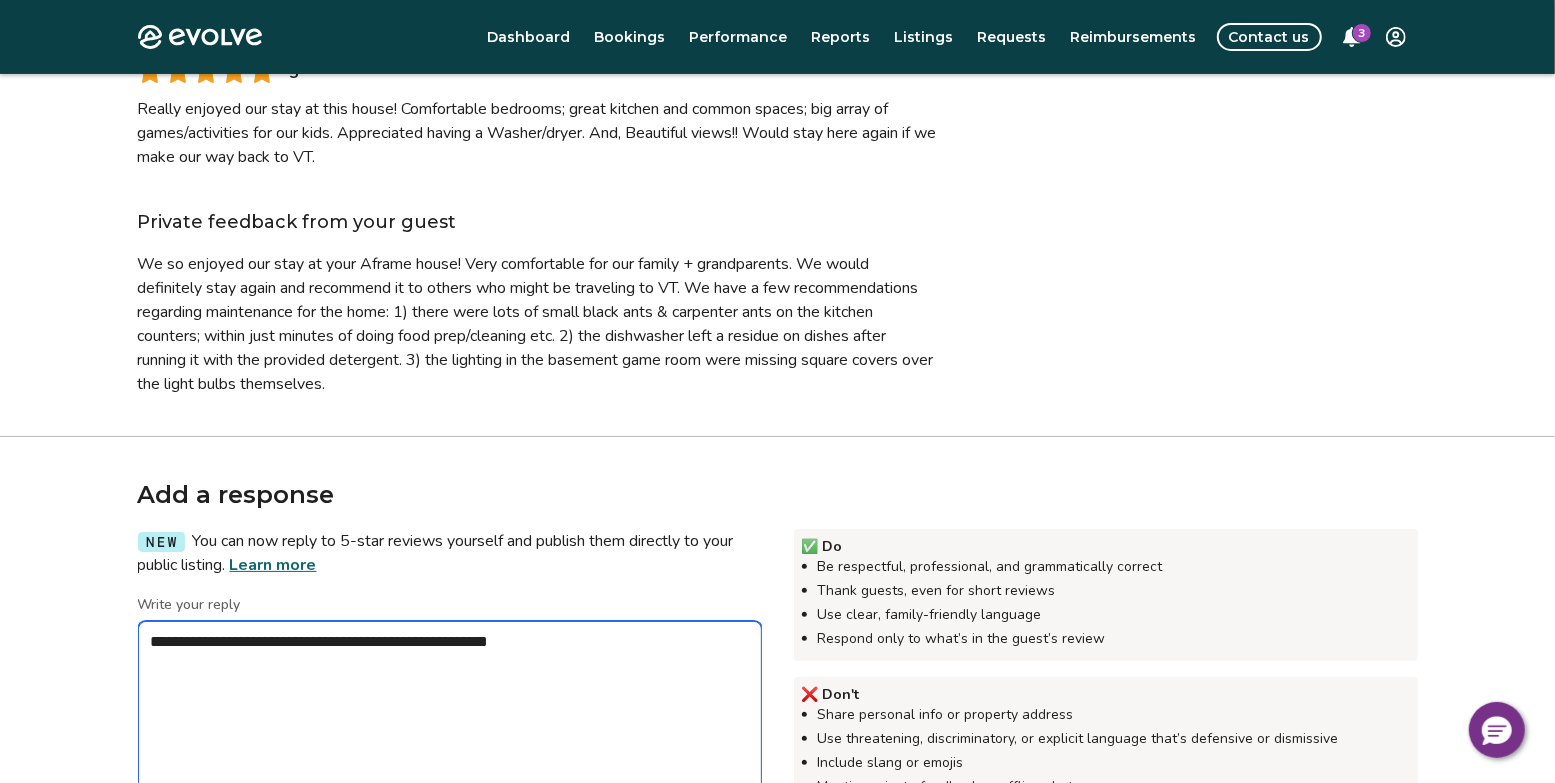 type on "*" 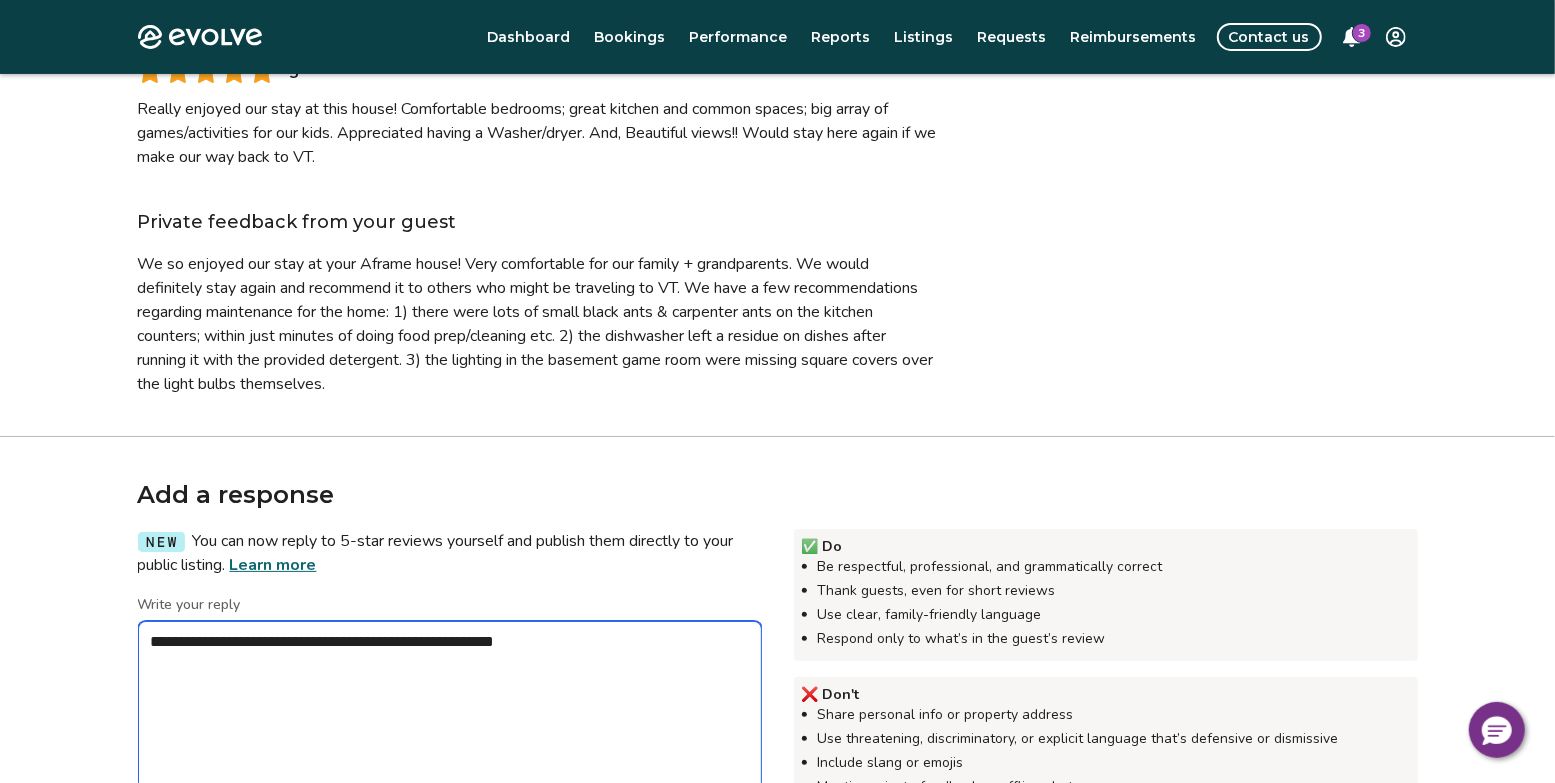 type on "*" 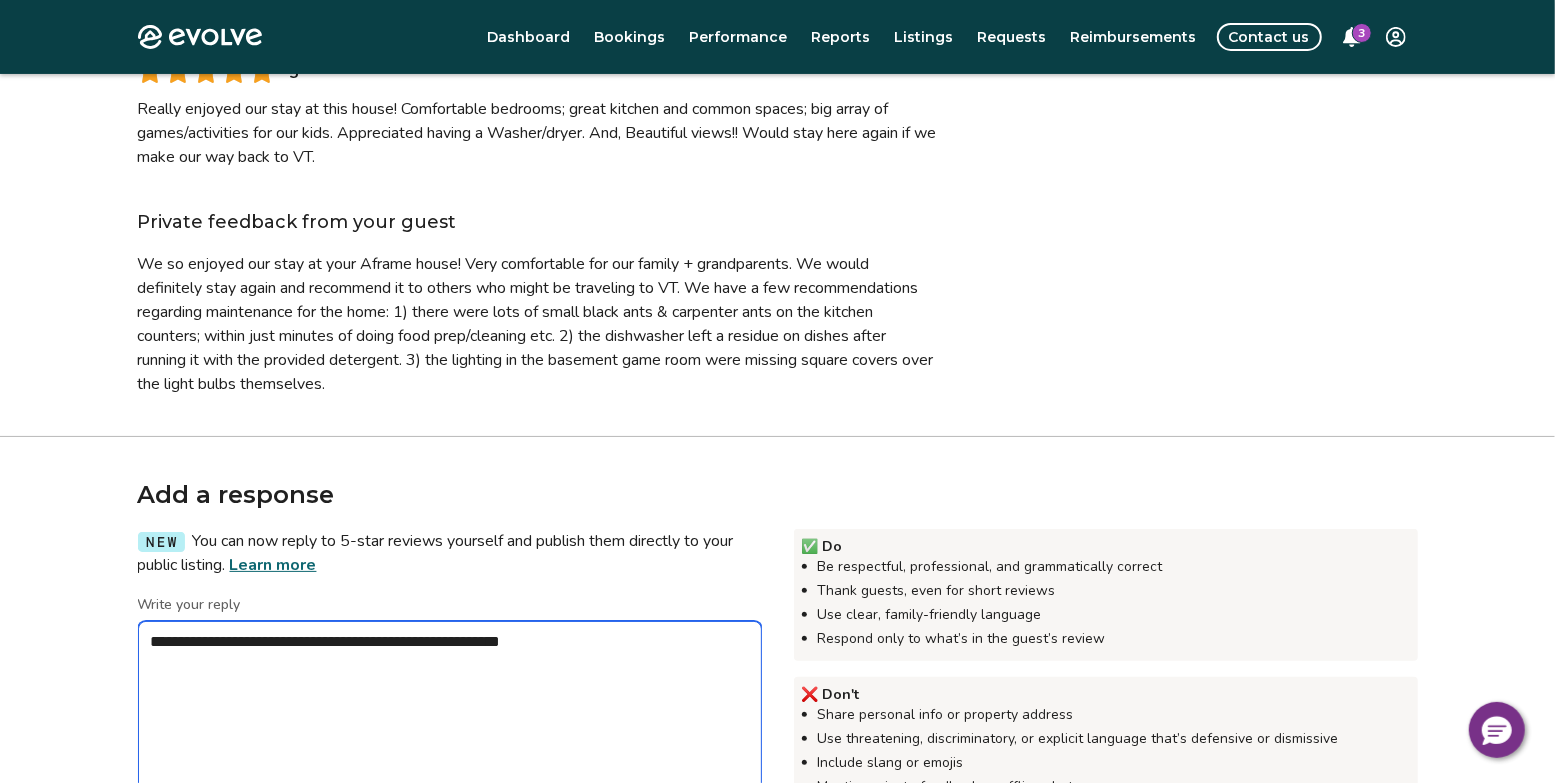 type on "*" 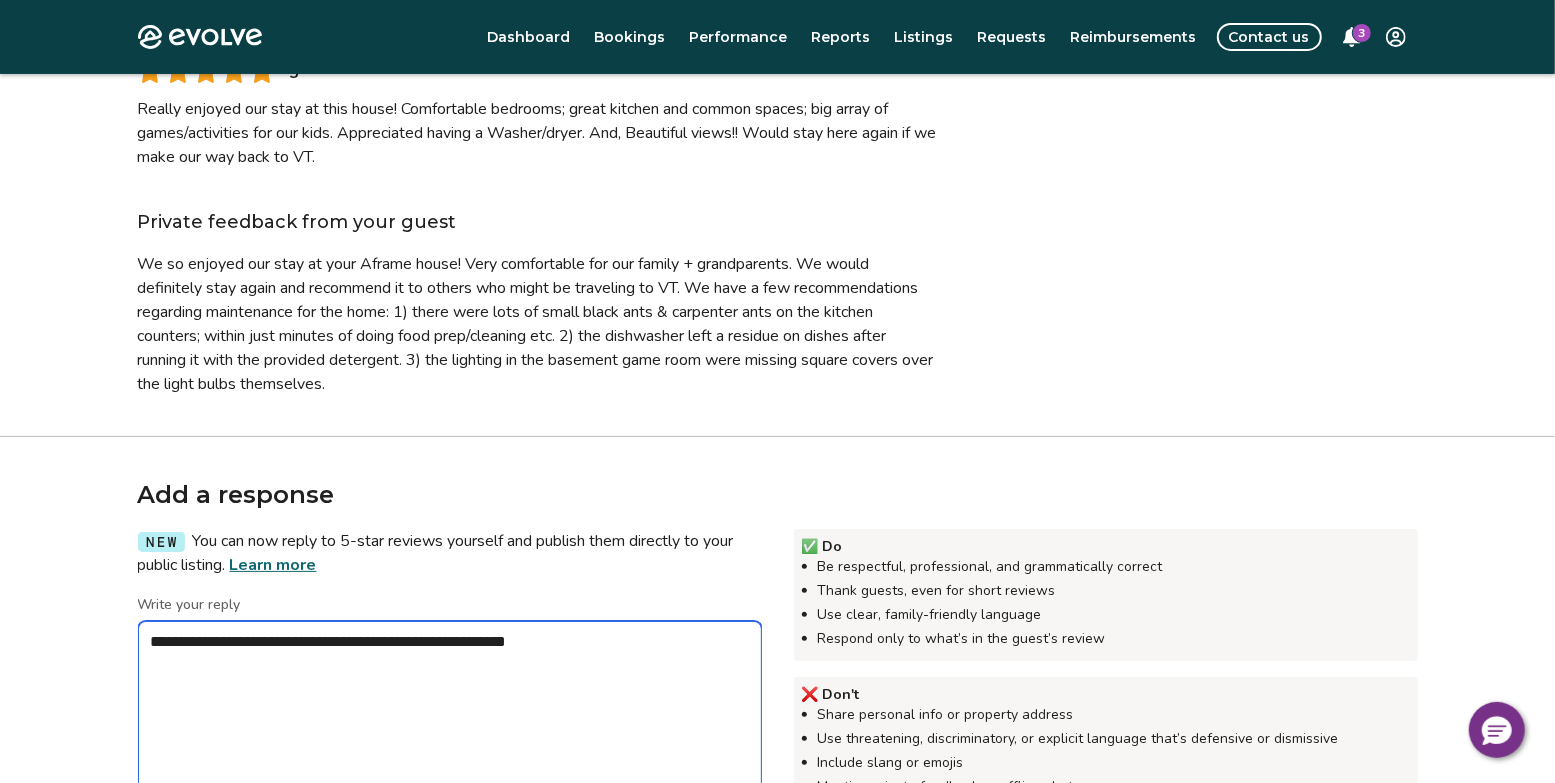 type on "*" 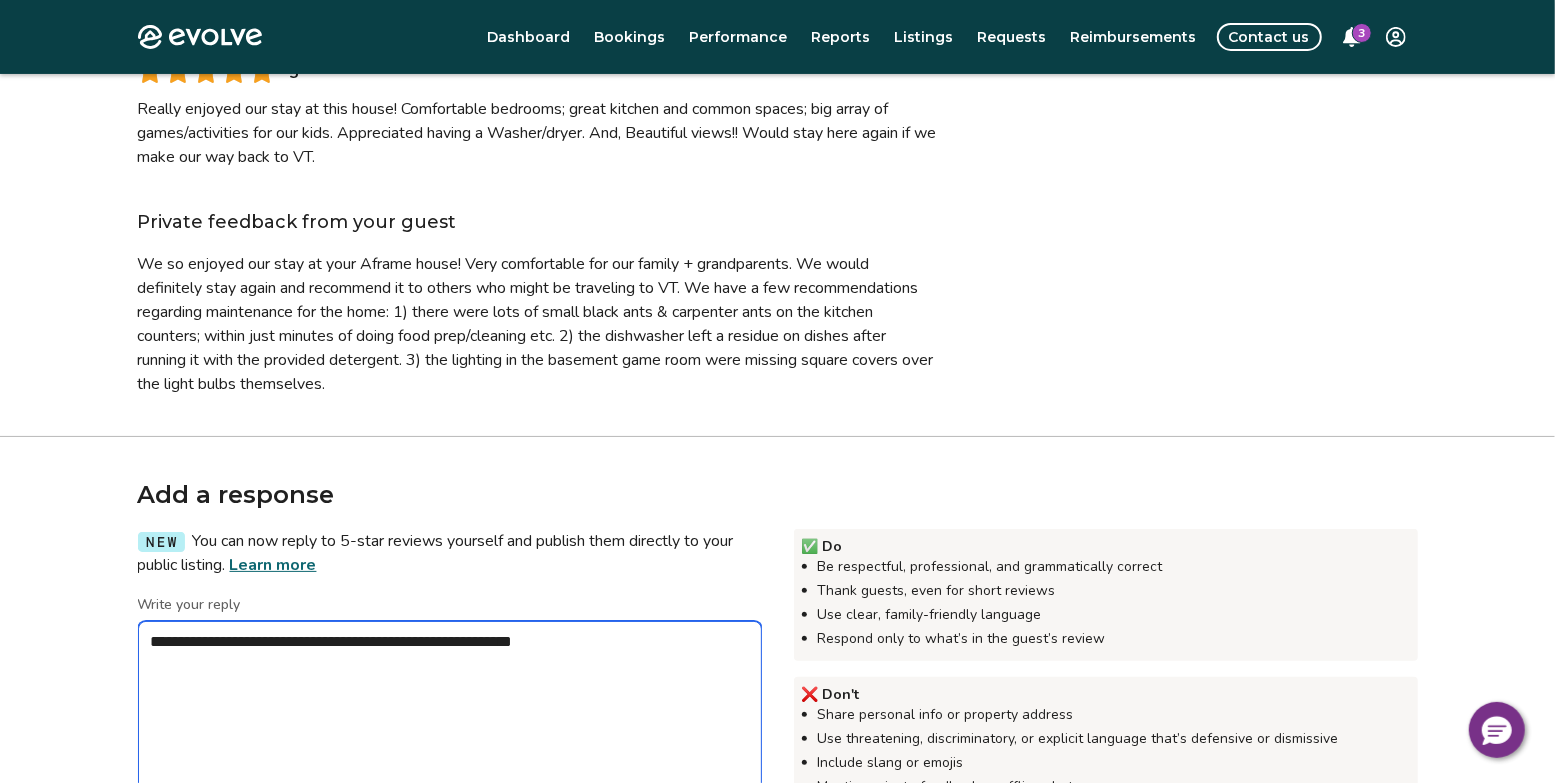 type on "*" 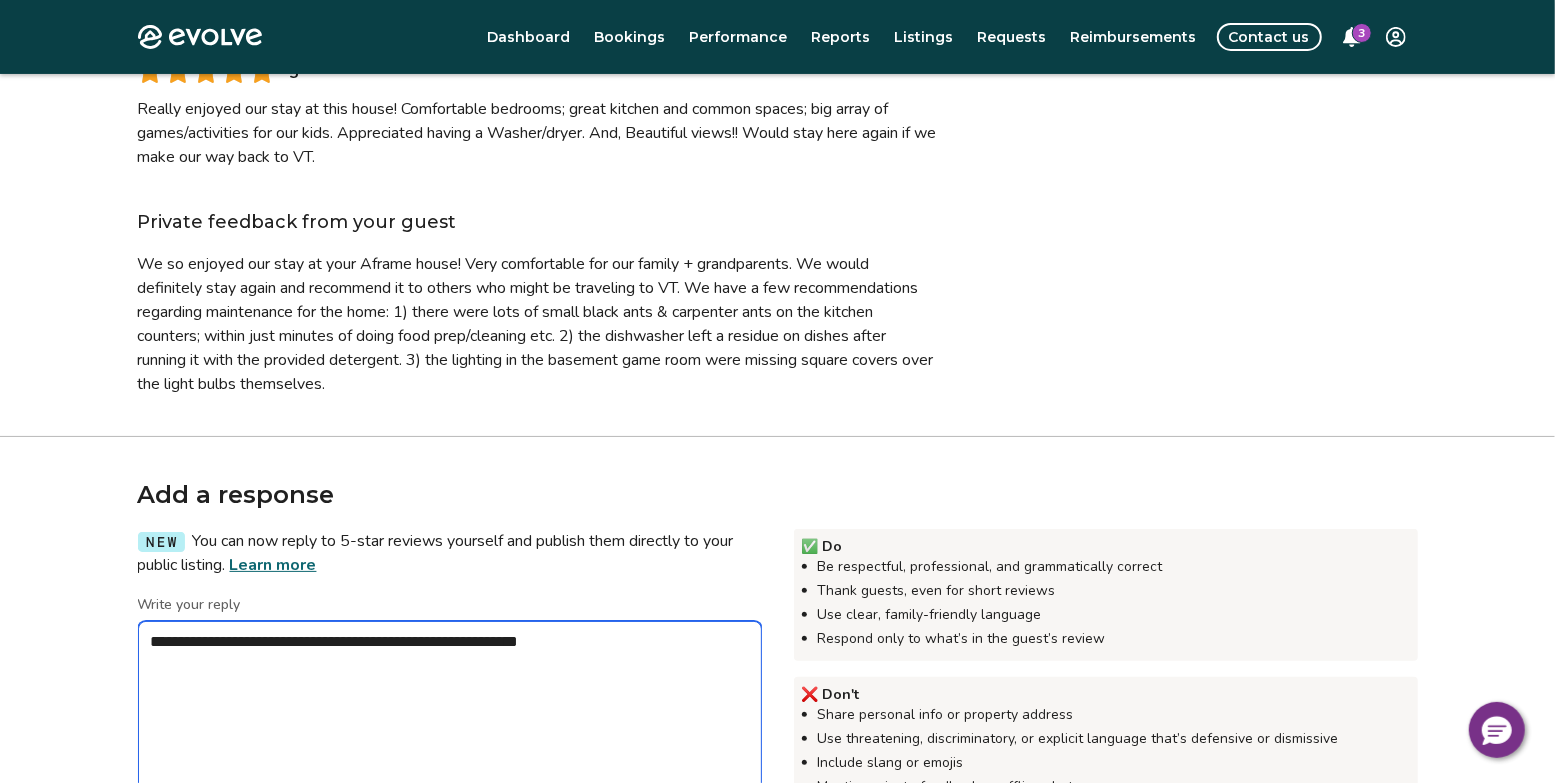 type on "*" 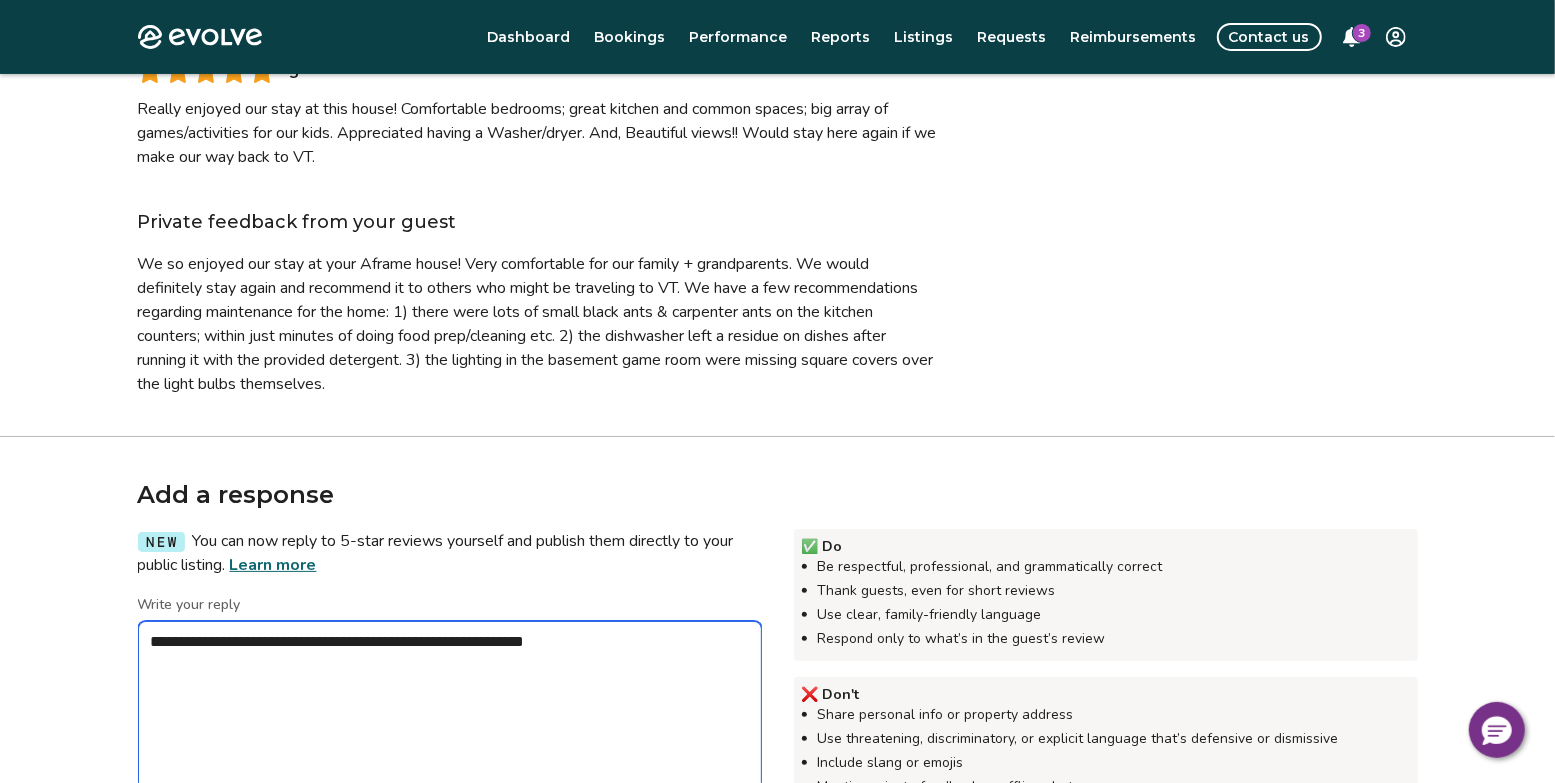 type on "*" 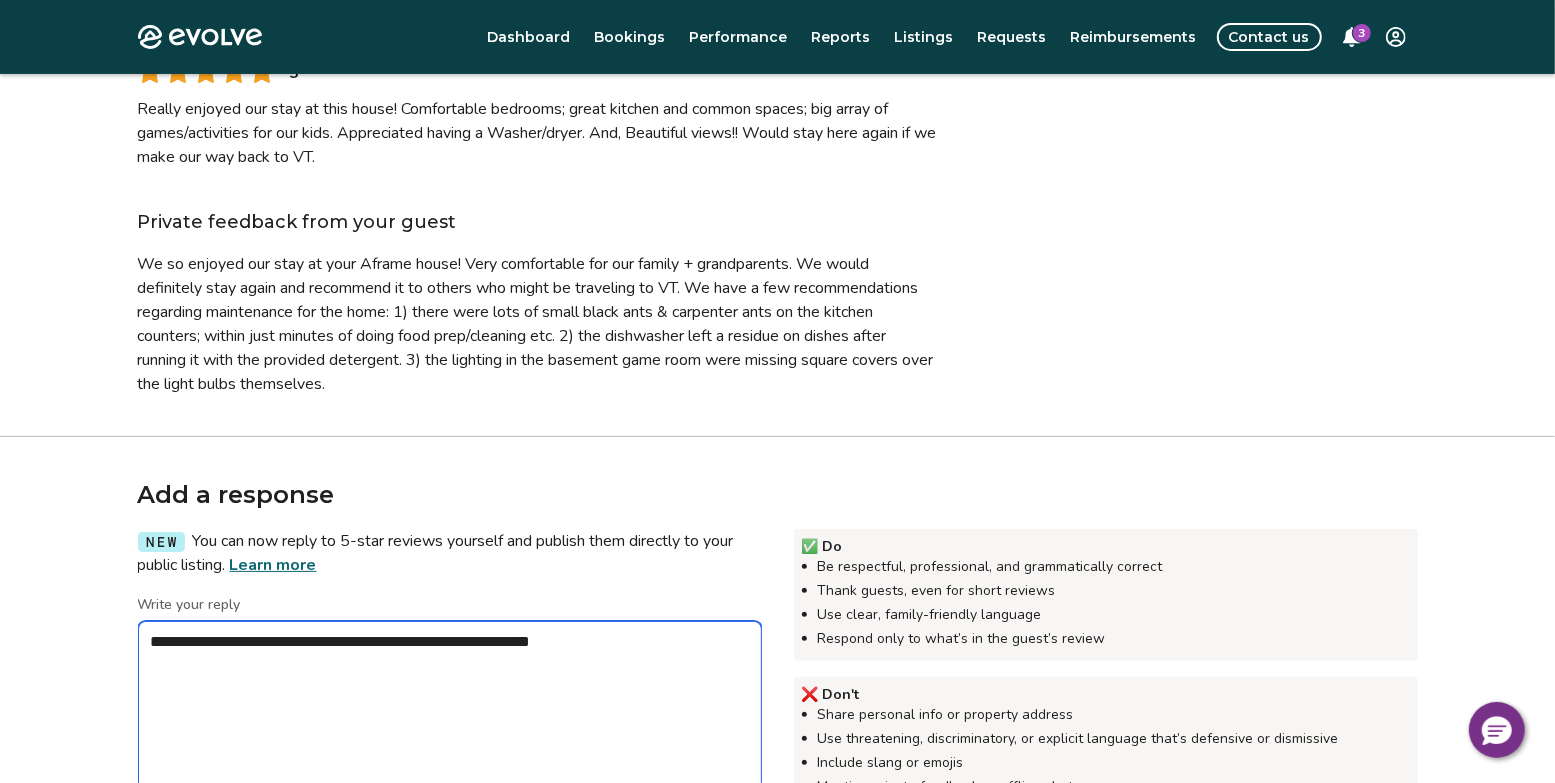 type on "*" 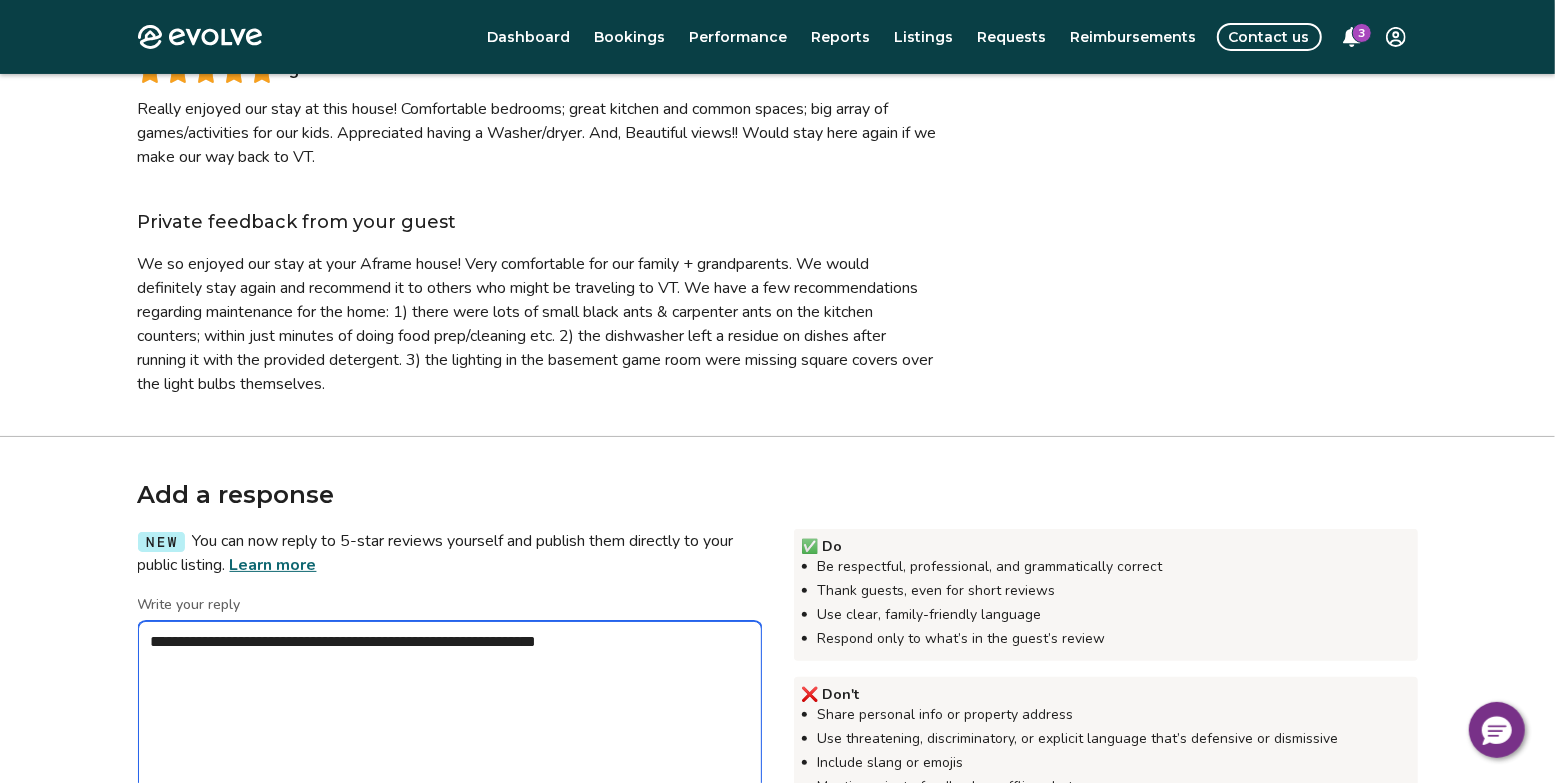 type on "*" 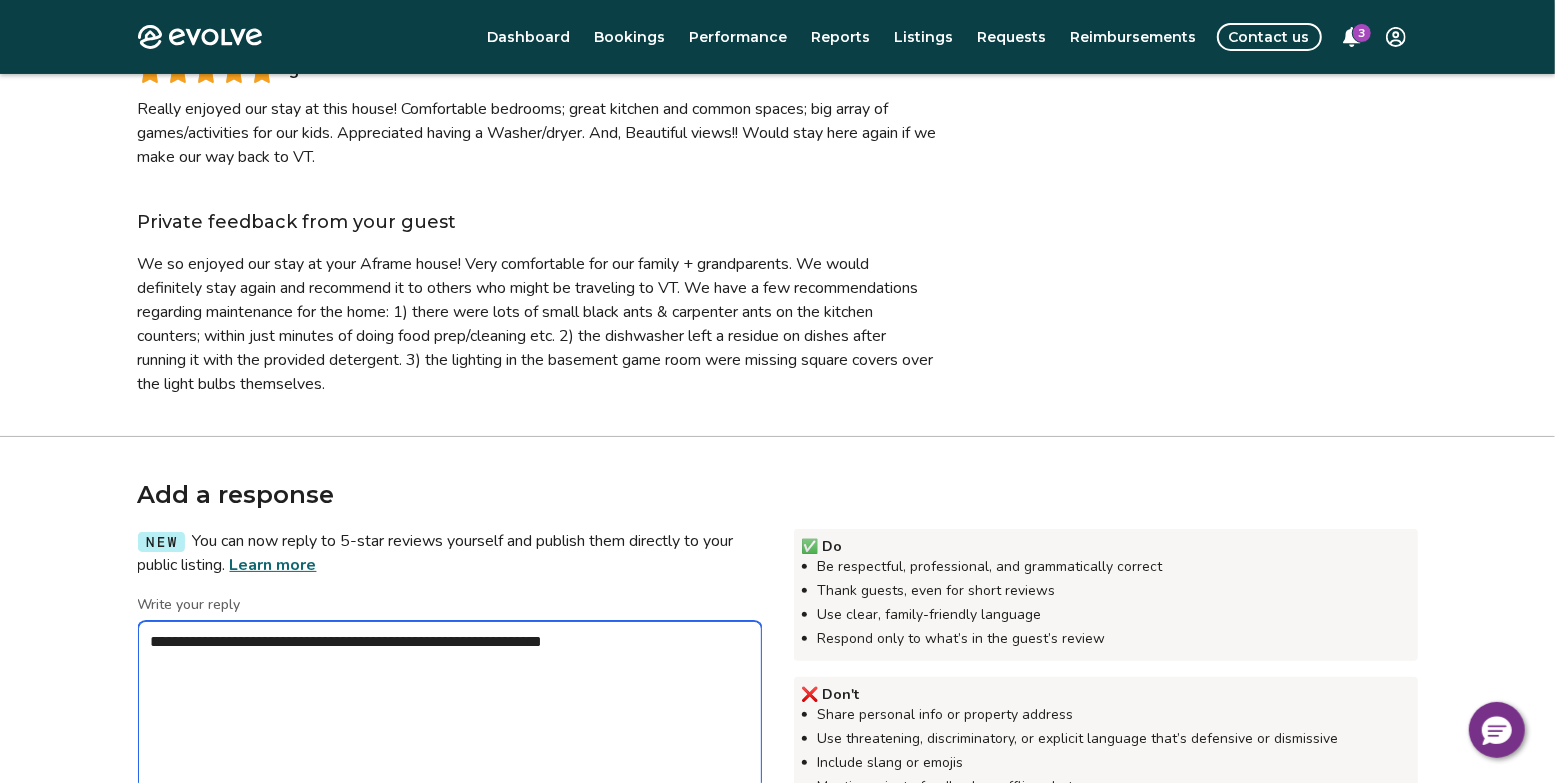 type on "*" 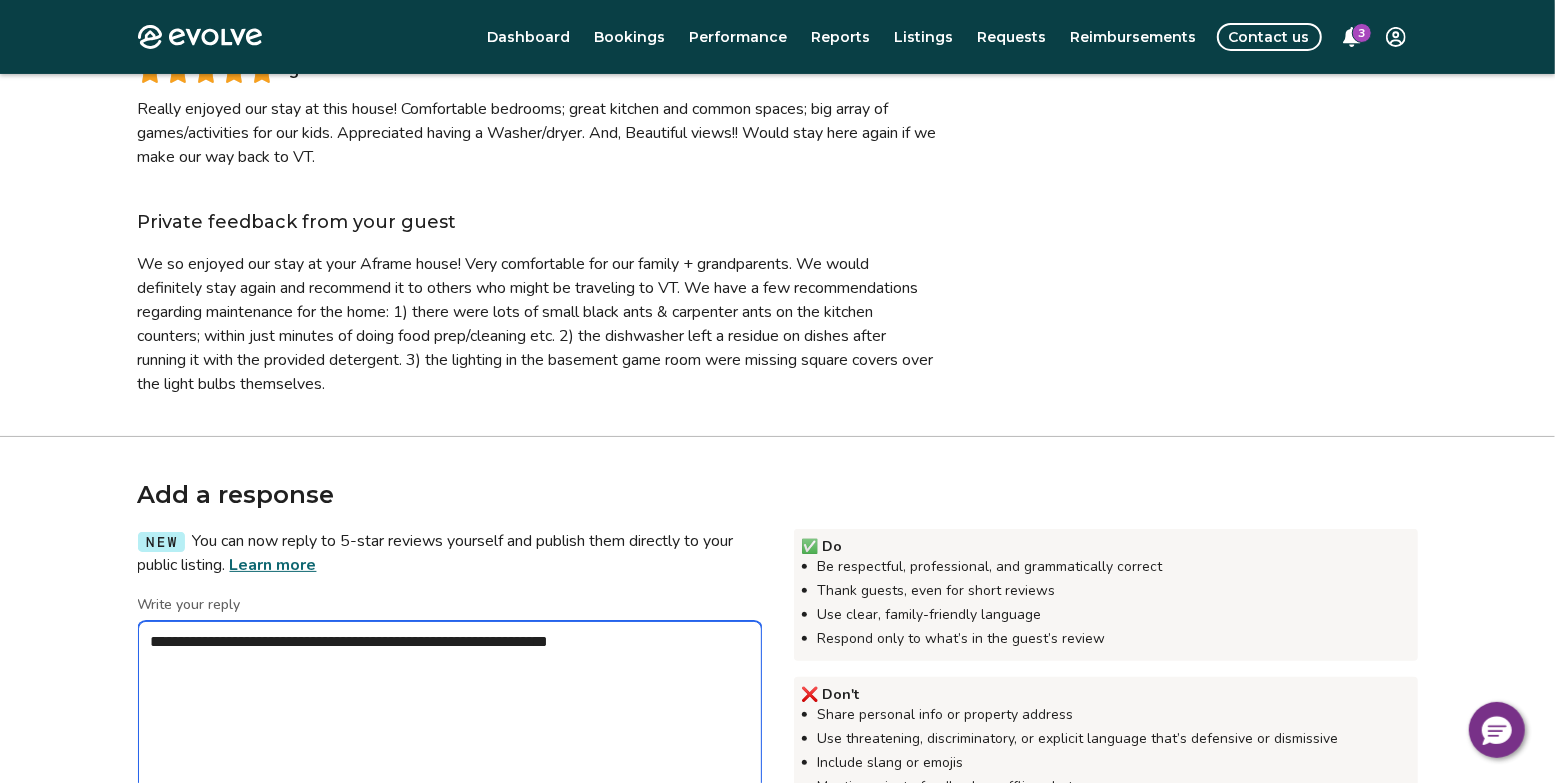 type on "*" 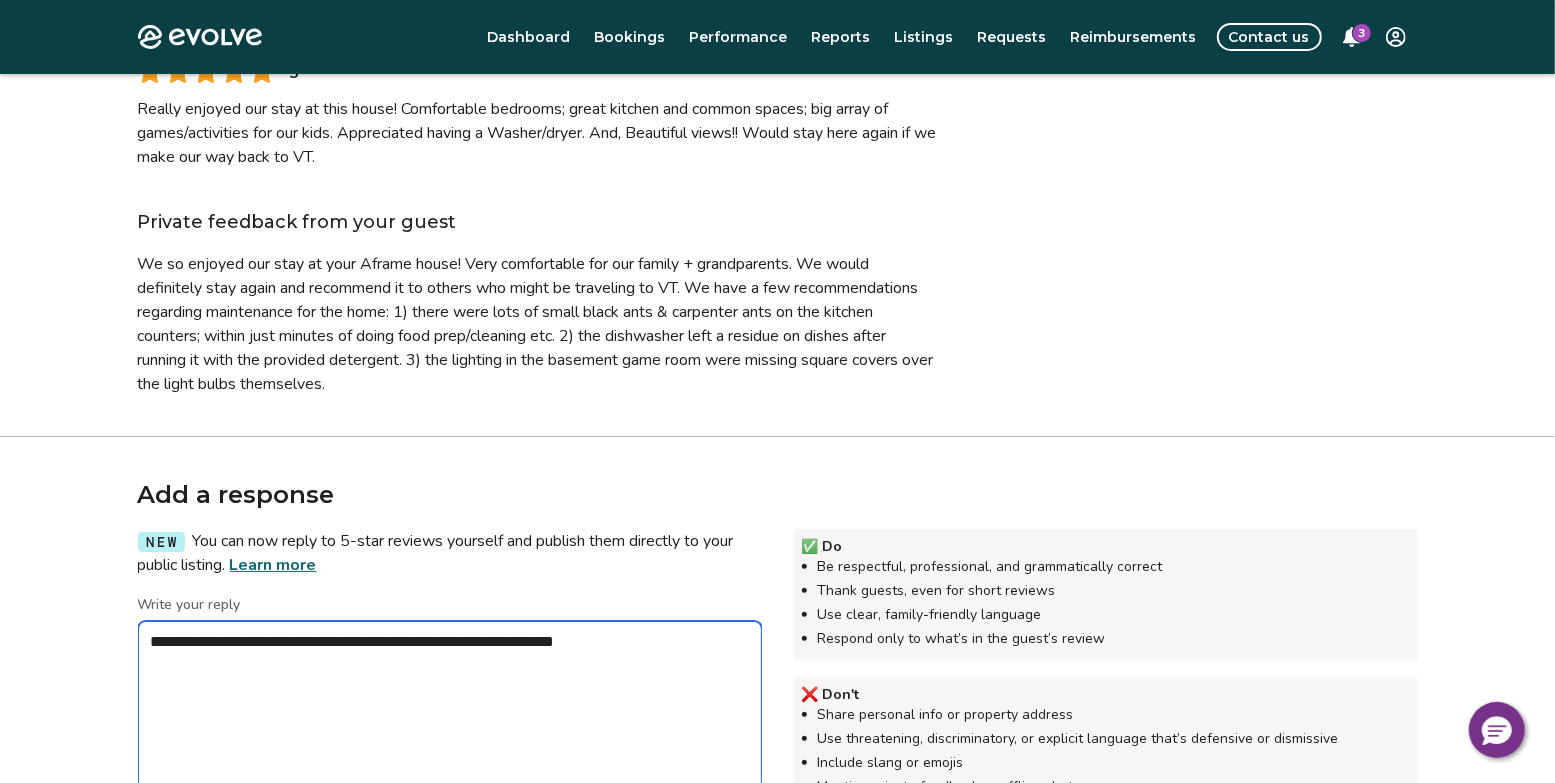 type on "*" 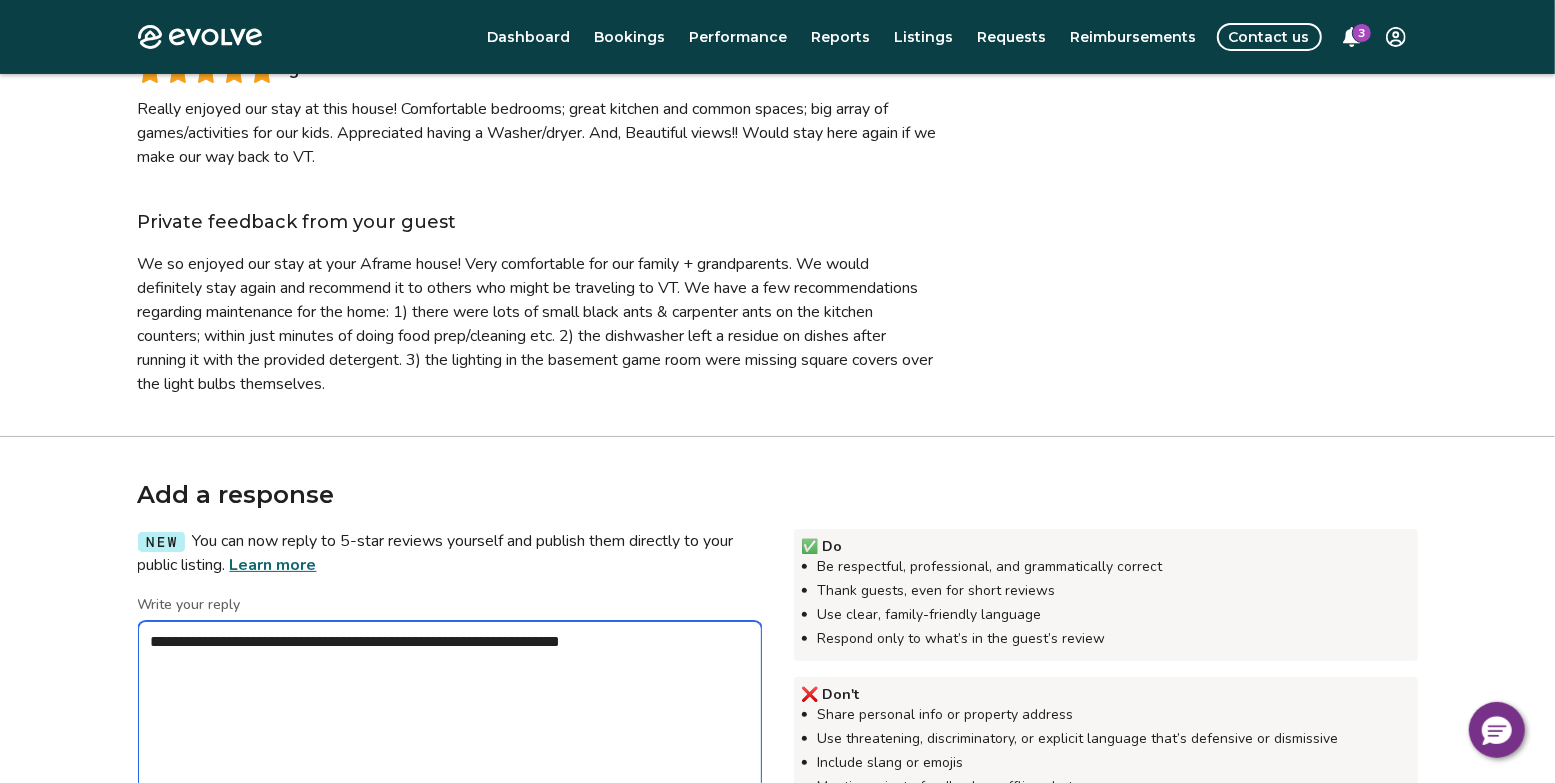 type on "*" 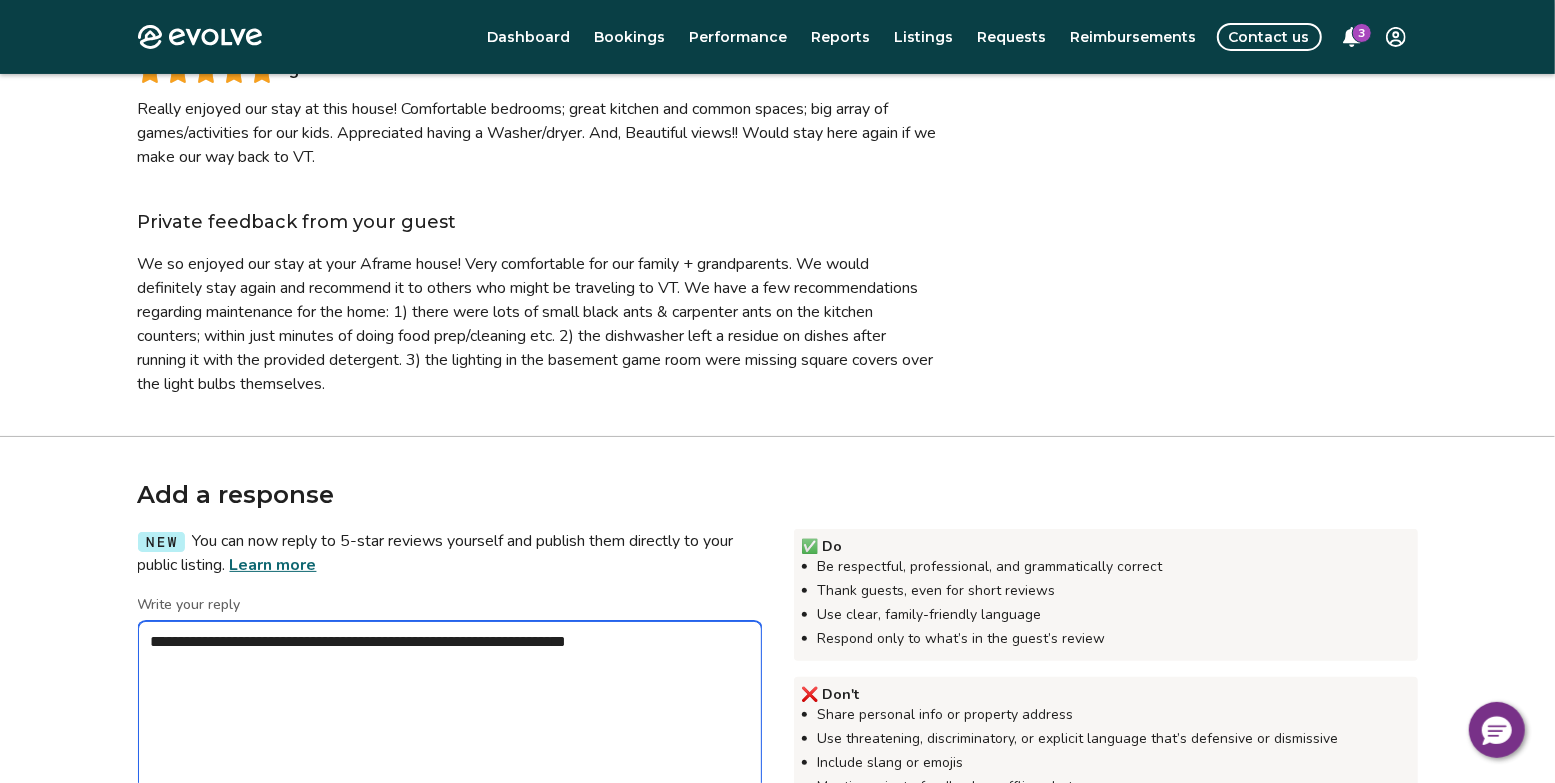 type on "*" 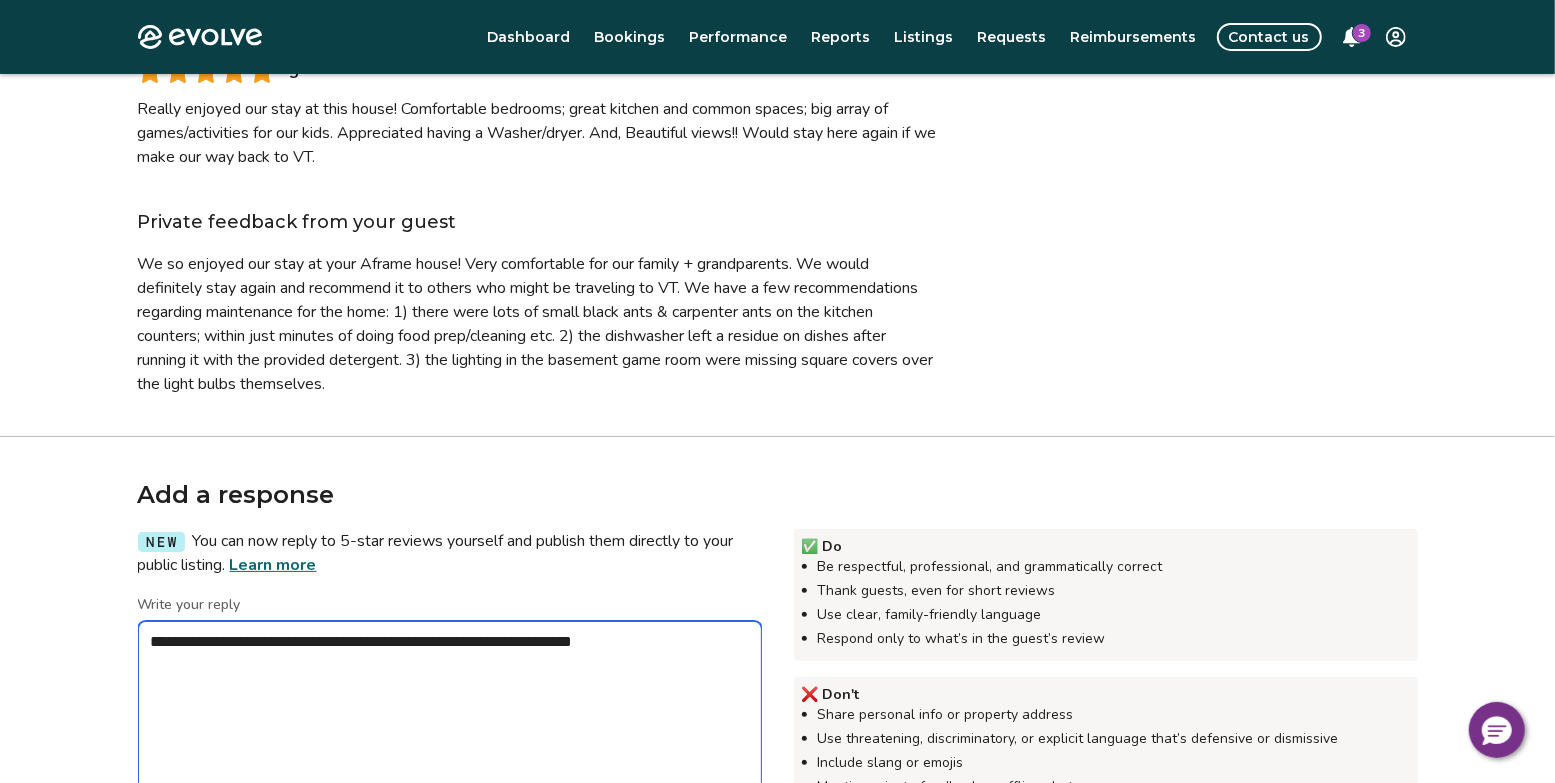 type on "*" 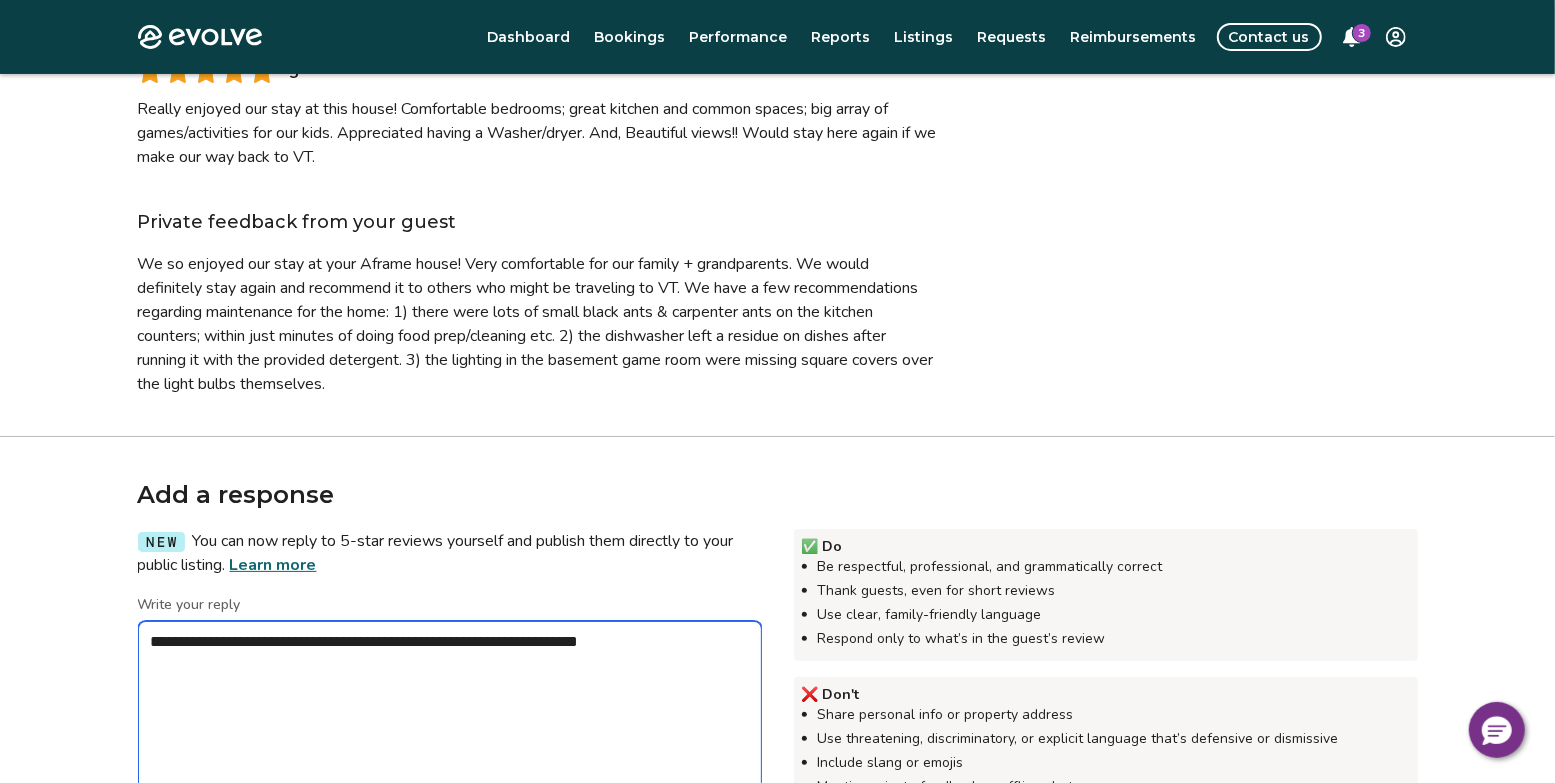 type on "*" 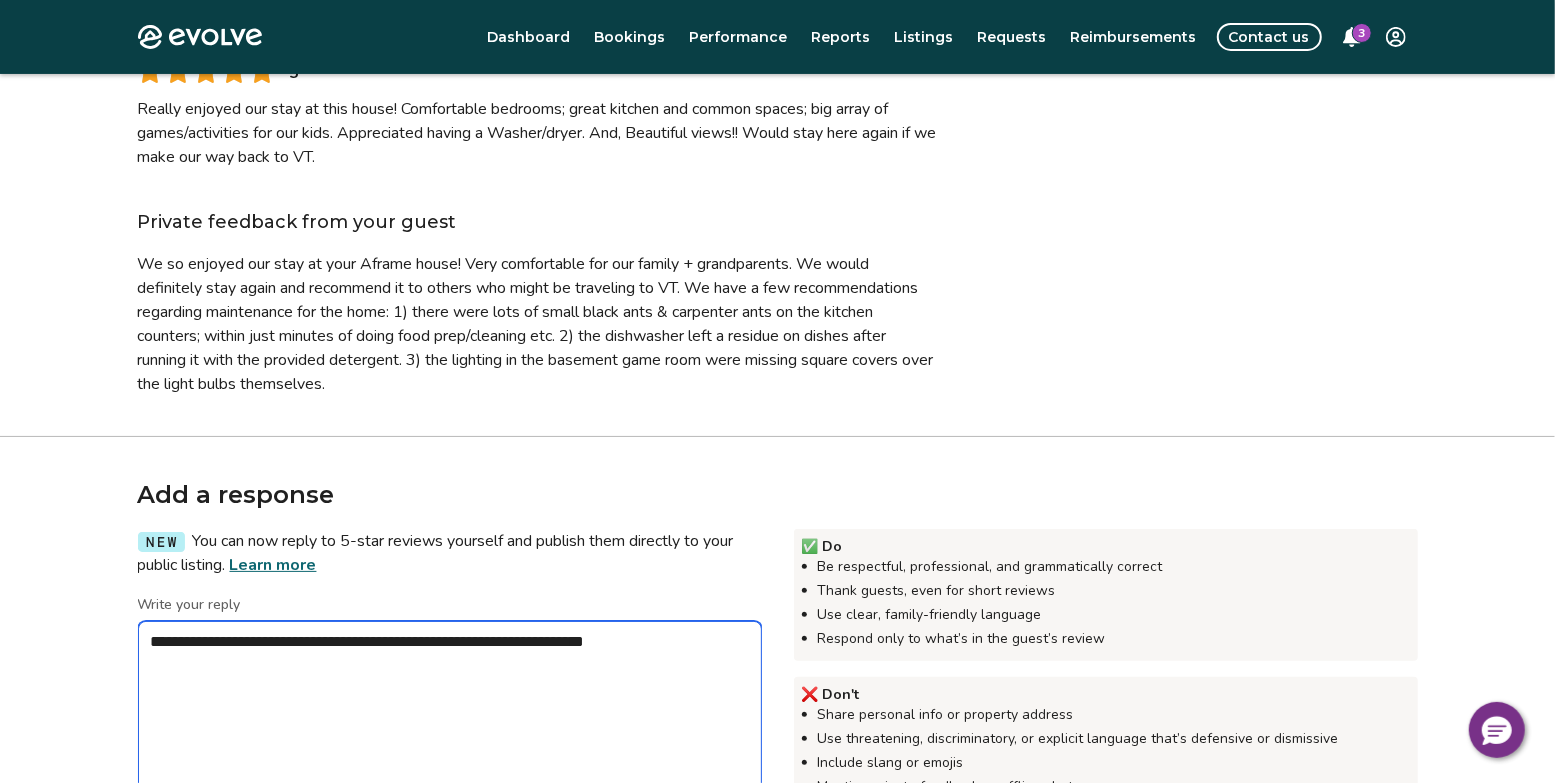 type on "*" 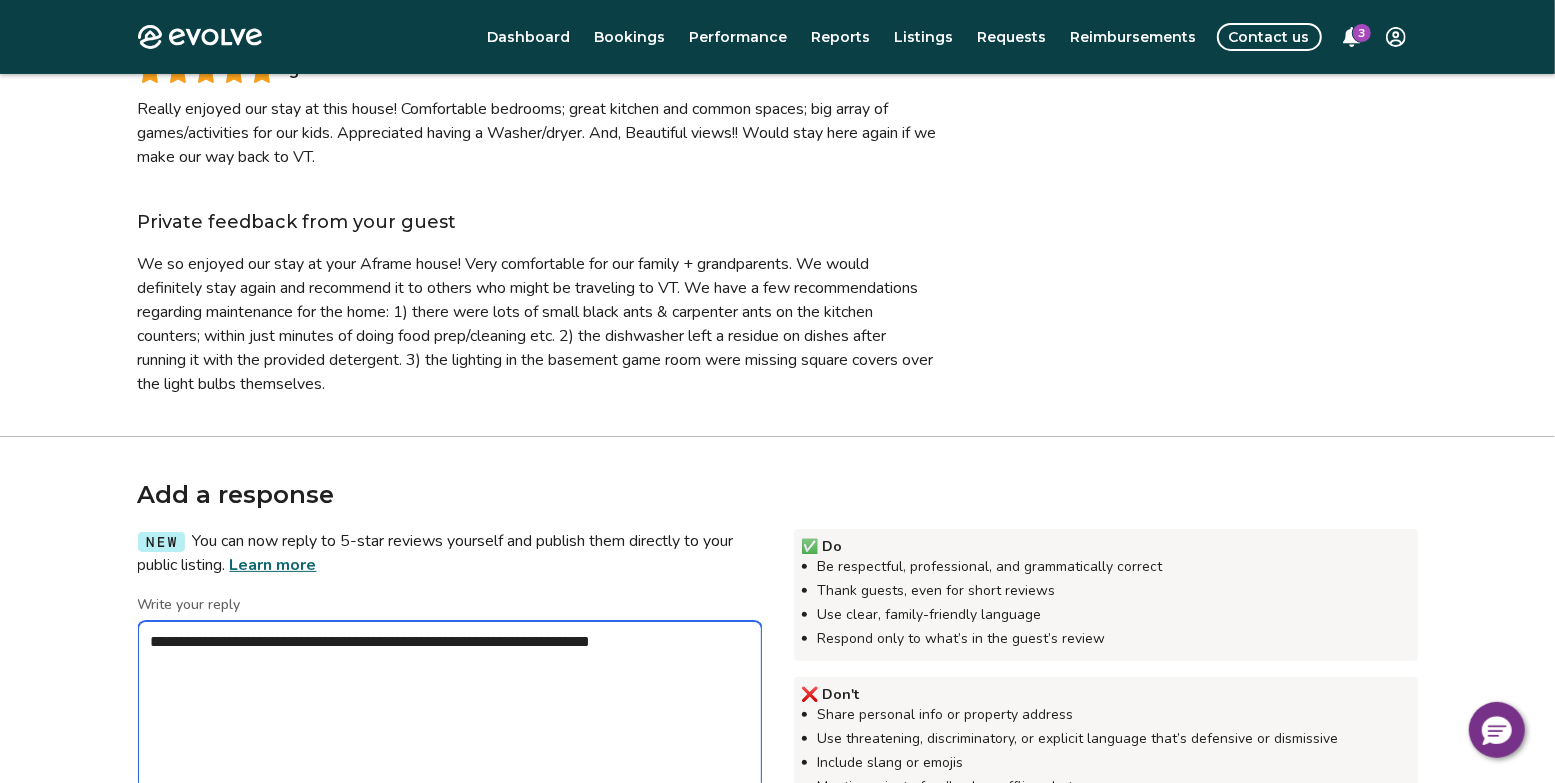 type on "*" 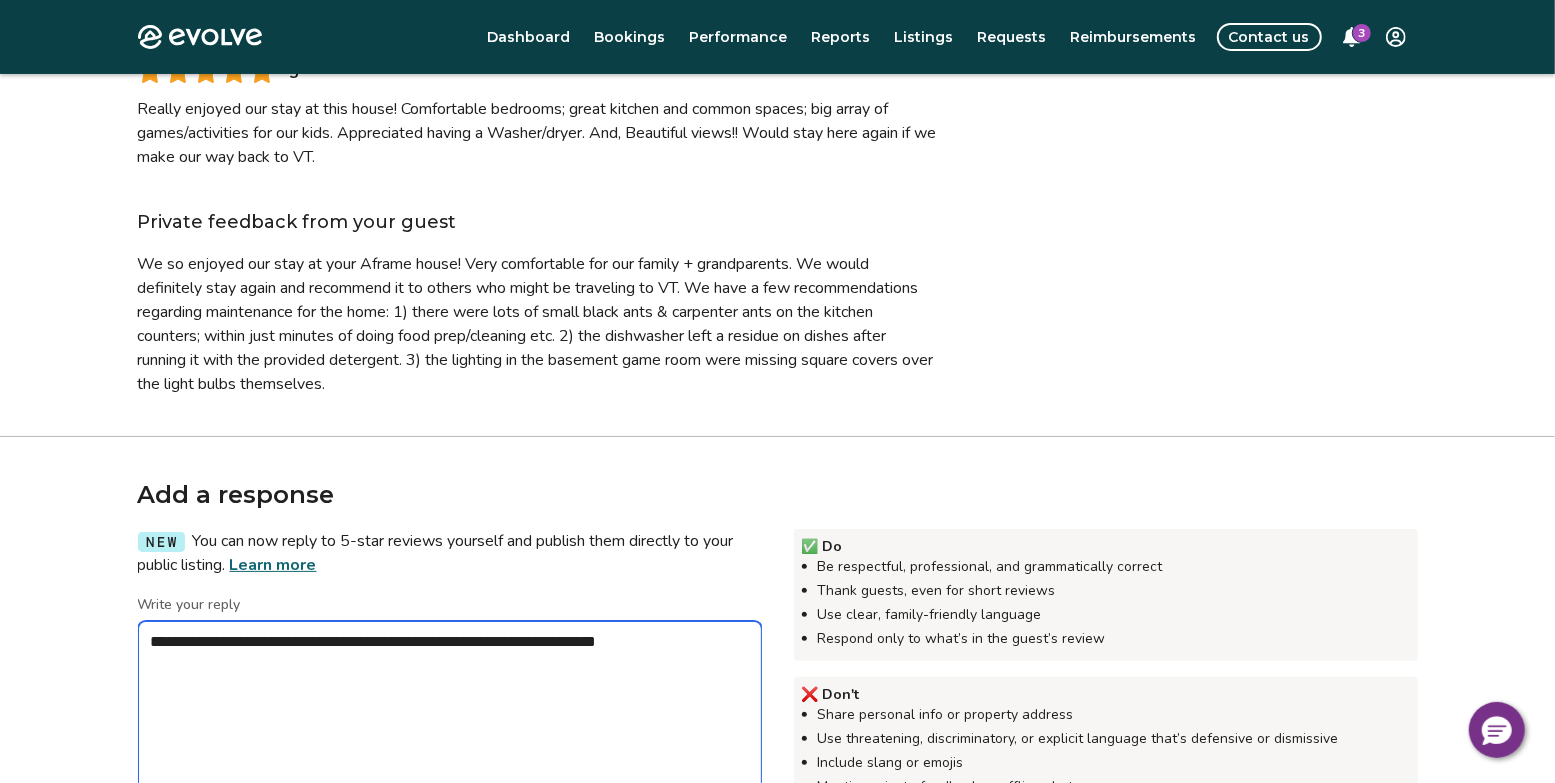 type on "*" 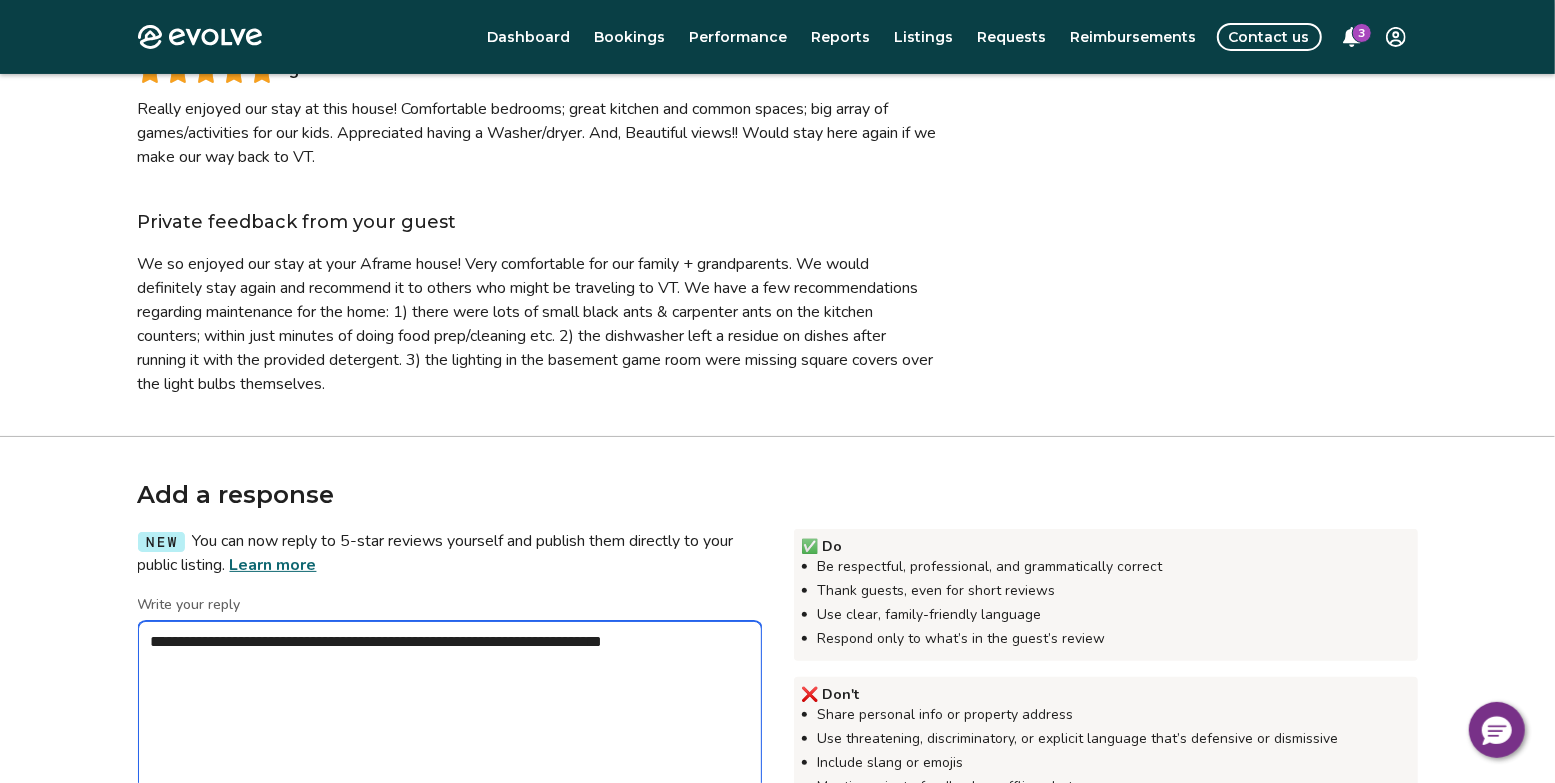 type on "*" 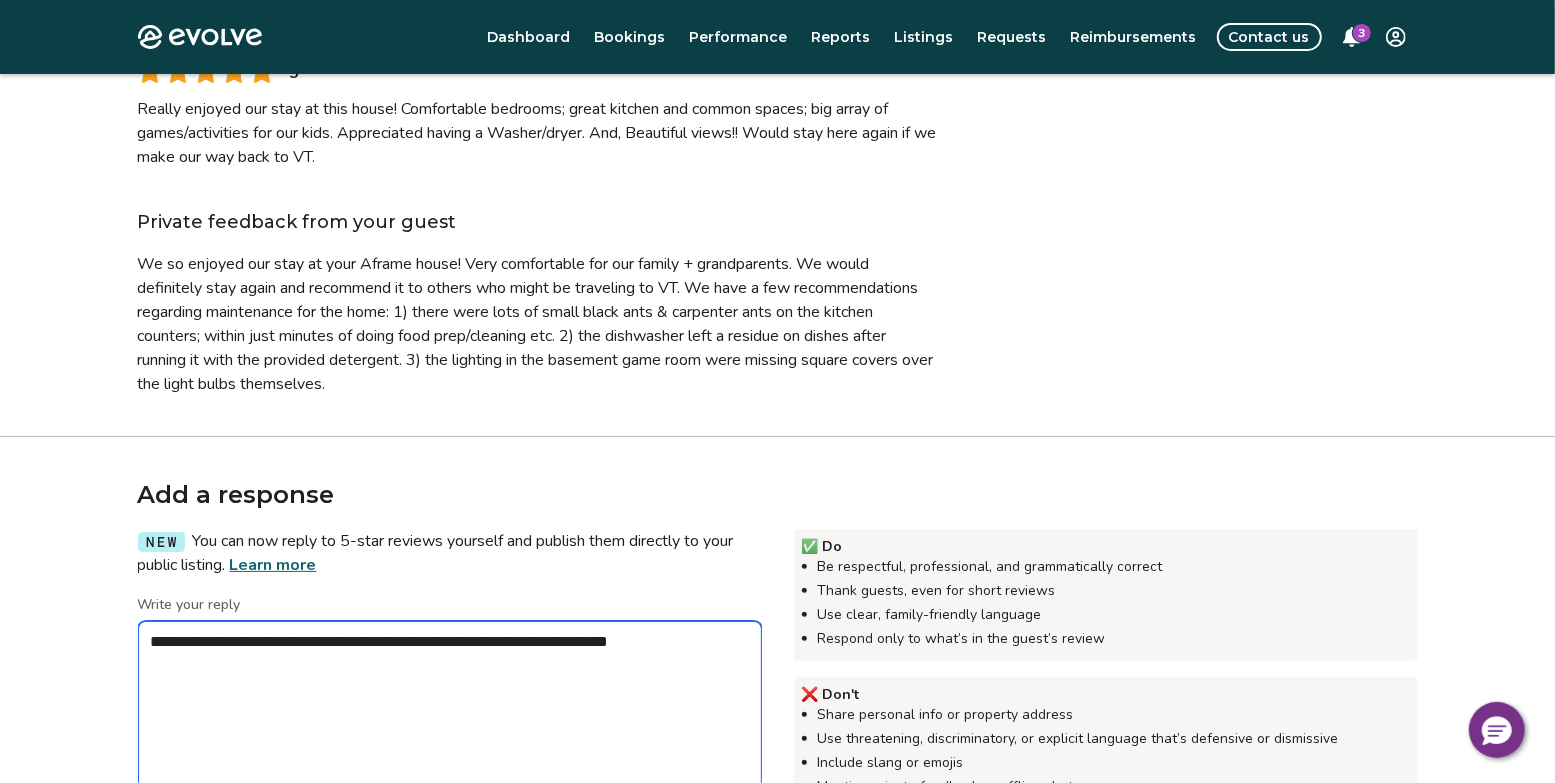 type on "*" 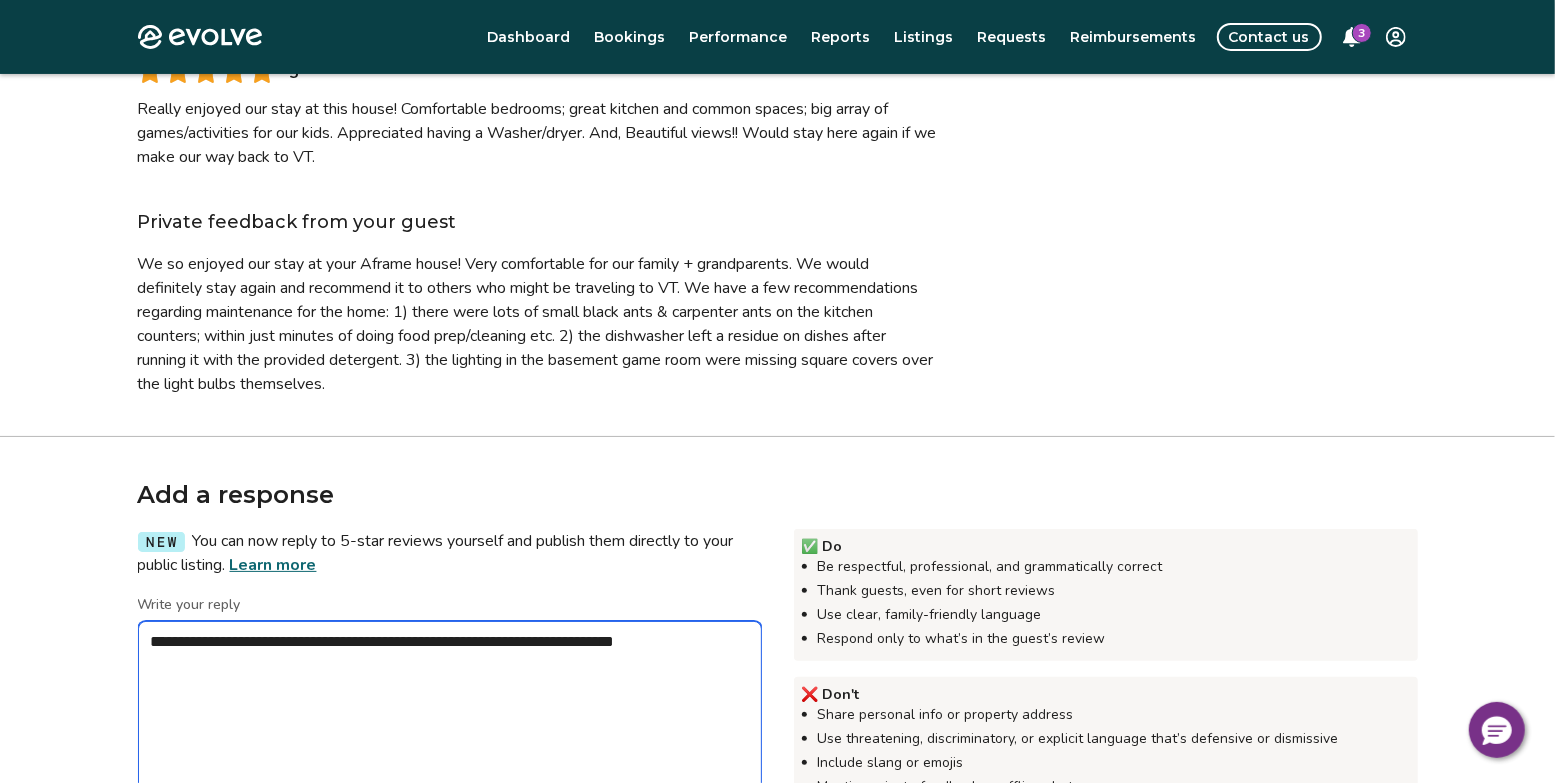 type on "*" 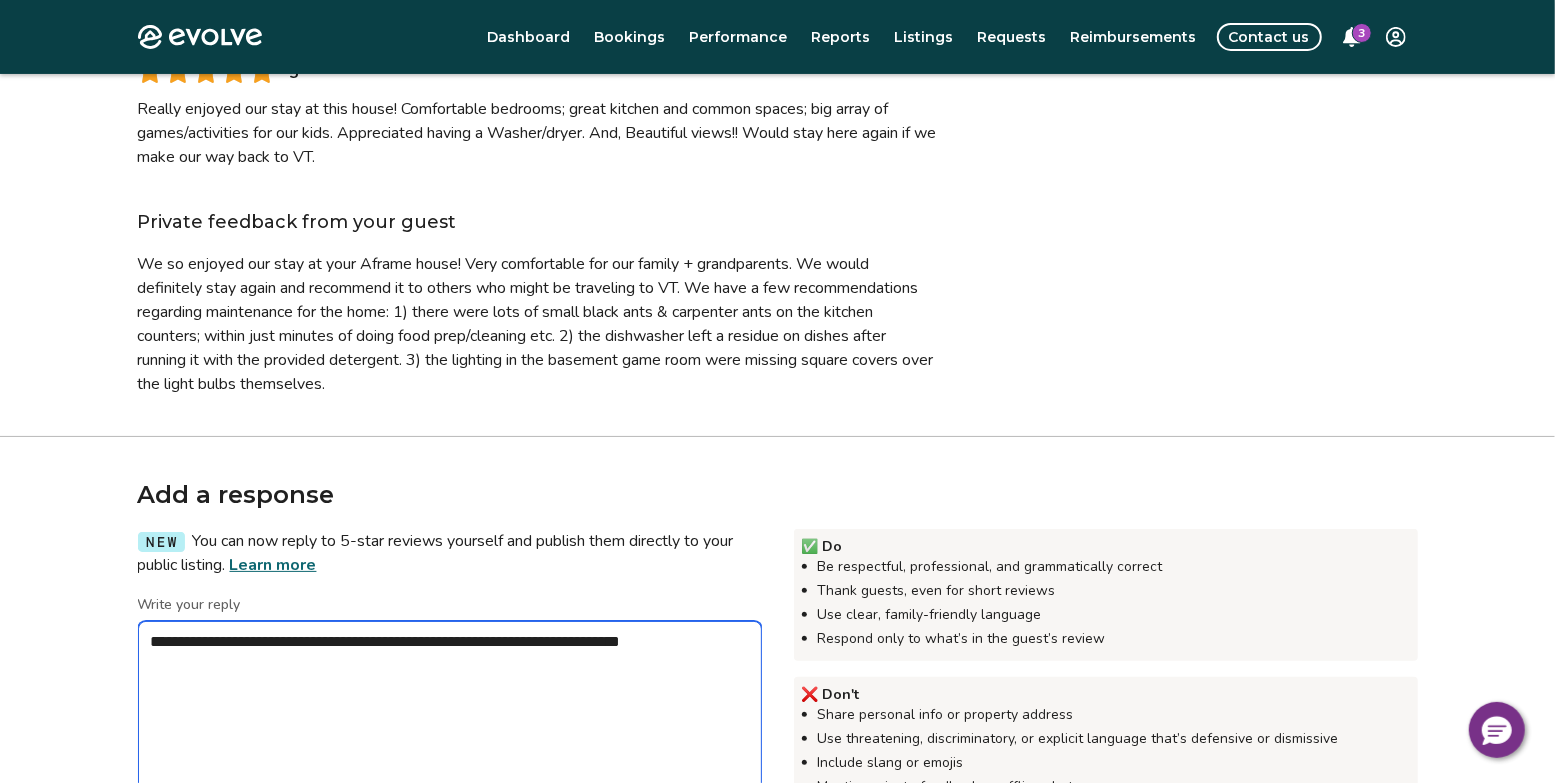 type on "*" 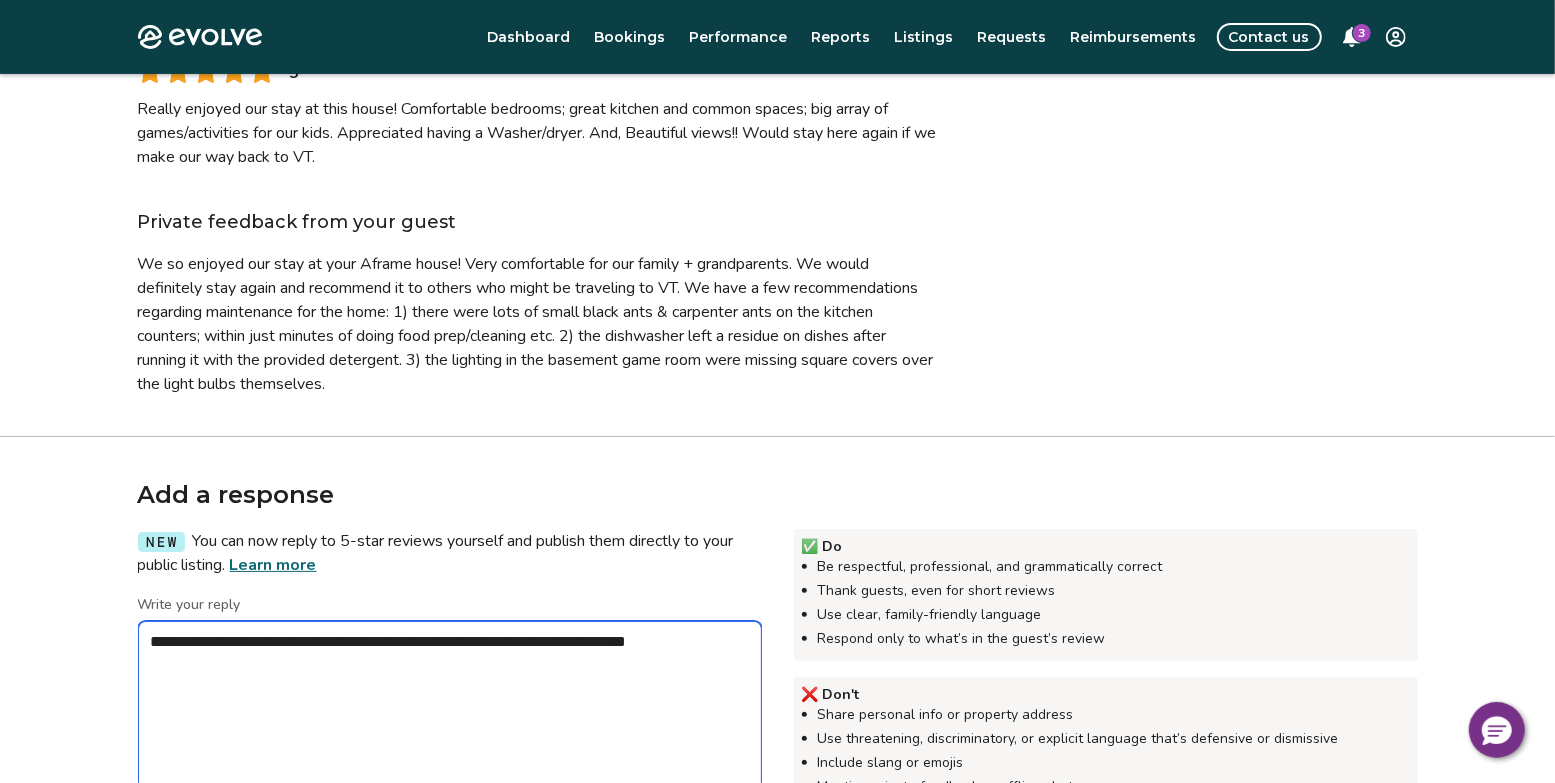 type on "*" 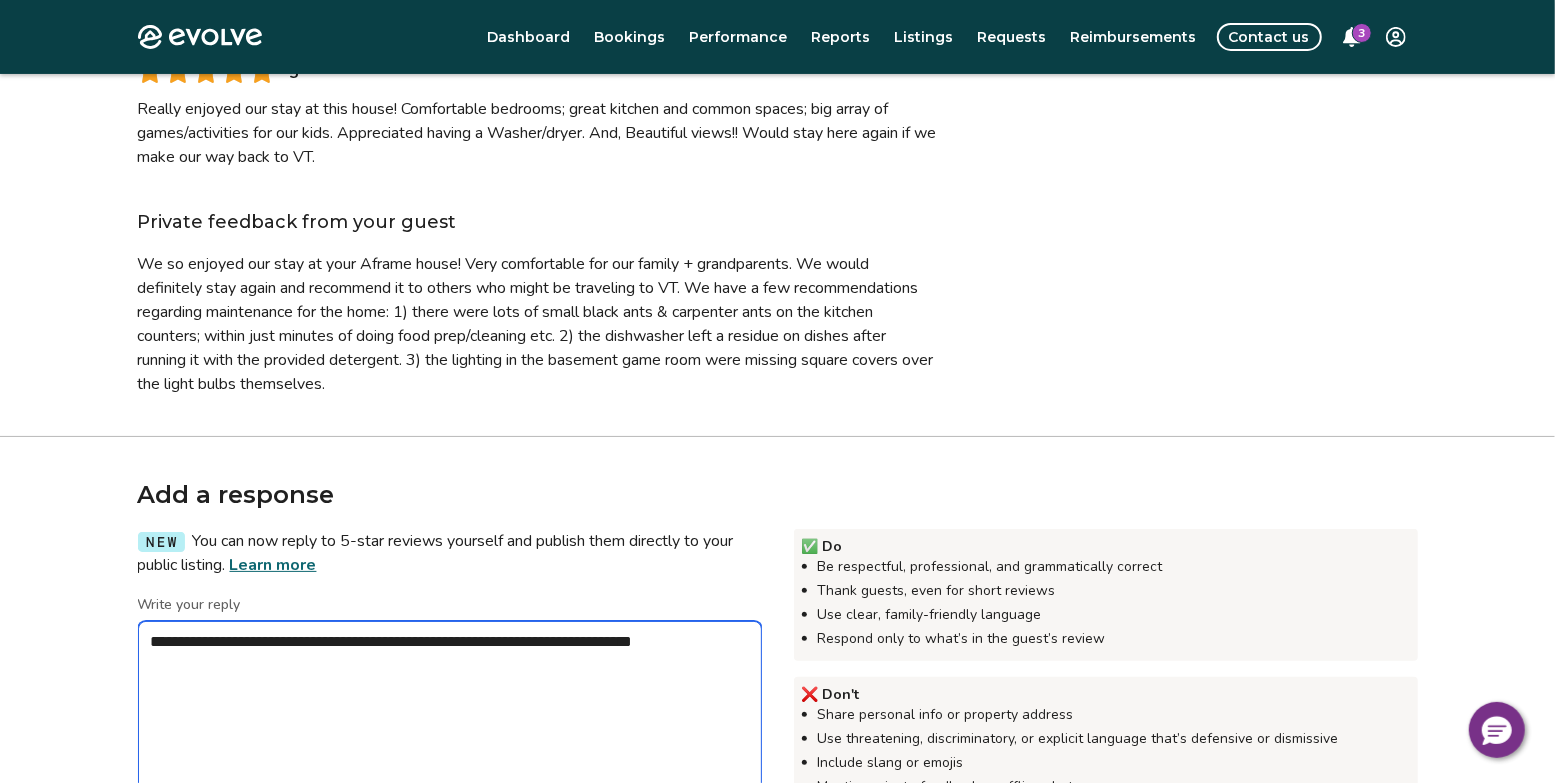 type on "*" 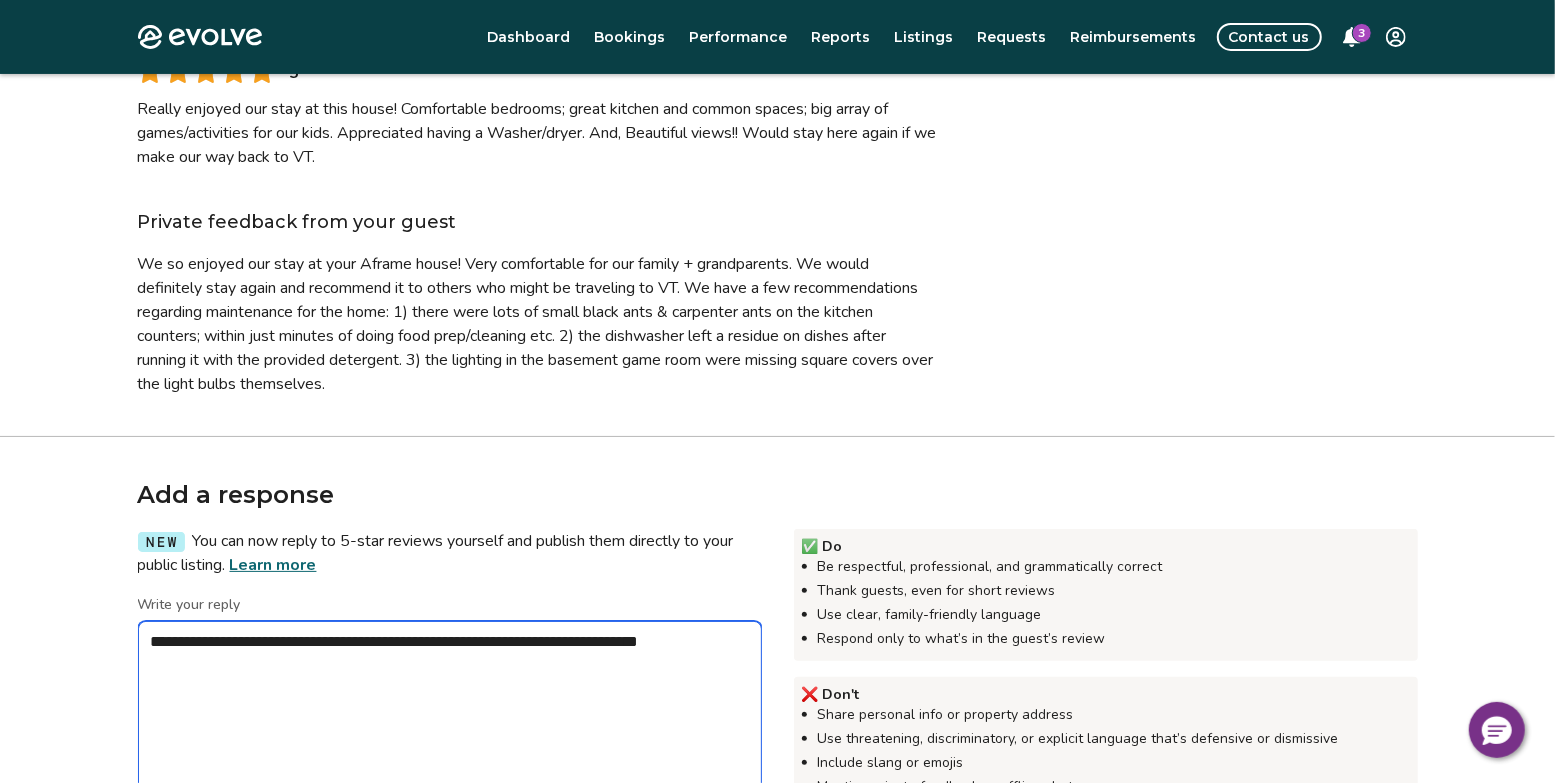 type on "*" 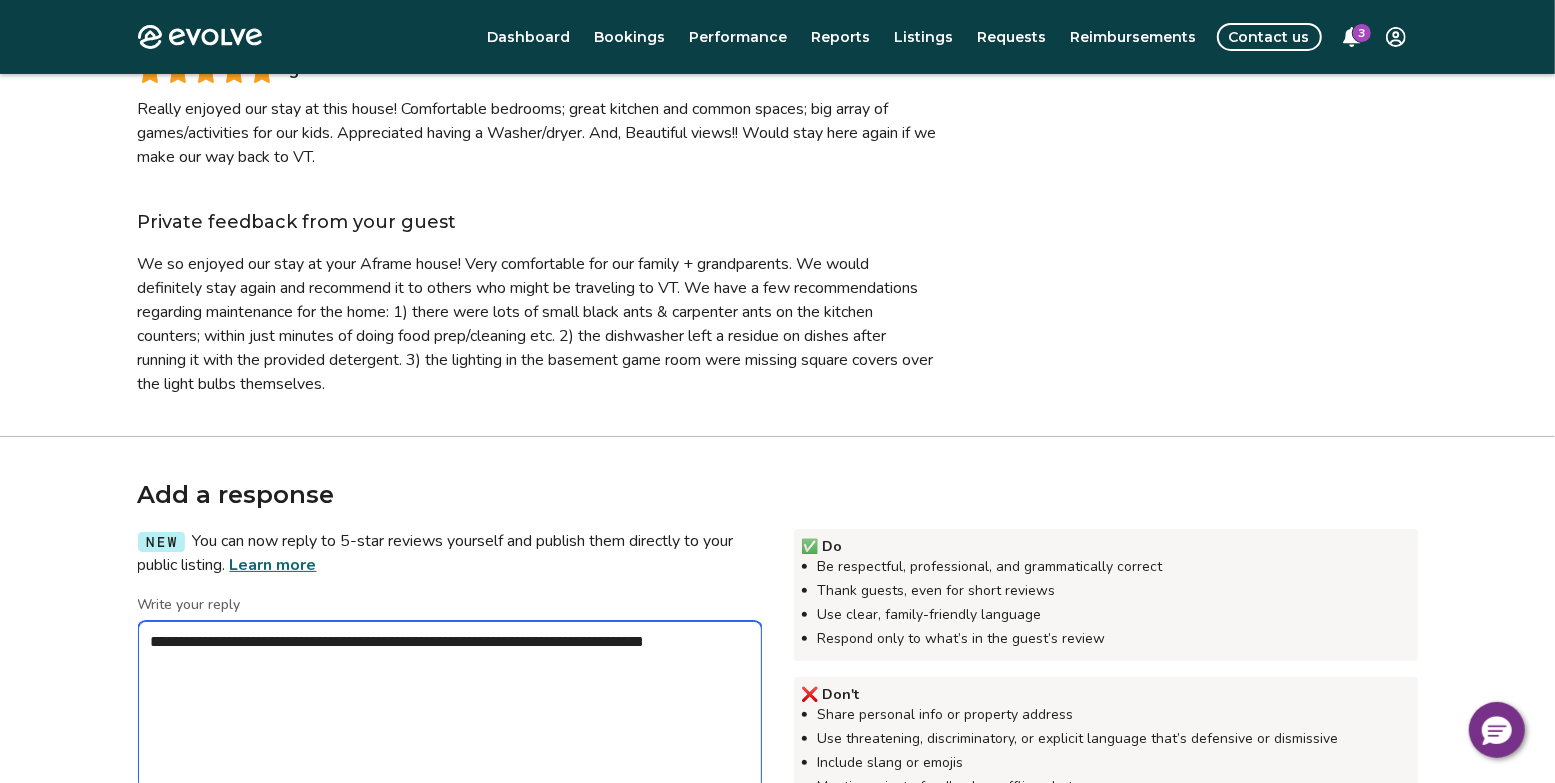 type on "*" 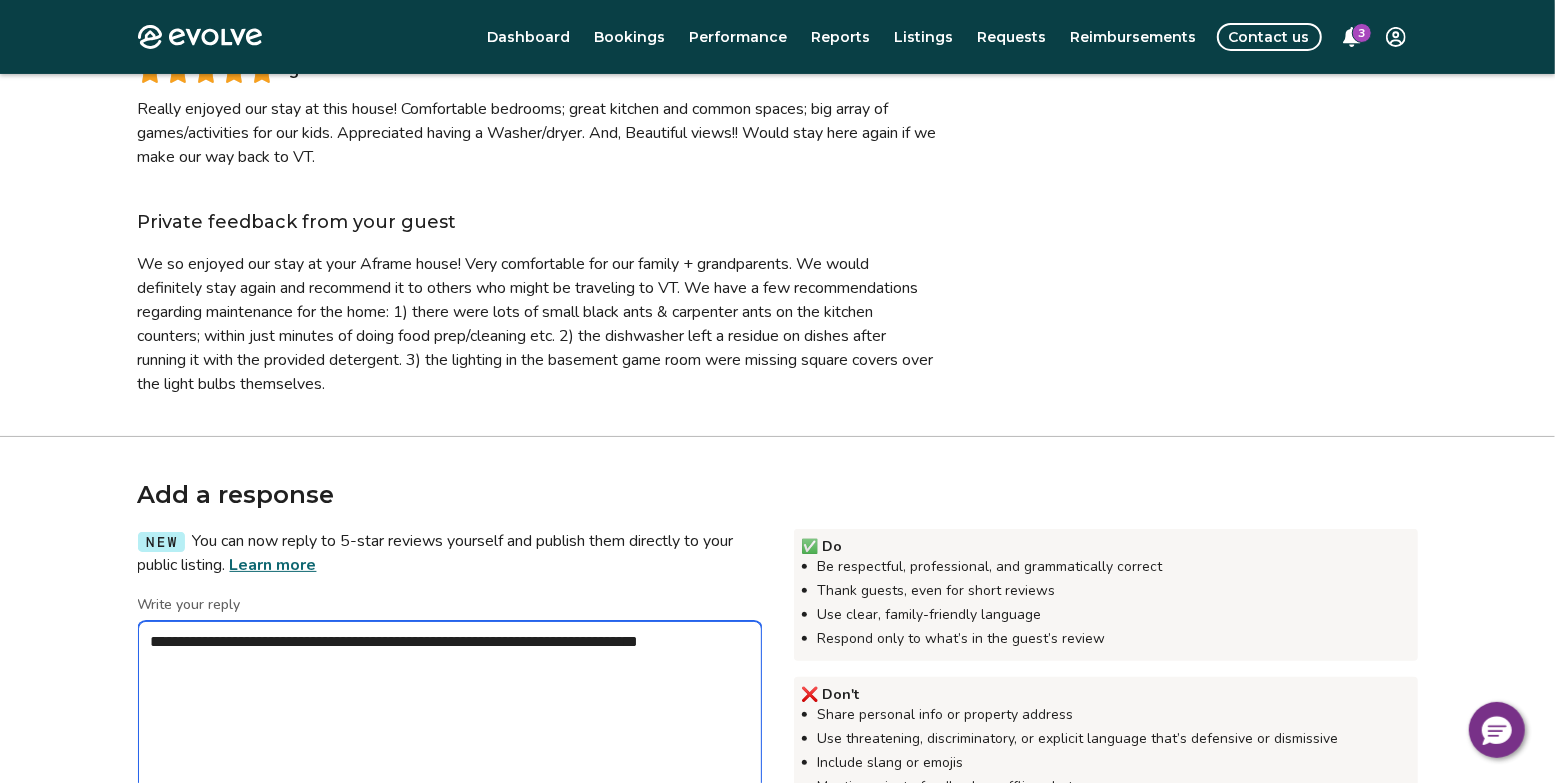 type on "*" 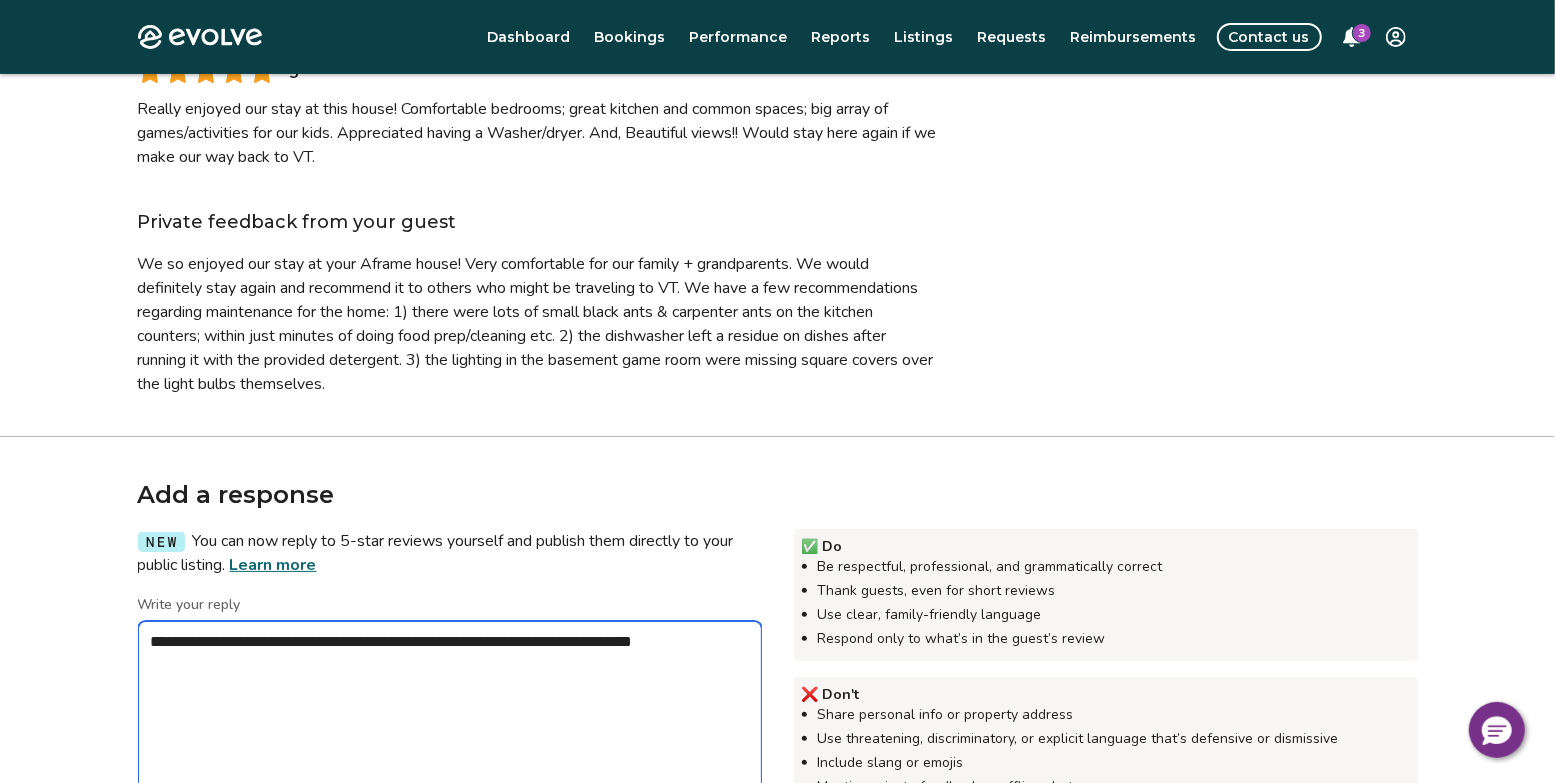 type on "*" 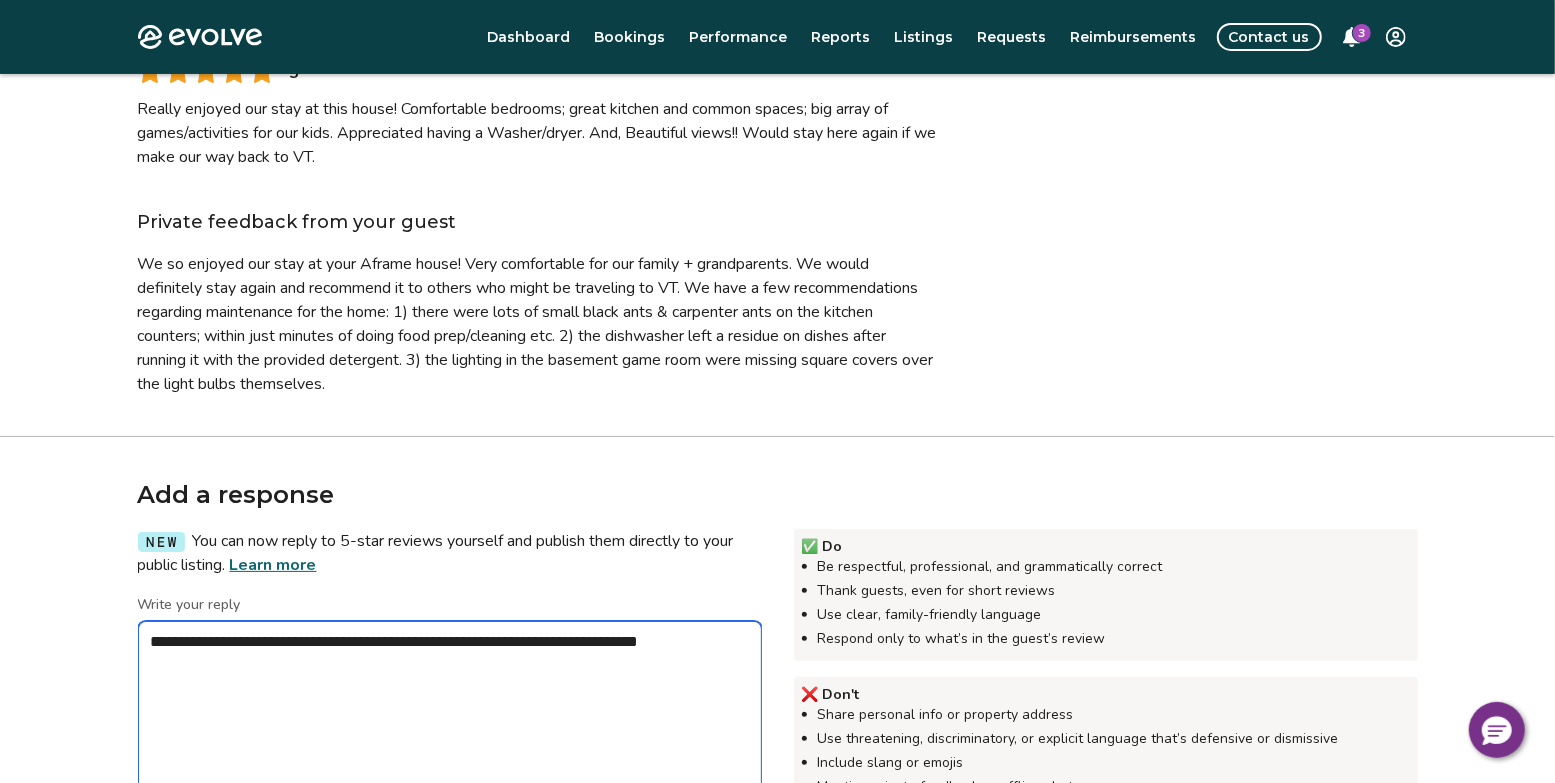 type on "*" 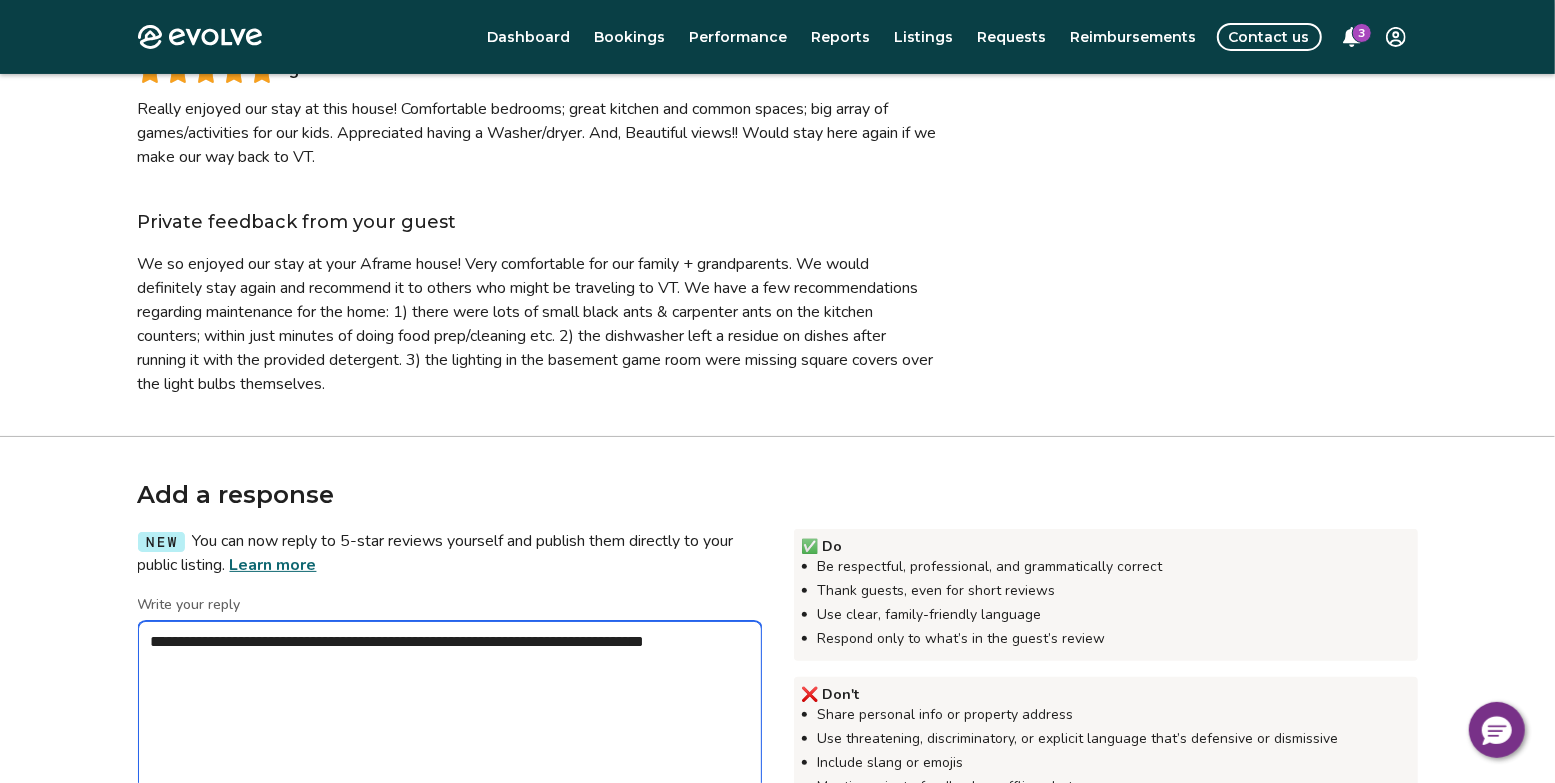 type on "*" 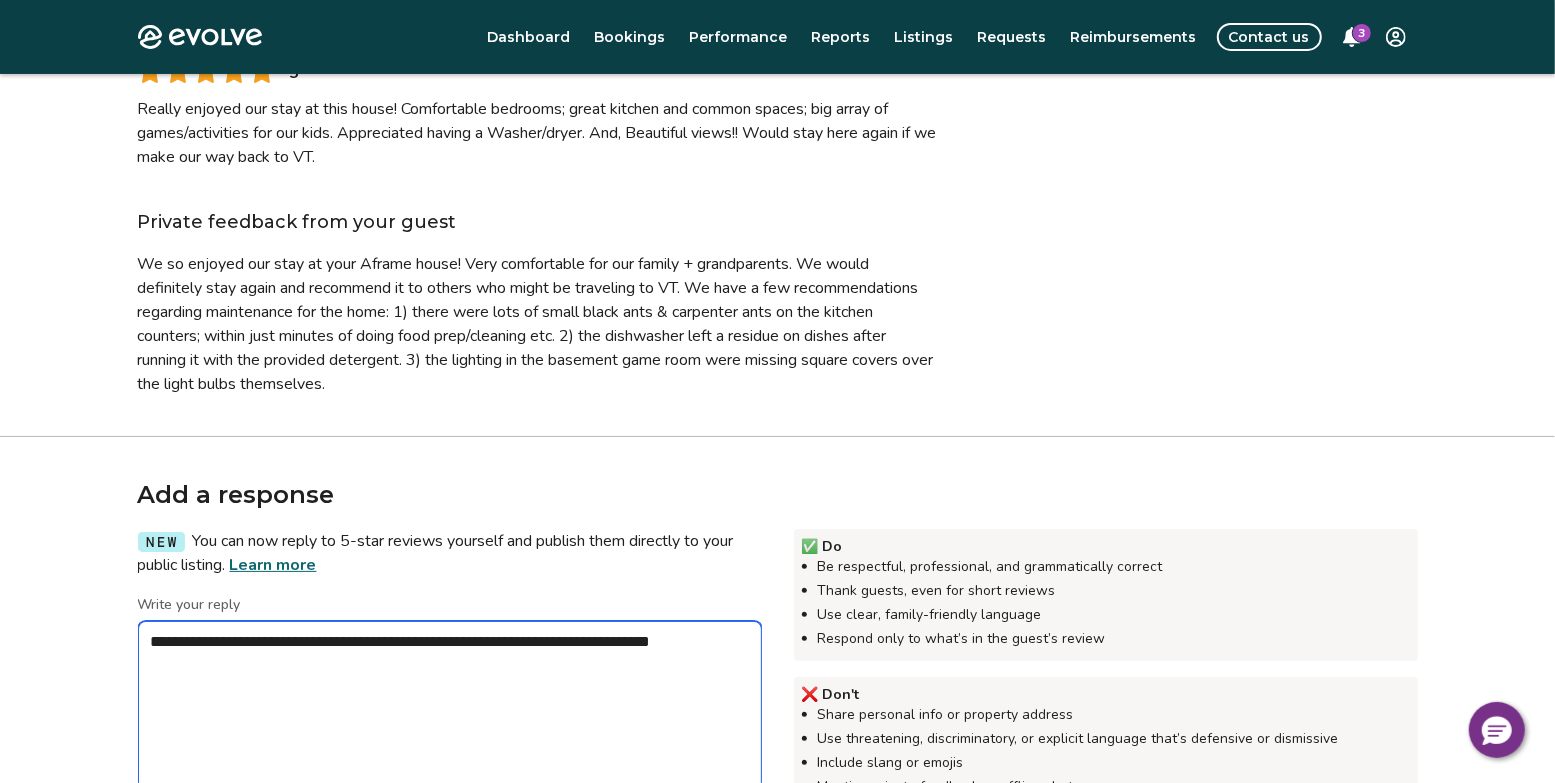 type on "*" 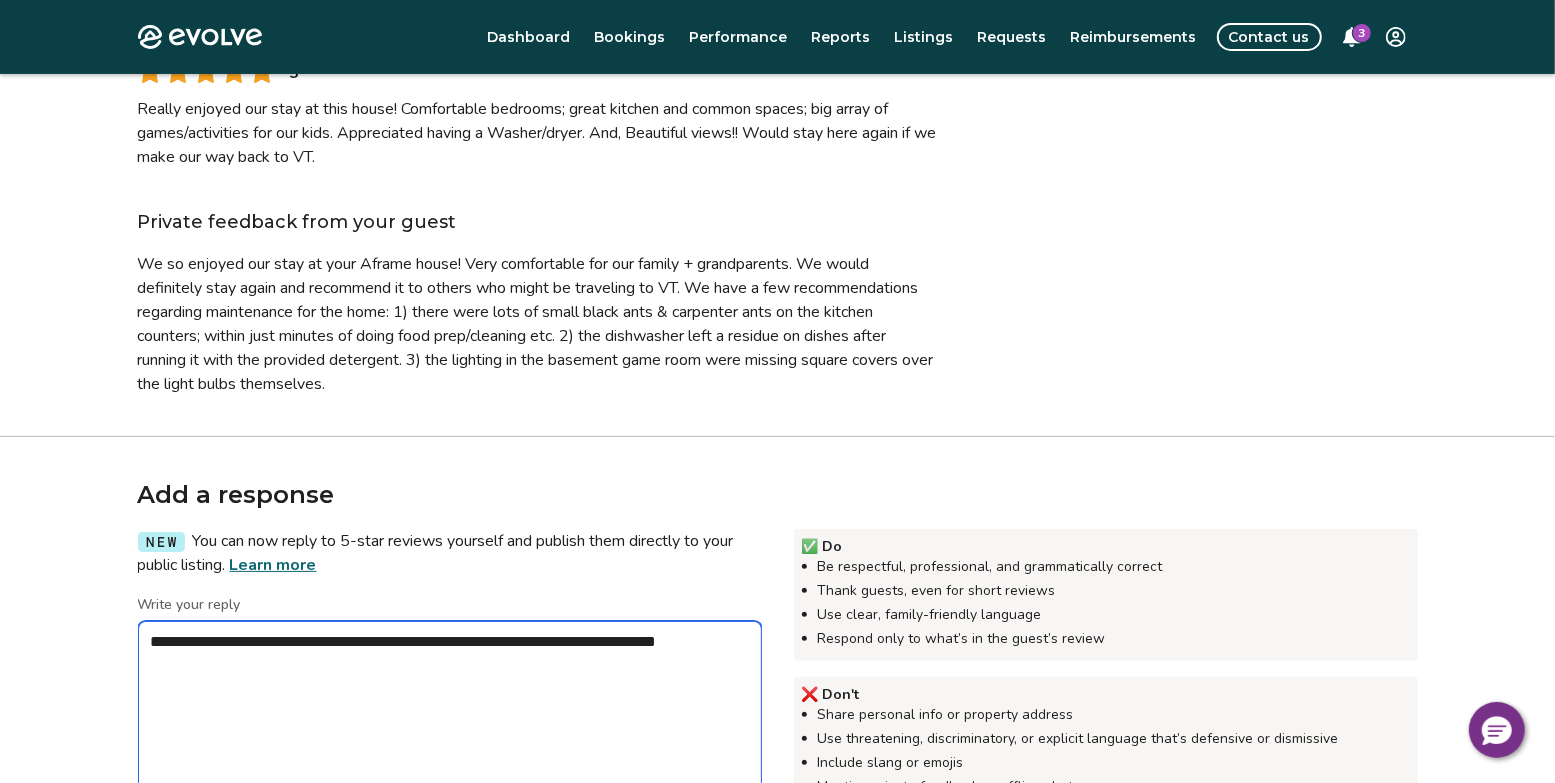 type on "*" 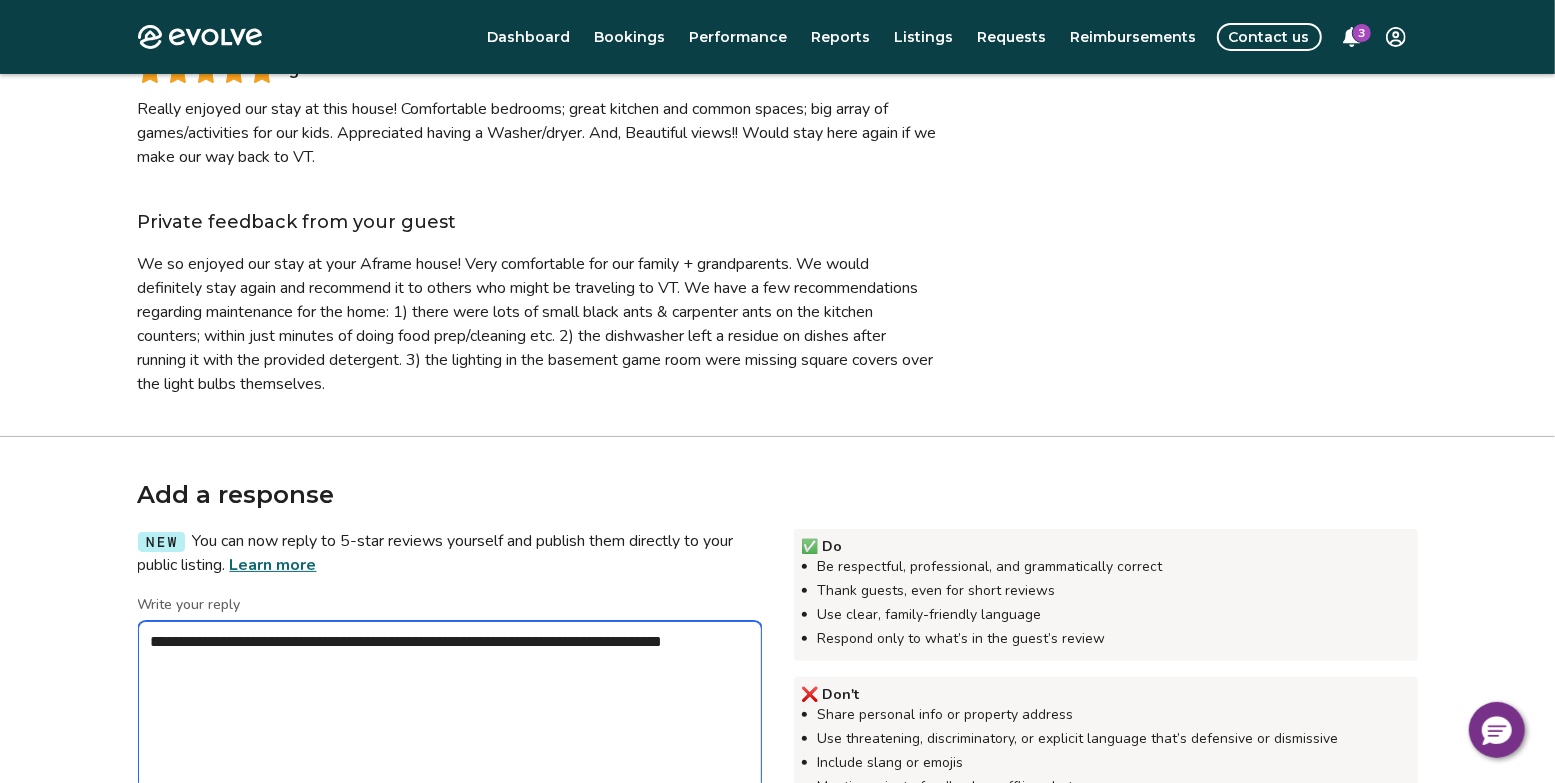 type on "*" 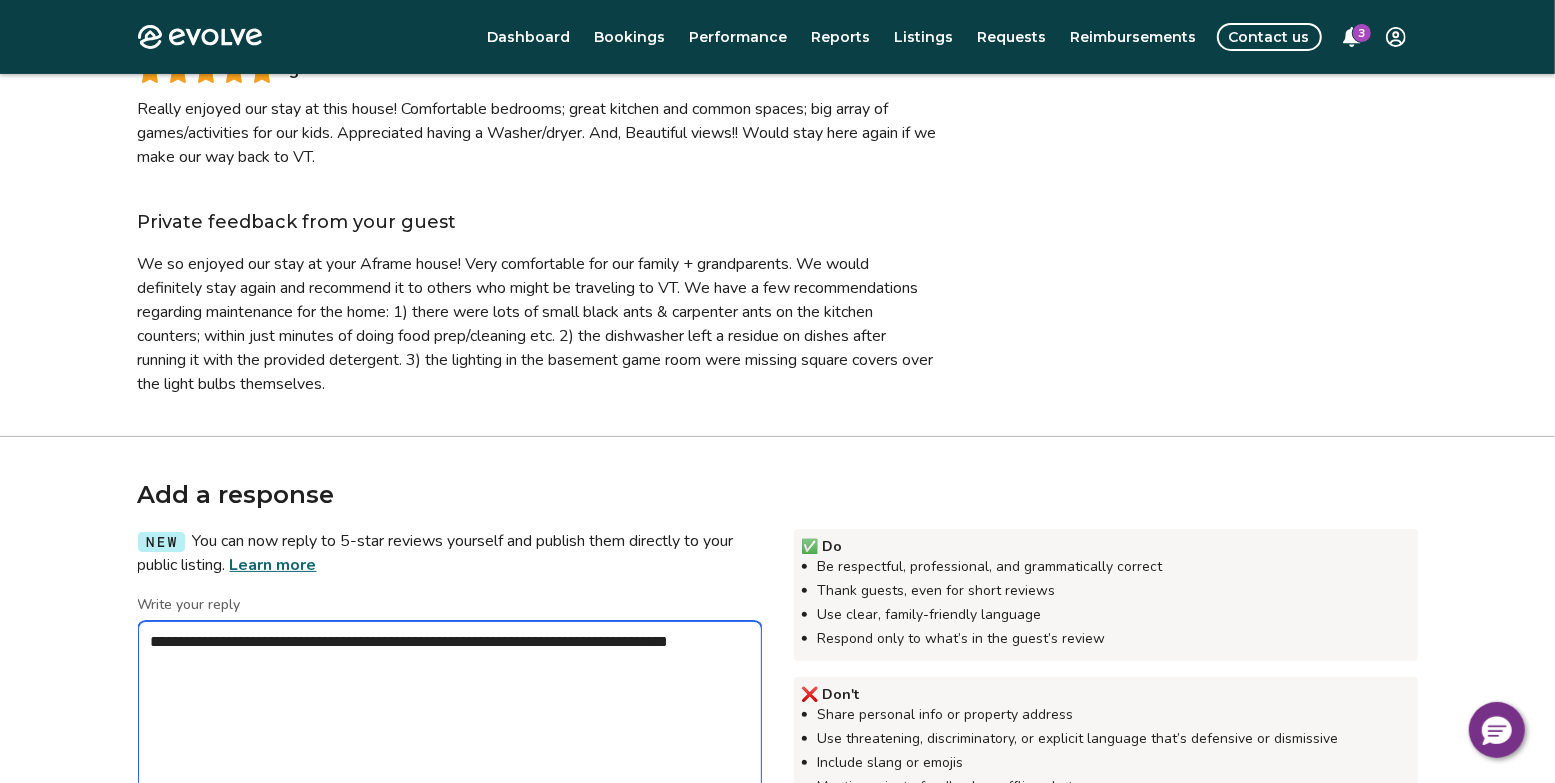 type on "*" 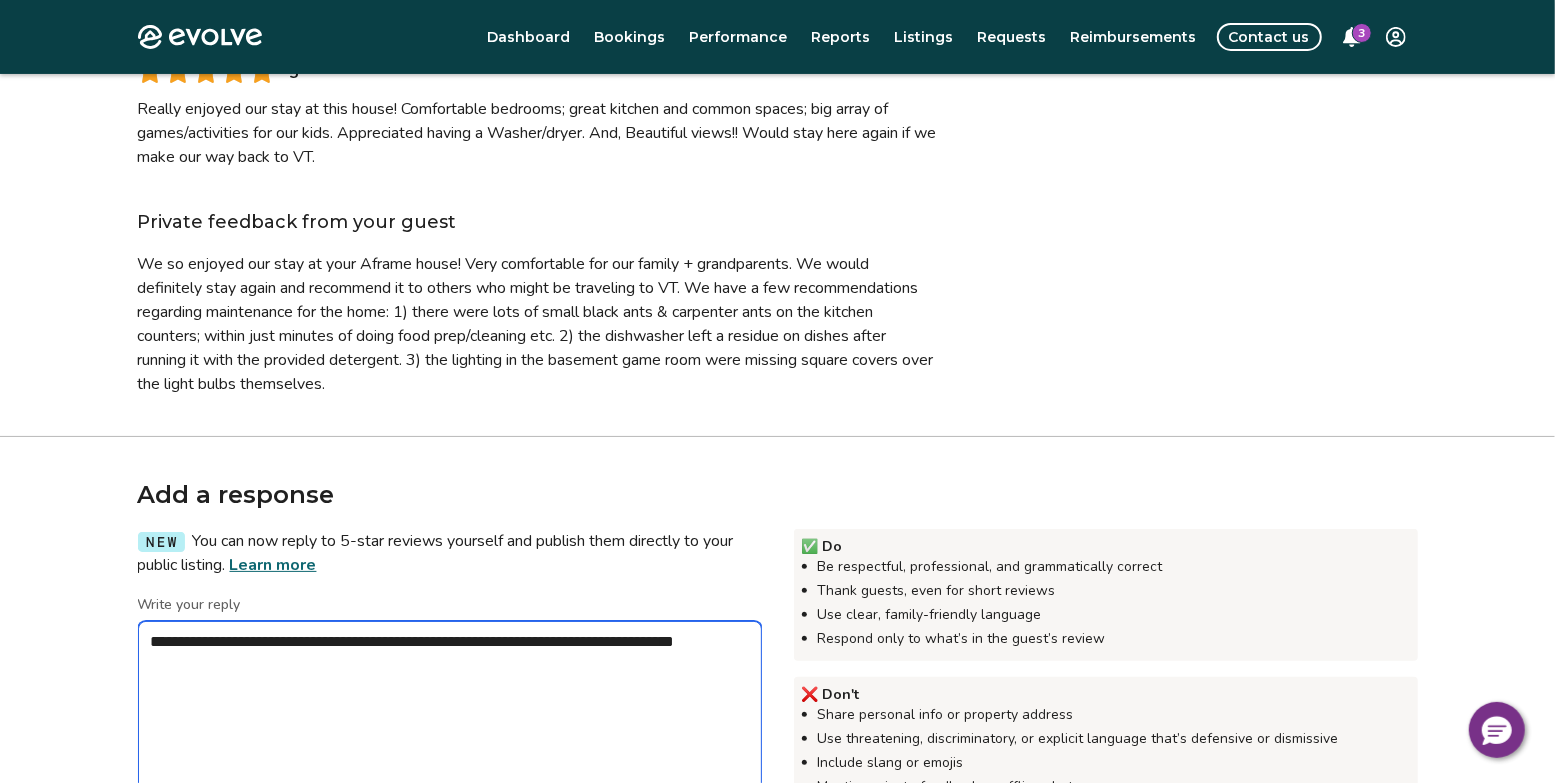 type on "*" 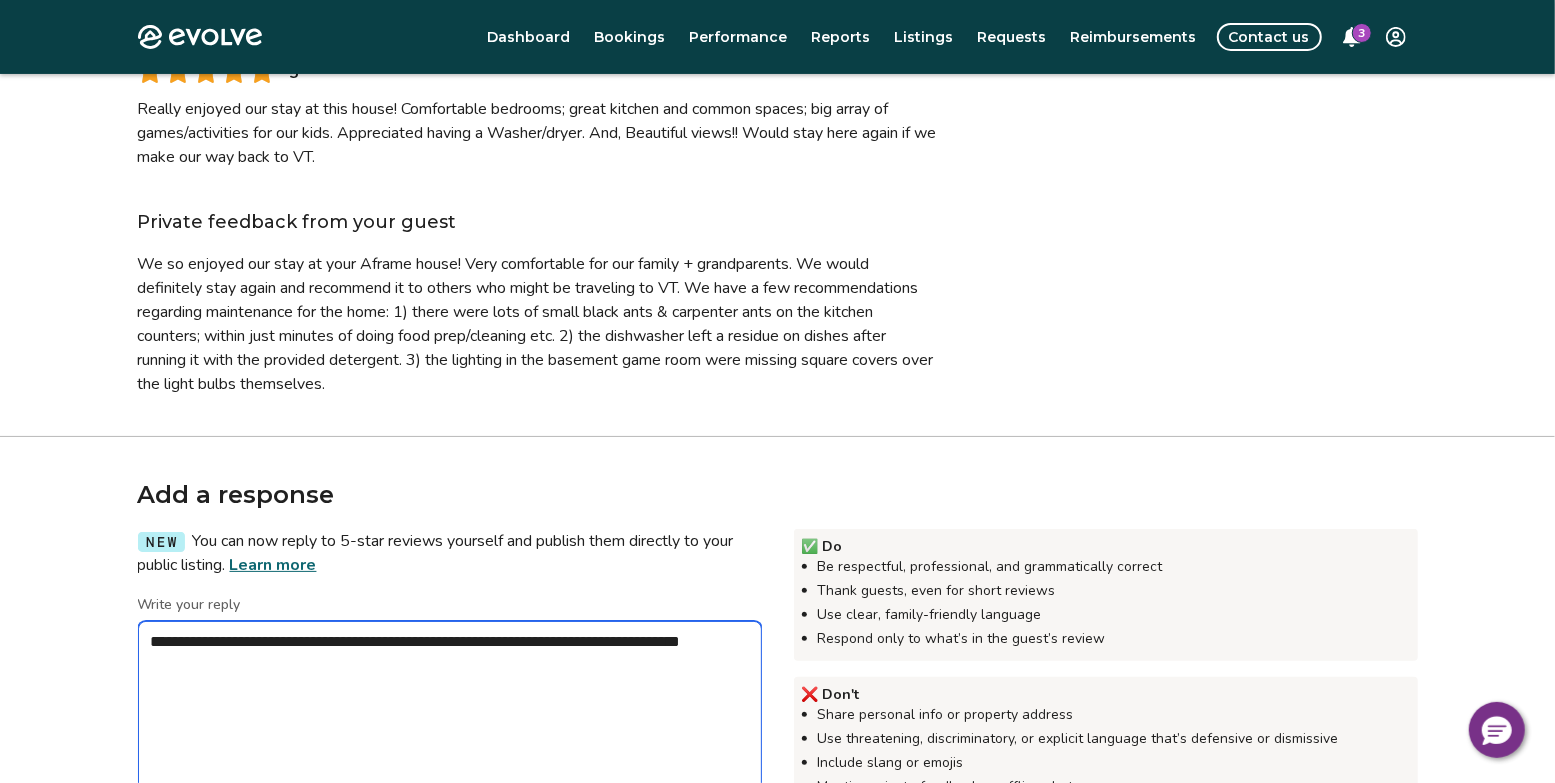 type on "*" 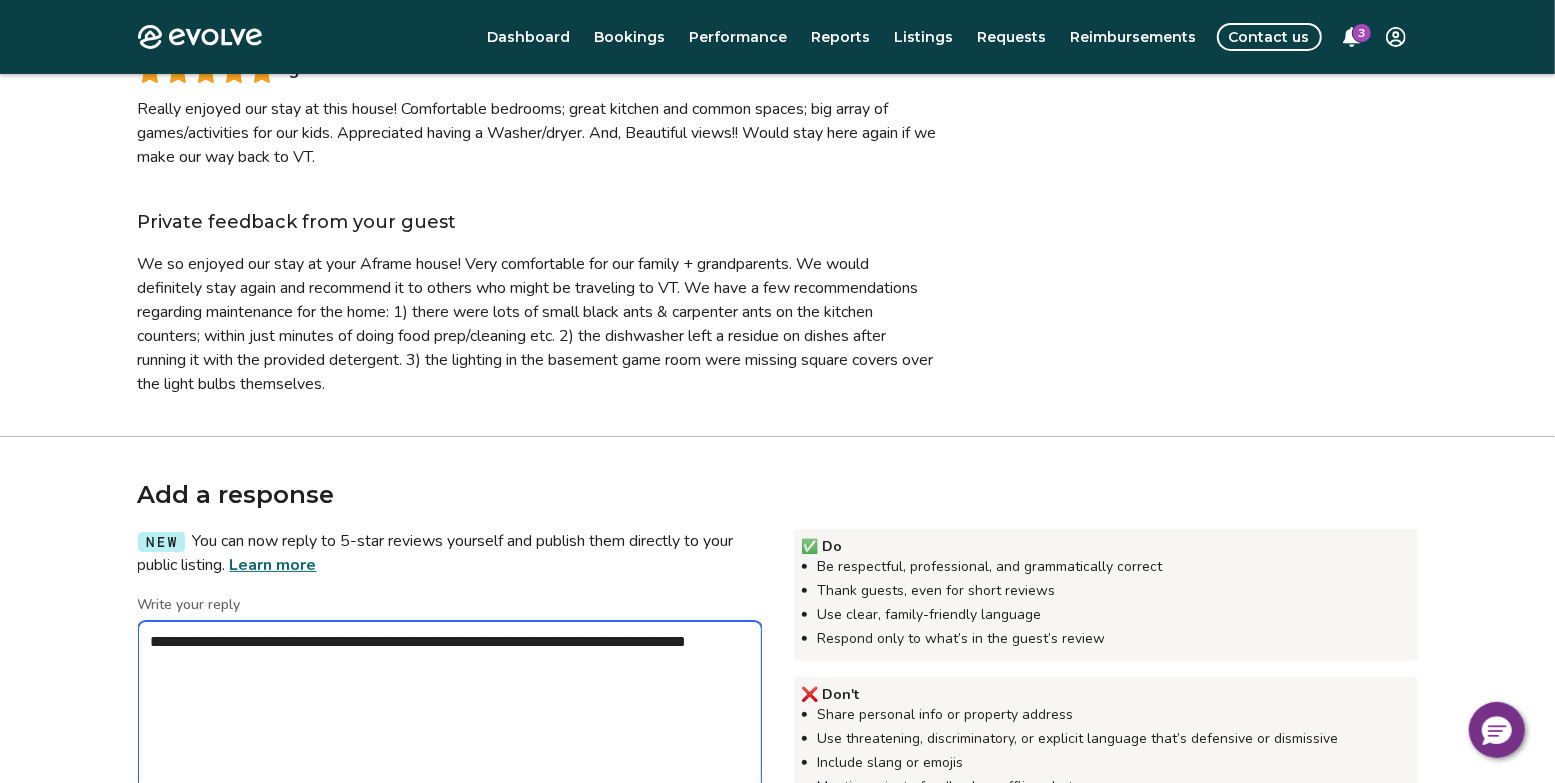 type on "*" 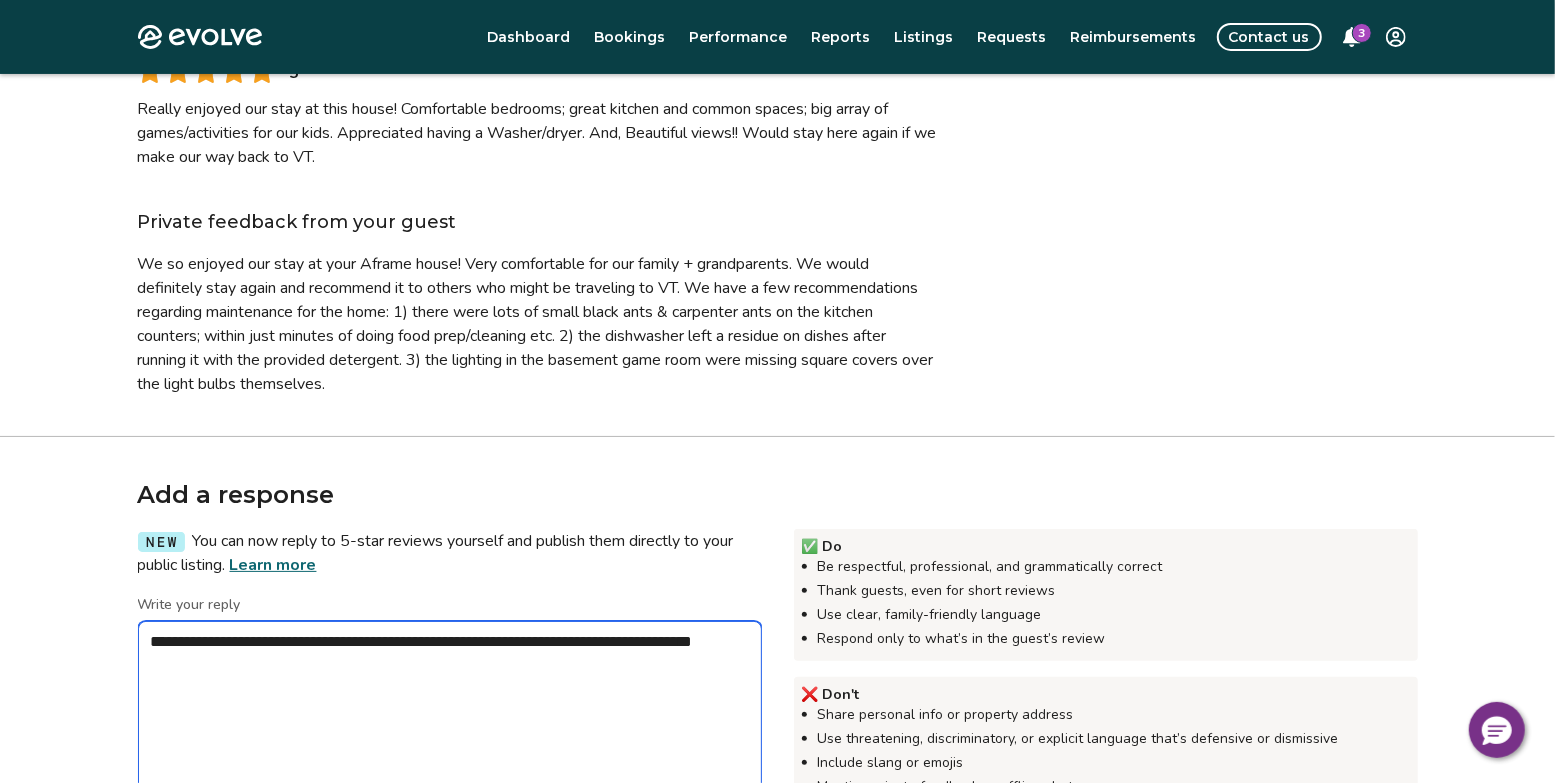 type on "*" 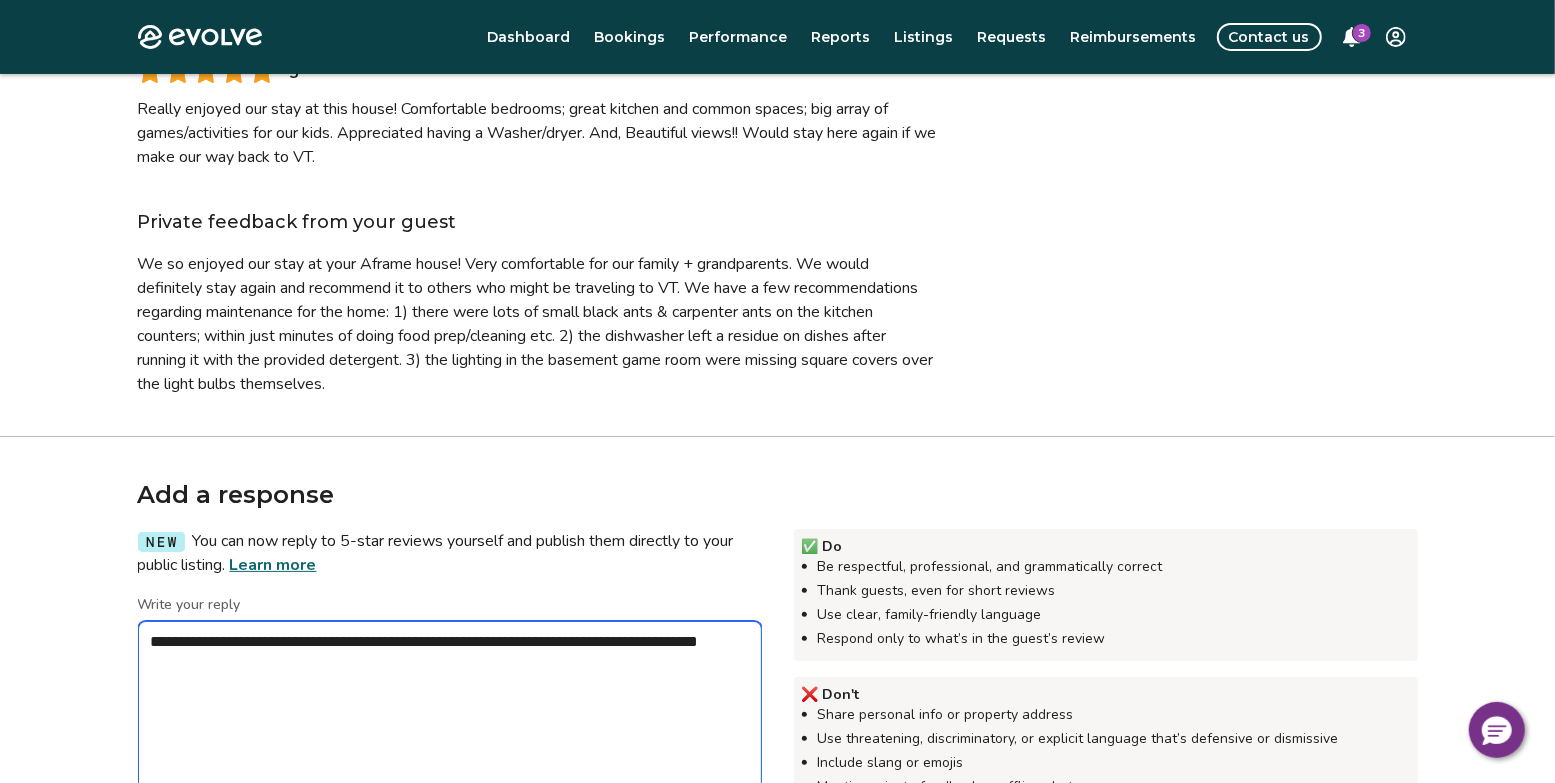 type on "*" 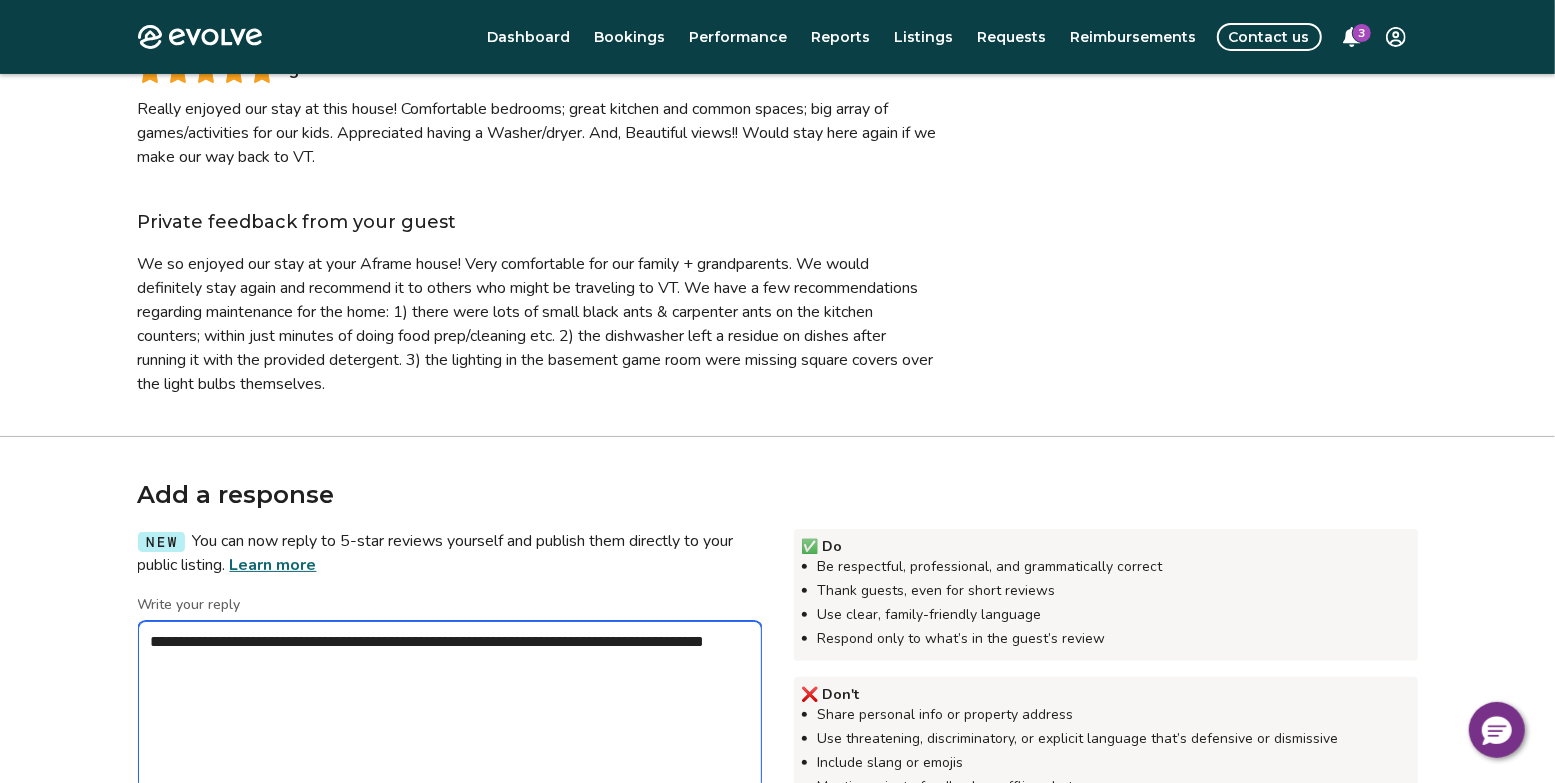type on "*" 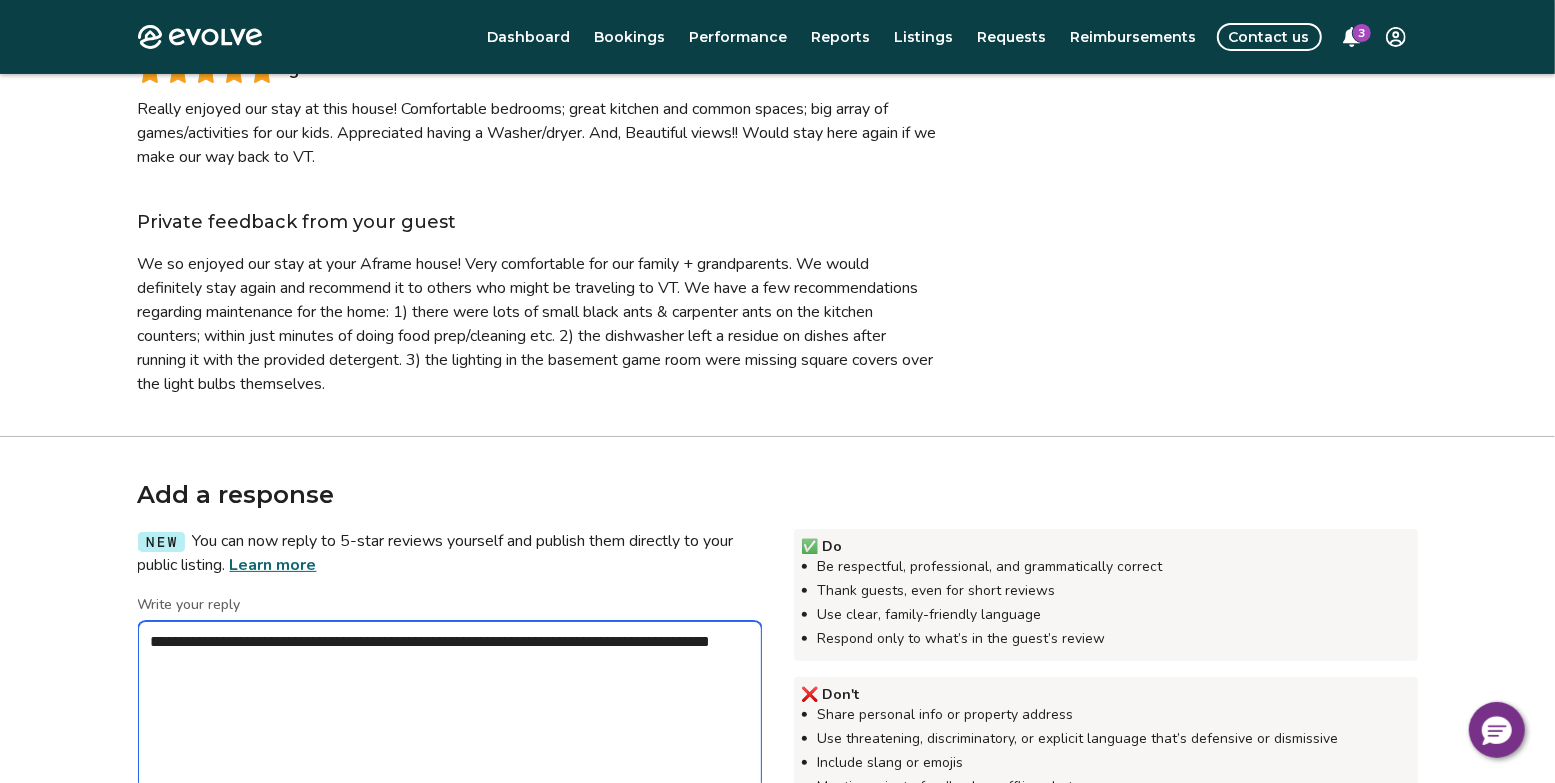 type on "*" 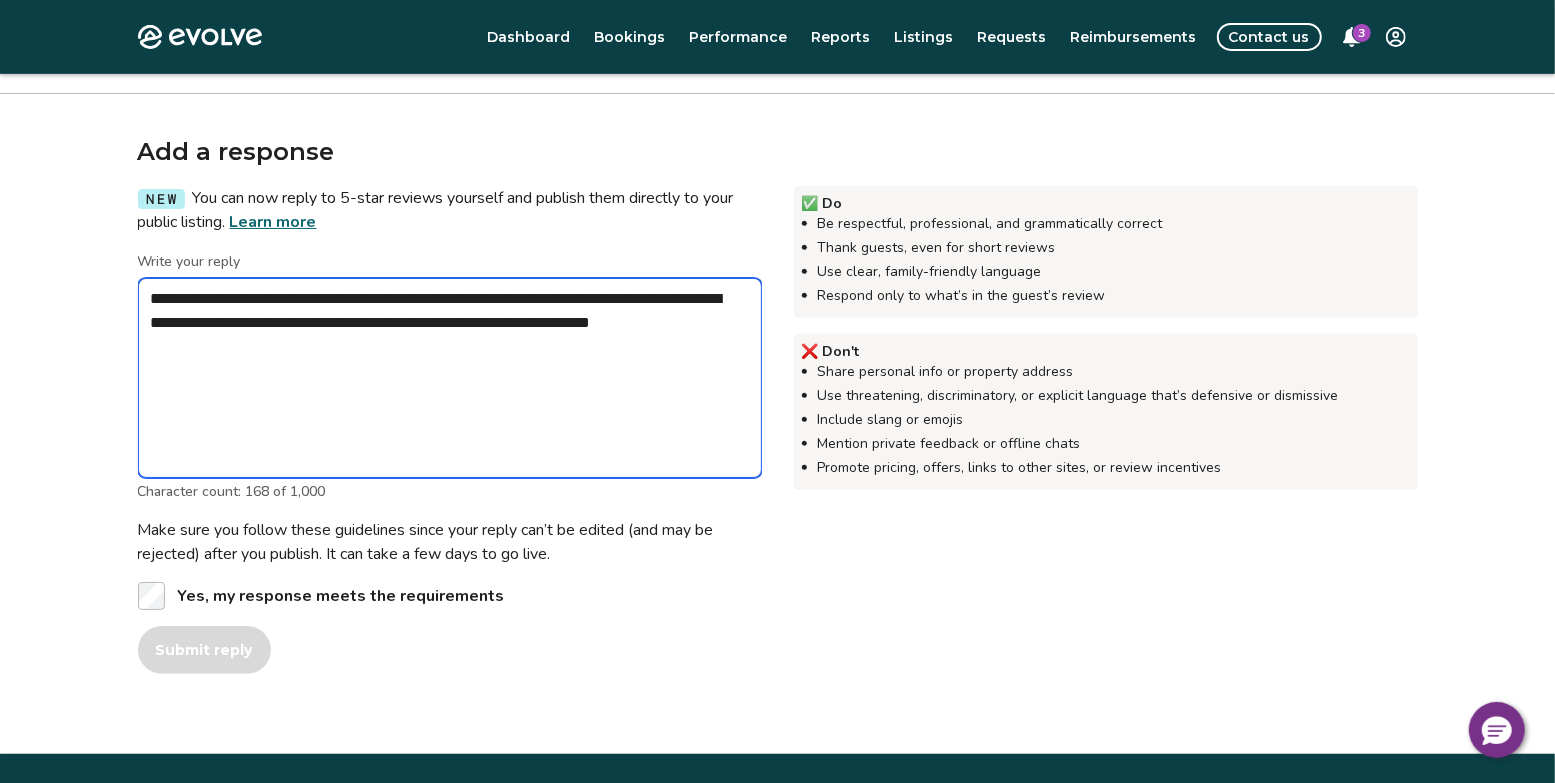 scroll, scrollTop: 620, scrollLeft: 0, axis: vertical 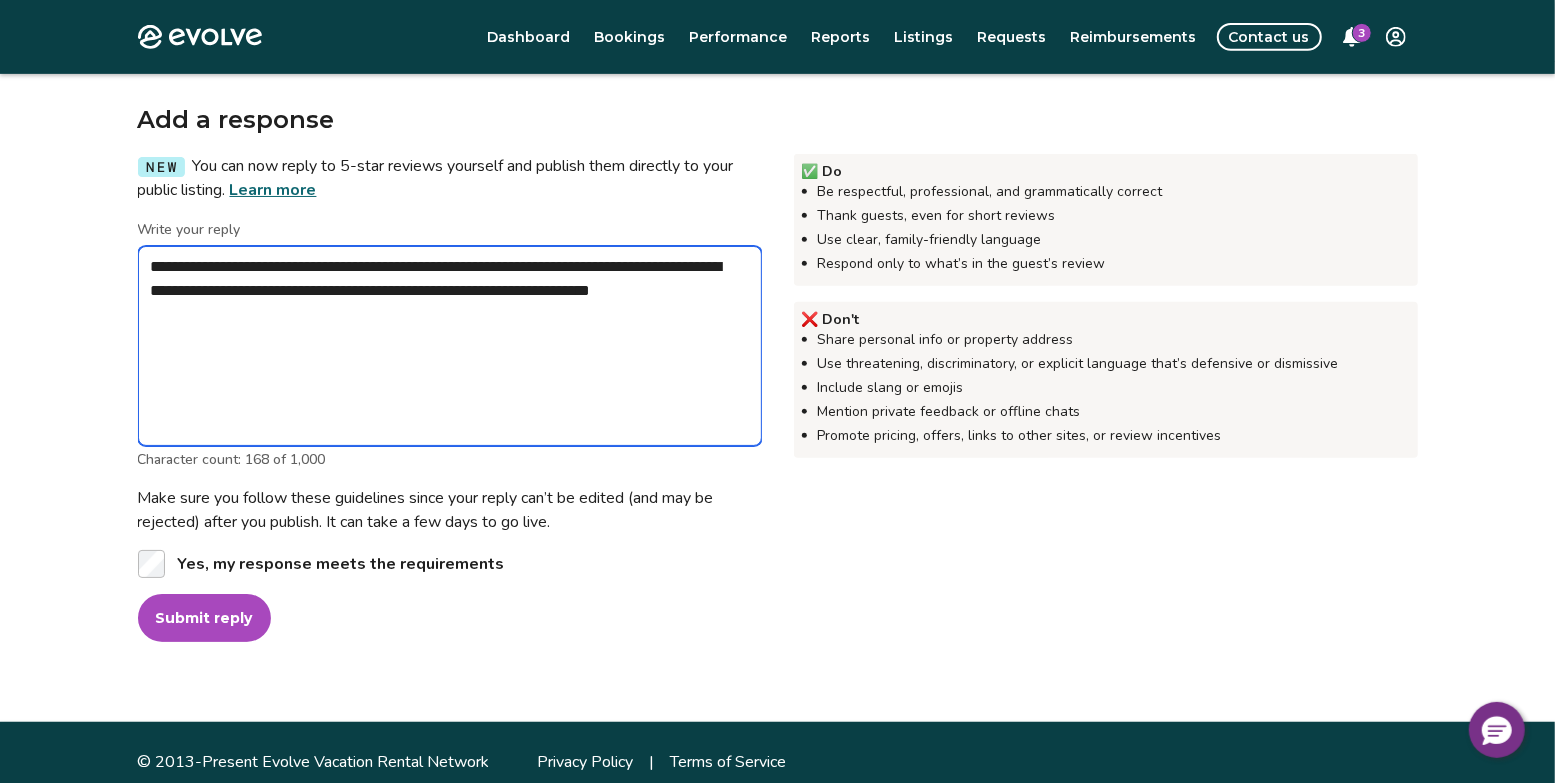 click on "**********" at bounding box center (450, 346) 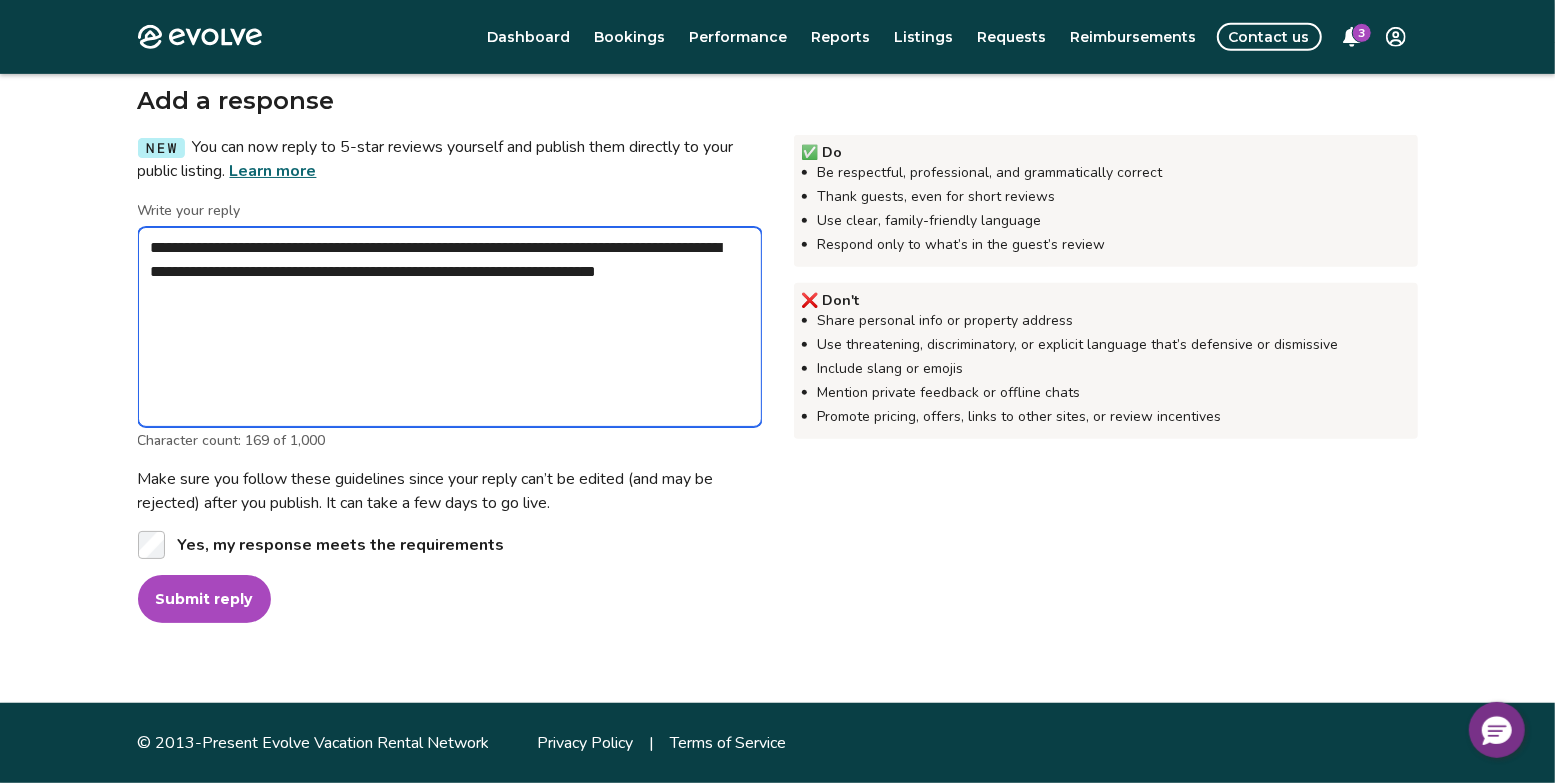 scroll, scrollTop: 645, scrollLeft: 0, axis: vertical 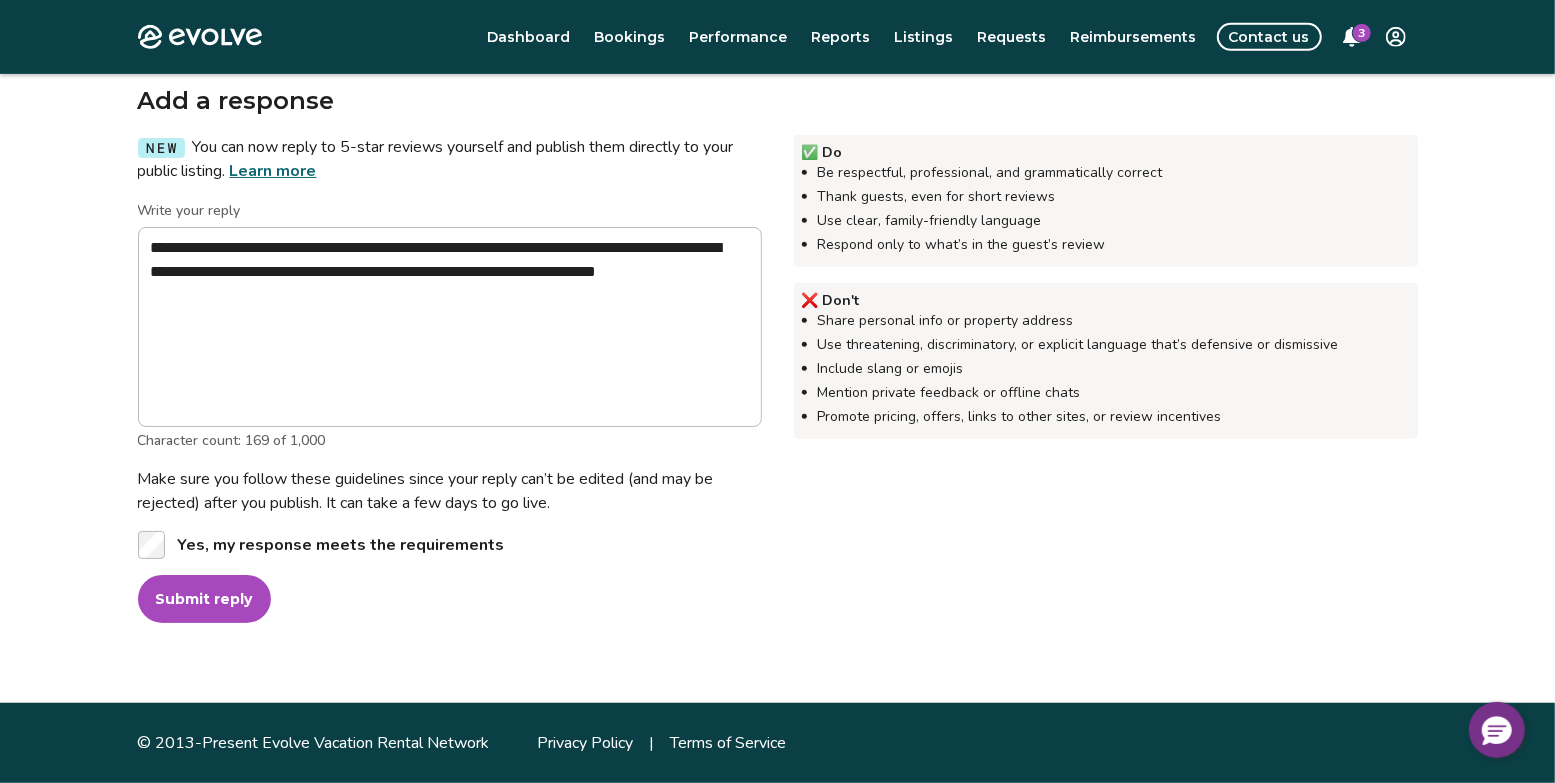 click on "Submit reply" at bounding box center [204, 599] 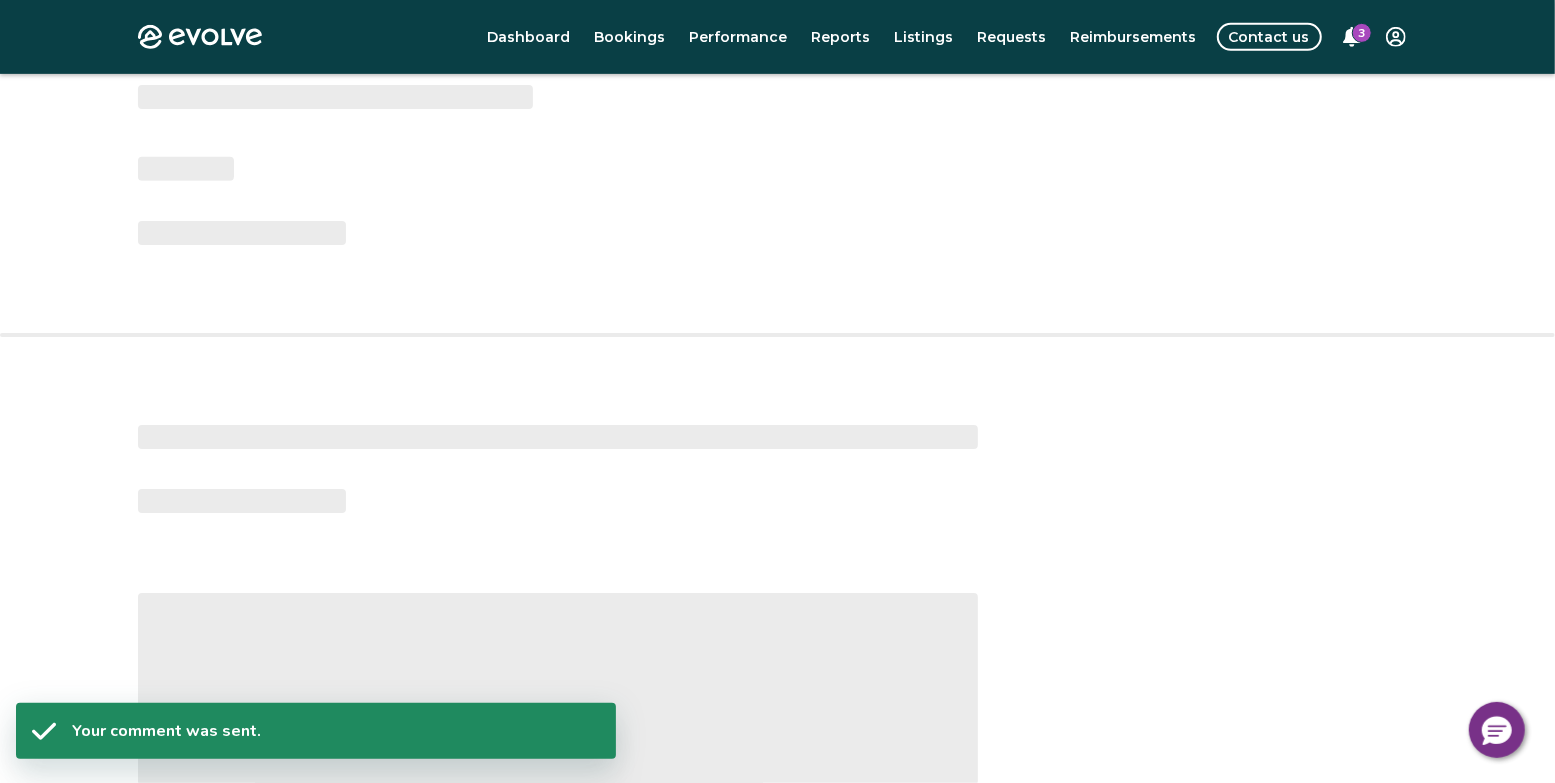 scroll, scrollTop: 250, scrollLeft: 0, axis: vertical 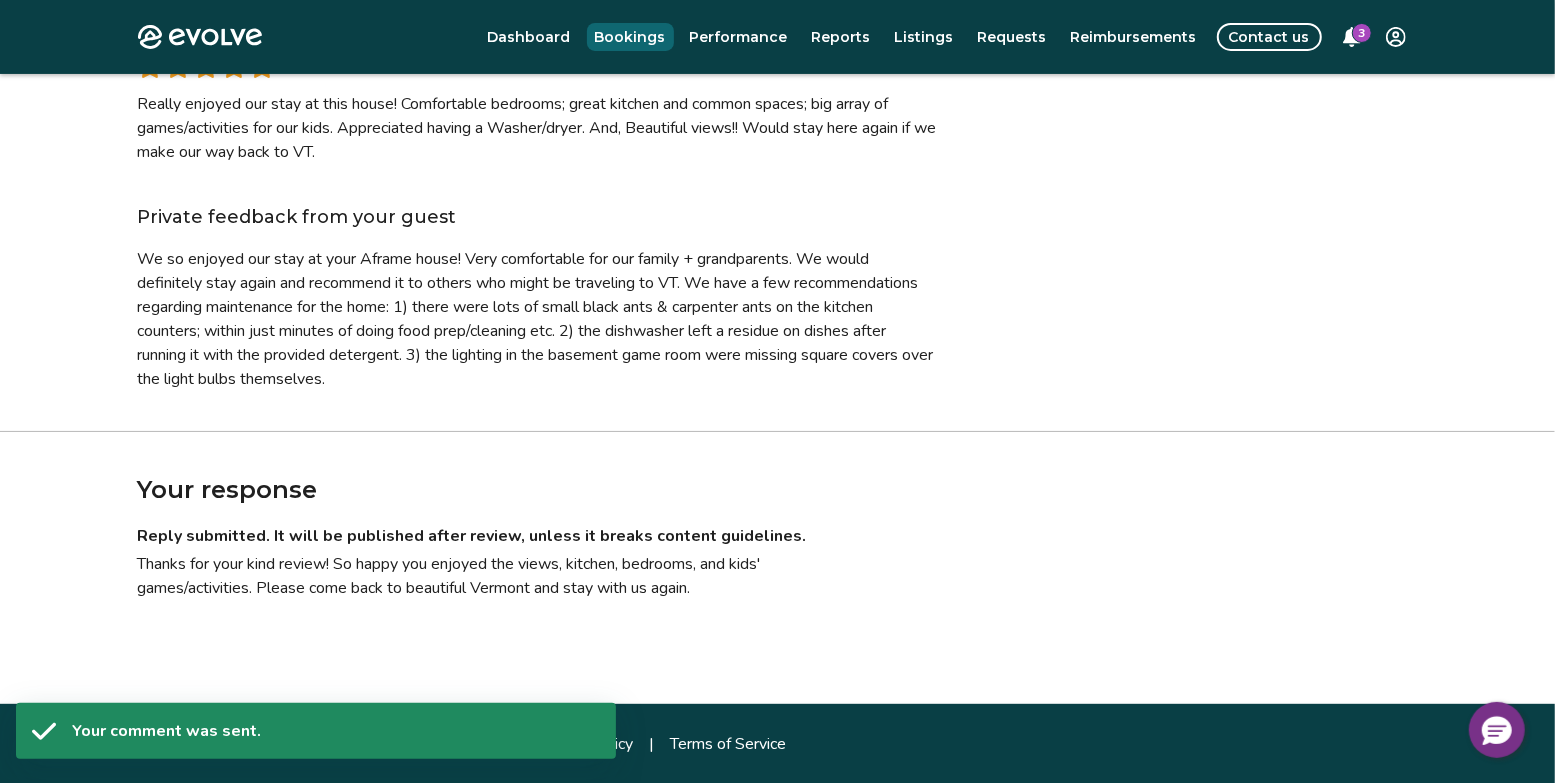 click on "Bookings" at bounding box center [630, 37] 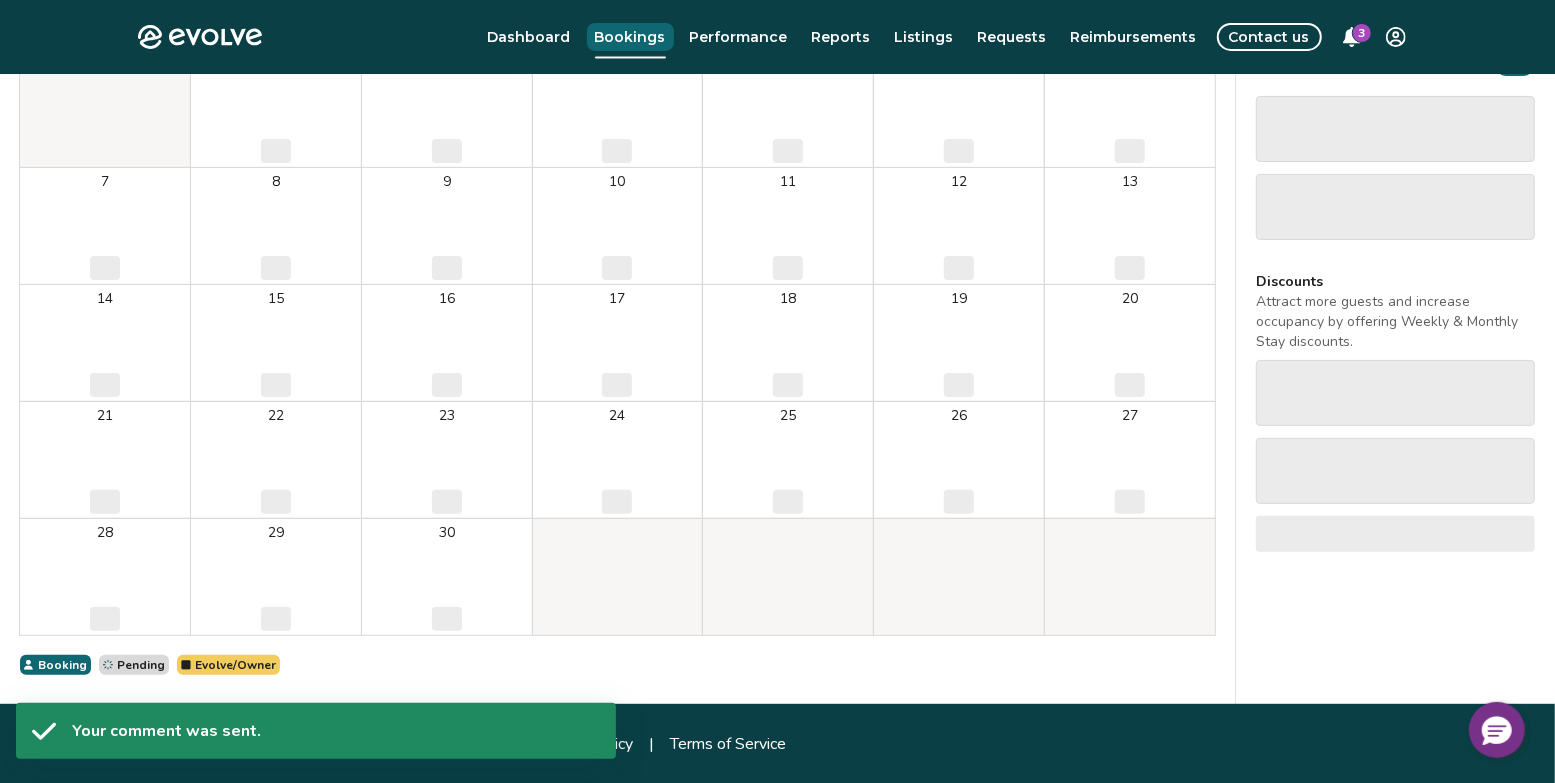 scroll, scrollTop: 0, scrollLeft: 0, axis: both 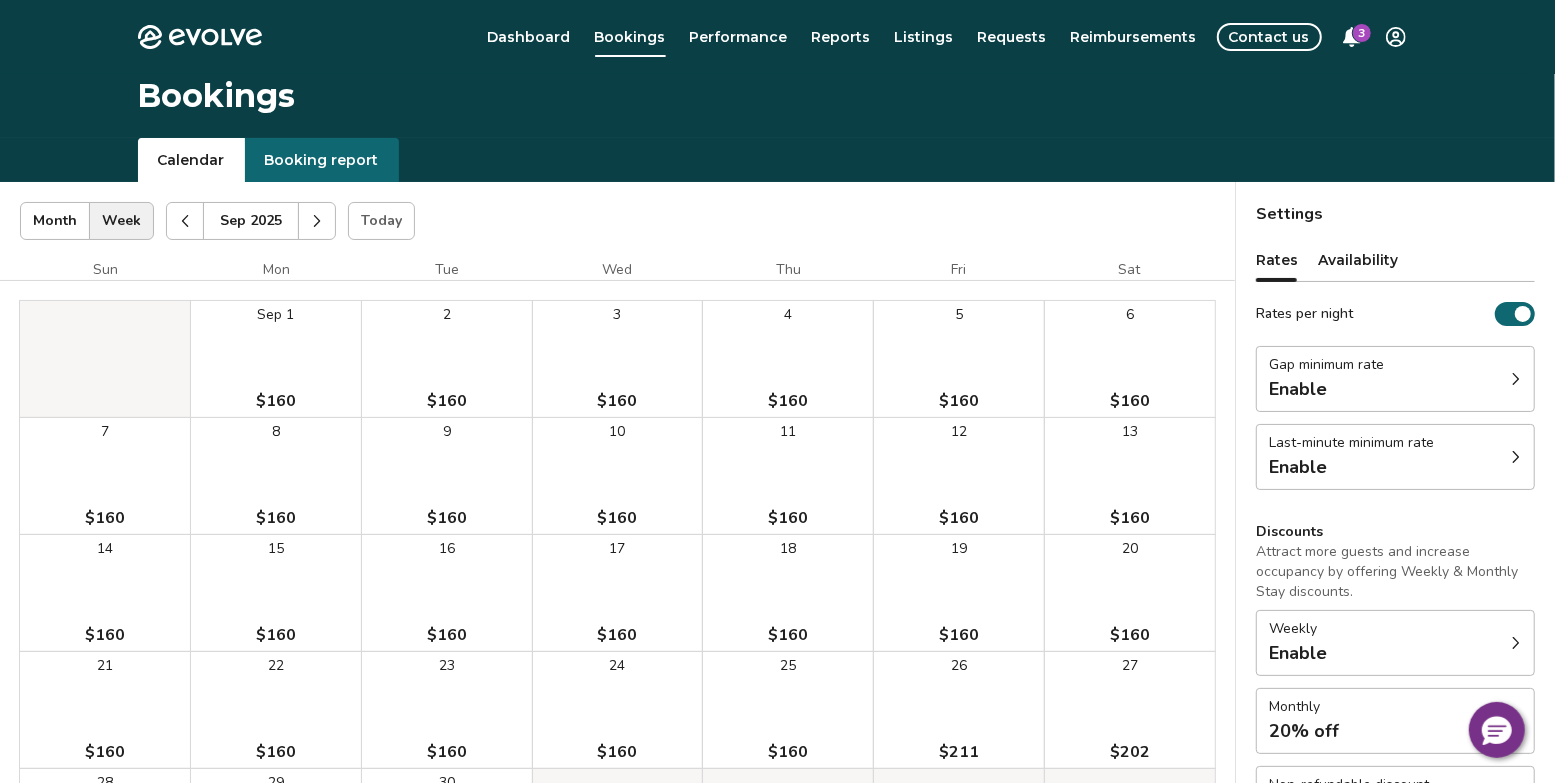 click on "Booking report" at bounding box center [322, 160] 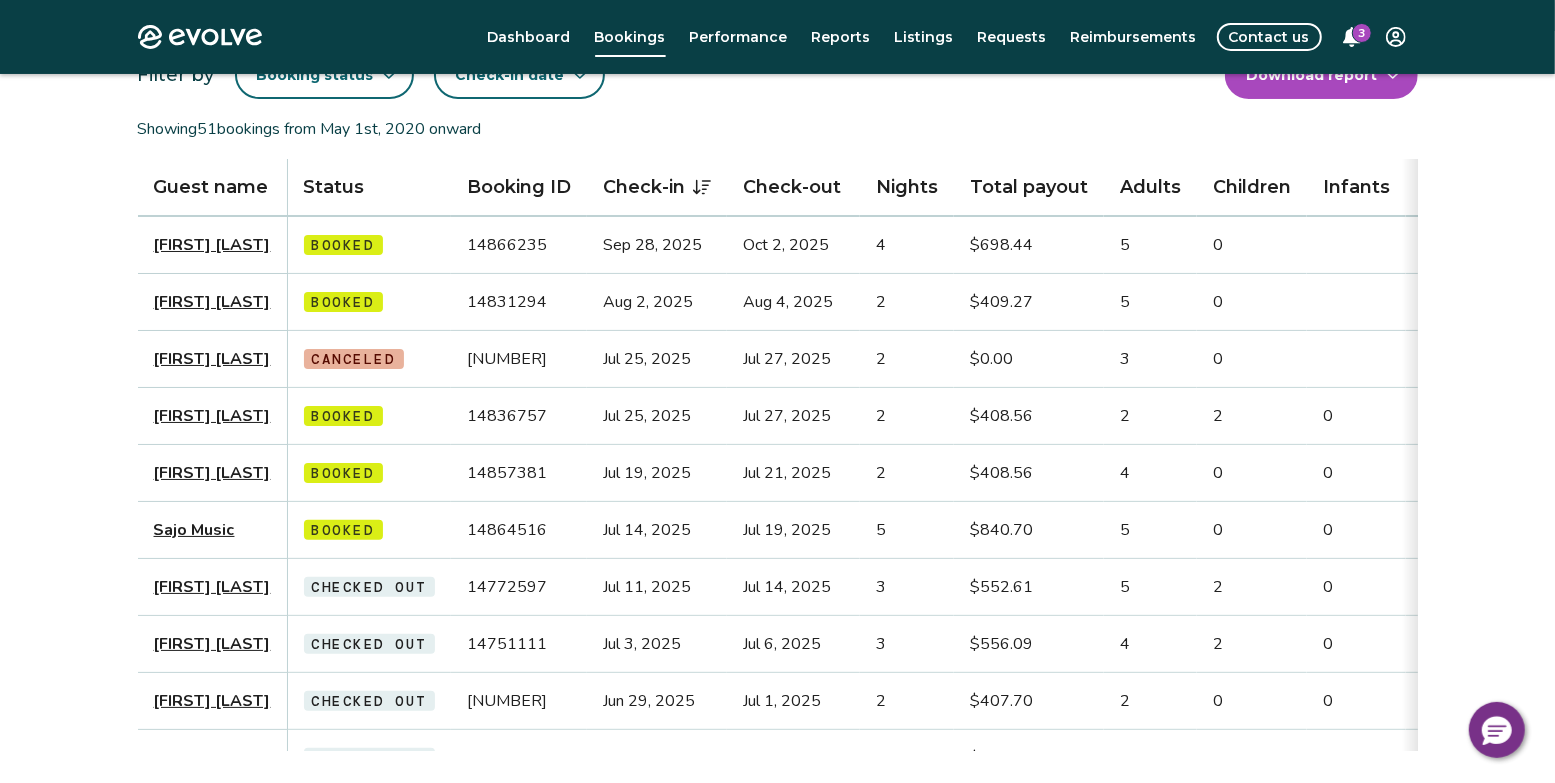 scroll, scrollTop: 157, scrollLeft: 0, axis: vertical 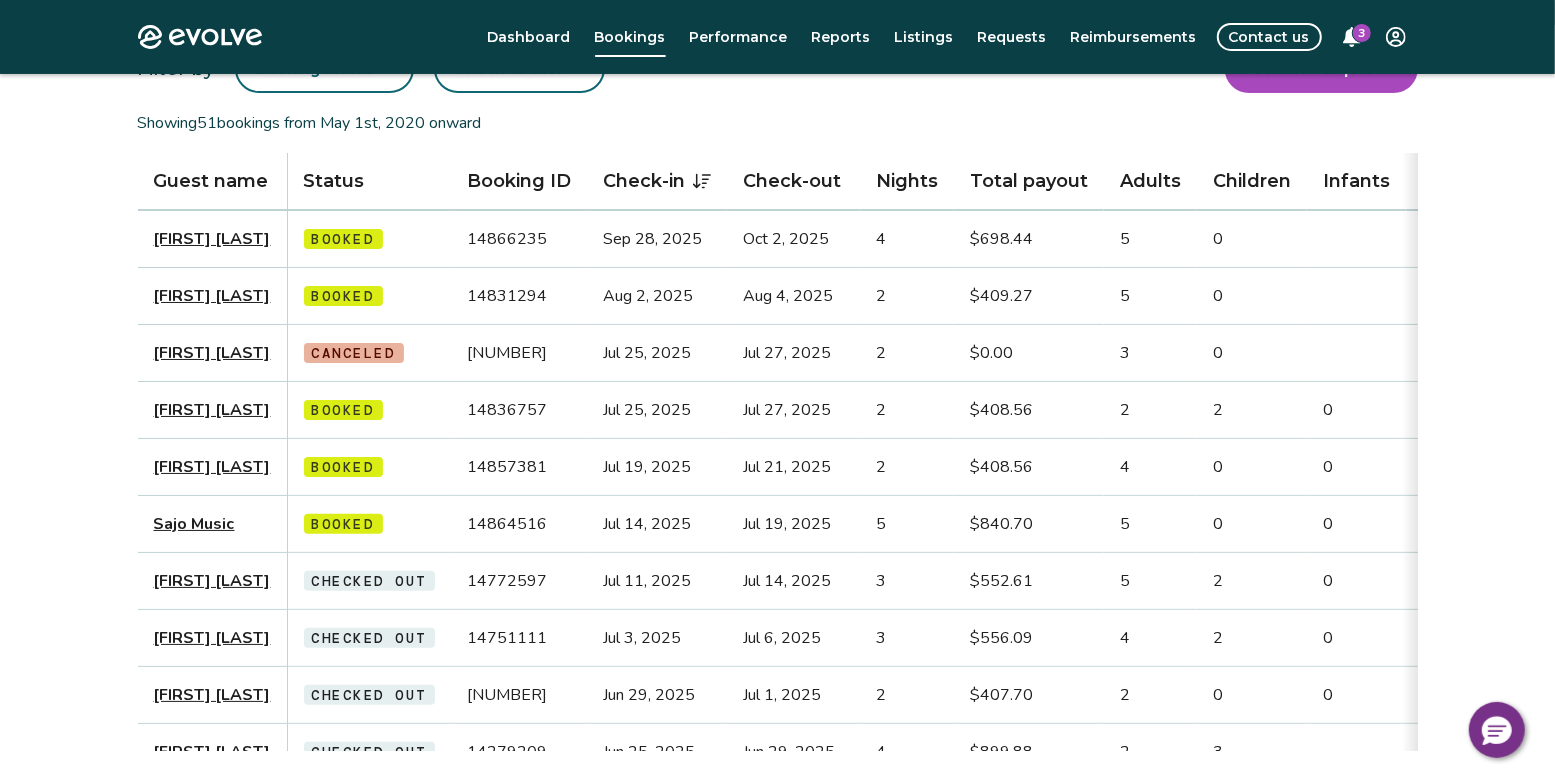 click on "[FIRST] [LAST]" at bounding box center [212, 638] 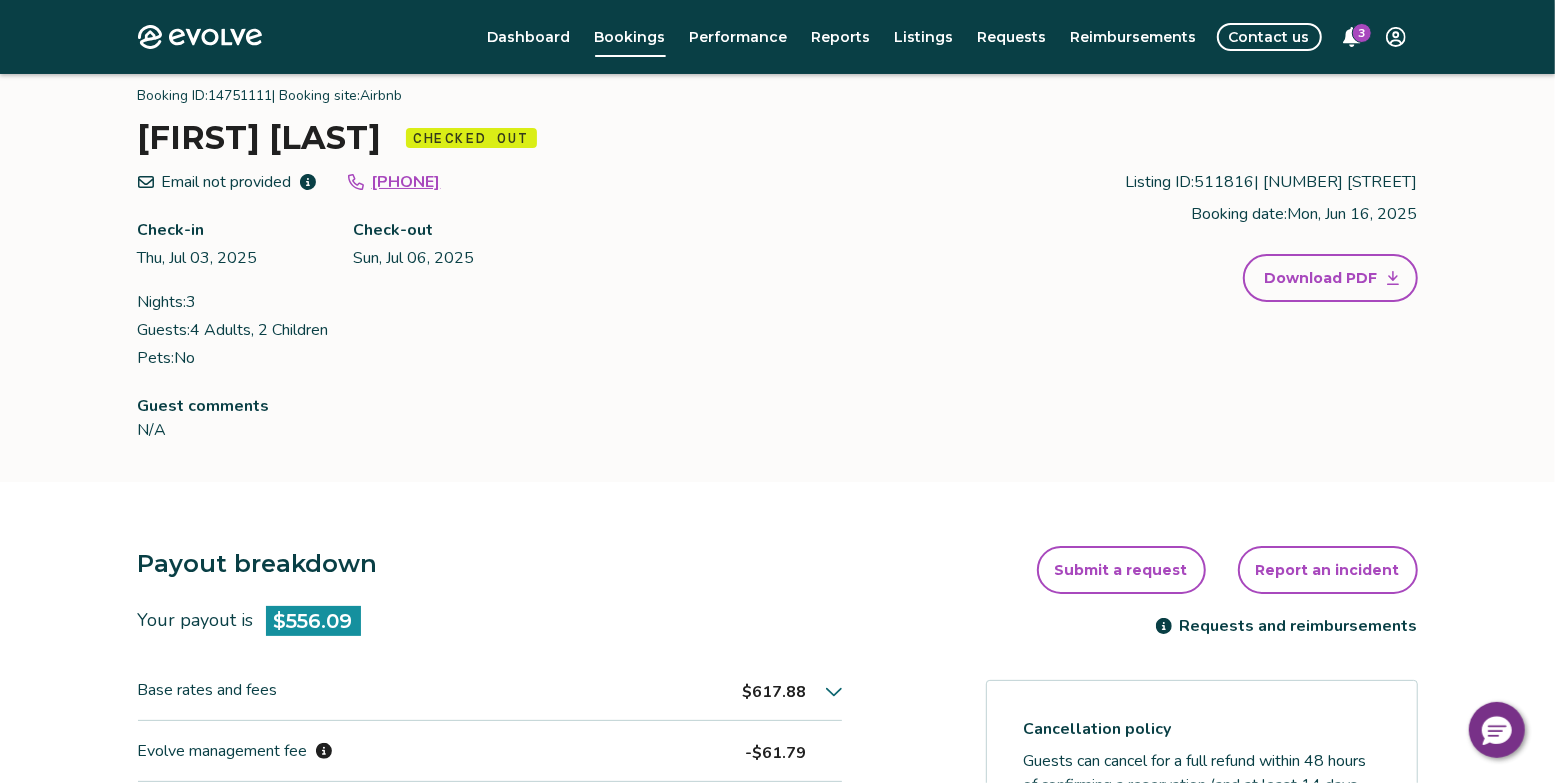 scroll, scrollTop: 49, scrollLeft: 0, axis: vertical 